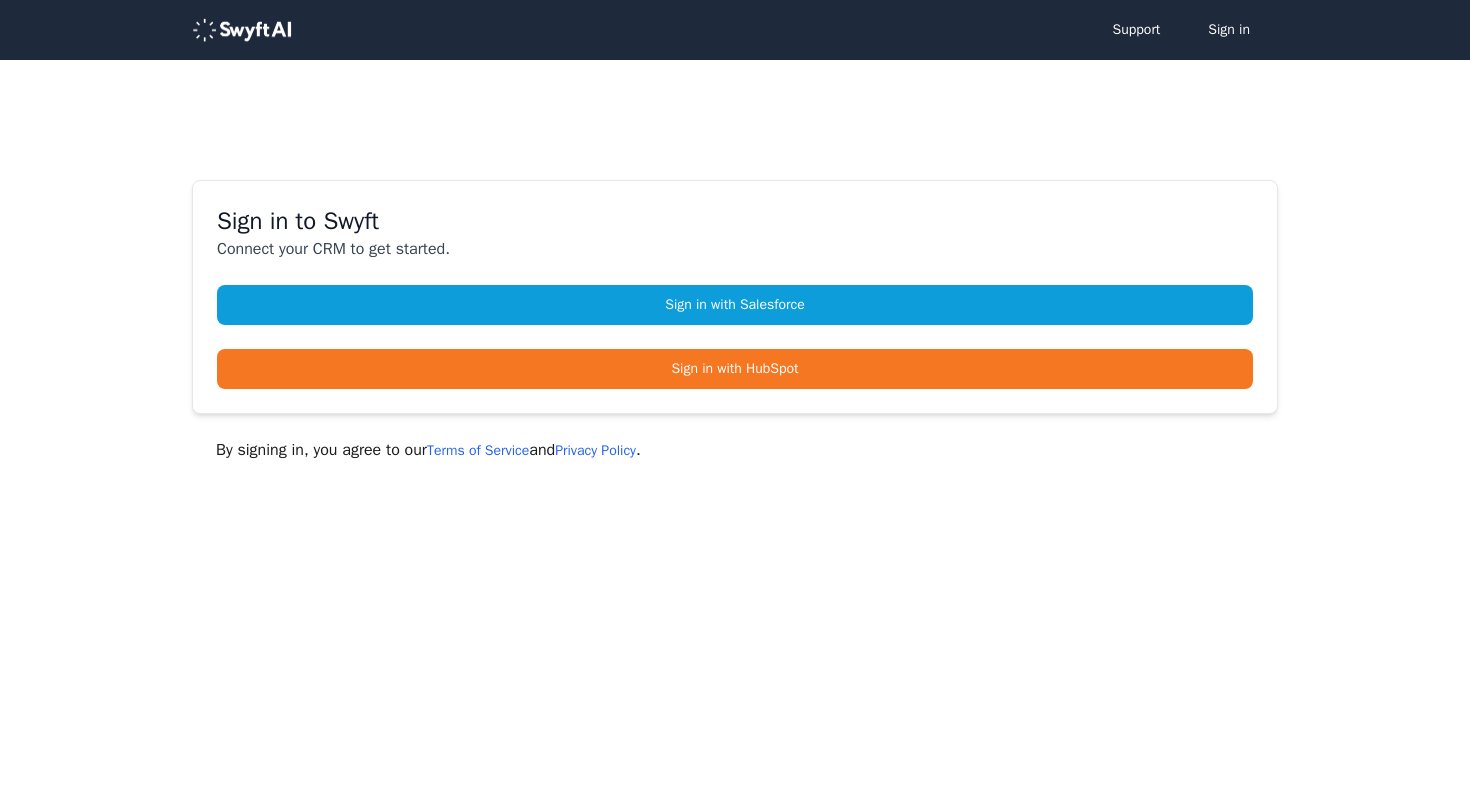 scroll, scrollTop: 0, scrollLeft: 0, axis: both 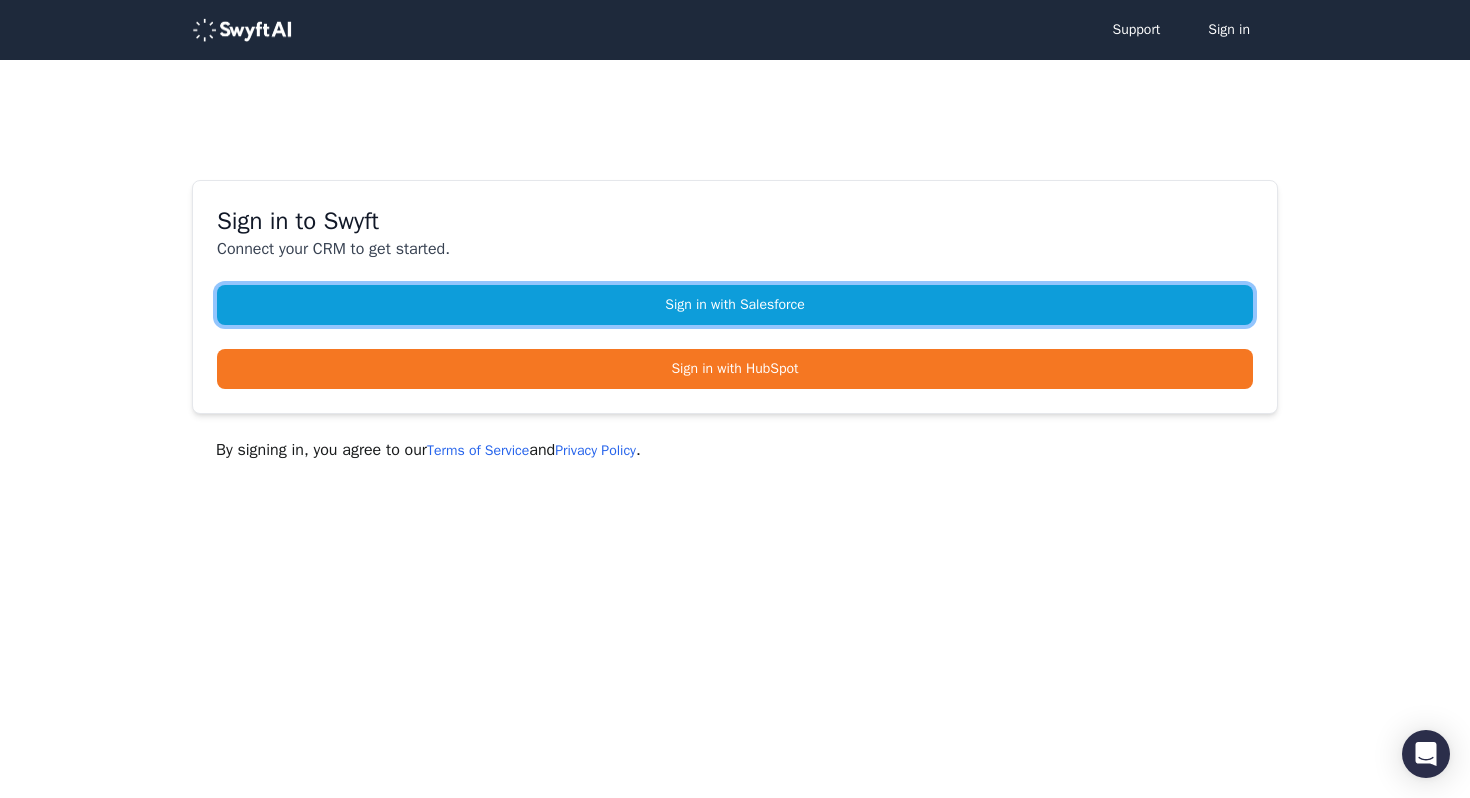 click on "Sign in with Salesforce" at bounding box center [735, 305] 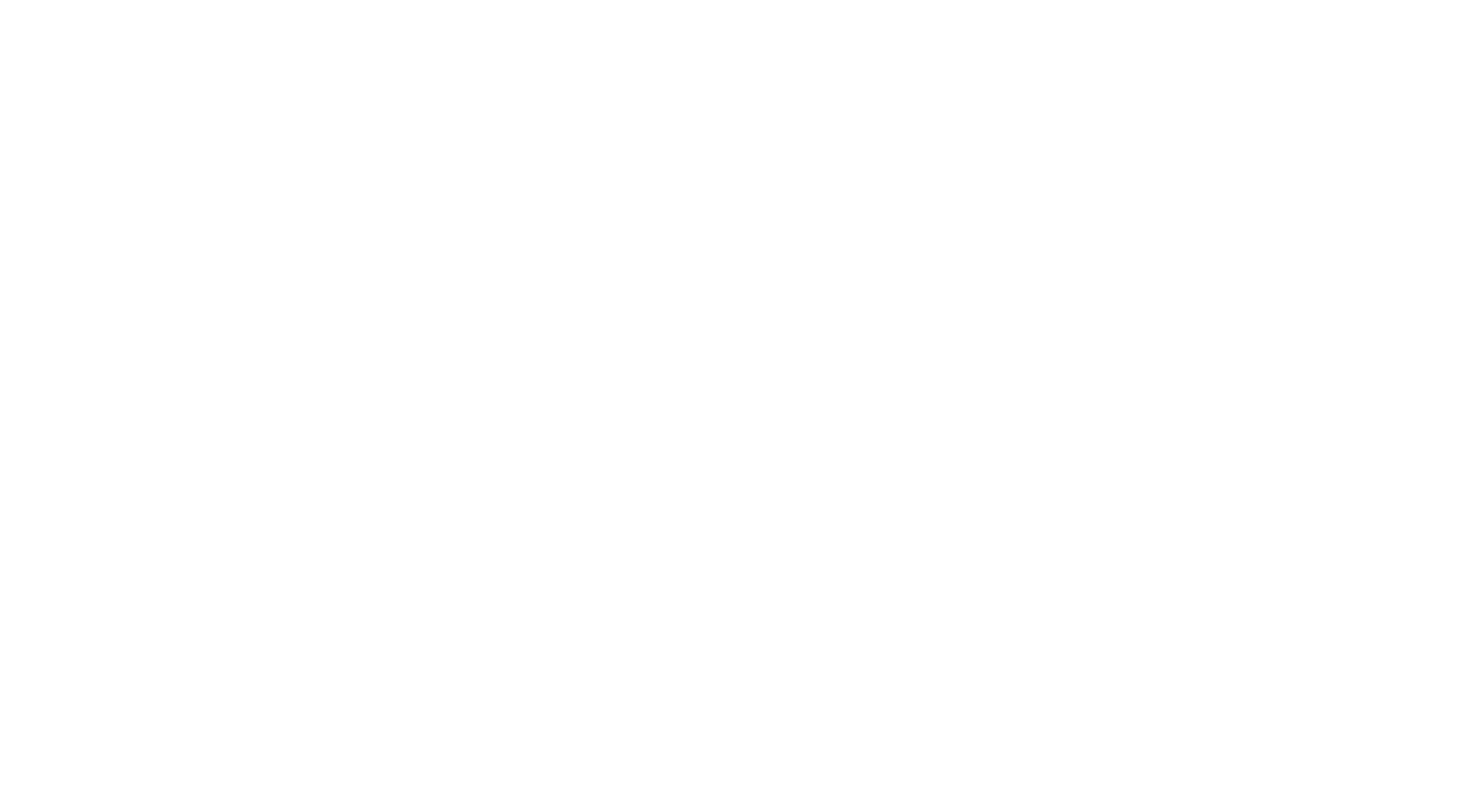 scroll, scrollTop: 0, scrollLeft: 0, axis: both 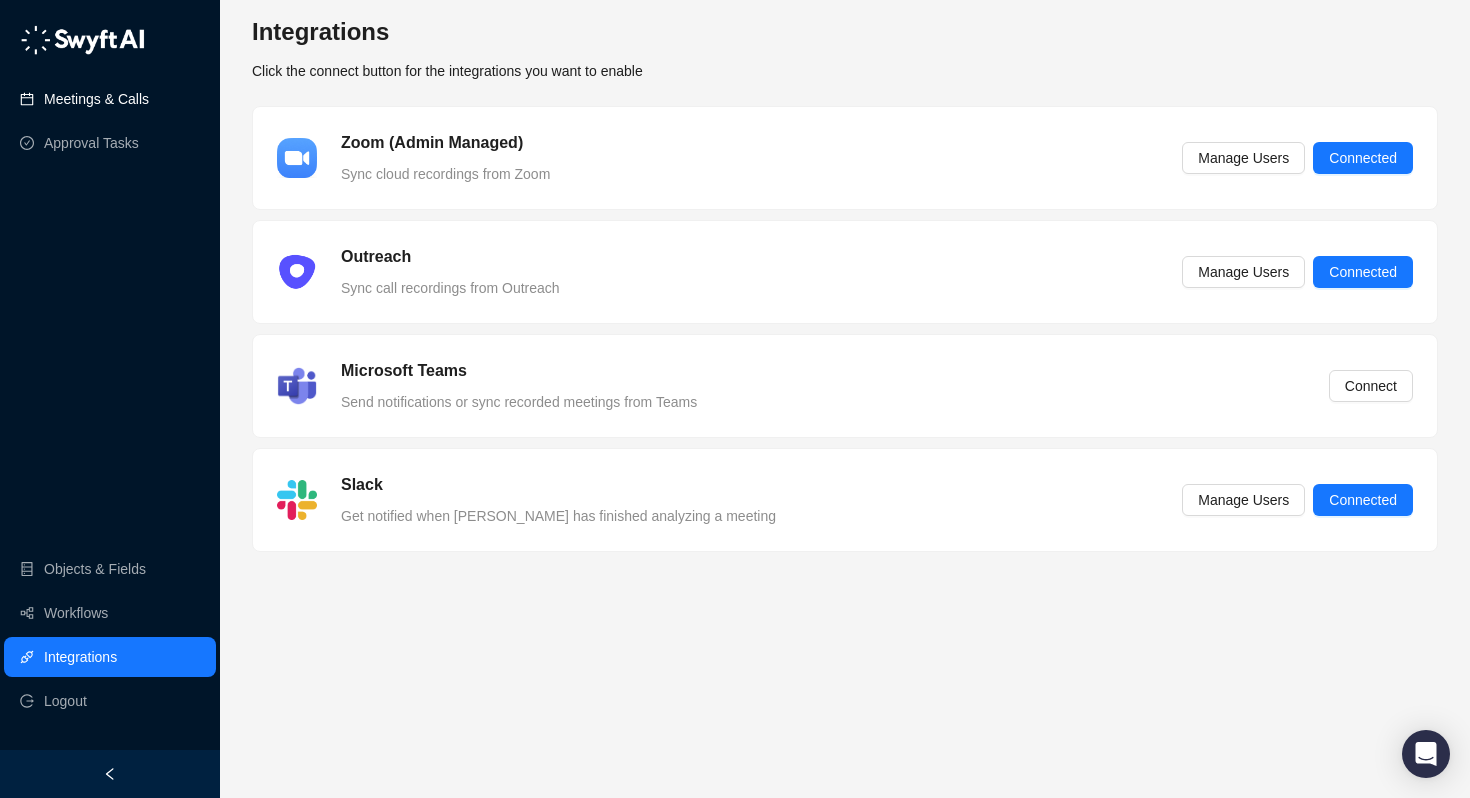 click on "Meetings & Calls" at bounding box center [96, 99] 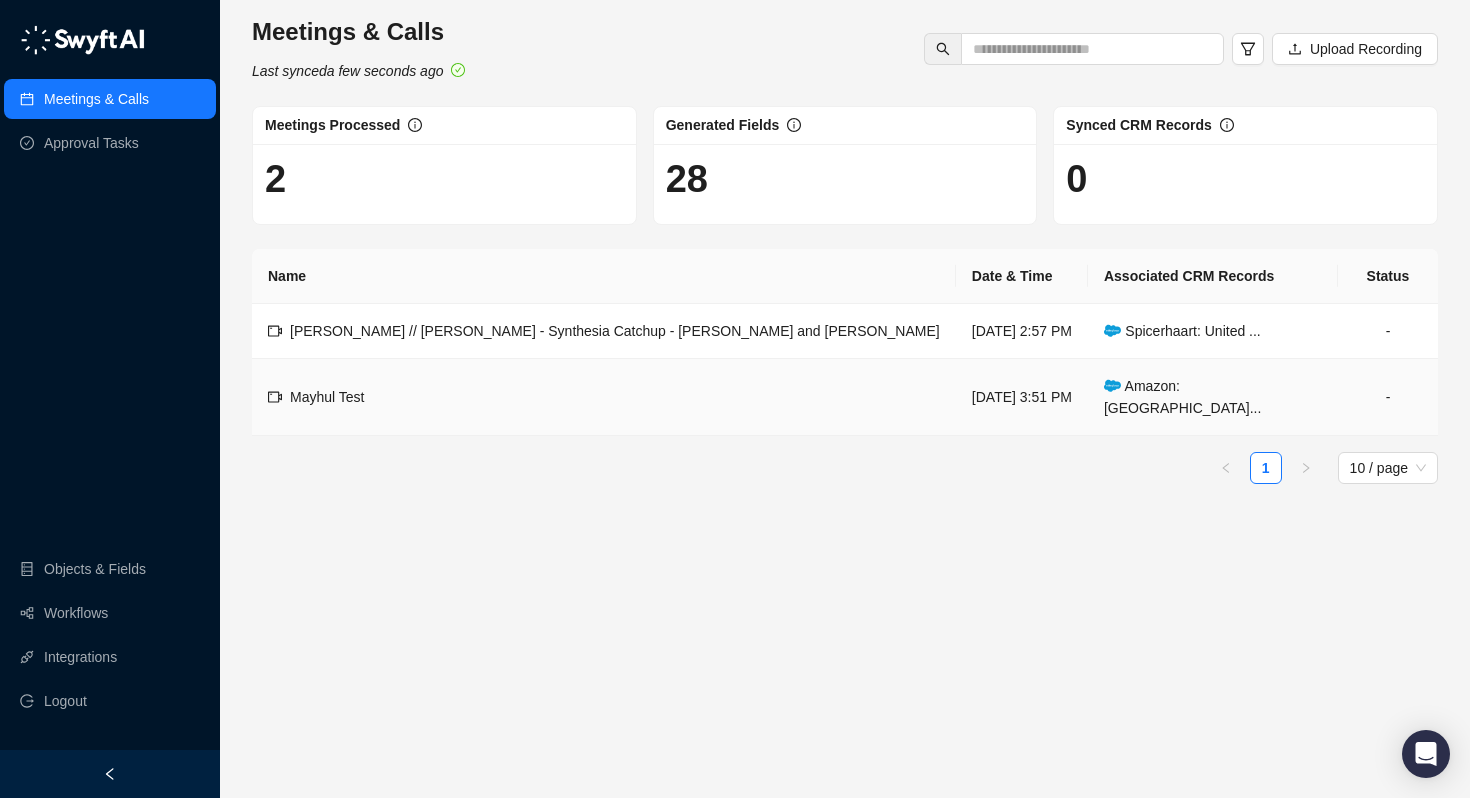 click on "Mayhul Test" at bounding box center (327, 397) 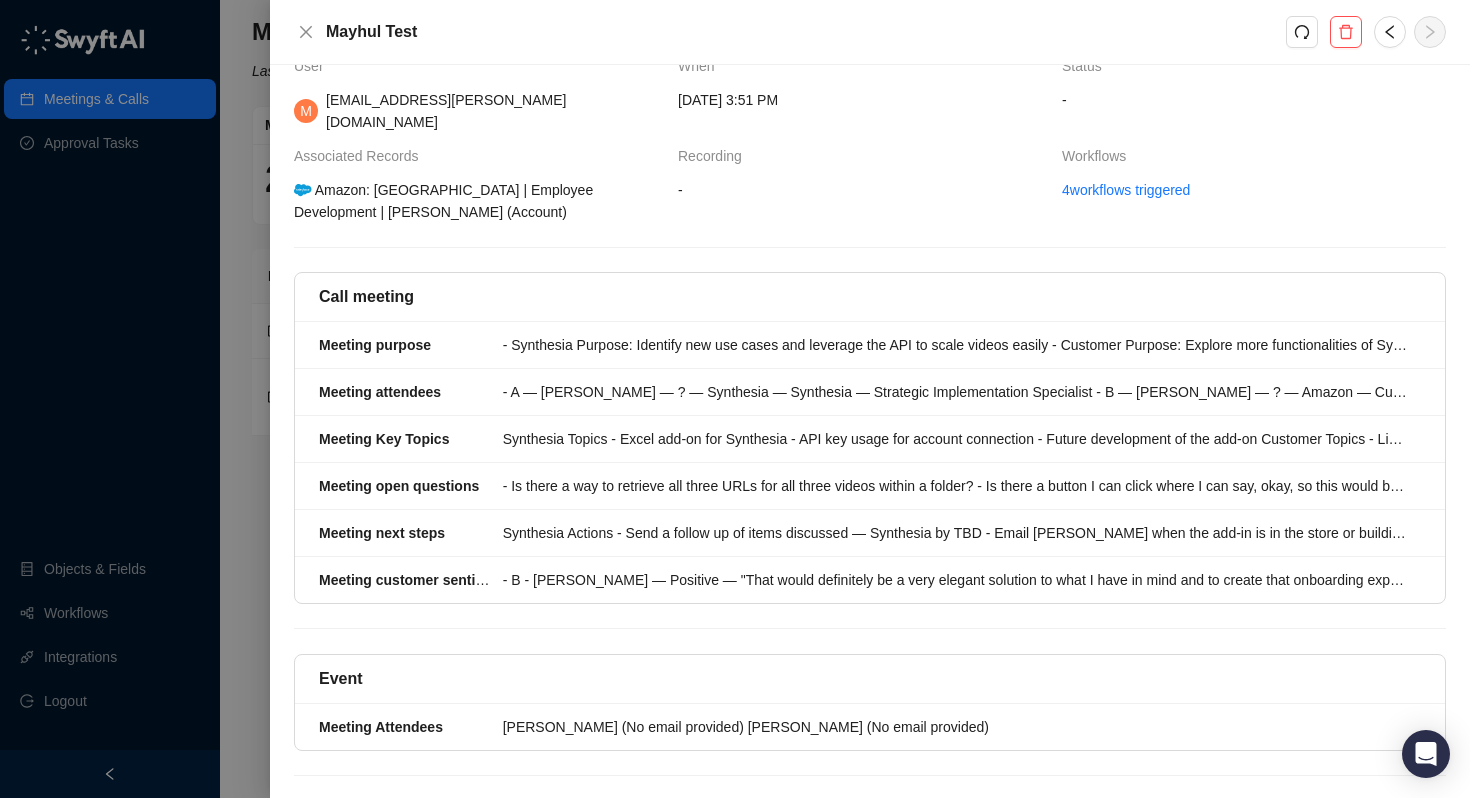 scroll, scrollTop: 0, scrollLeft: 0, axis: both 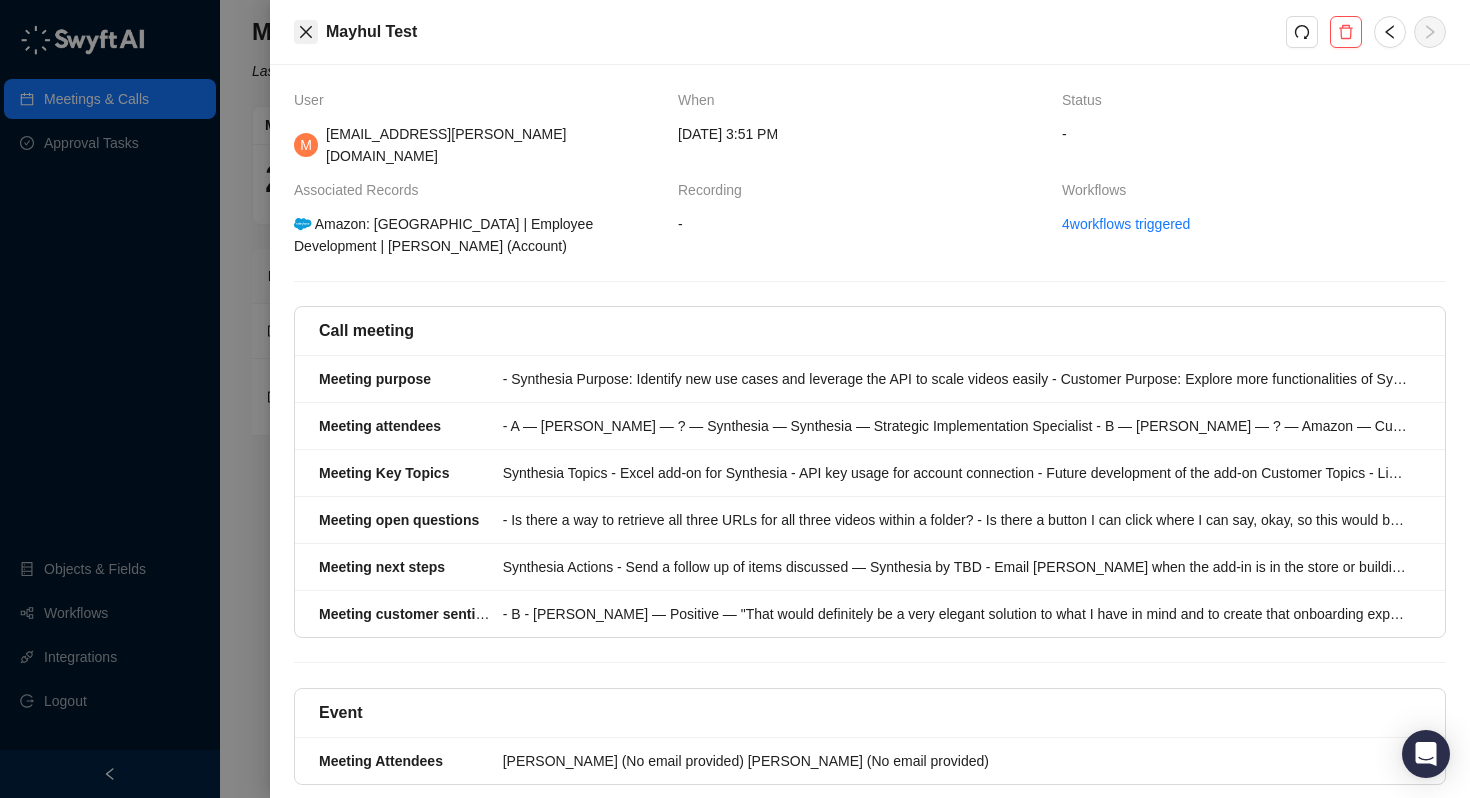 click at bounding box center (306, 32) 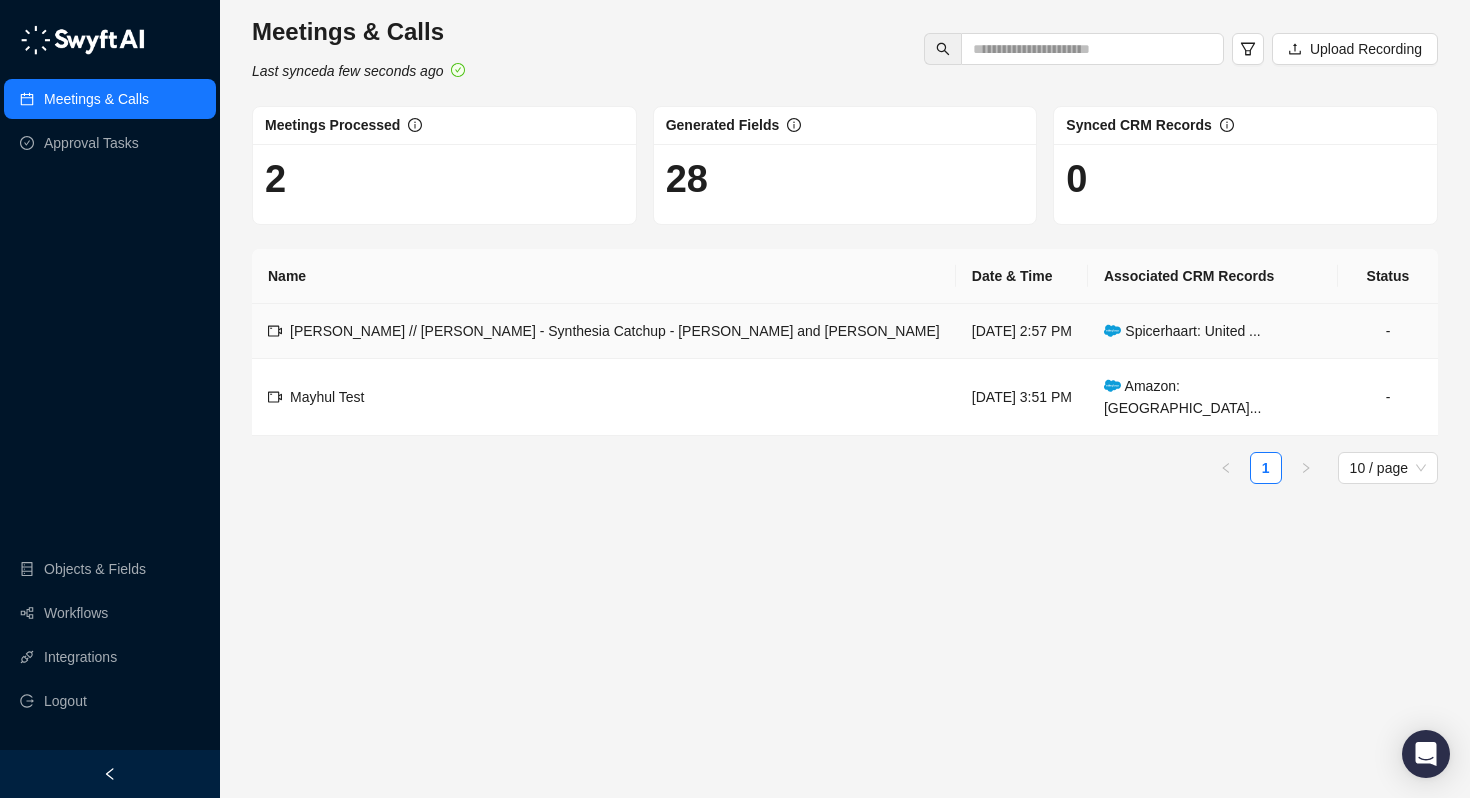 click on "[PERSON_NAME] // [PERSON_NAME] - Synthesia Catchup - [PERSON_NAME] and [PERSON_NAME]" at bounding box center (615, 331) 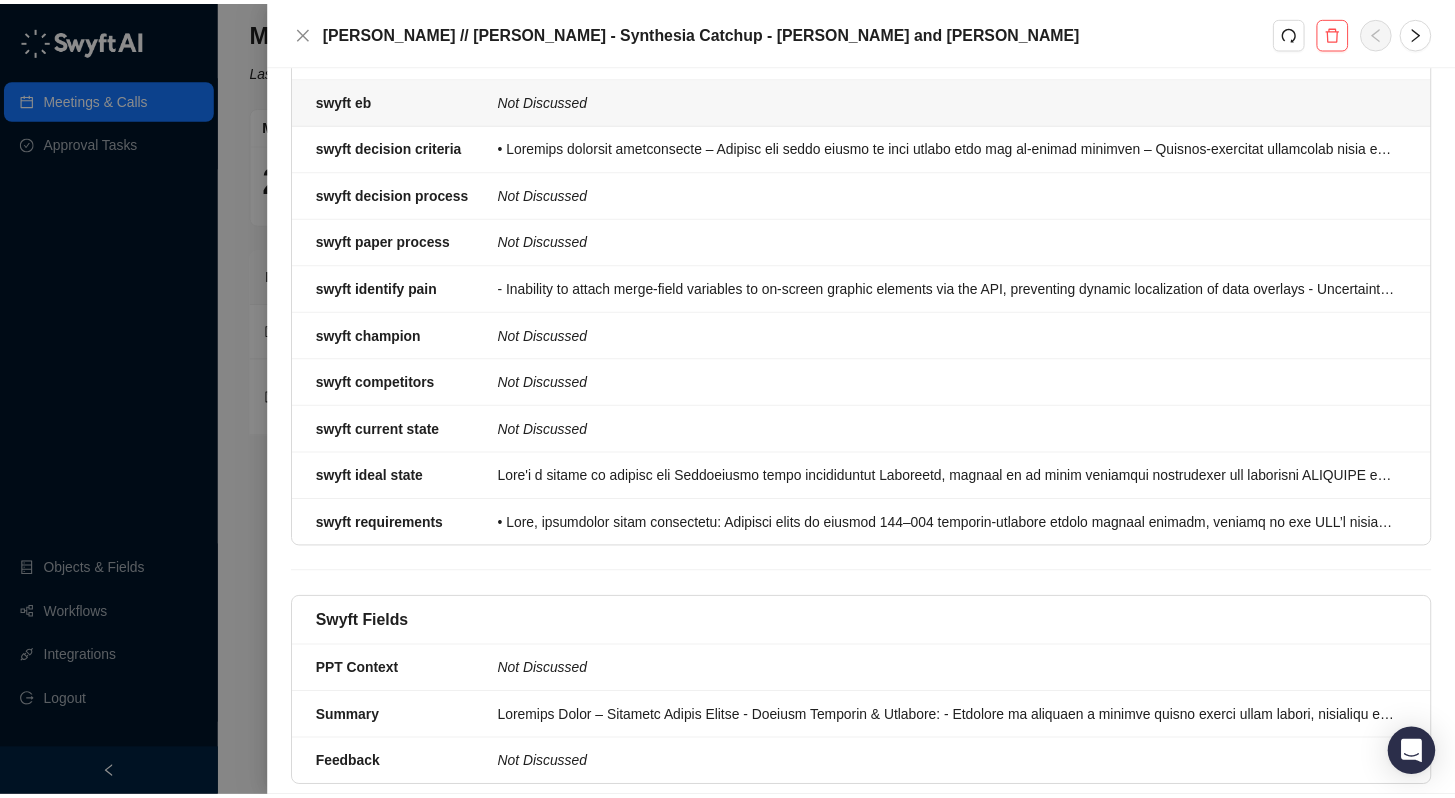 scroll, scrollTop: 946, scrollLeft: 0, axis: vertical 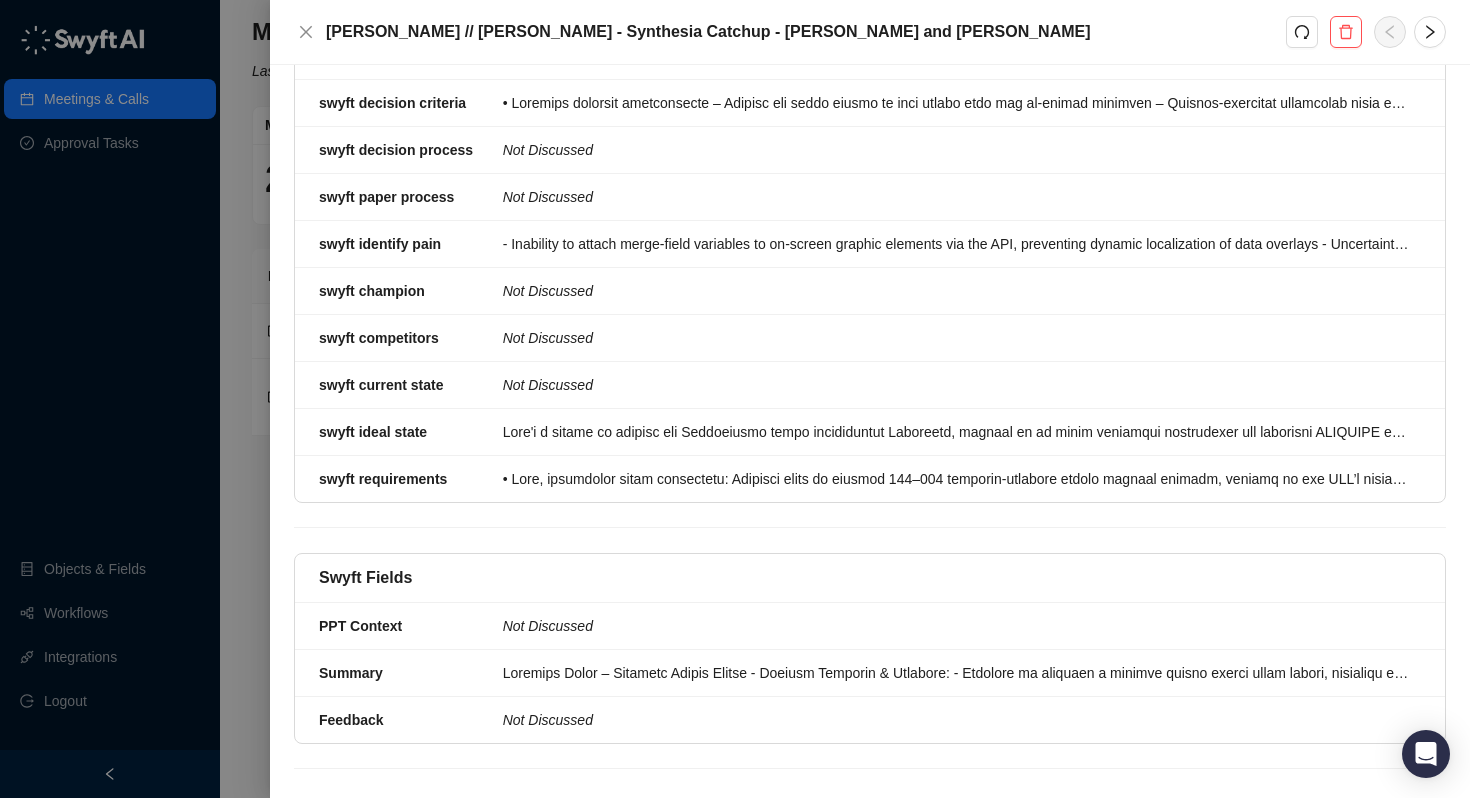 click at bounding box center (735, 399) 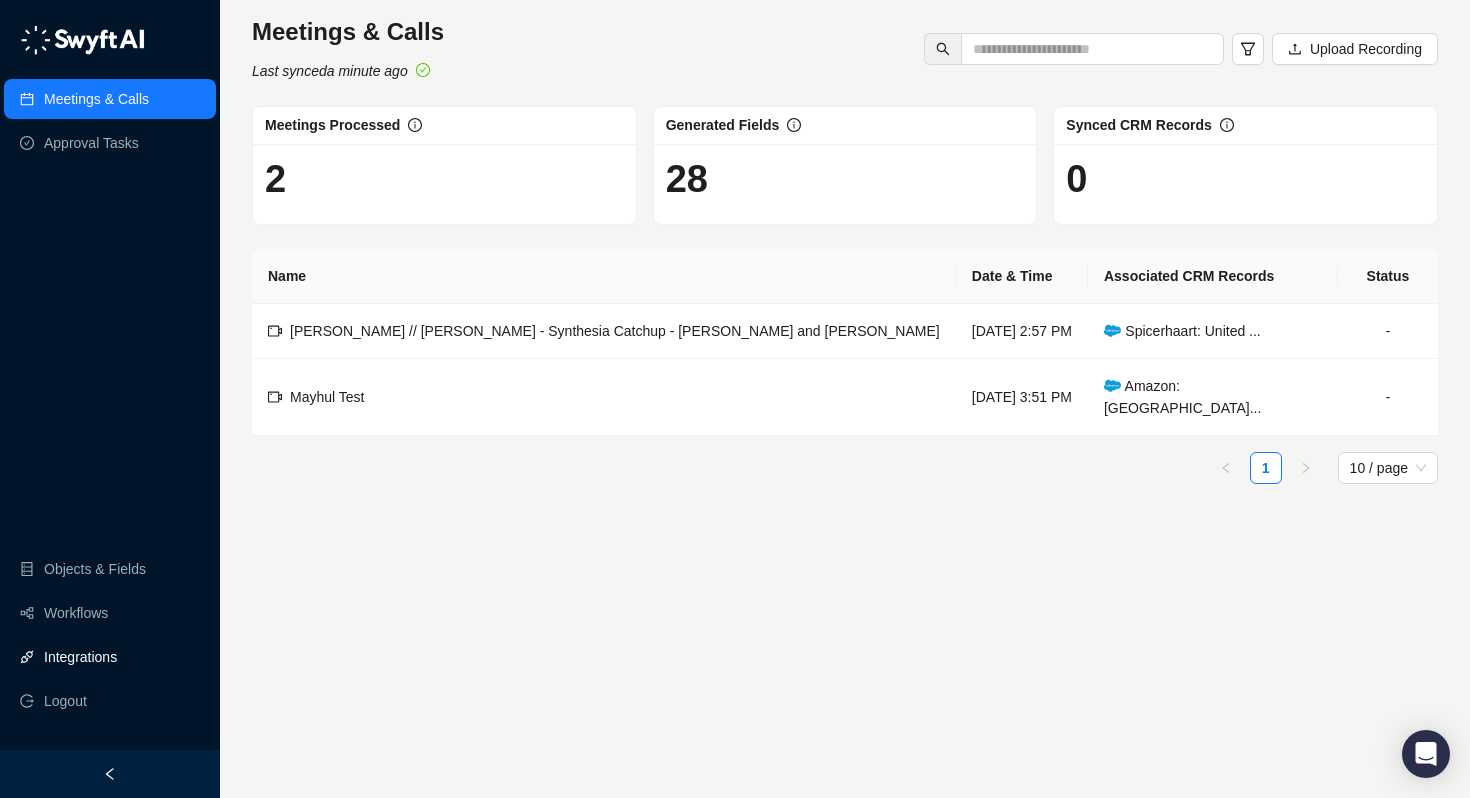 click on "Integrations" at bounding box center (80, 657) 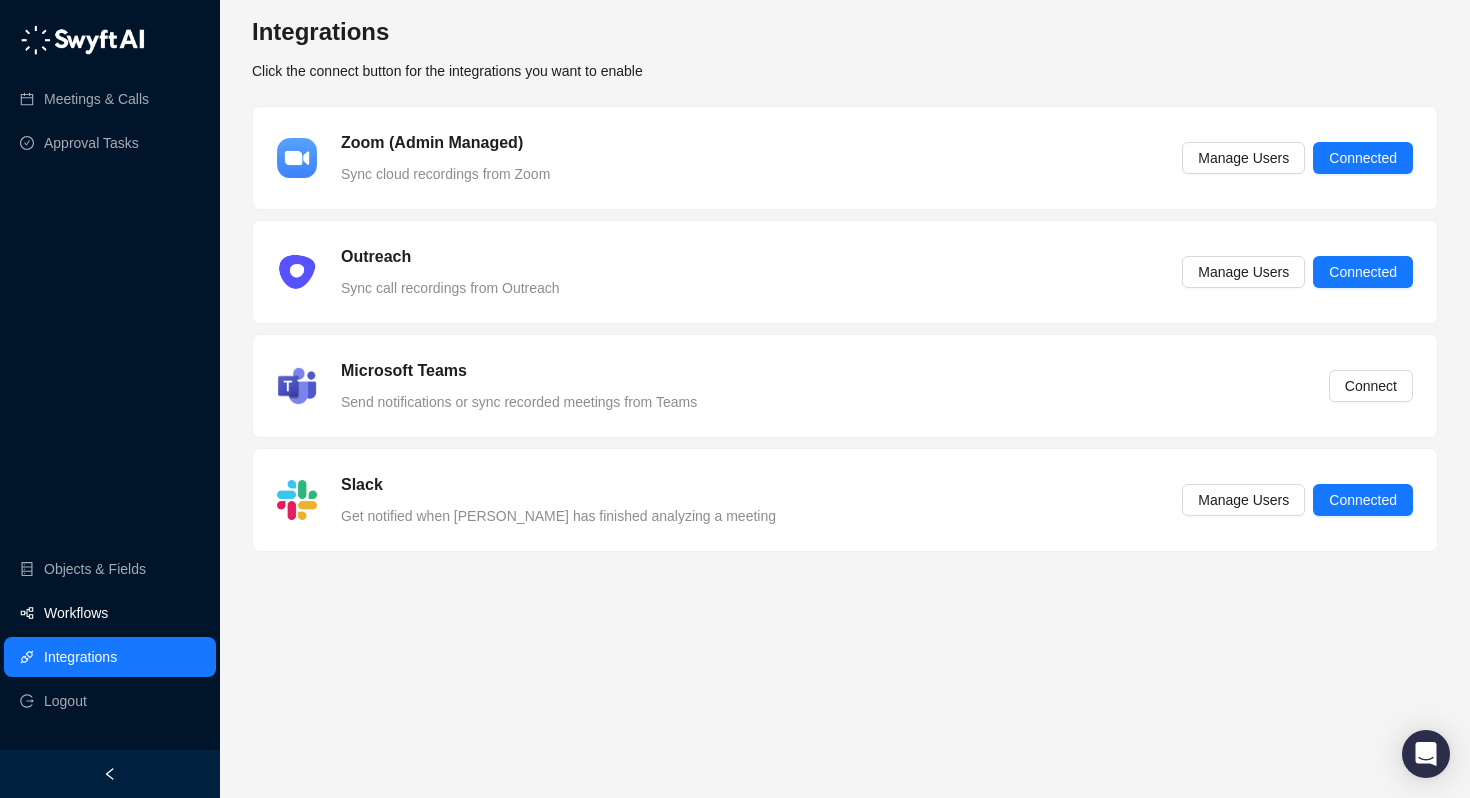 click on "Workflows" at bounding box center [76, 613] 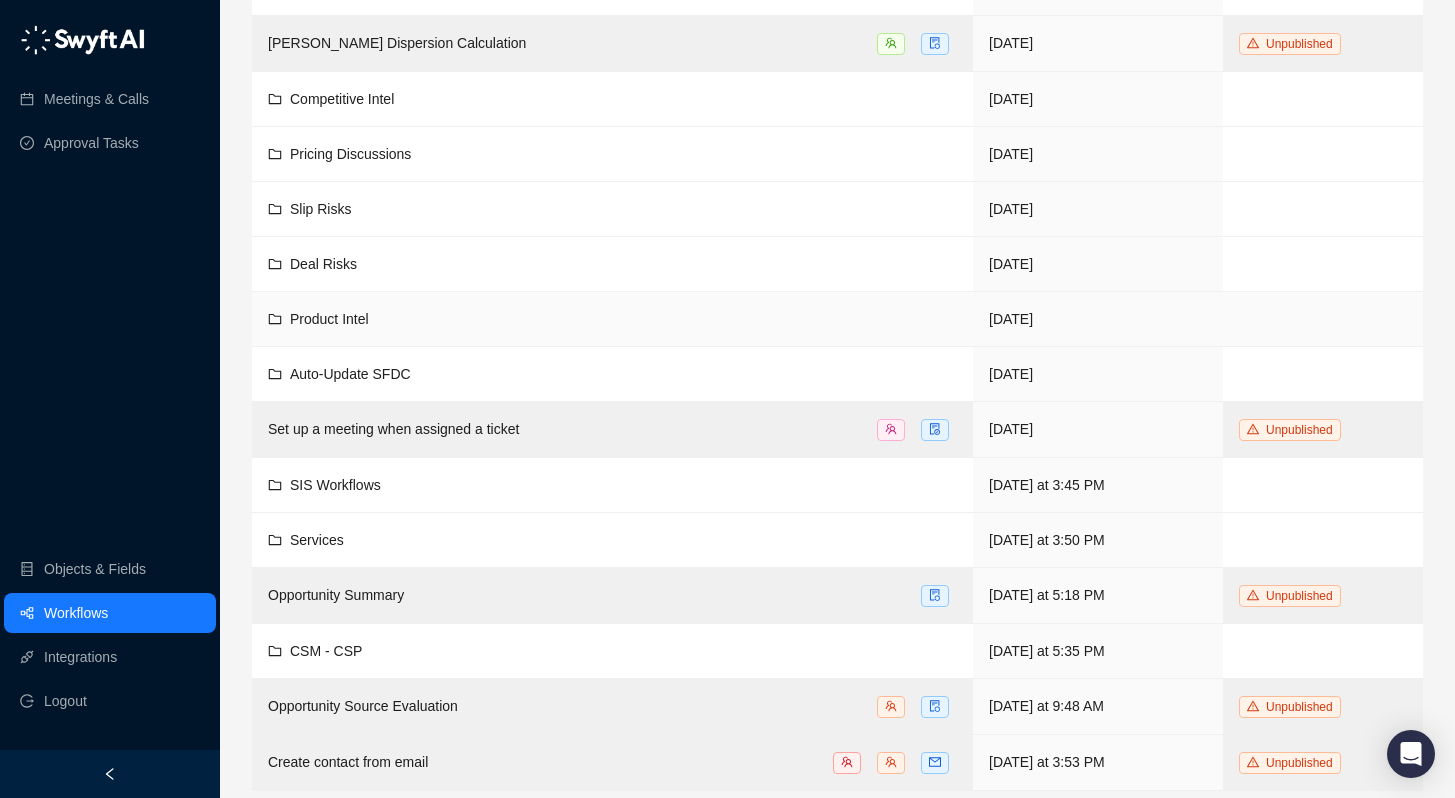 scroll, scrollTop: 219, scrollLeft: 0, axis: vertical 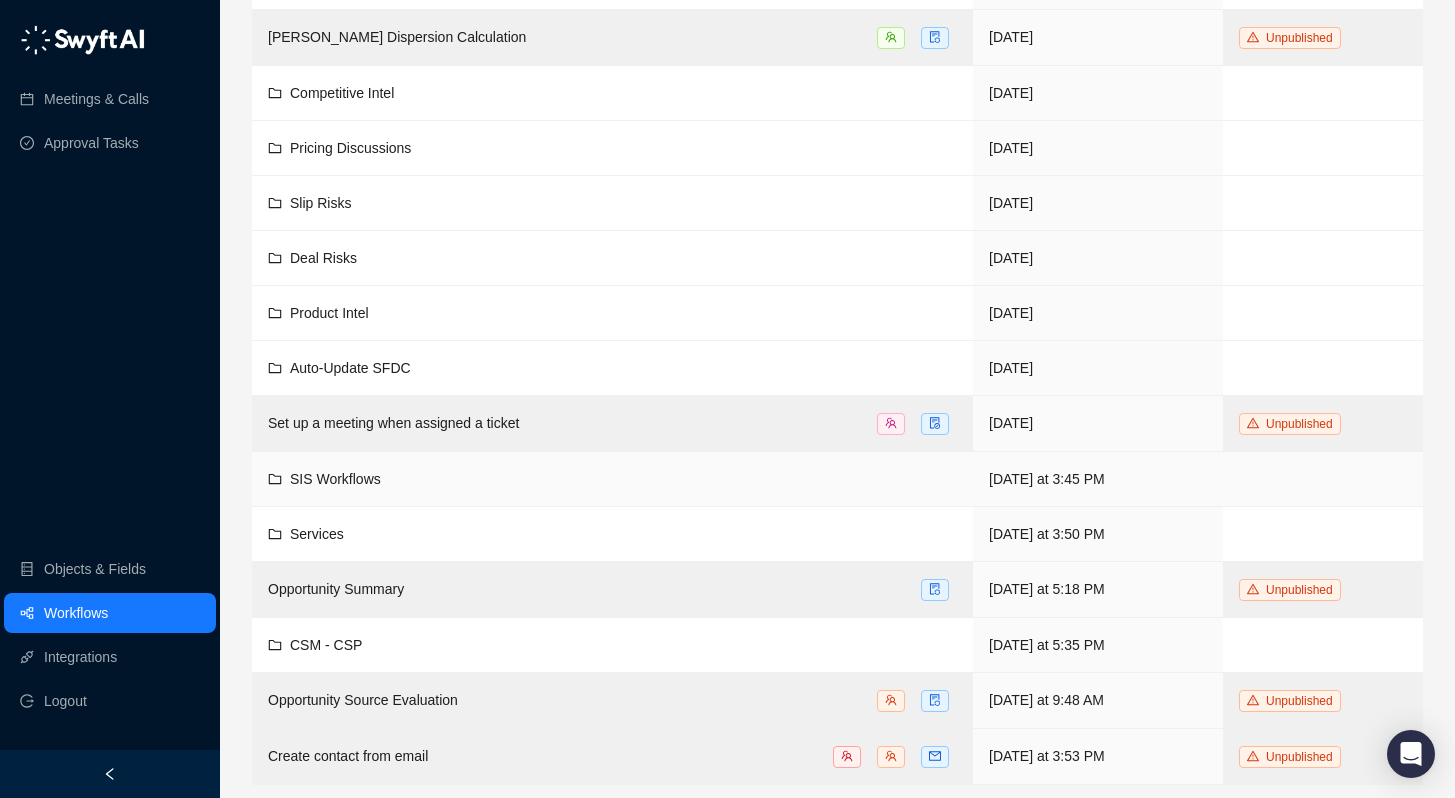 click on "SIS Workflows" at bounding box center (612, 479) 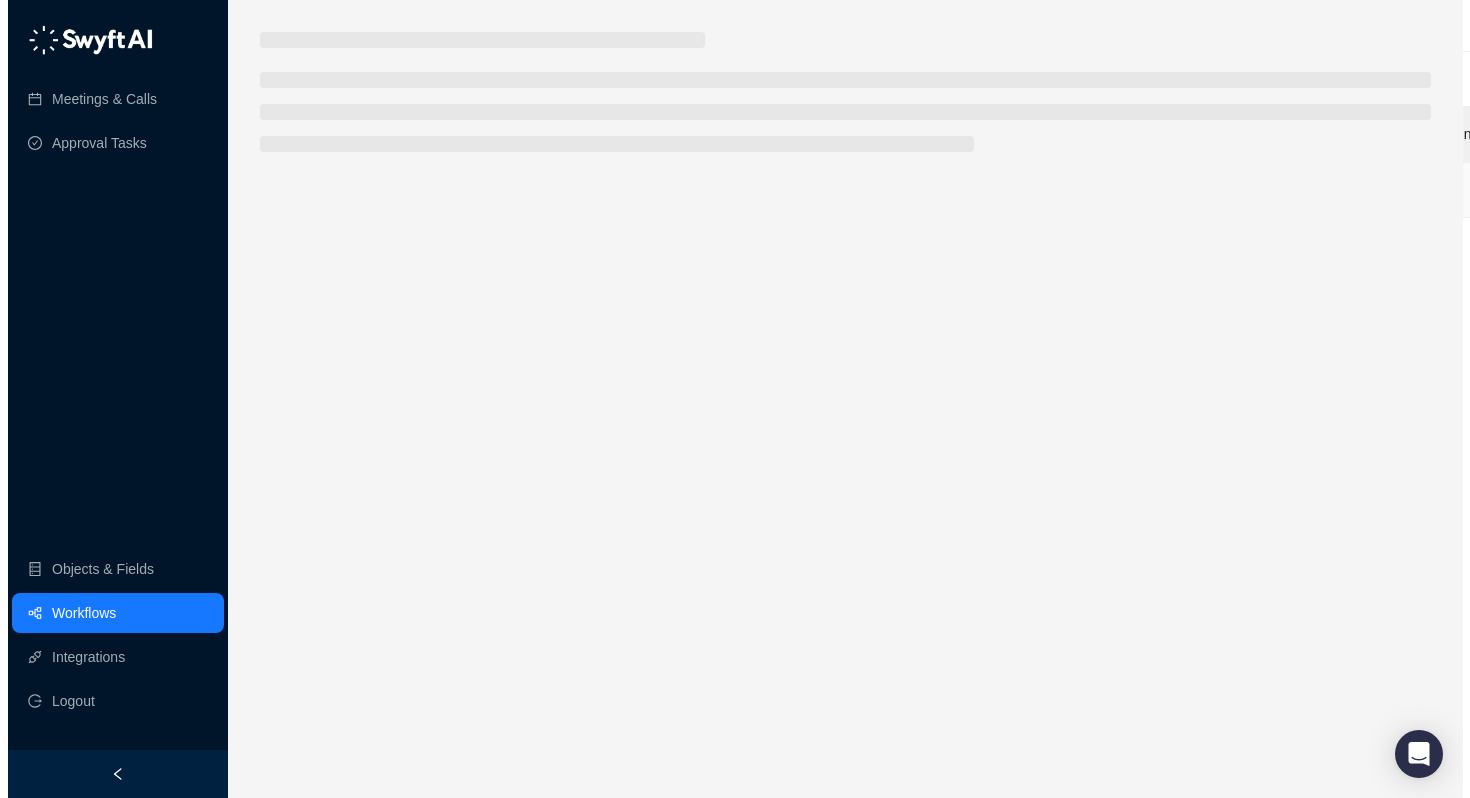 scroll, scrollTop: 0, scrollLeft: 0, axis: both 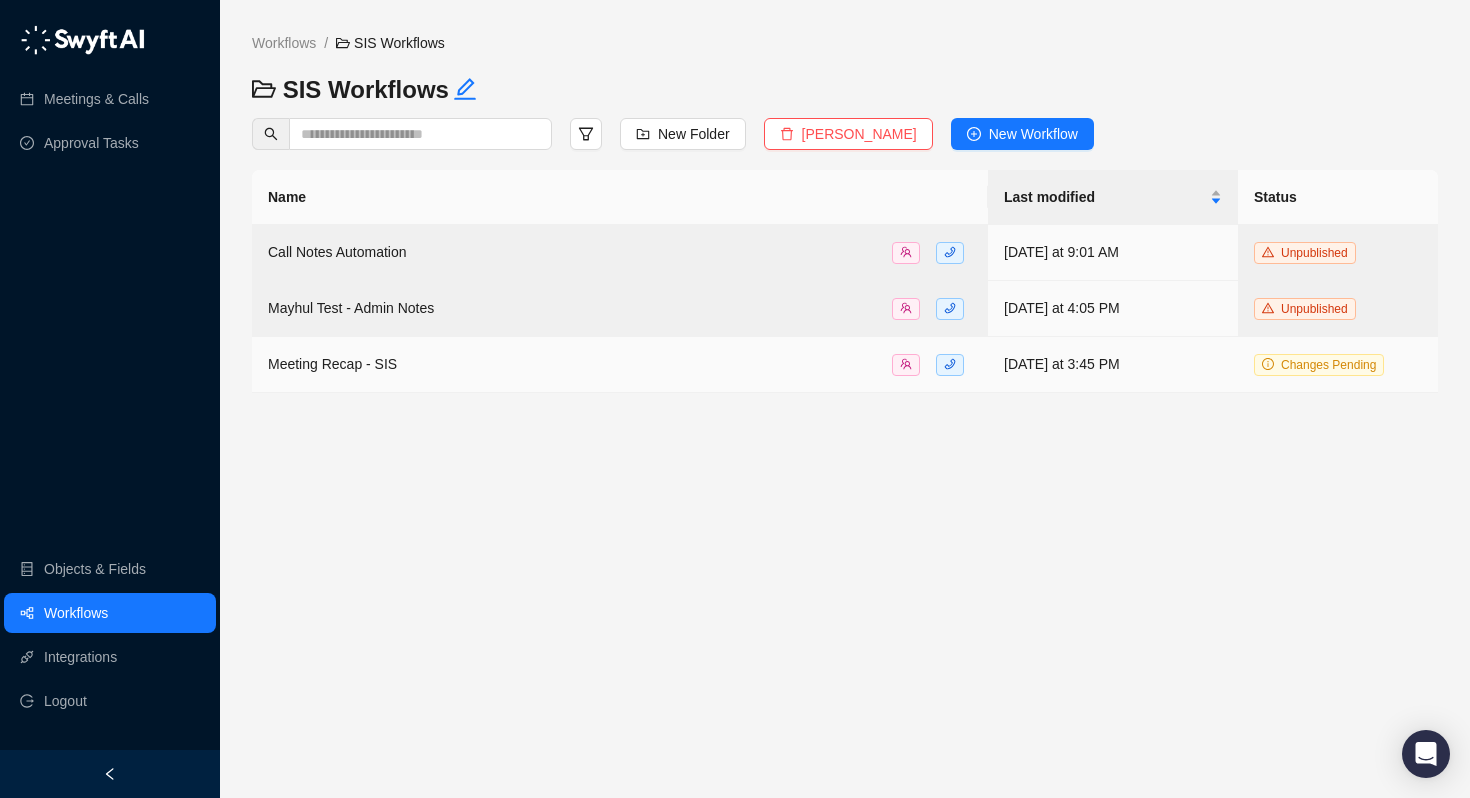 click on "Changes Pending" at bounding box center (1328, 365) 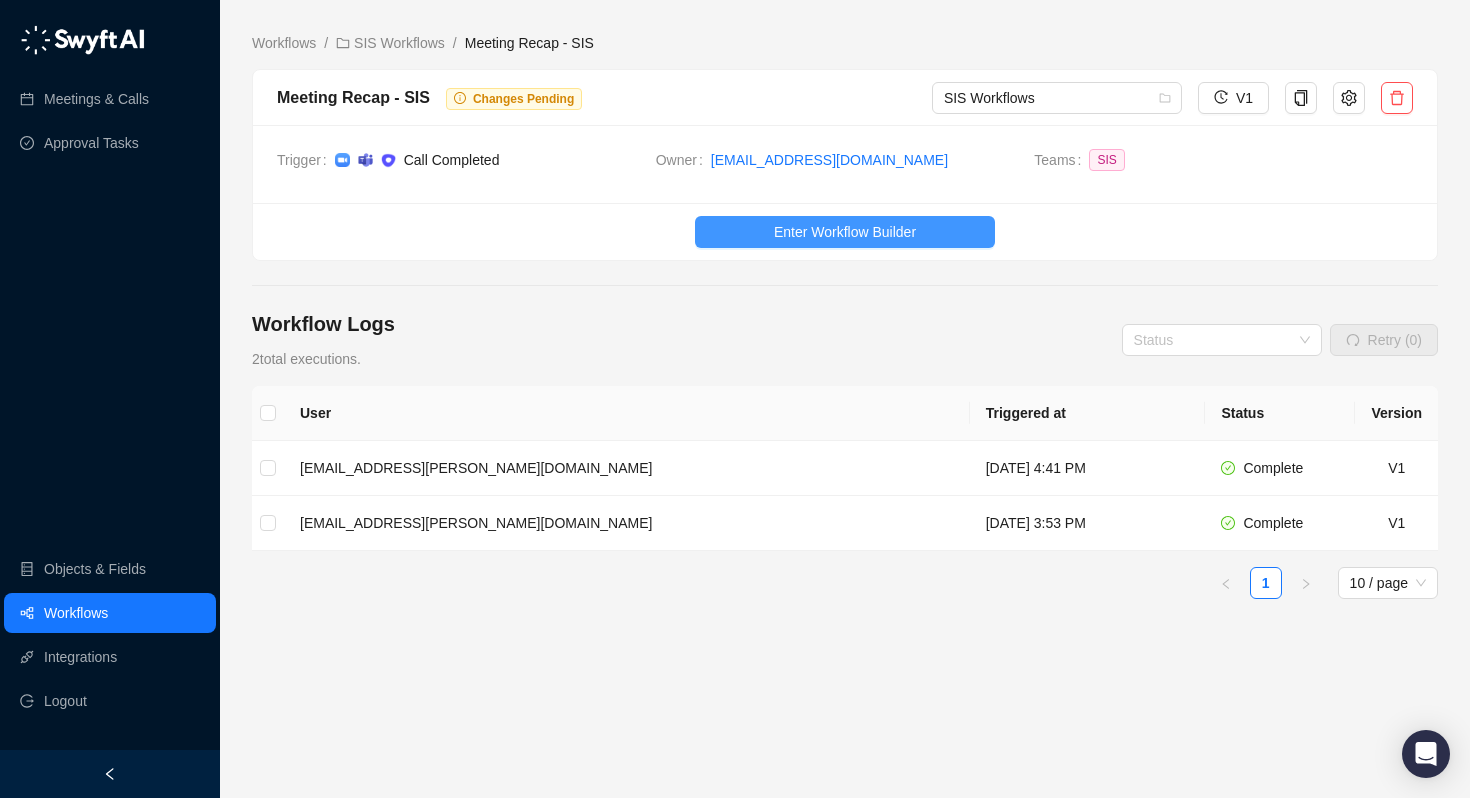 click on "Enter Workflow Builder" at bounding box center (845, 232) 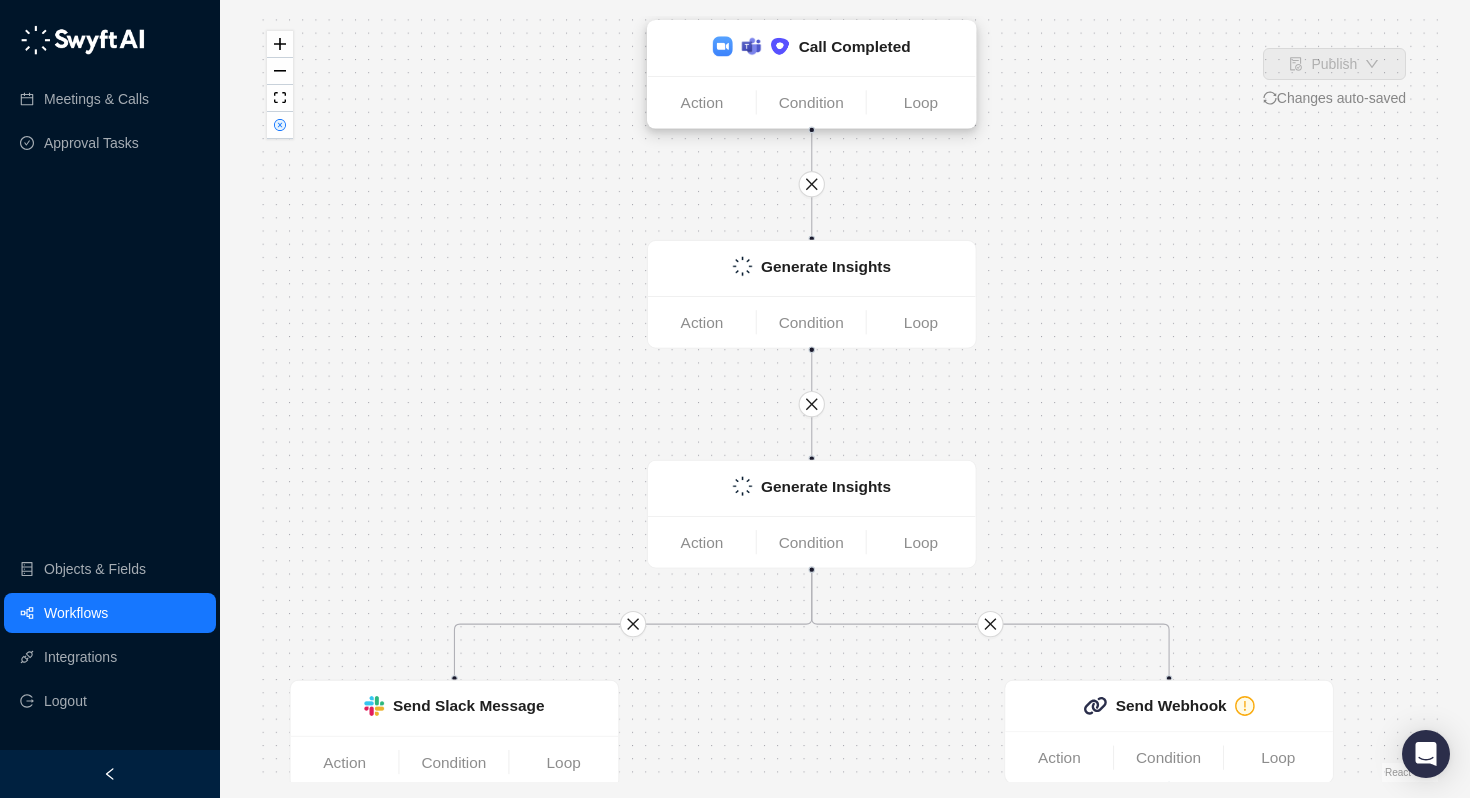 click on "Call Completed" at bounding box center (855, 47) 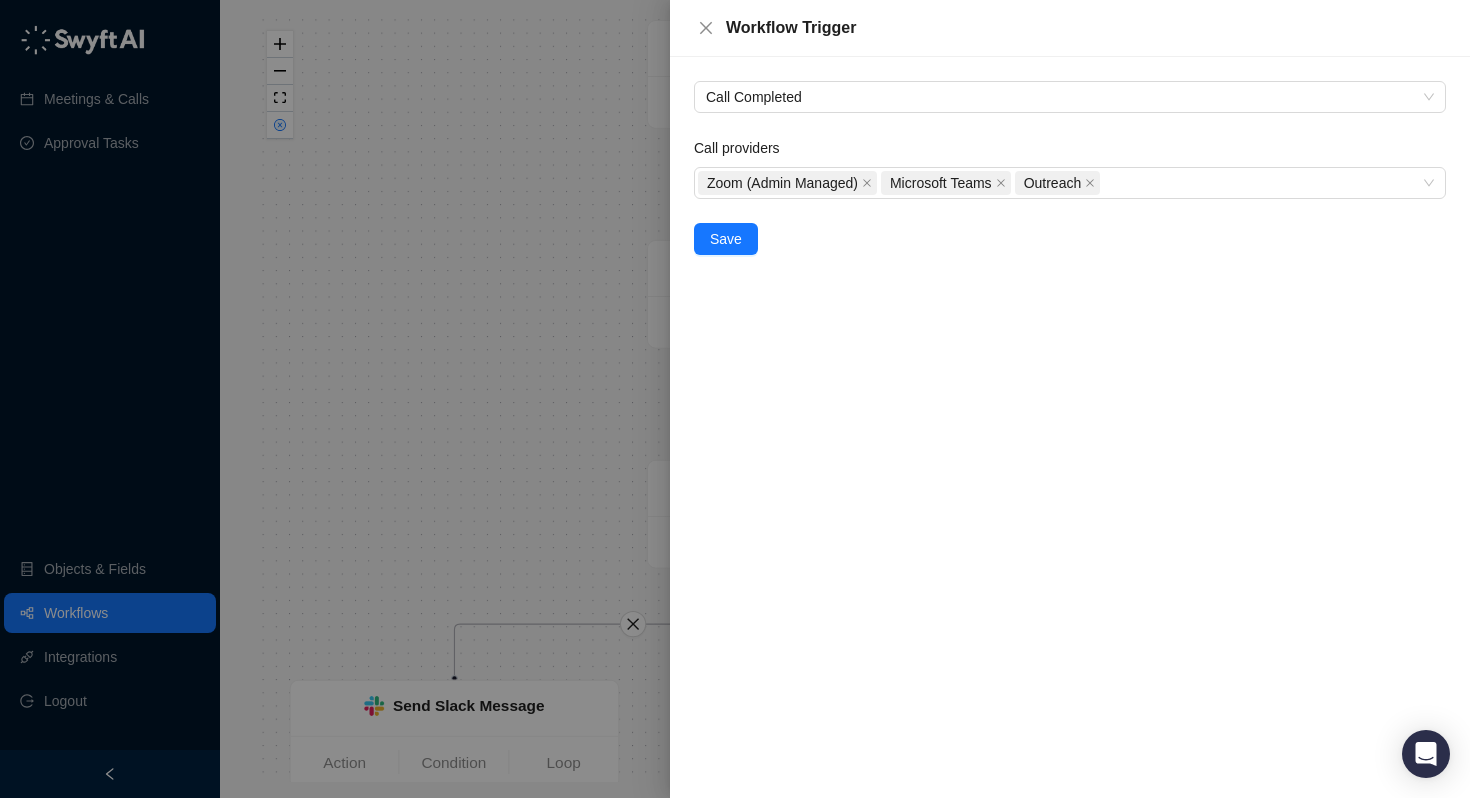 click at bounding box center (735, 399) 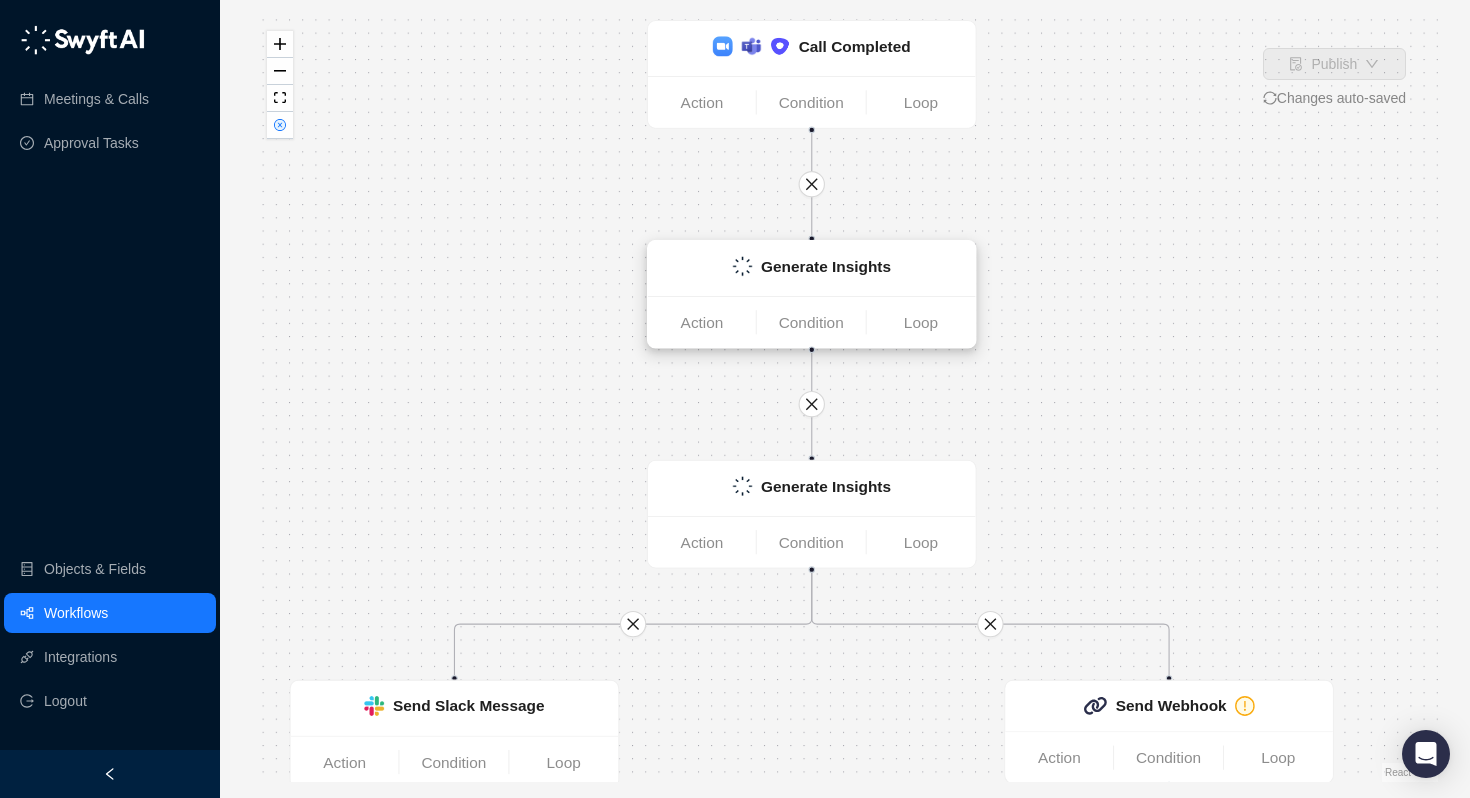 click on "Generate Insights" at bounding box center [826, 266] 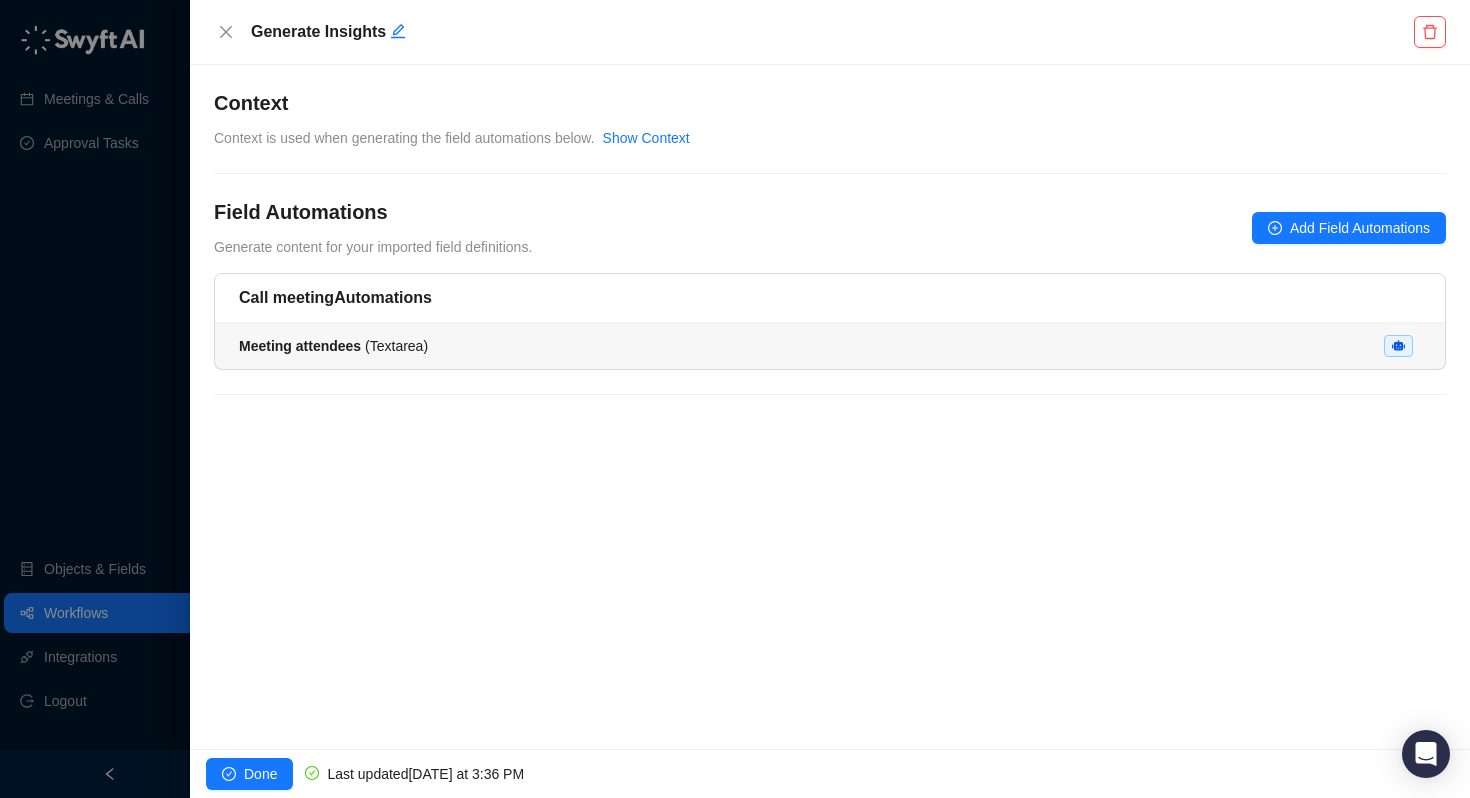 click on "Meeting attendees   ( Textarea )" at bounding box center [830, 346] 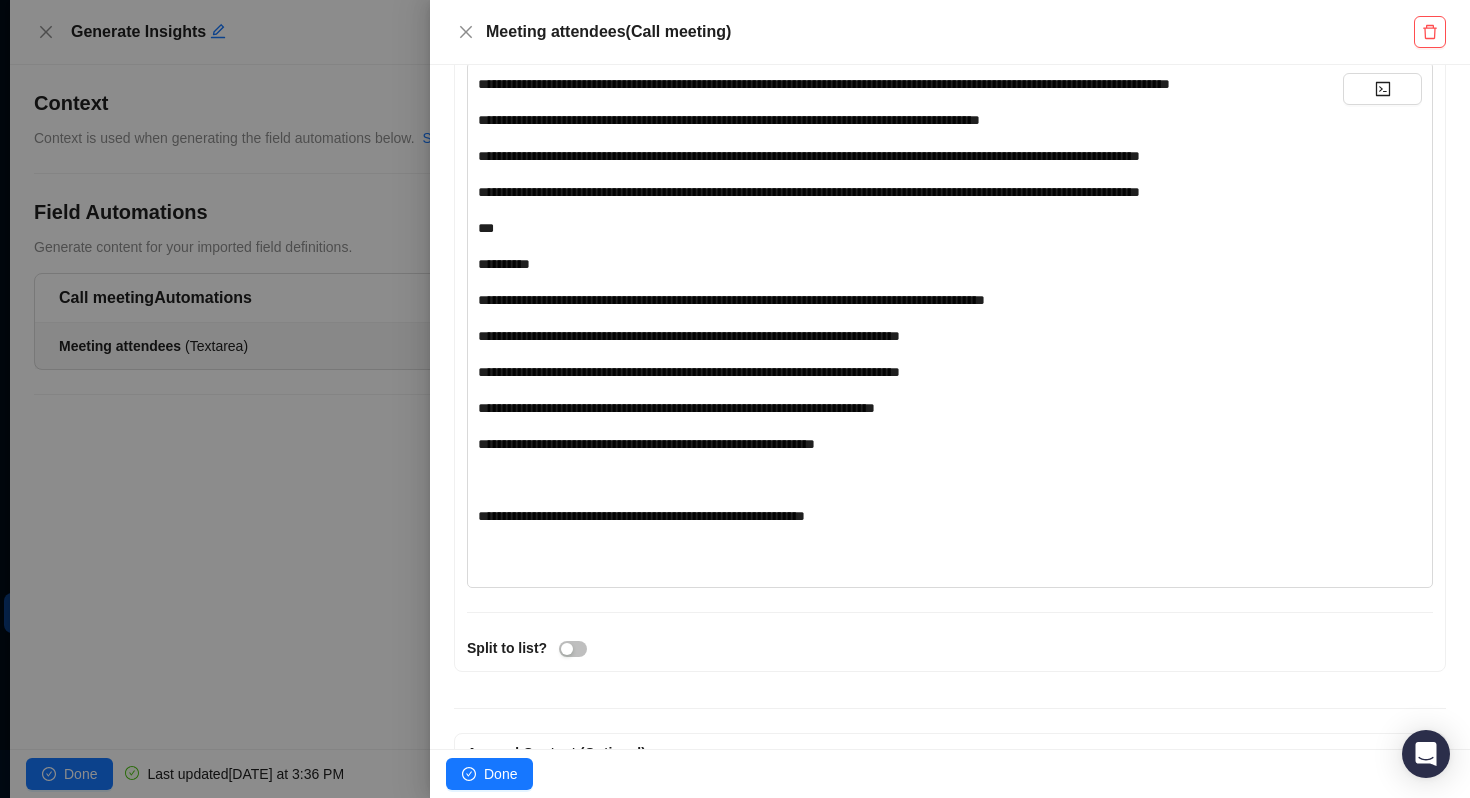 scroll, scrollTop: 224, scrollLeft: 0, axis: vertical 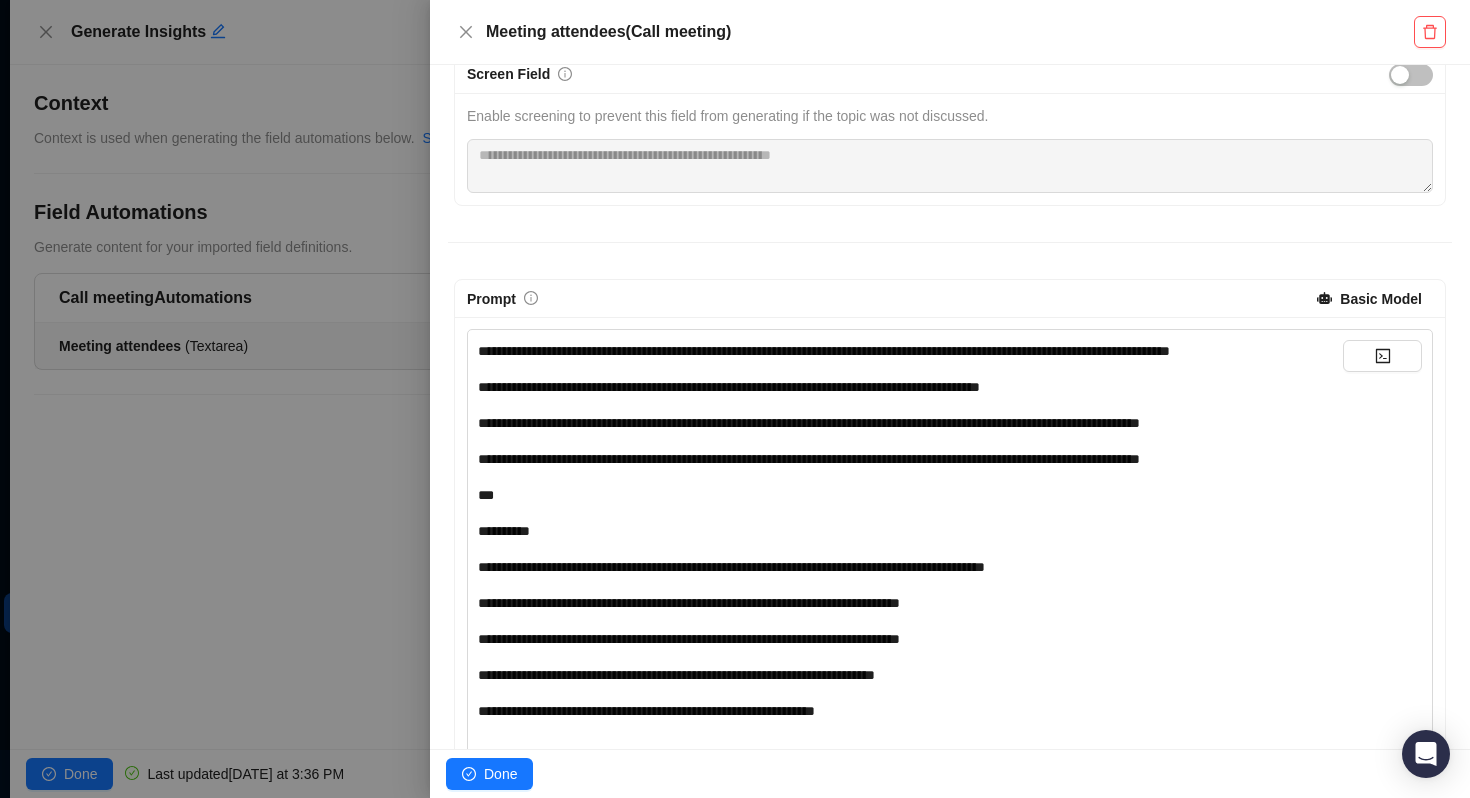 click at bounding box center [735, 399] 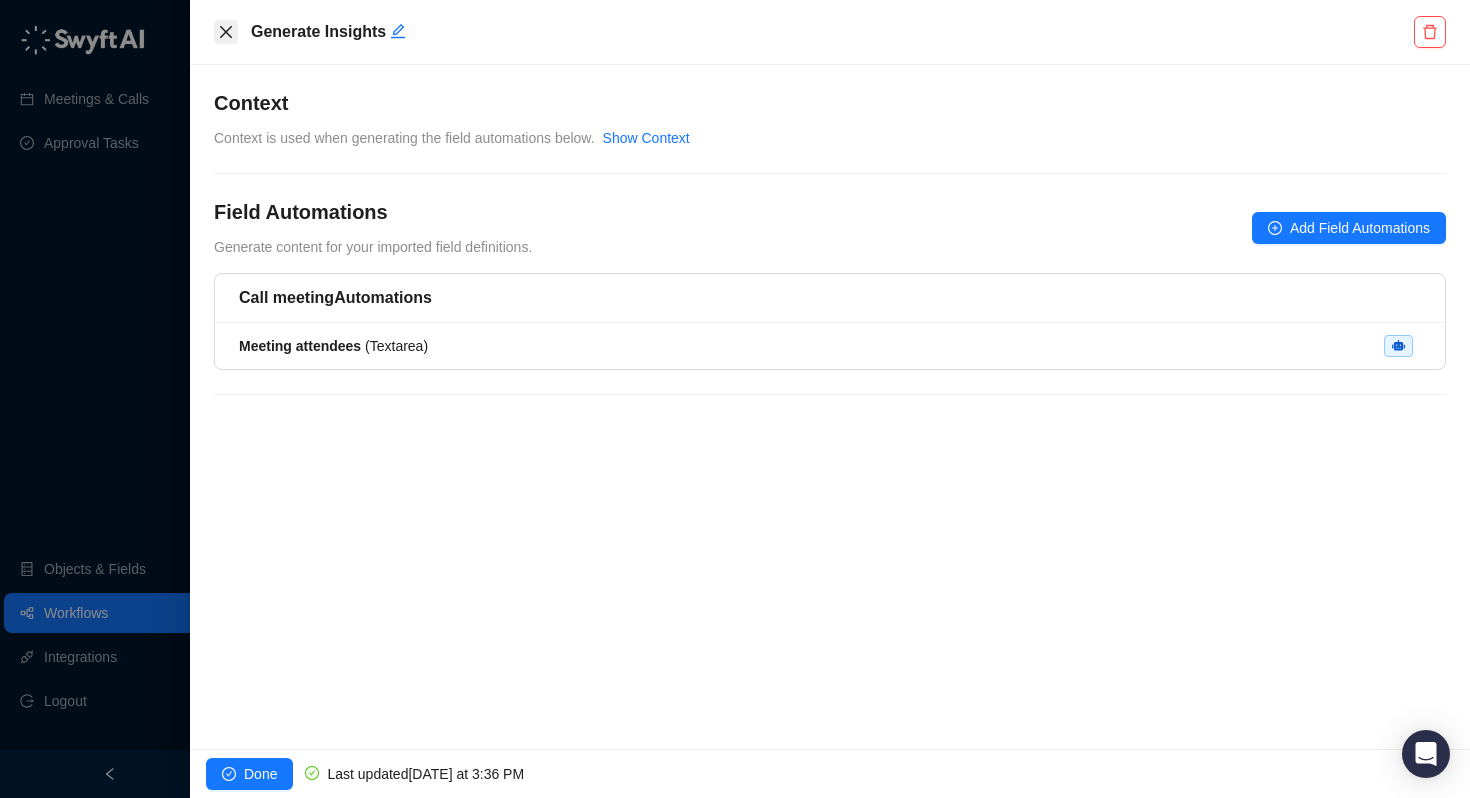 click 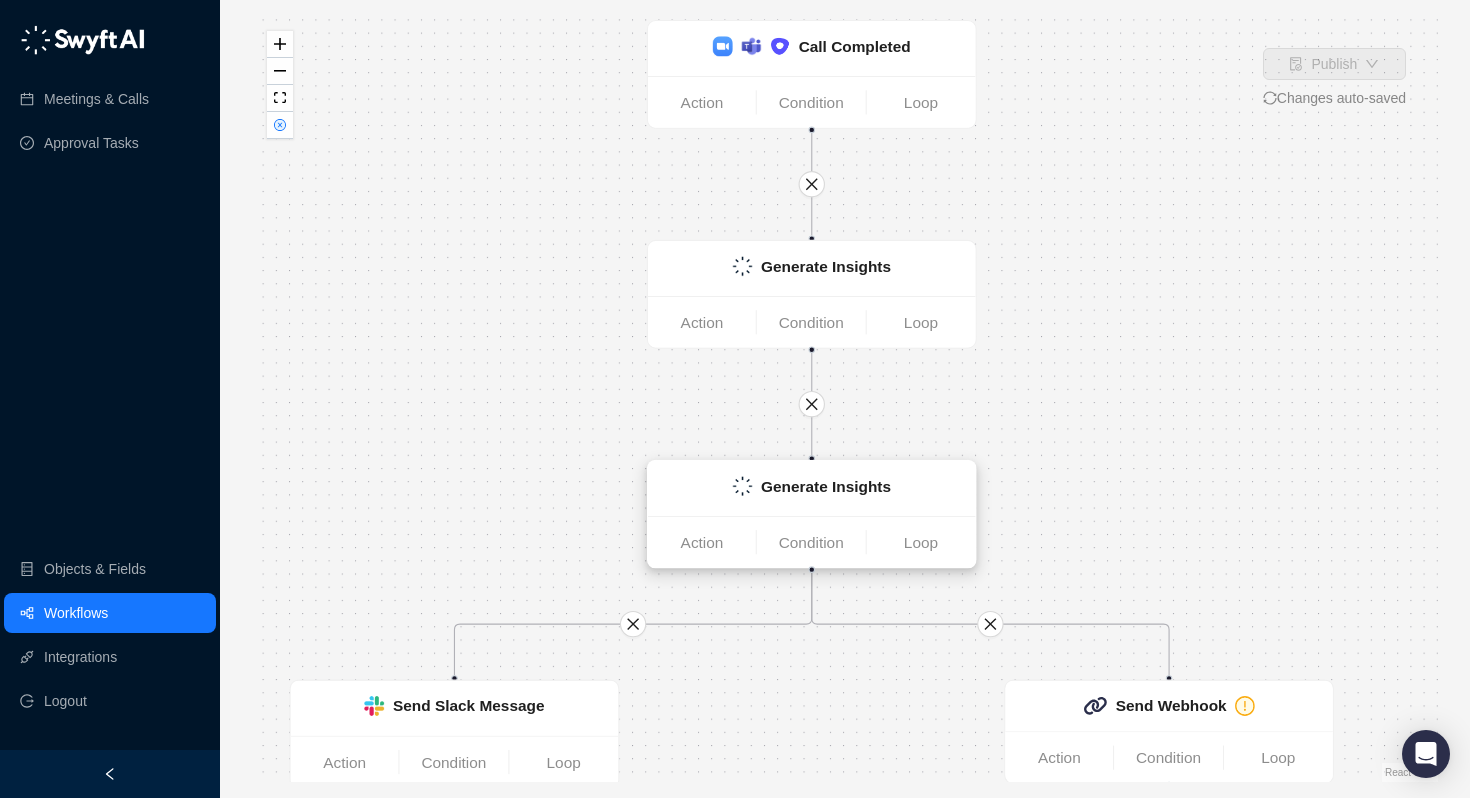 click on "Generate Insights" at bounding box center [826, 486] 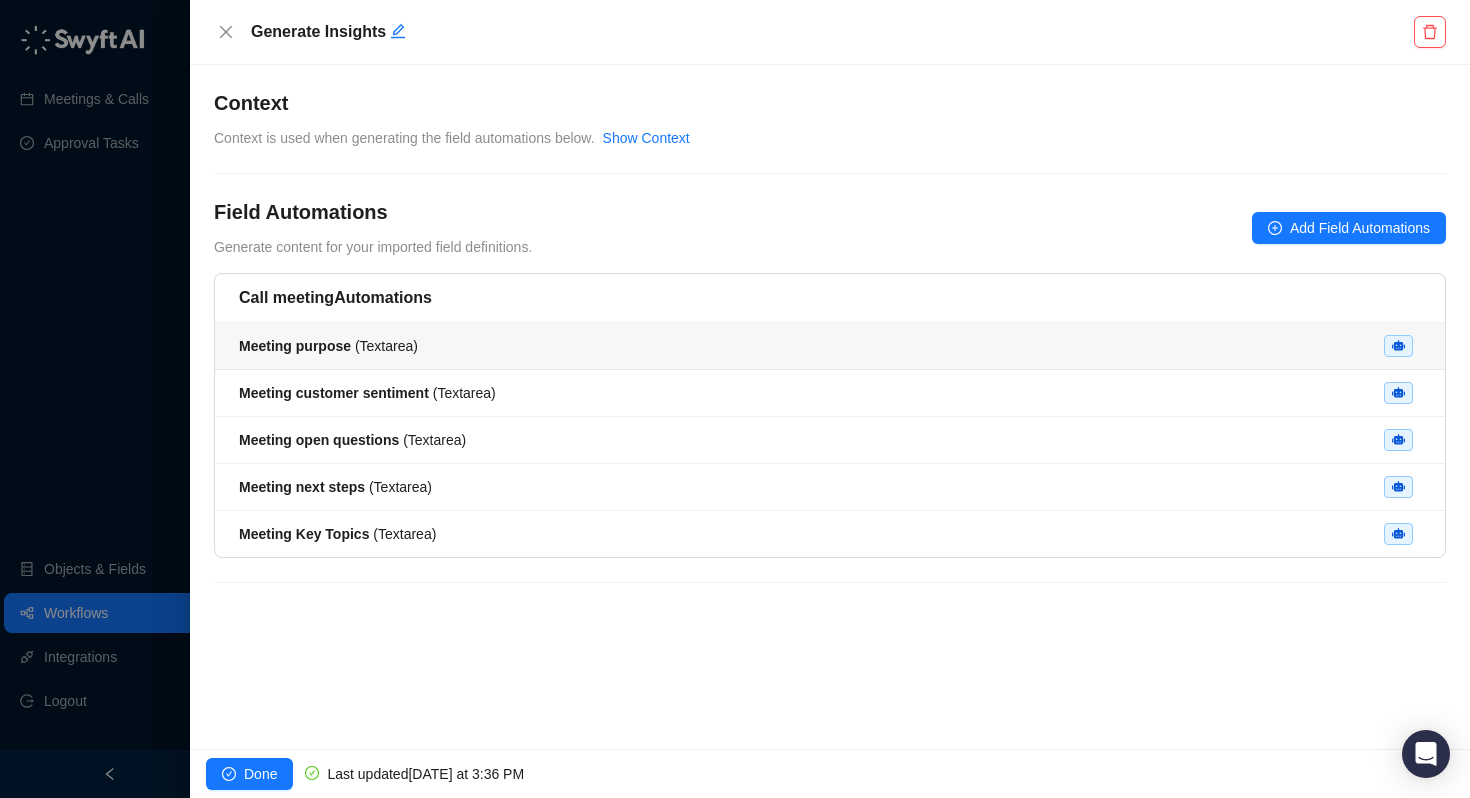 click on "Meeting purpose   ( Textarea )" at bounding box center [830, 346] 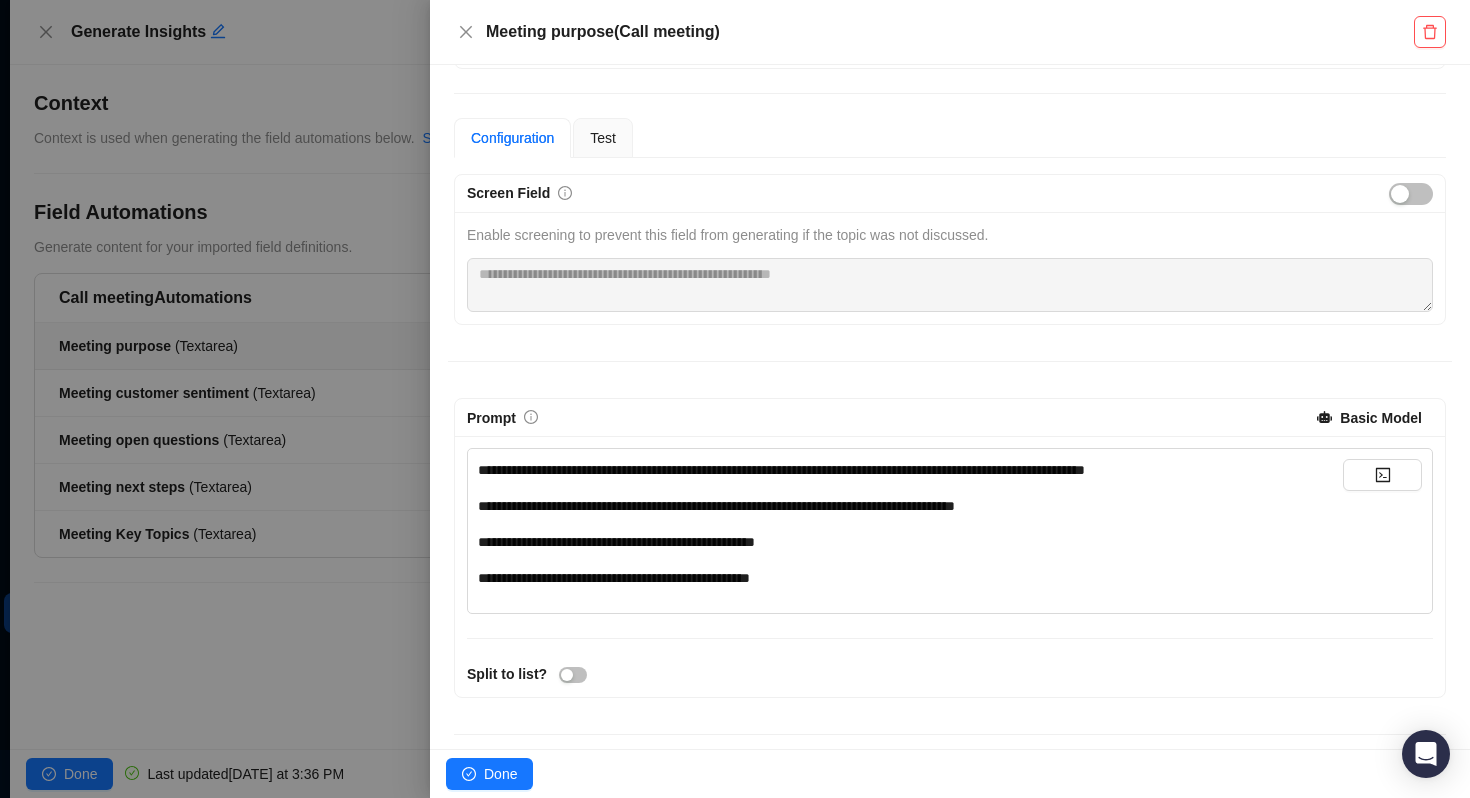 scroll, scrollTop: 106, scrollLeft: 0, axis: vertical 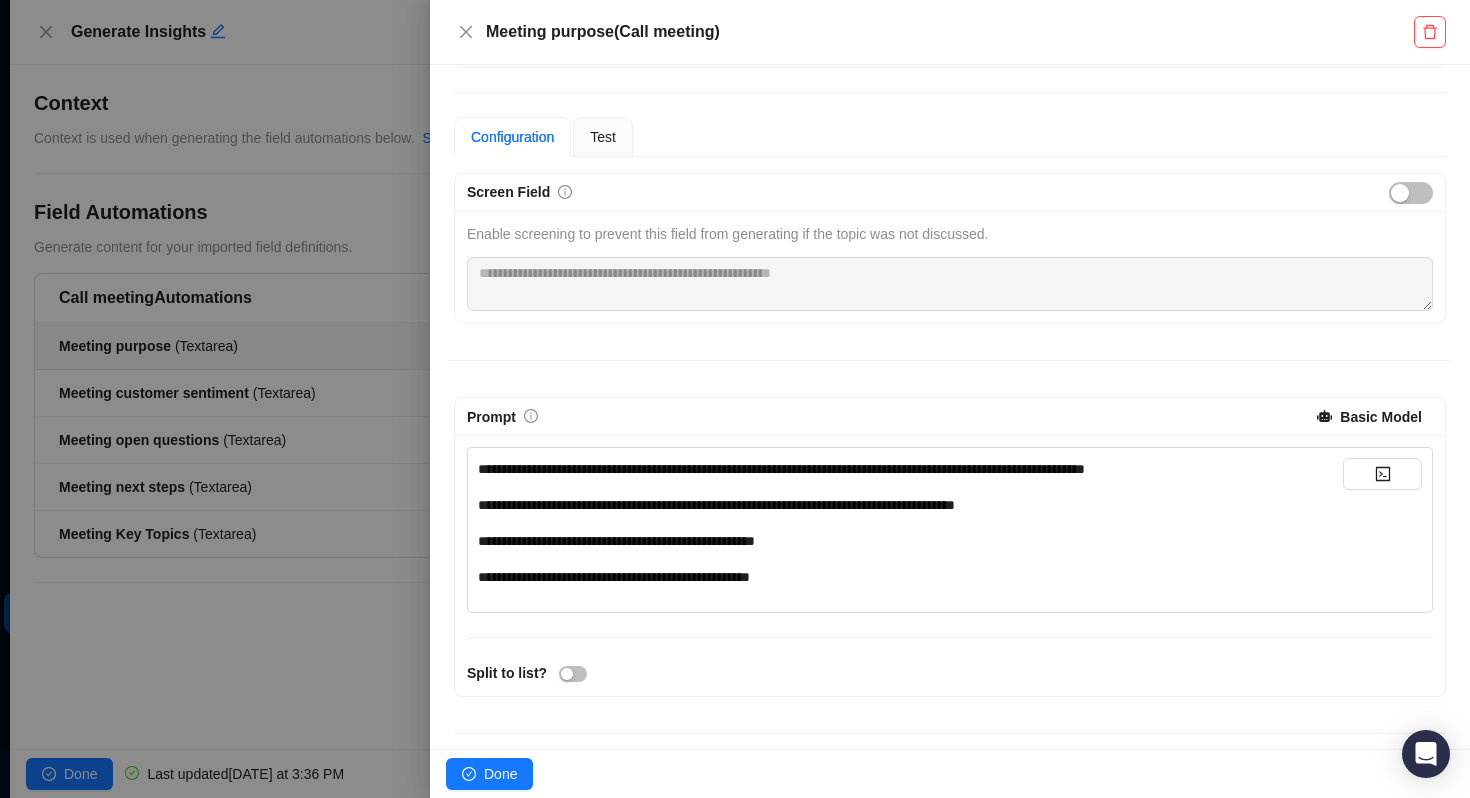click at bounding box center (735, 399) 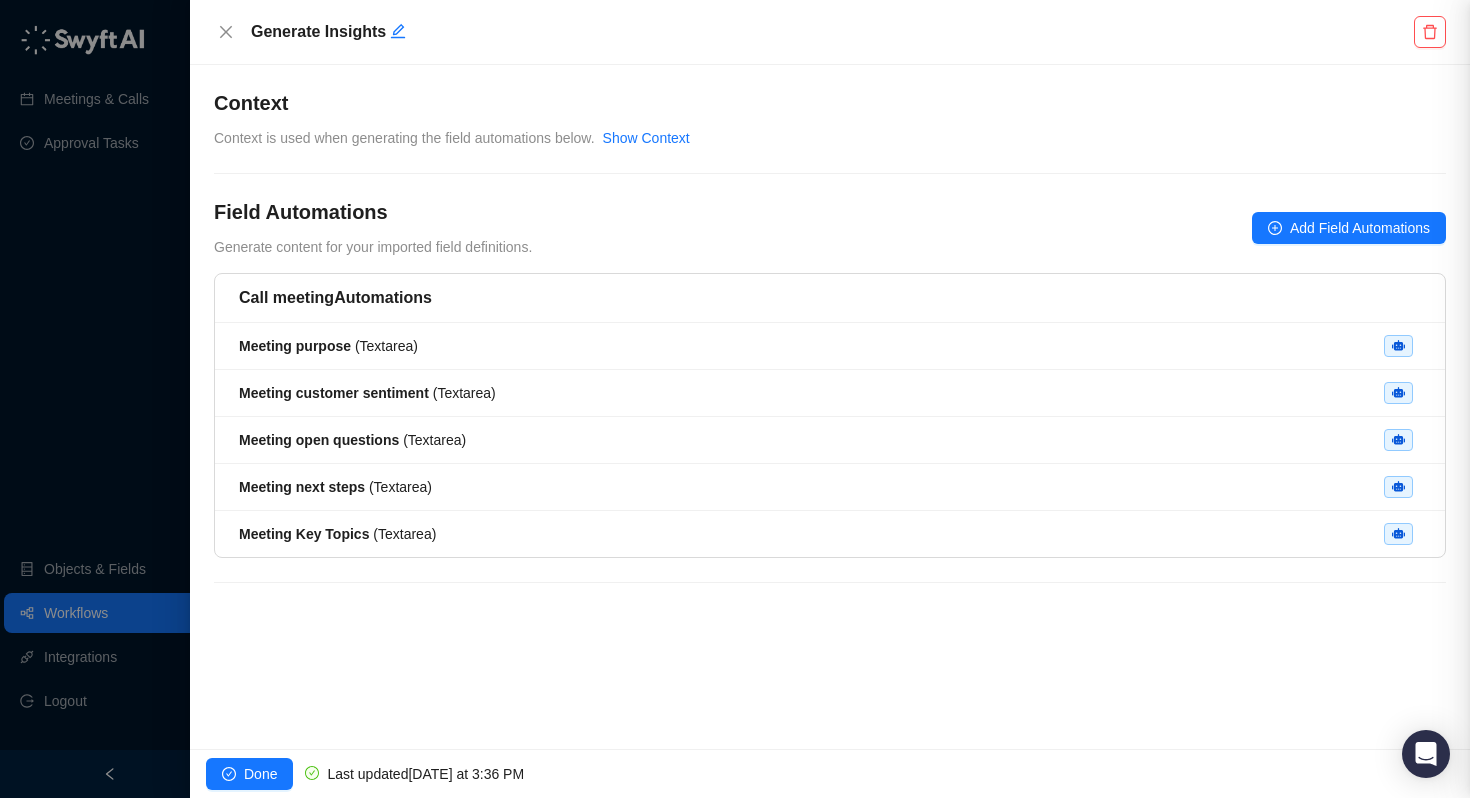 click at bounding box center [735, 399] 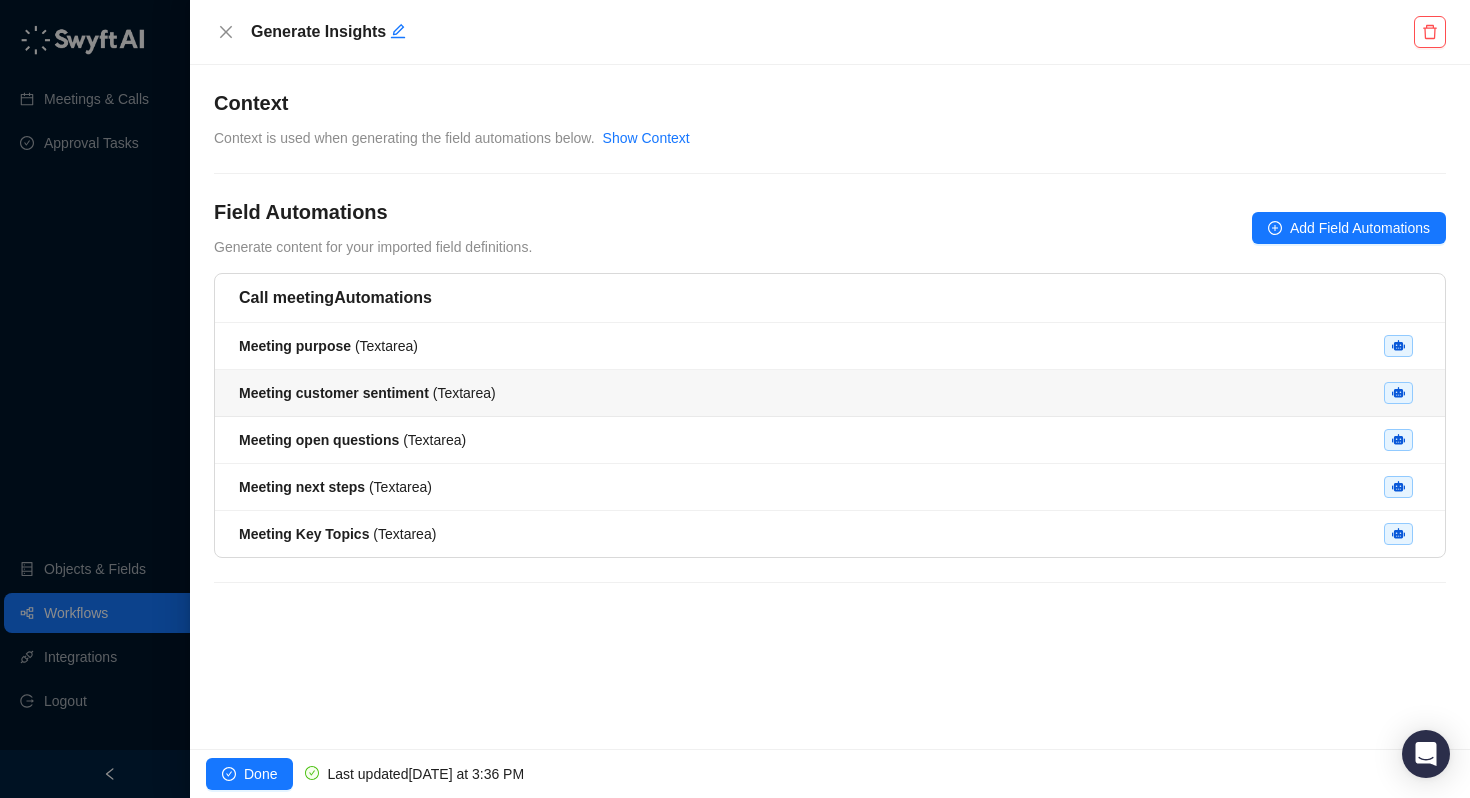 click on "Meeting customer sentiment" at bounding box center (334, 393) 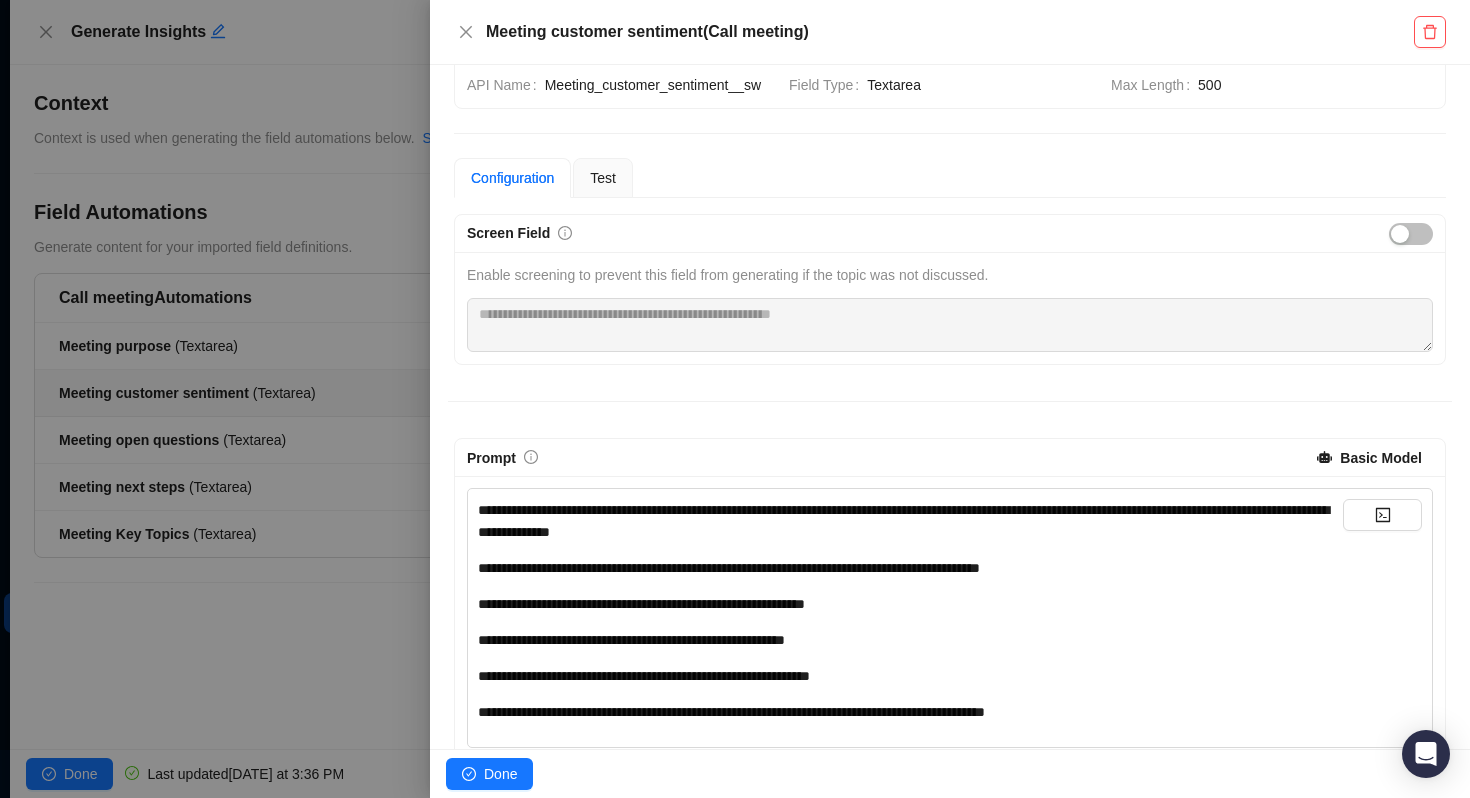 scroll, scrollTop: 138, scrollLeft: 0, axis: vertical 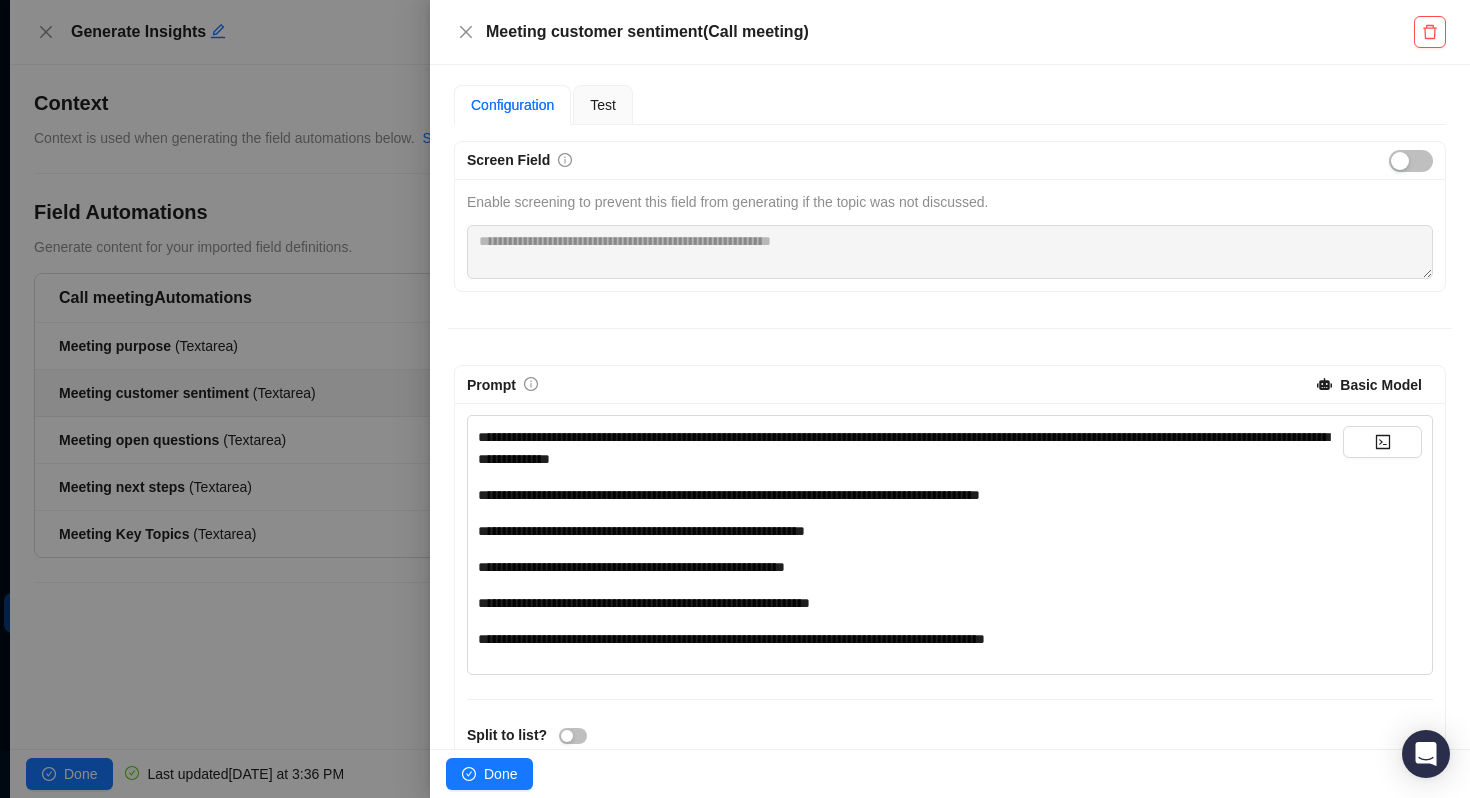 click at bounding box center [735, 399] 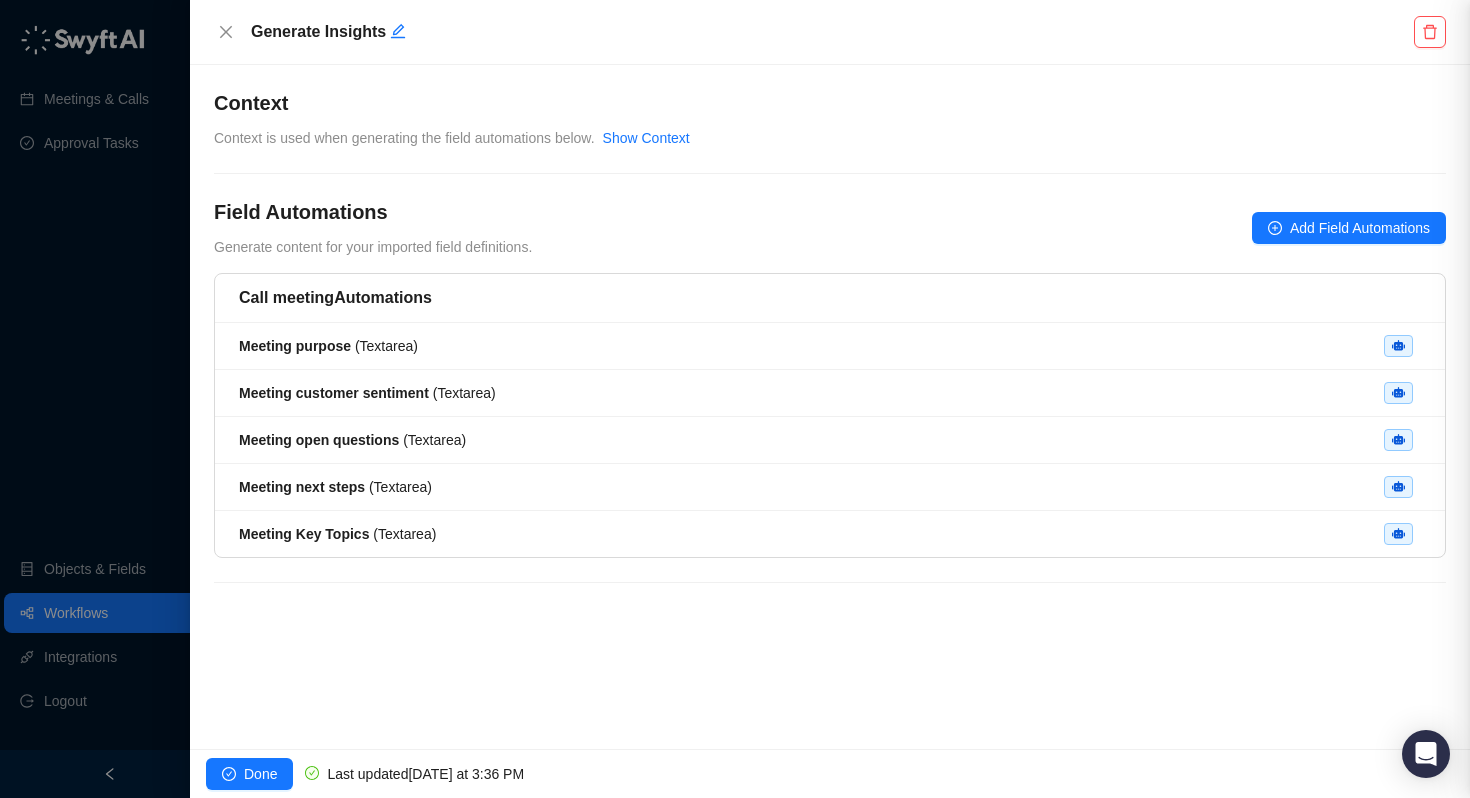 click at bounding box center [735, 399] 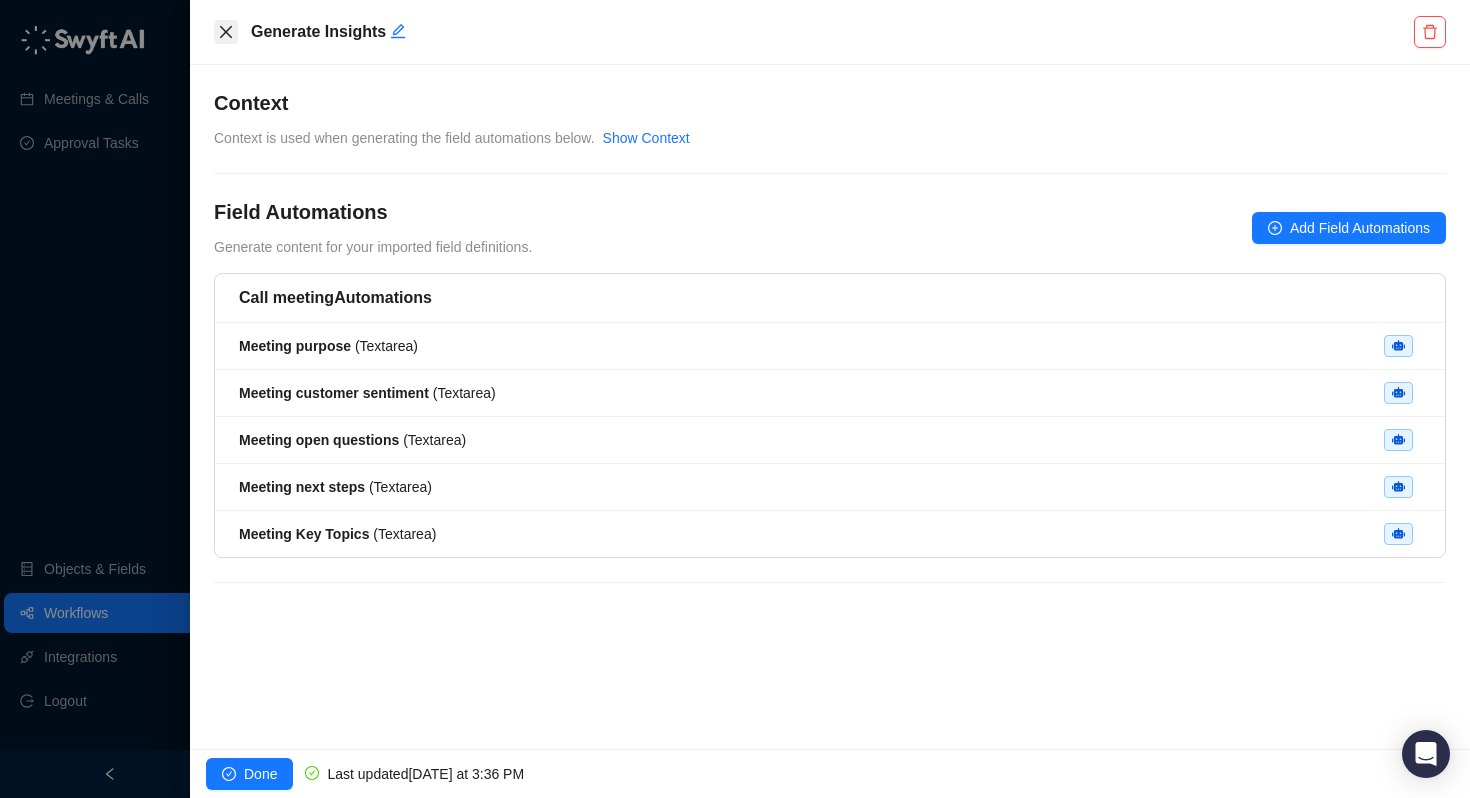 click 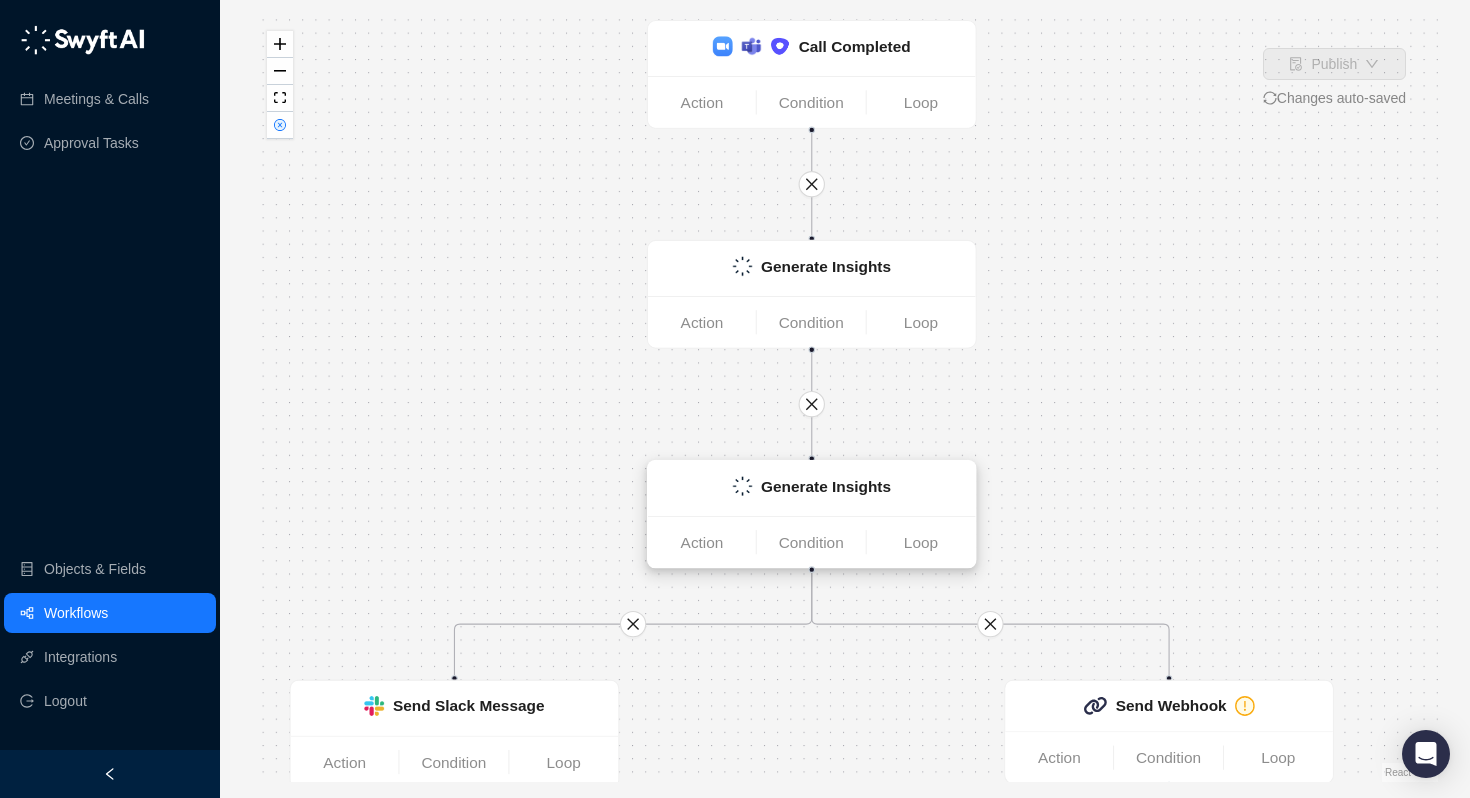 click on "Generate Insights" at bounding box center [826, 486] 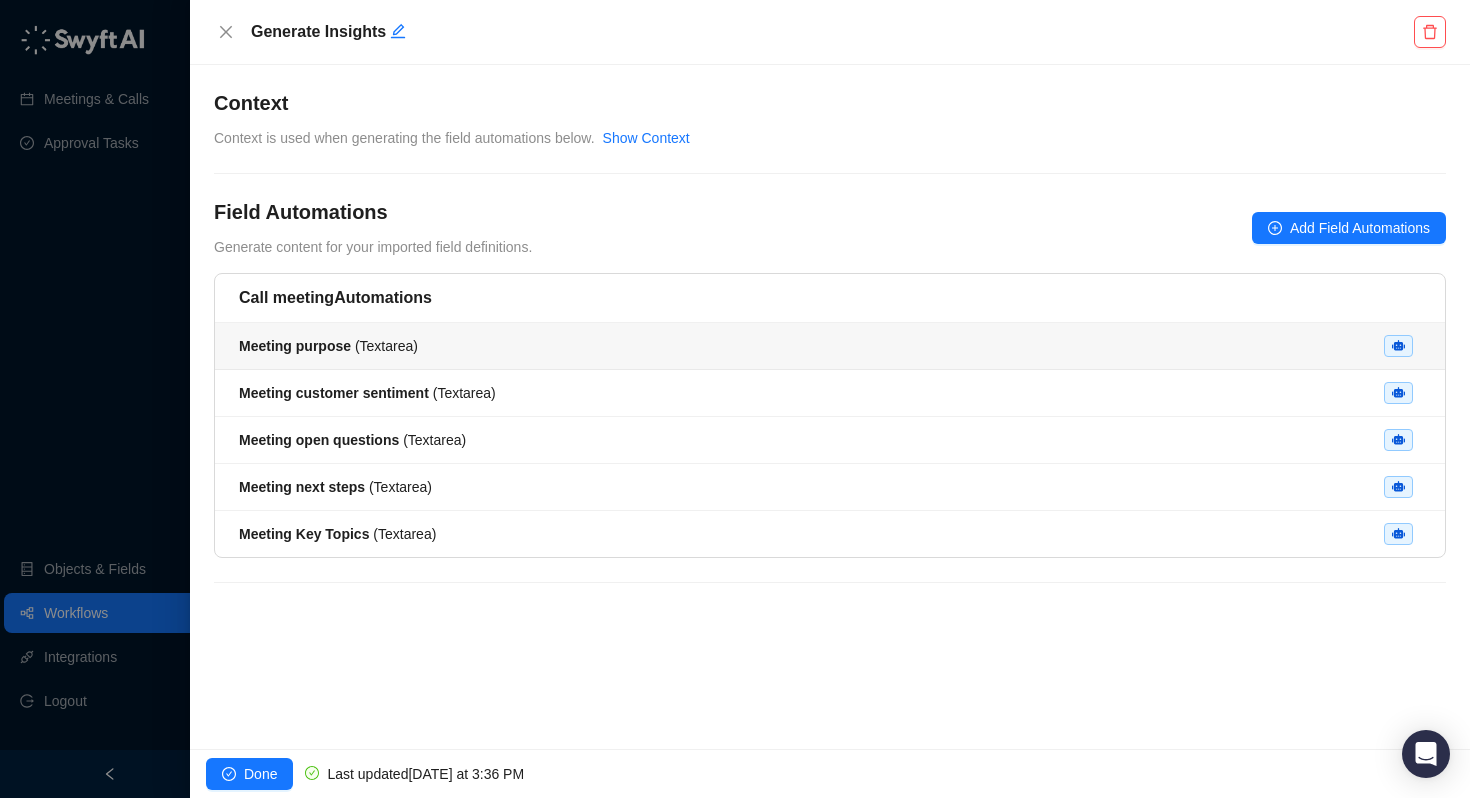 click on "Meeting purpose   ( Textarea )" at bounding box center [328, 346] 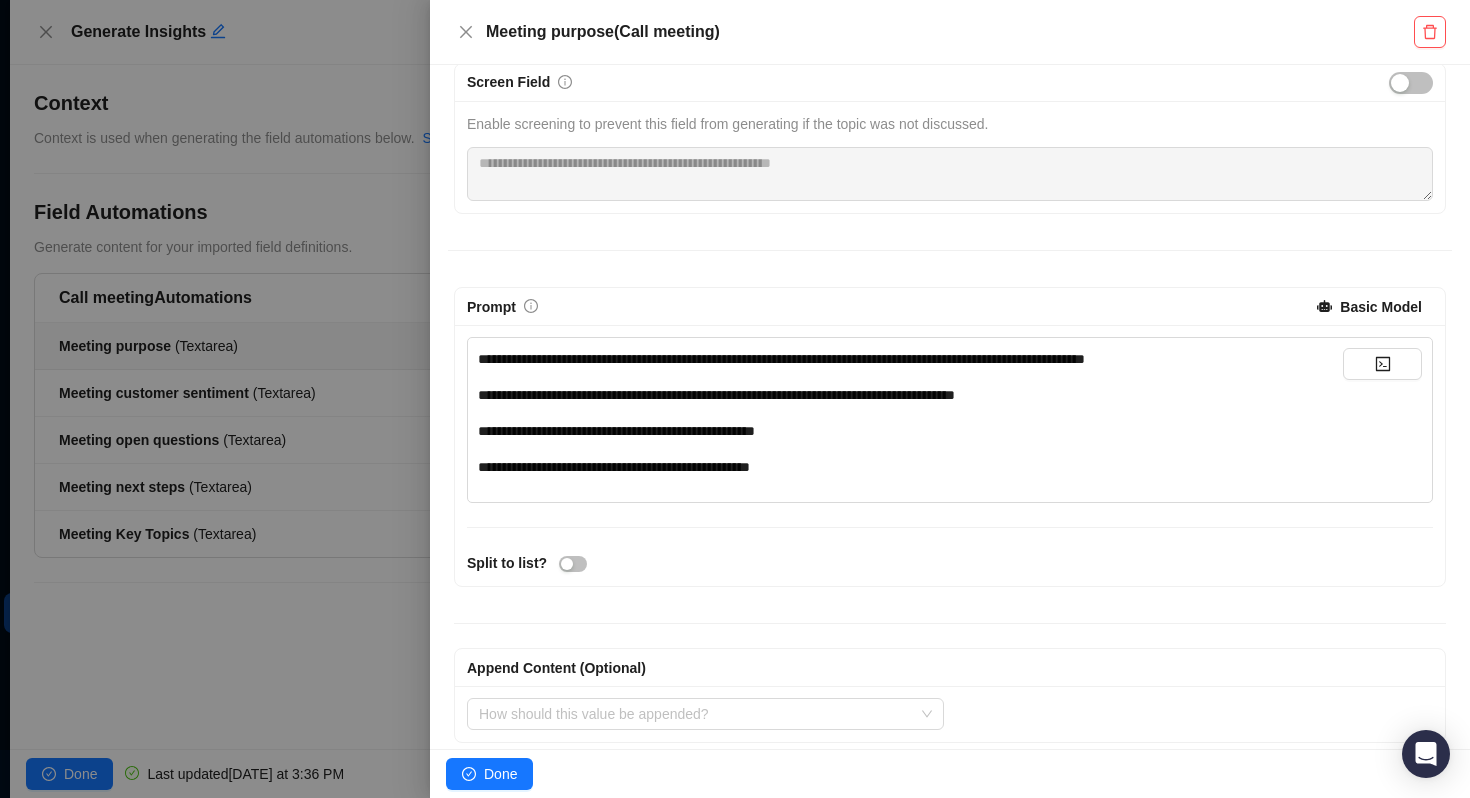 scroll, scrollTop: 219, scrollLeft: 0, axis: vertical 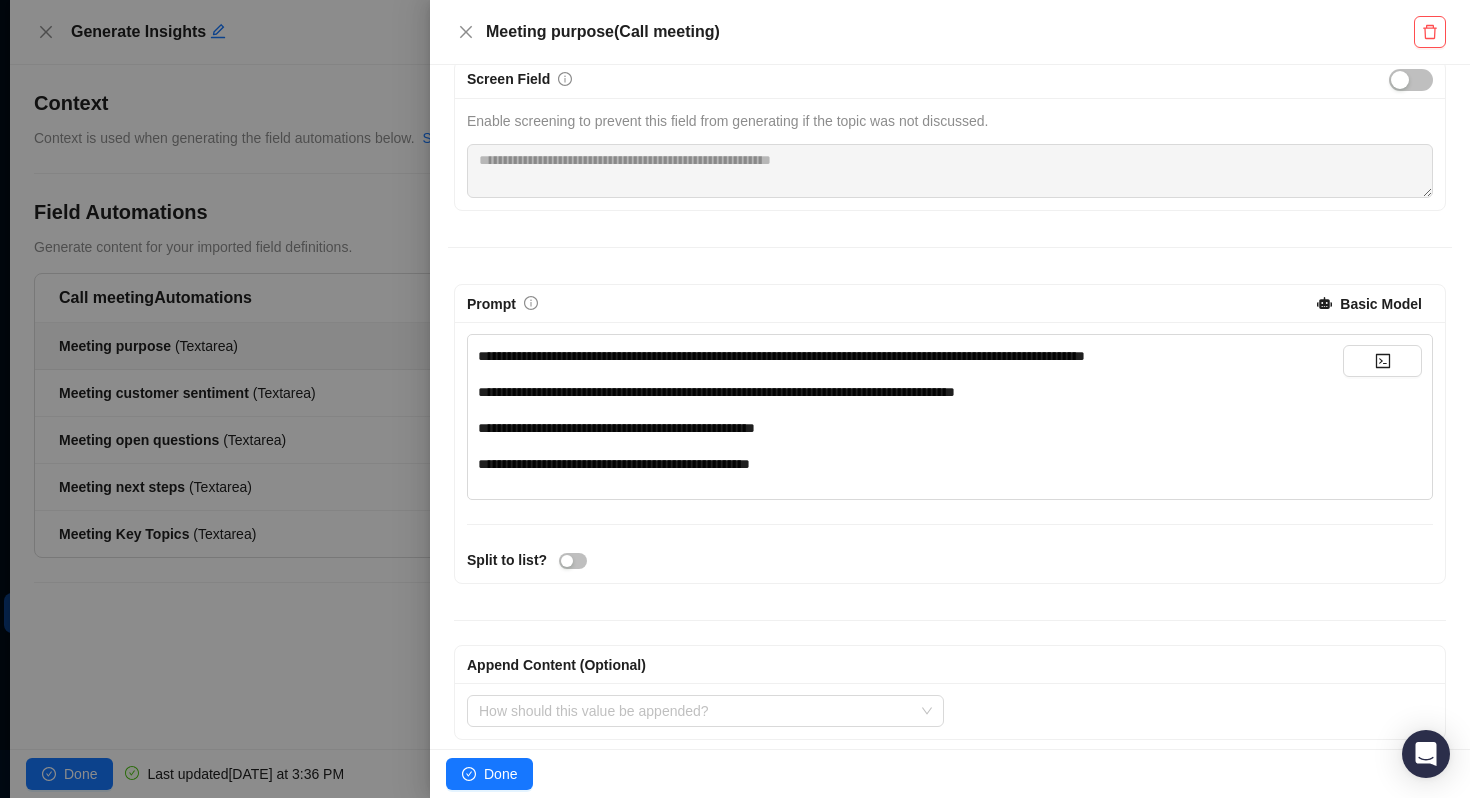 click at bounding box center (735, 399) 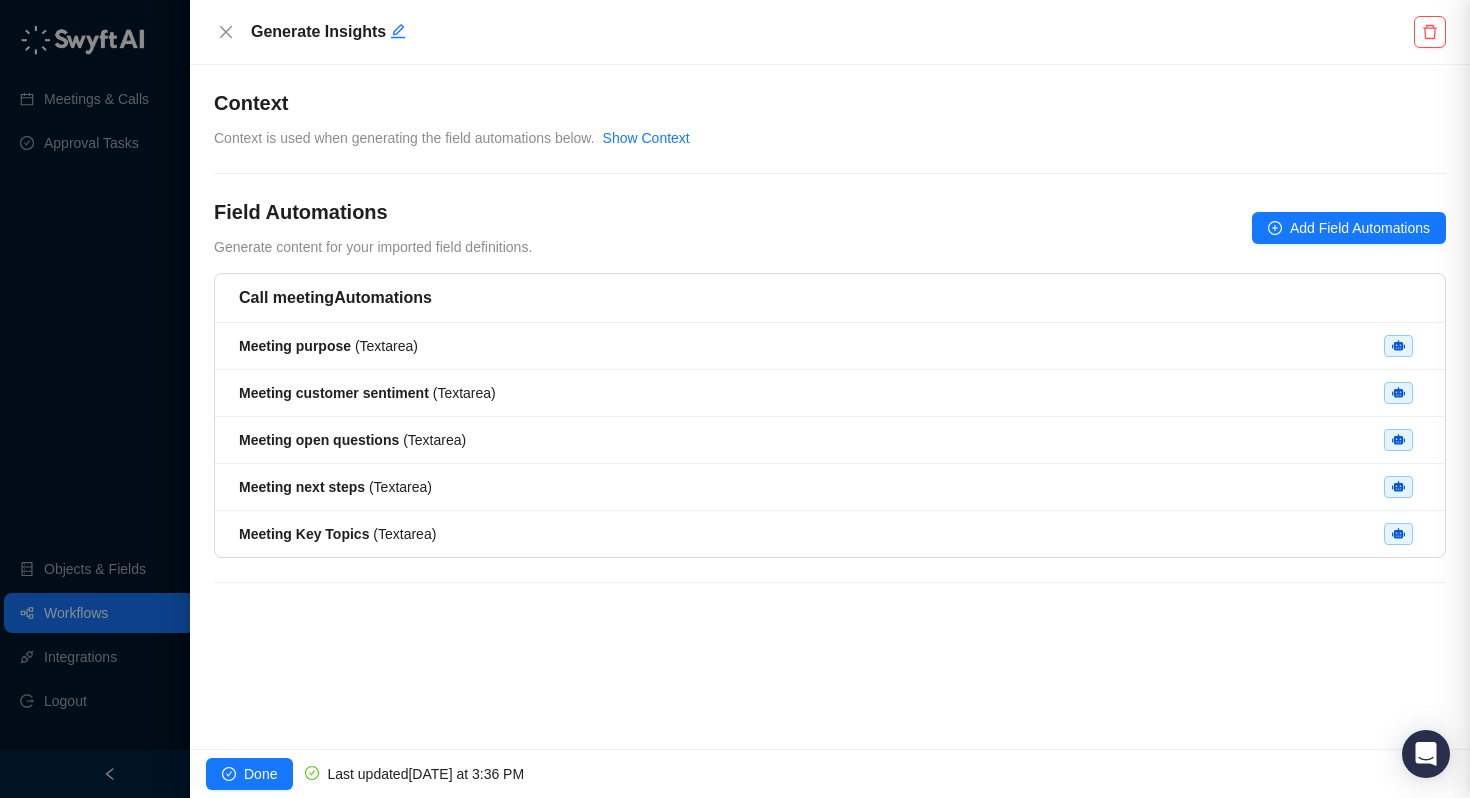 scroll, scrollTop: 0, scrollLeft: 0, axis: both 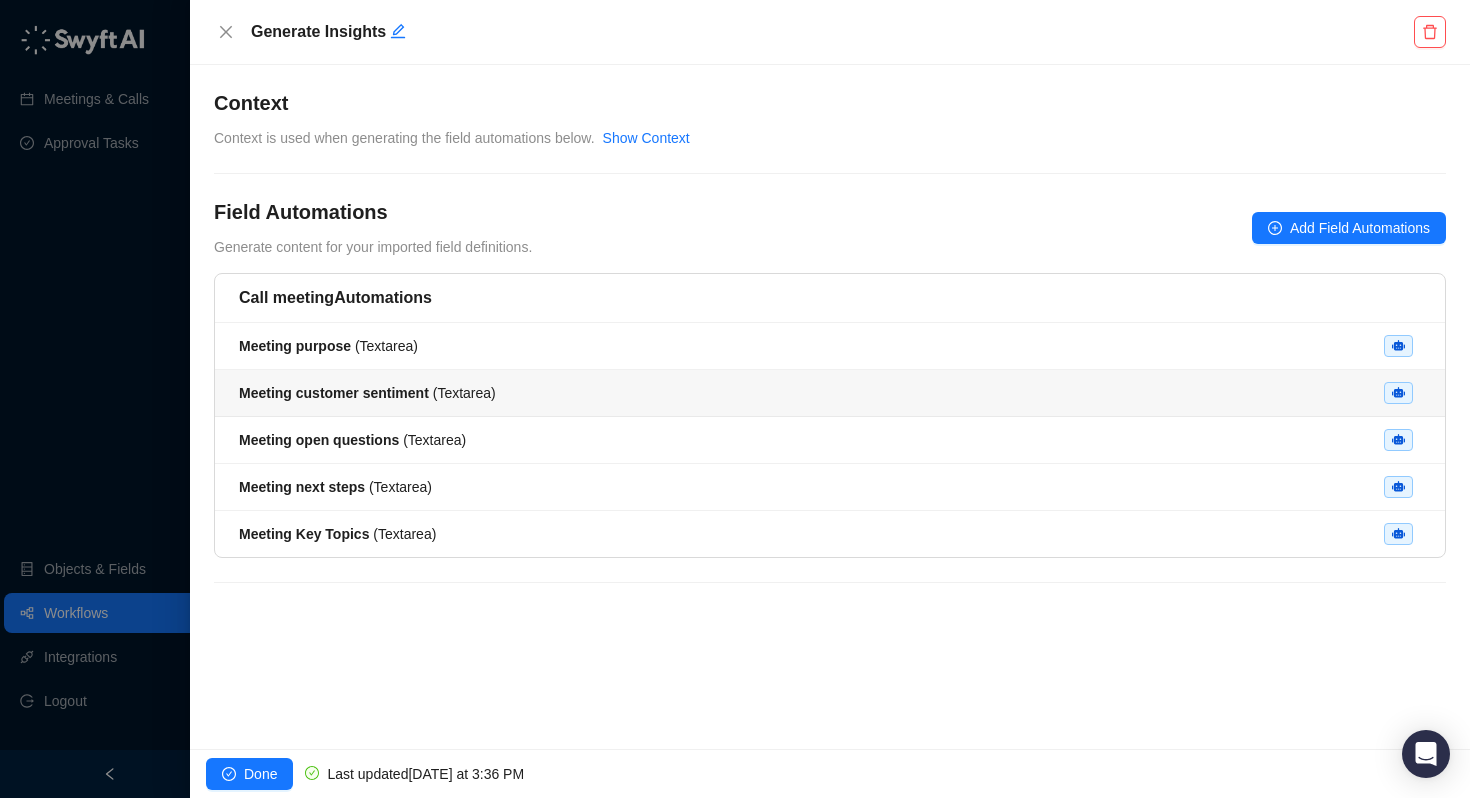 click on "Meeting customer sentiment" at bounding box center [334, 393] 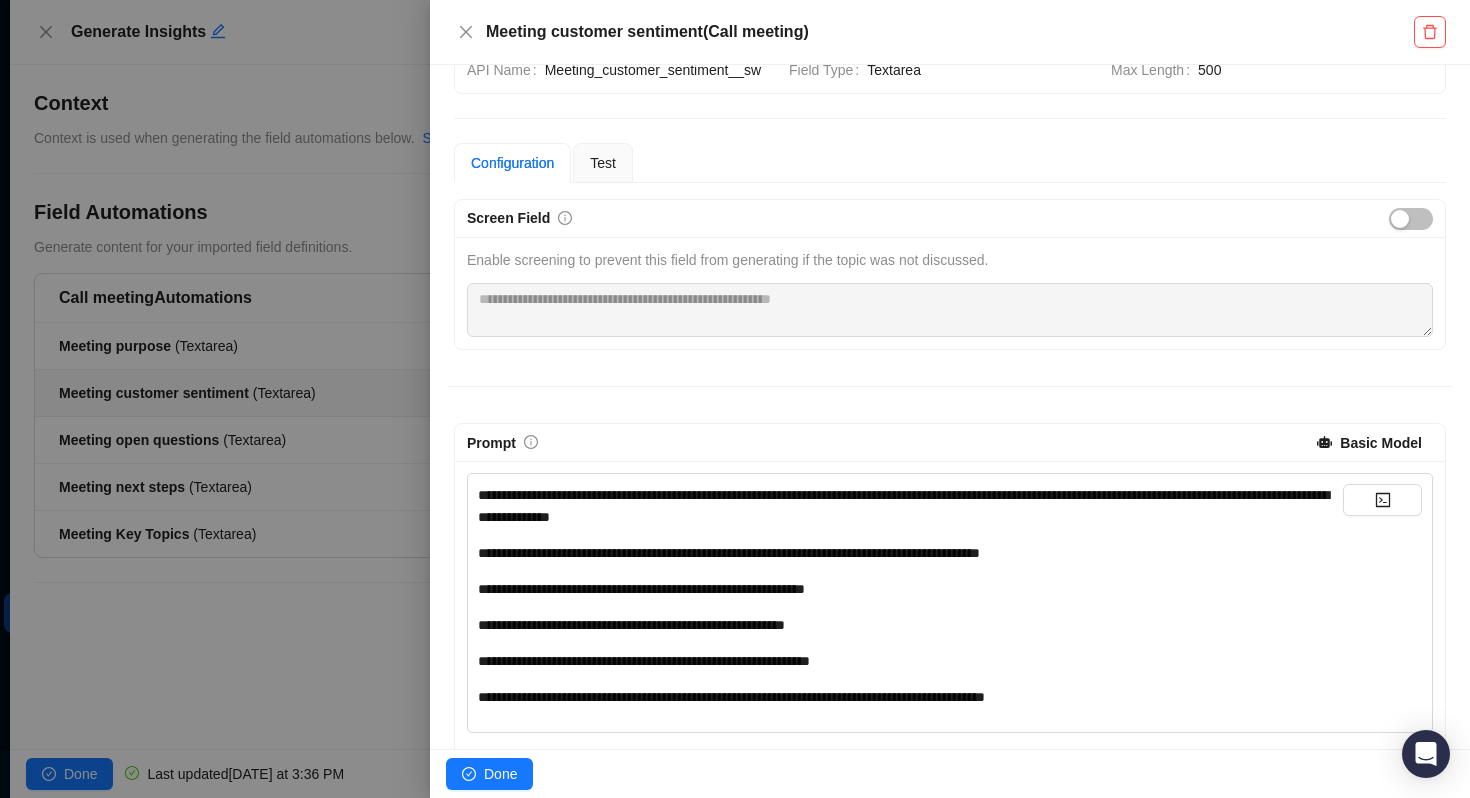 scroll, scrollTop: 344, scrollLeft: 0, axis: vertical 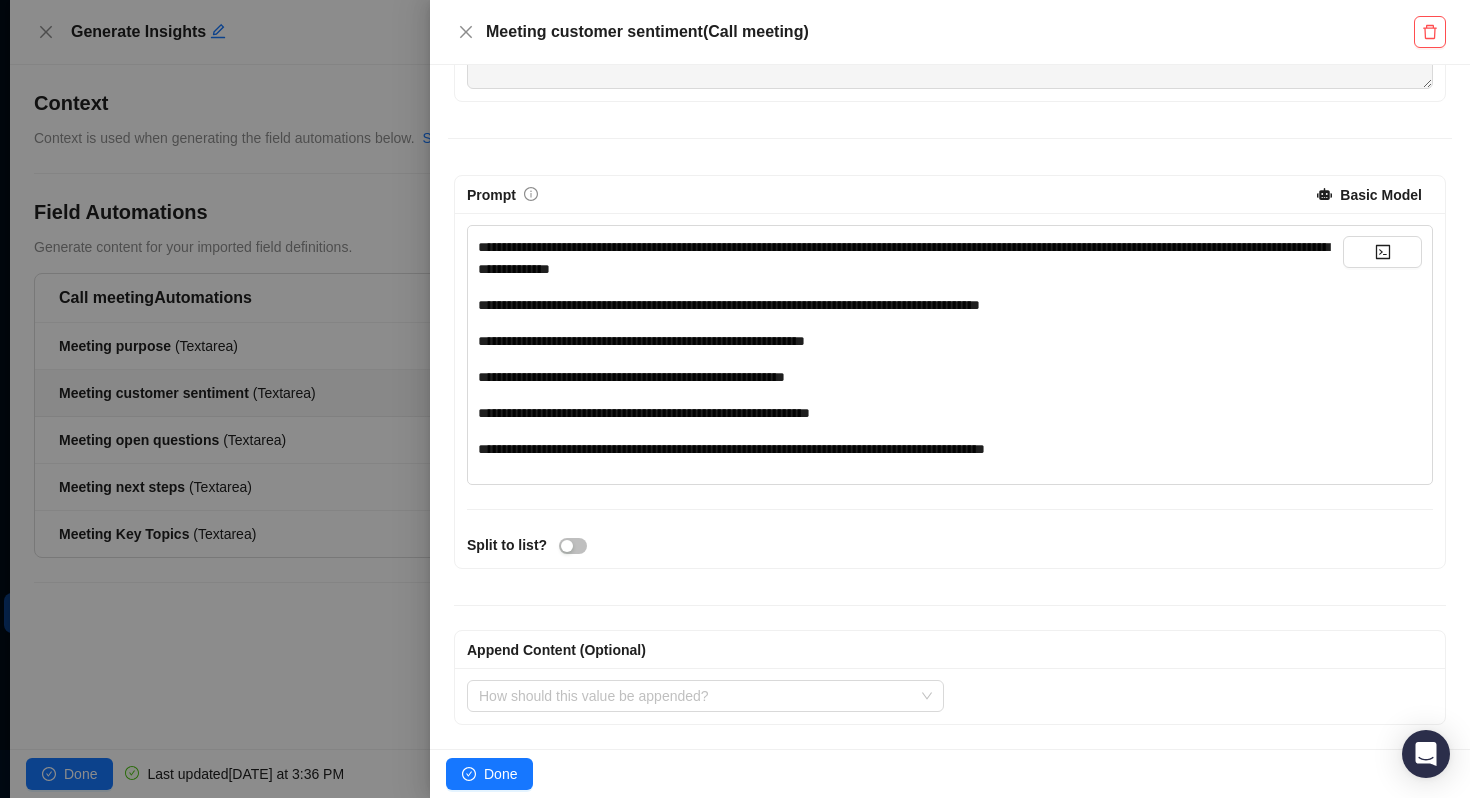 click at bounding box center [735, 399] 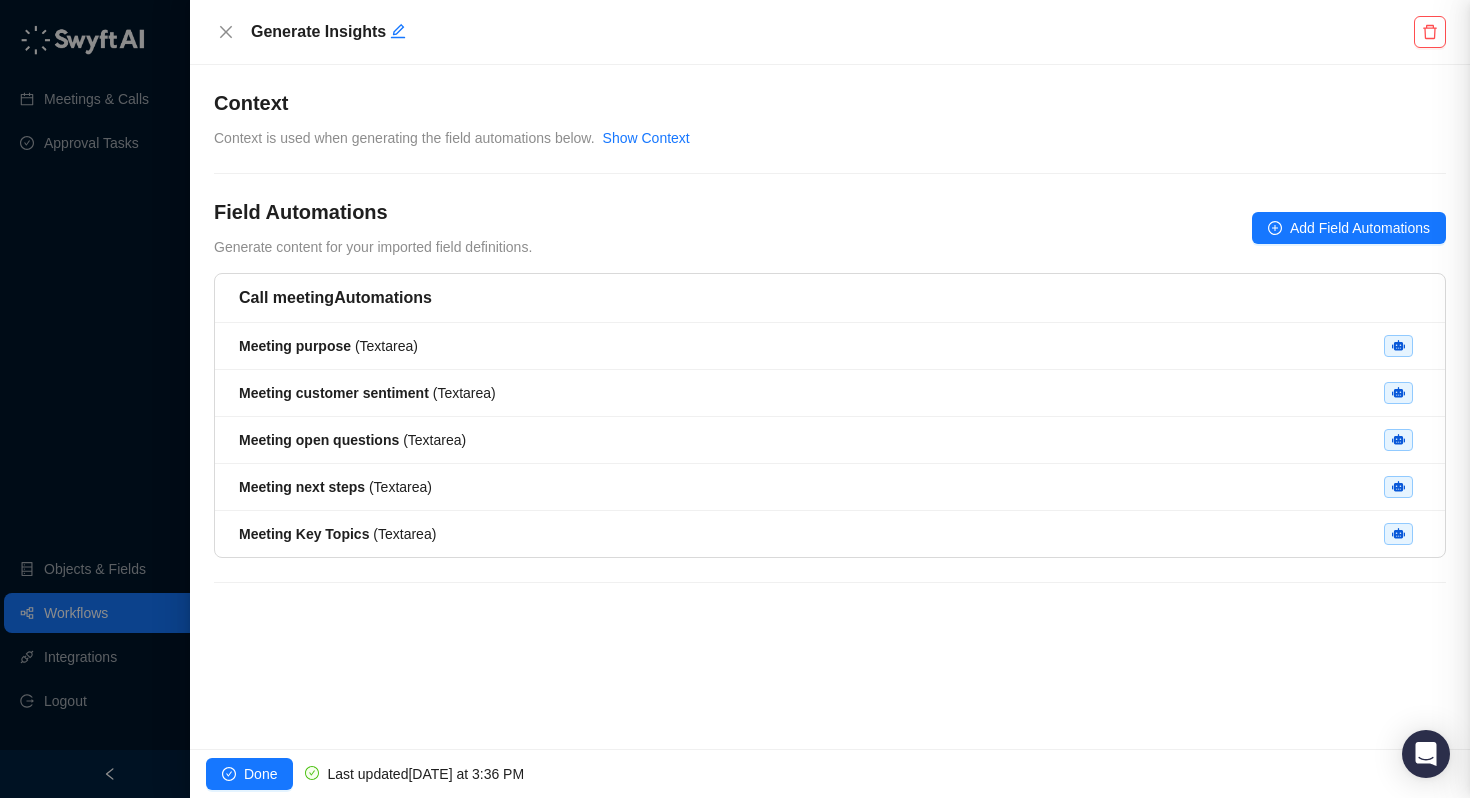 scroll, scrollTop: 0, scrollLeft: 0, axis: both 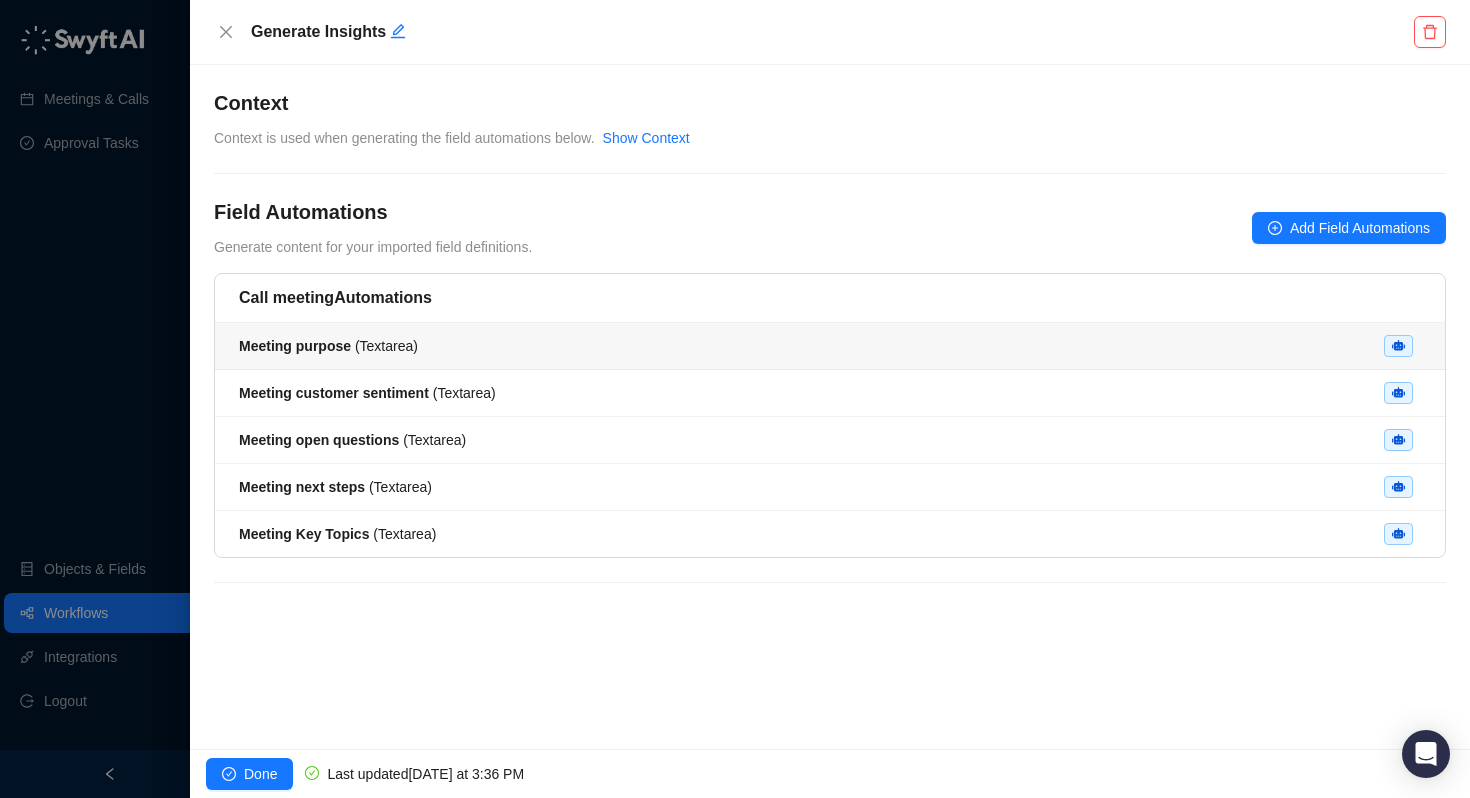 click on "Meeting purpose   ( Textarea )" at bounding box center [328, 346] 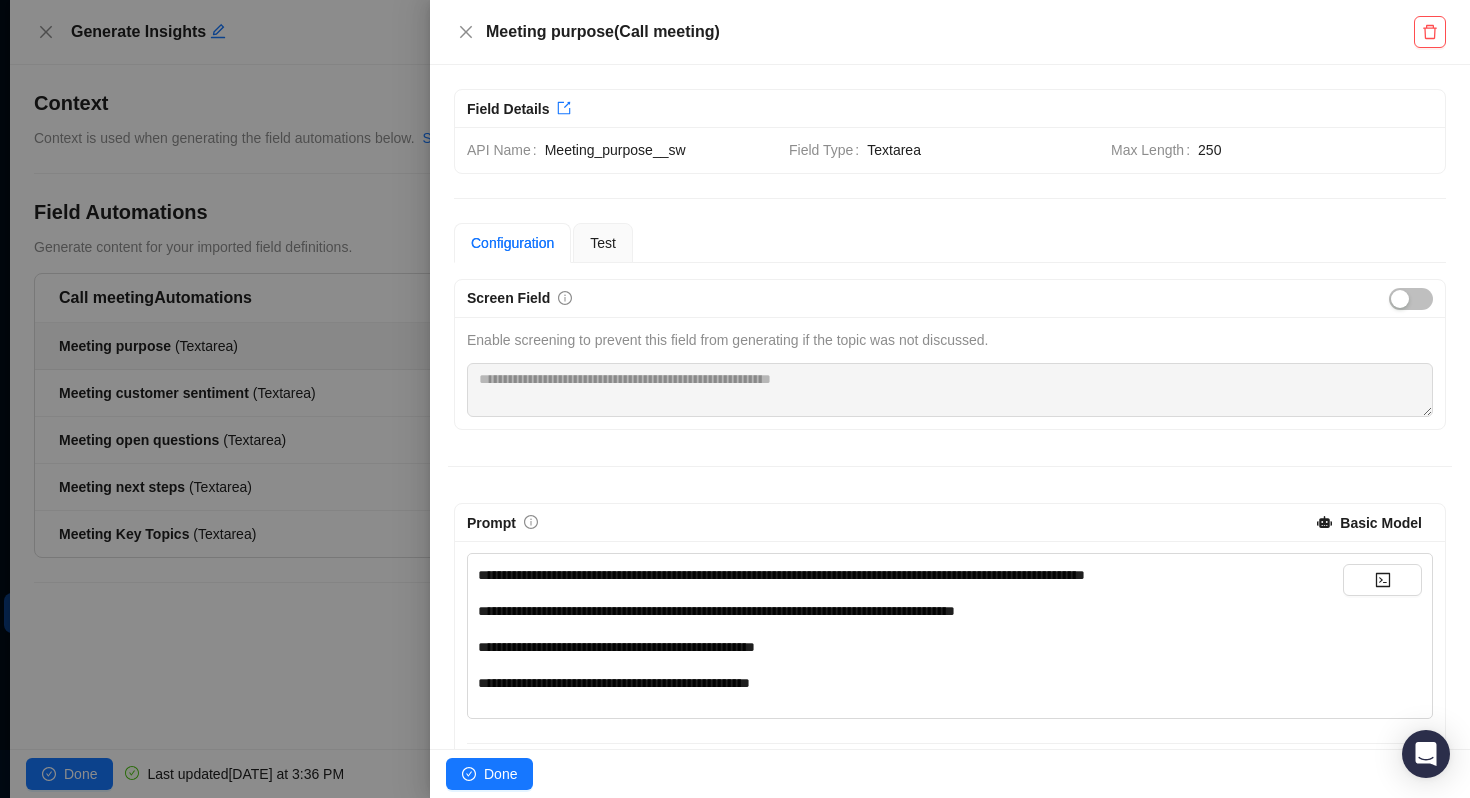 click on "**********" at bounding box center (716, 611) 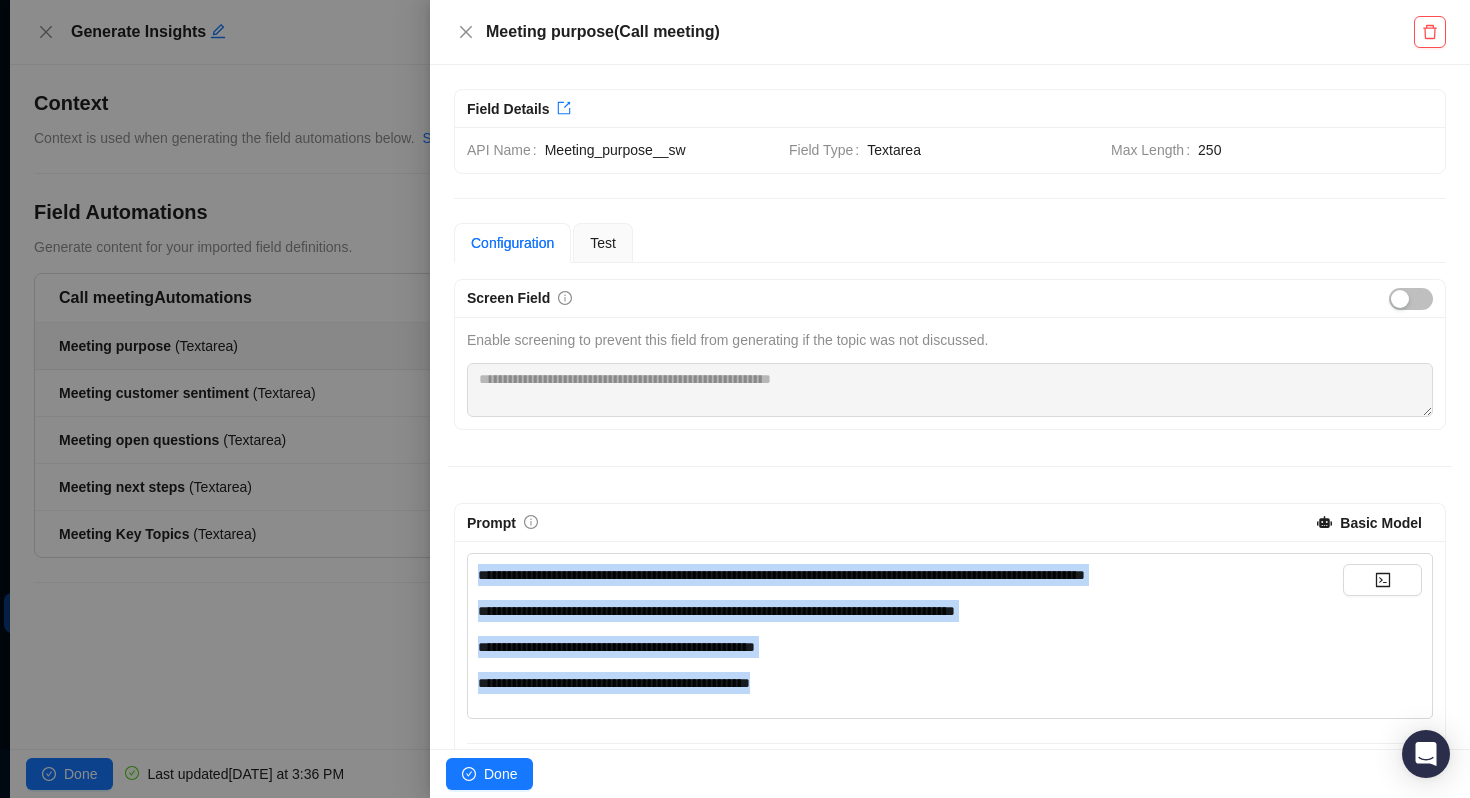 copy on "**********" 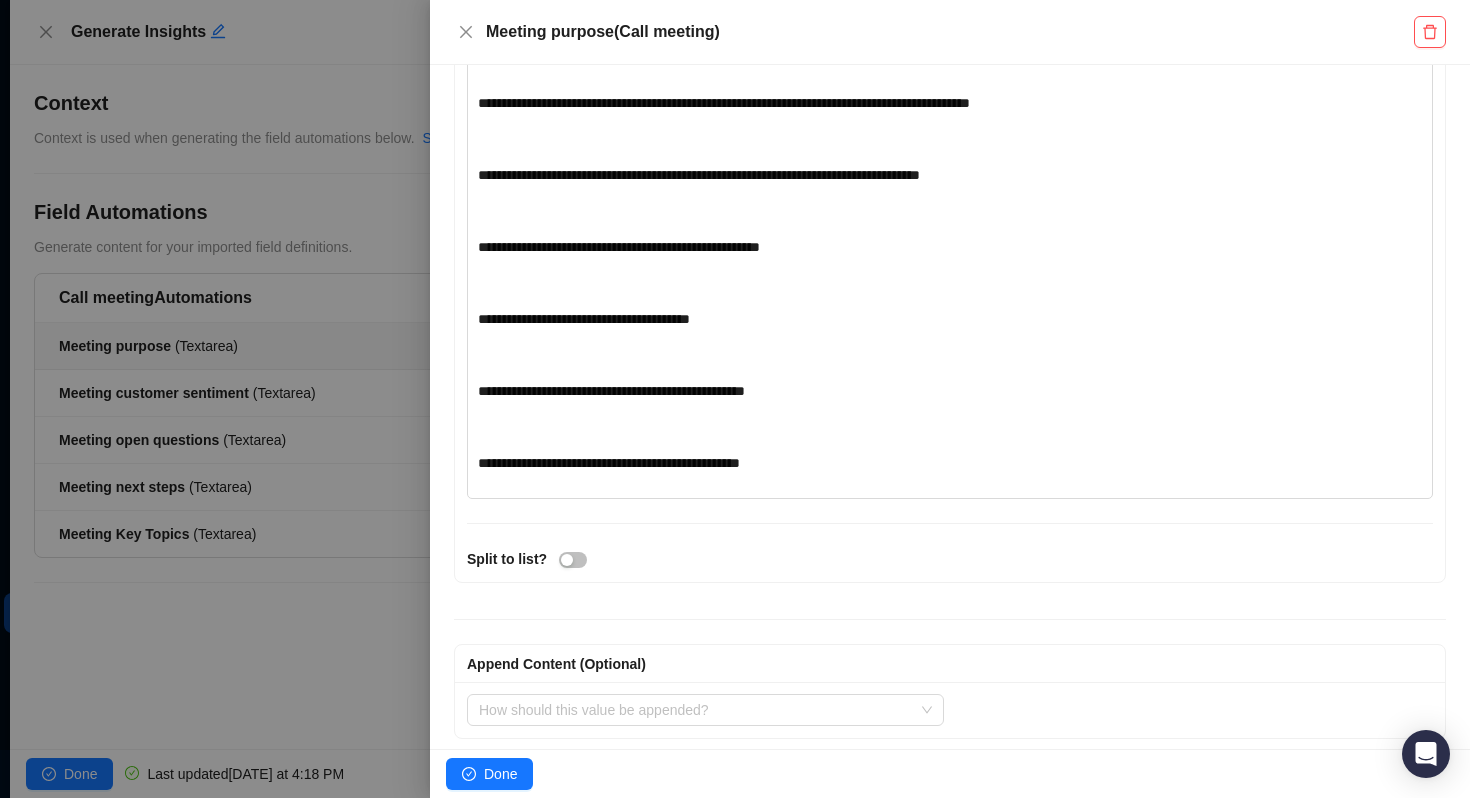 scroll, scrollTop: 768, scrollLeft: 0, axis: vertical 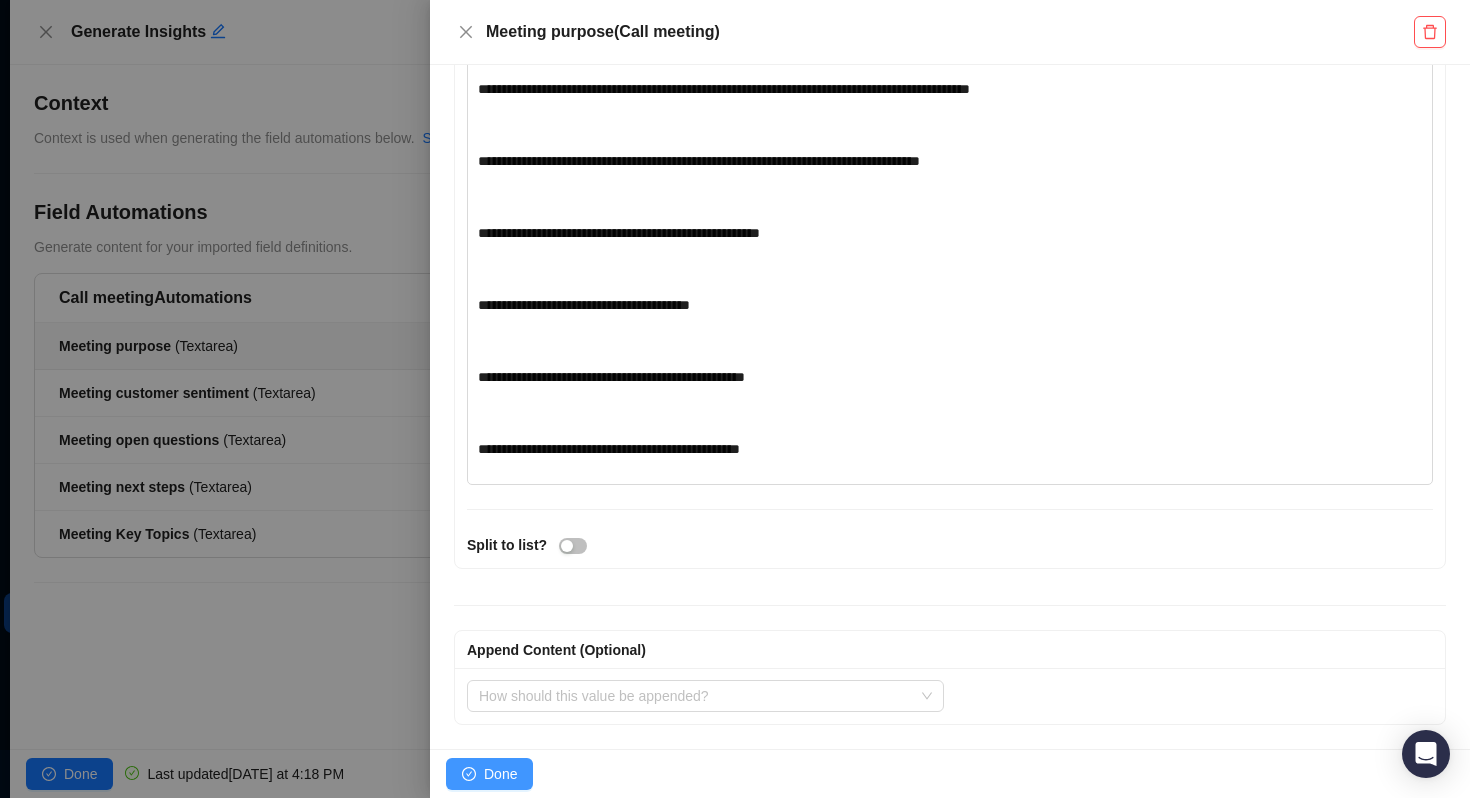 click on "Done" at bounding box center (500, 774) 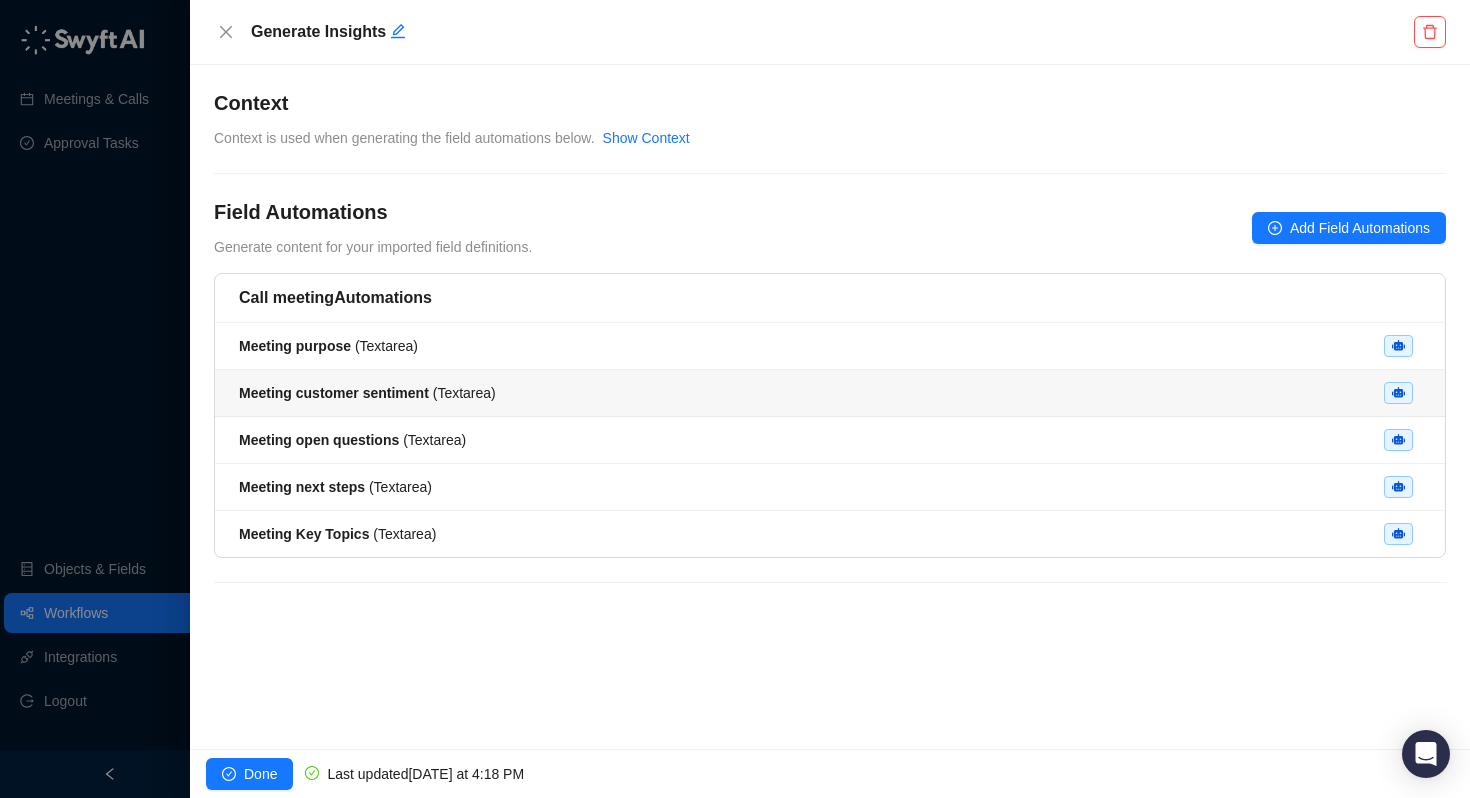 click on "Meeting customer sentiment   ( Textarea )" at bounding box center [830, 393] 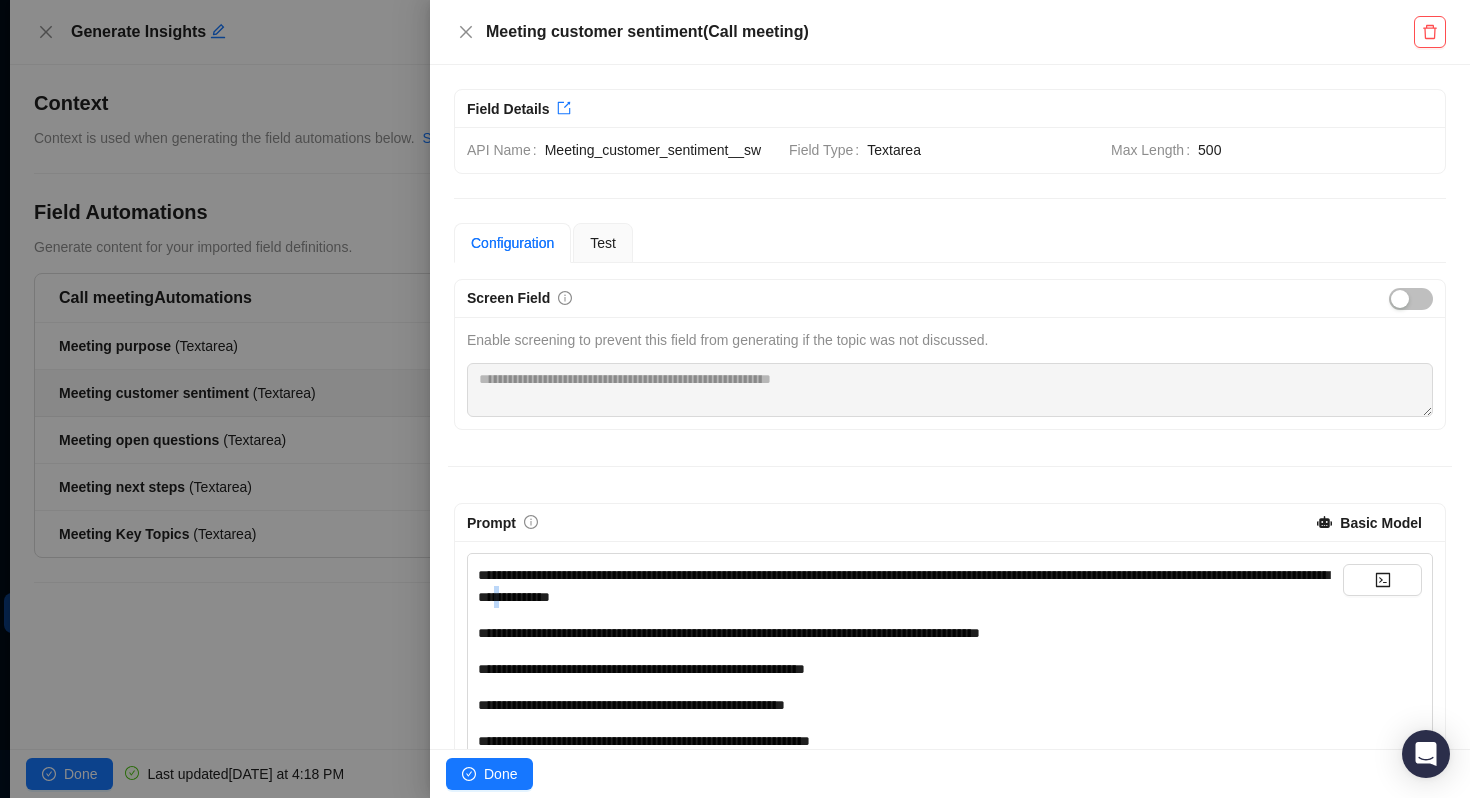 click on "**********" at bounding box center (903, 586) 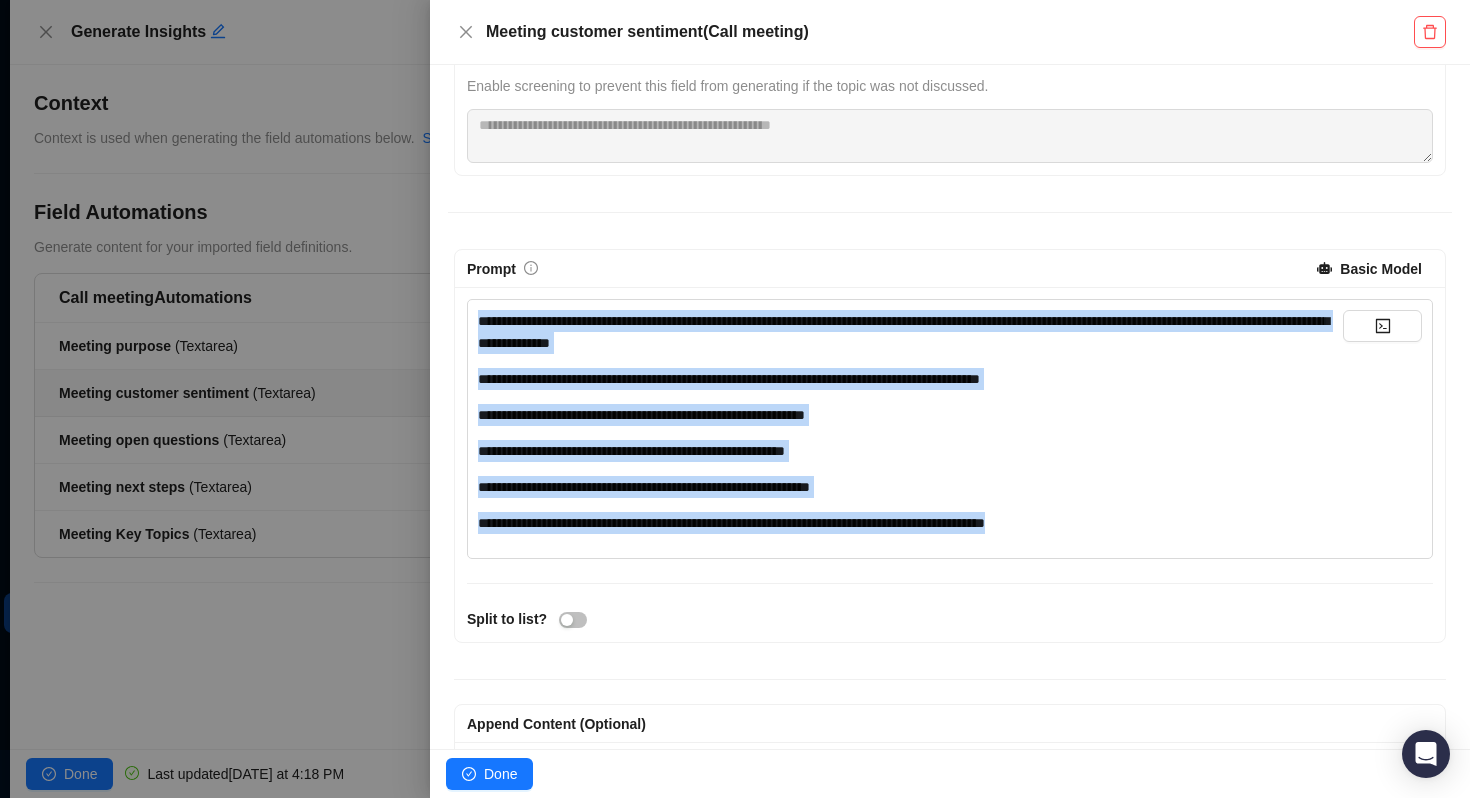 scroll, scrollTop: 350, scrollLeft: 0, axis: vertical 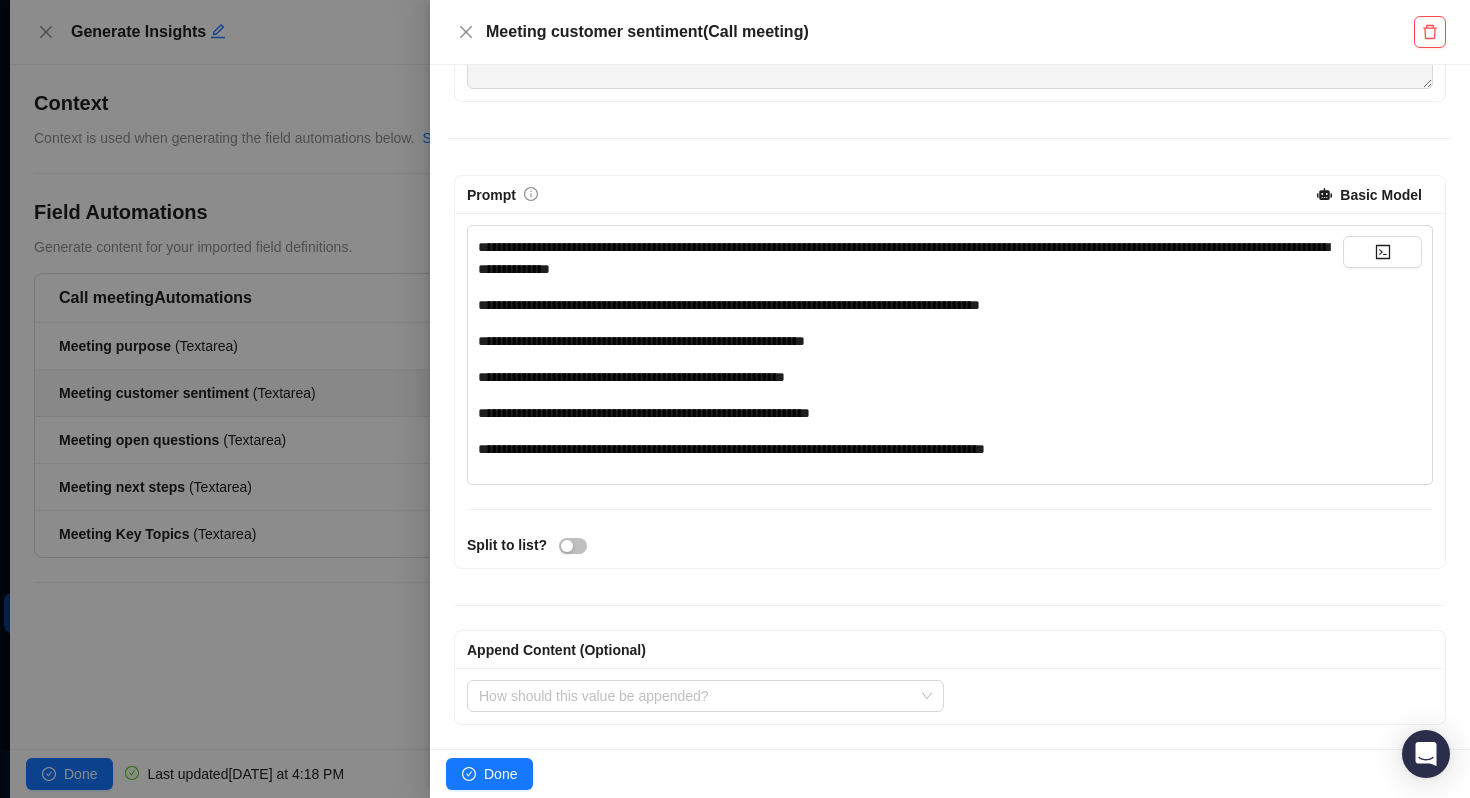 click on "**********" at bounding box center [910, 377] 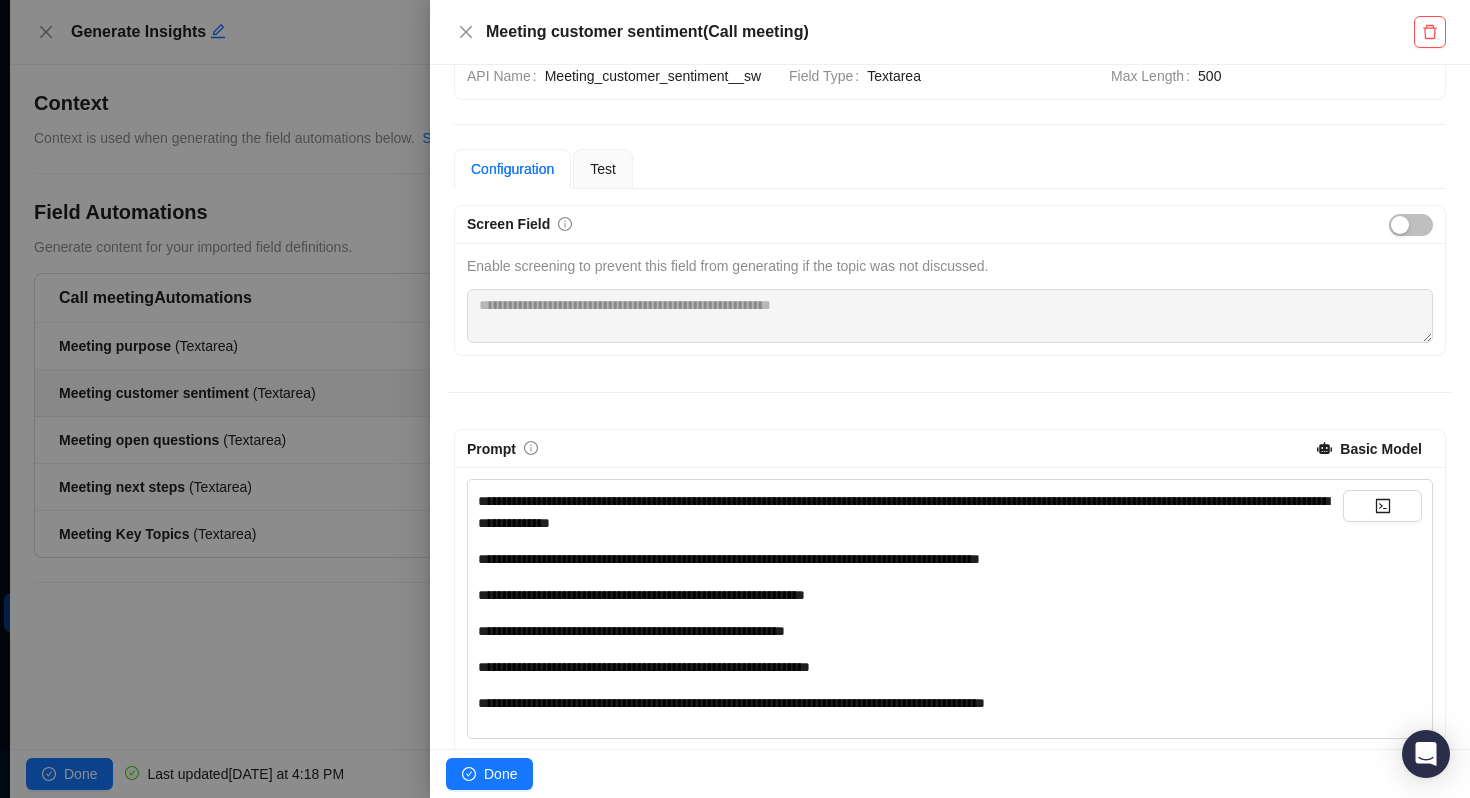 scroll, scrollTop: 47, scrollLeft: 0, axis: vertical 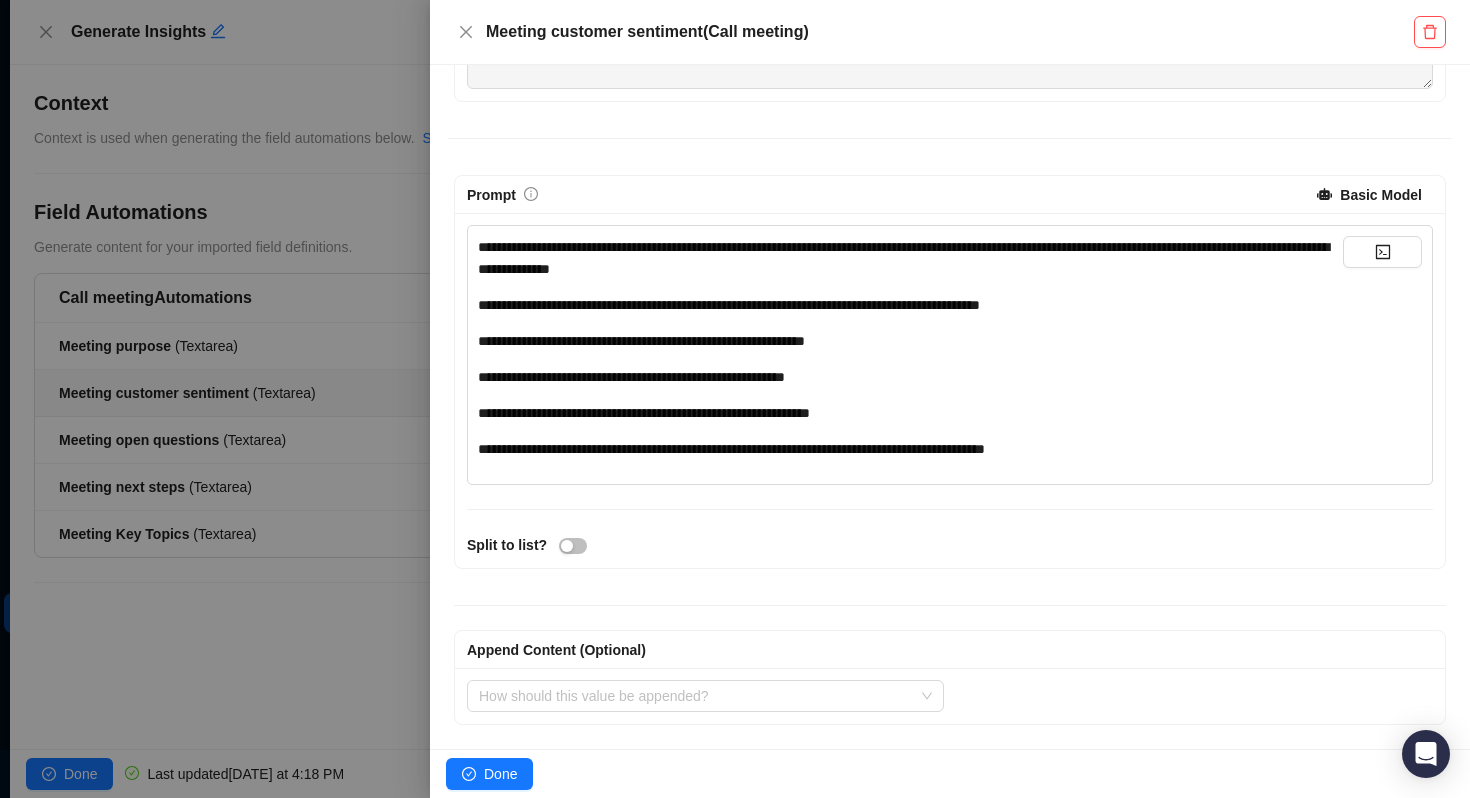 click on "**********" at bounding box center [910, 377] 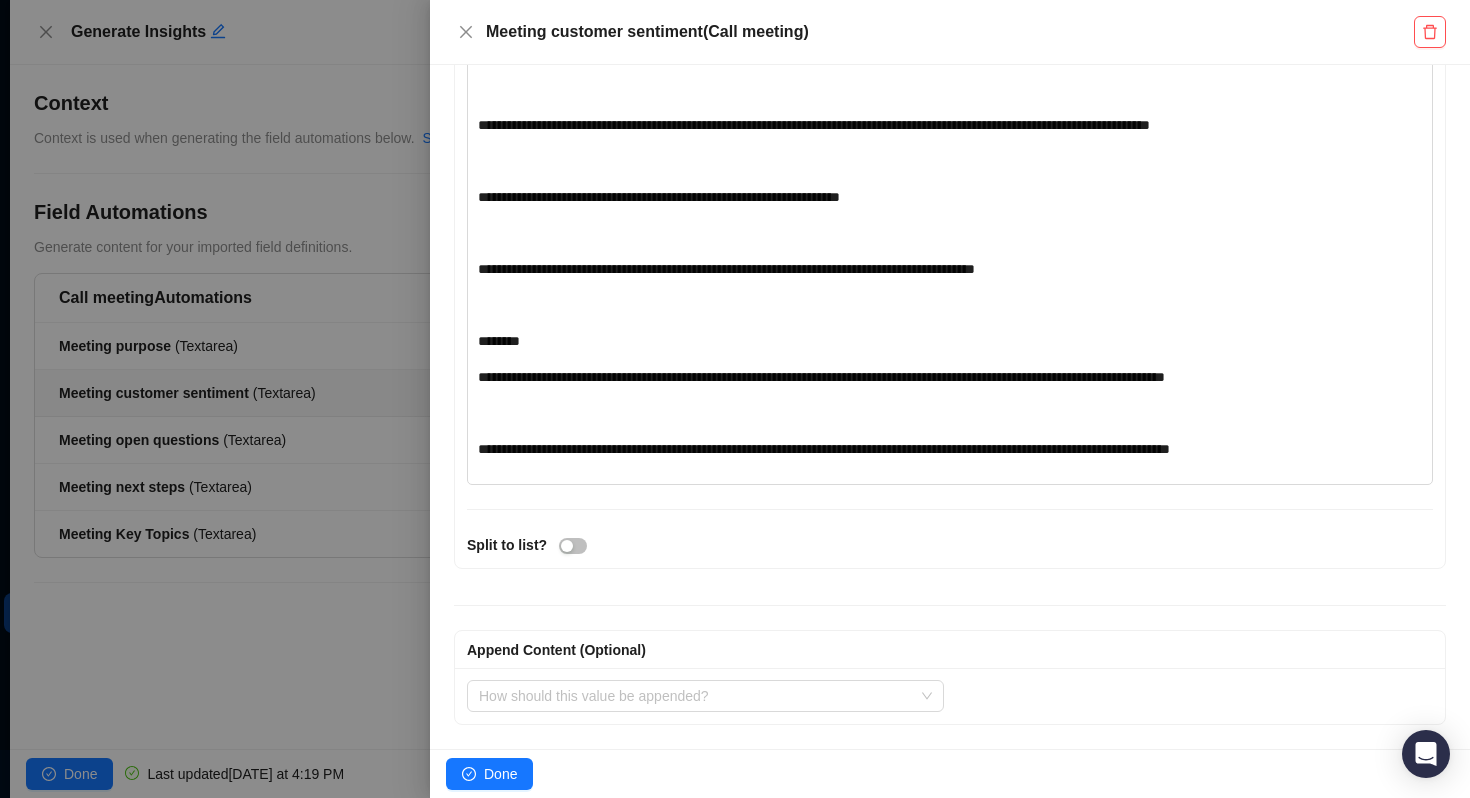 scroll, scrollTop: 1330, scrollLeft: 0, axis: vertical 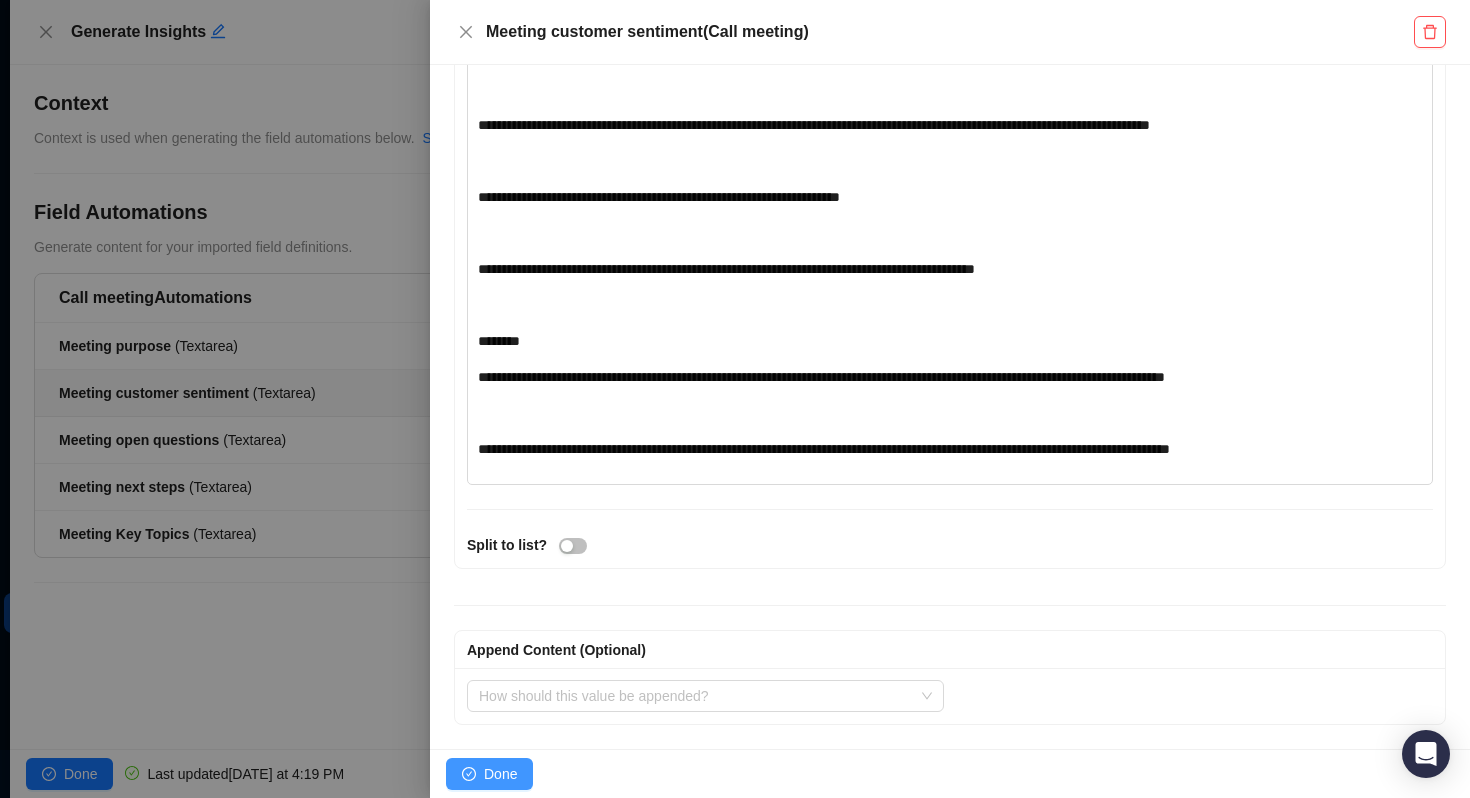 click on "Done" at bounding box center (489, 774) 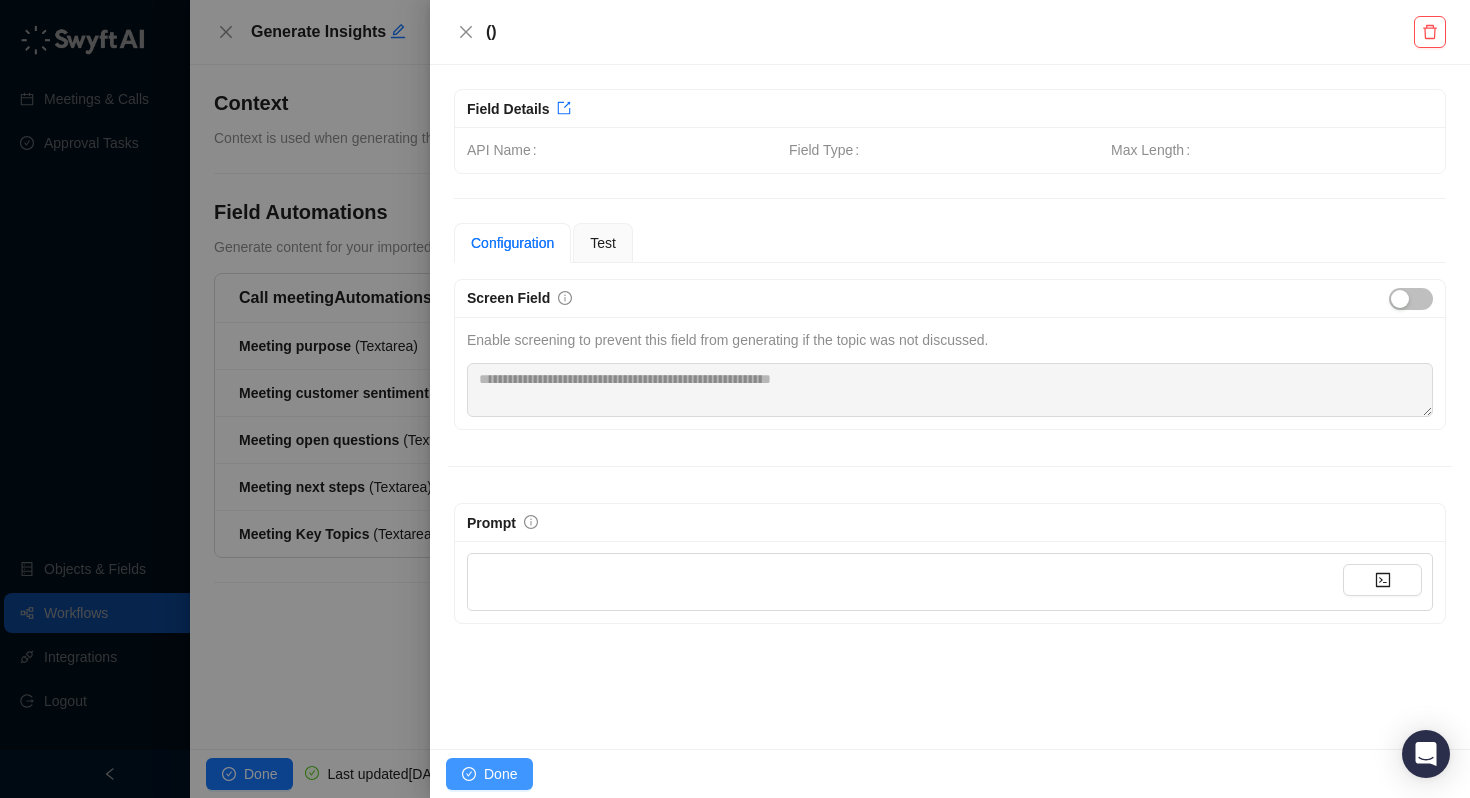scroll, scrollTop: 0, scrollLeft: 0, axis: both 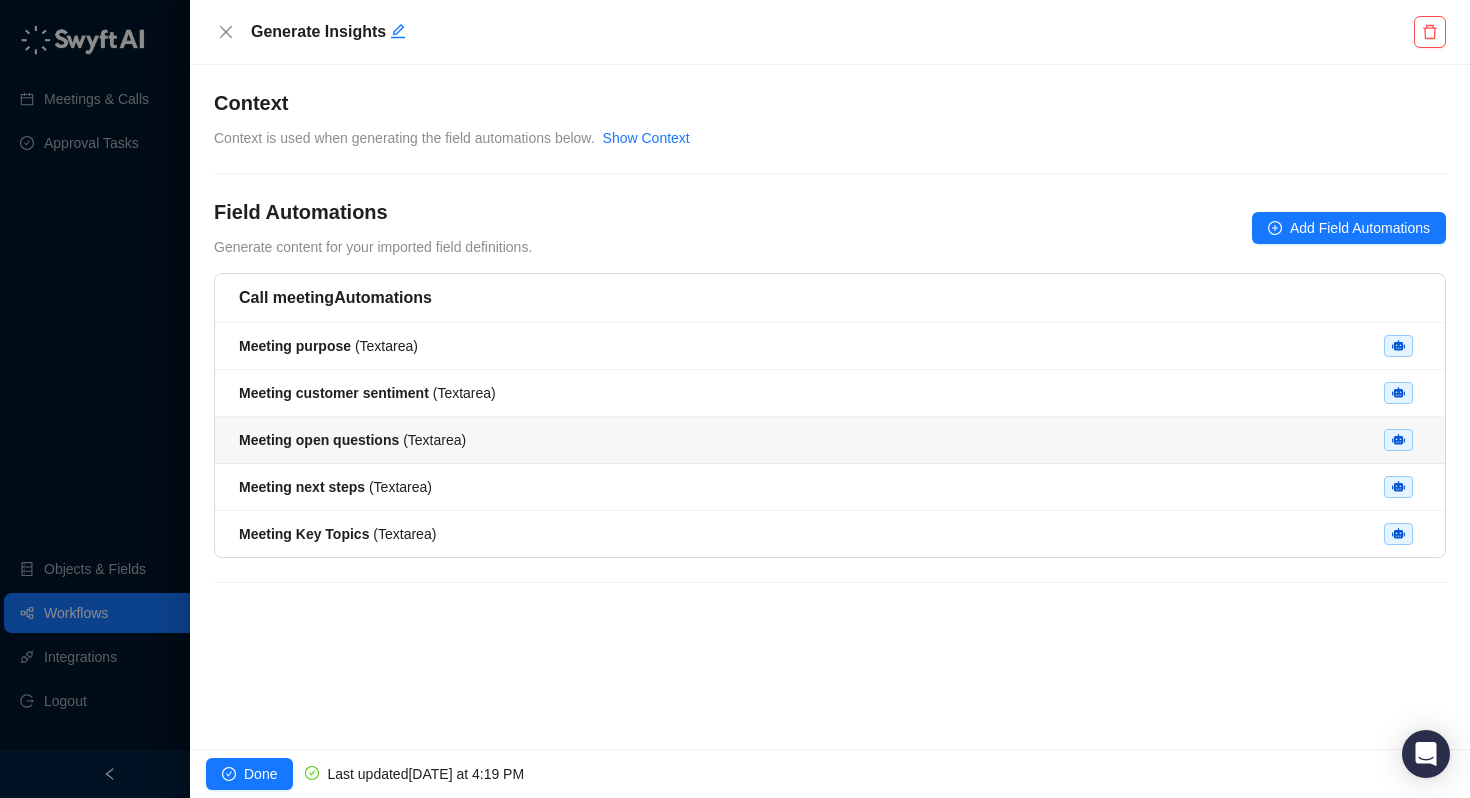 click on "Meeting open questions   ( Textarea )" at bounding box center (352, 440) 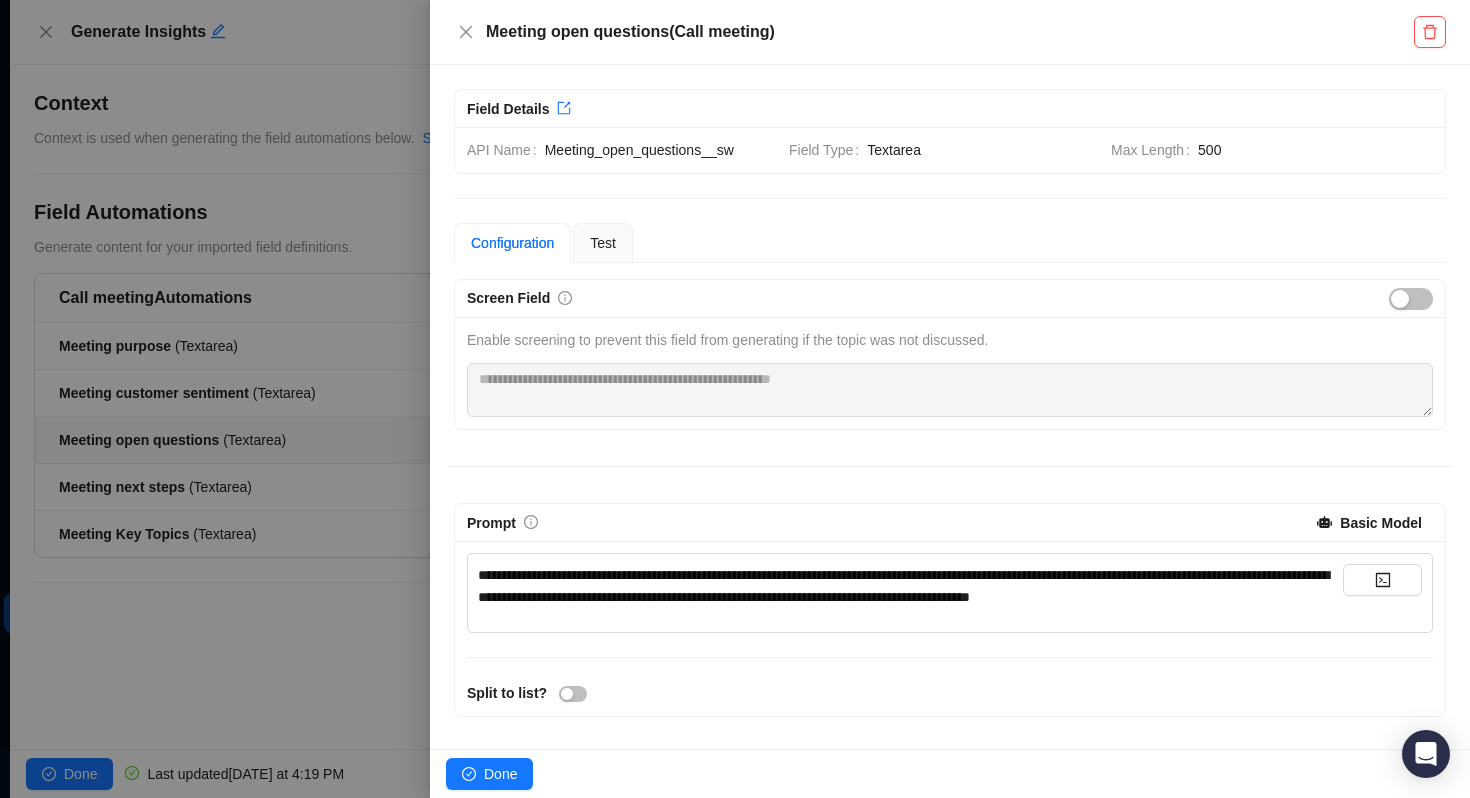 click on "**********" at bounding box center (910, 586) 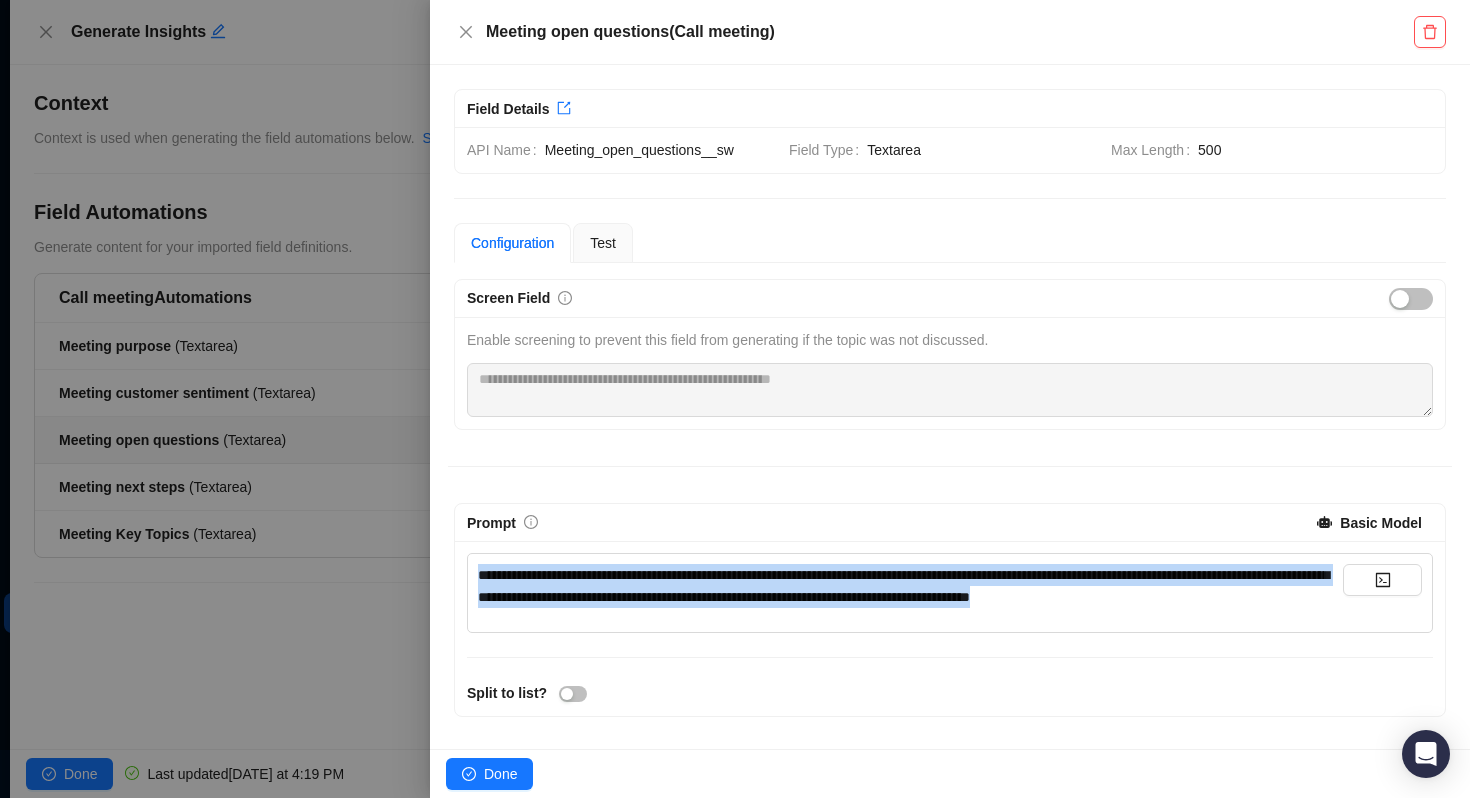 copy on "**********" 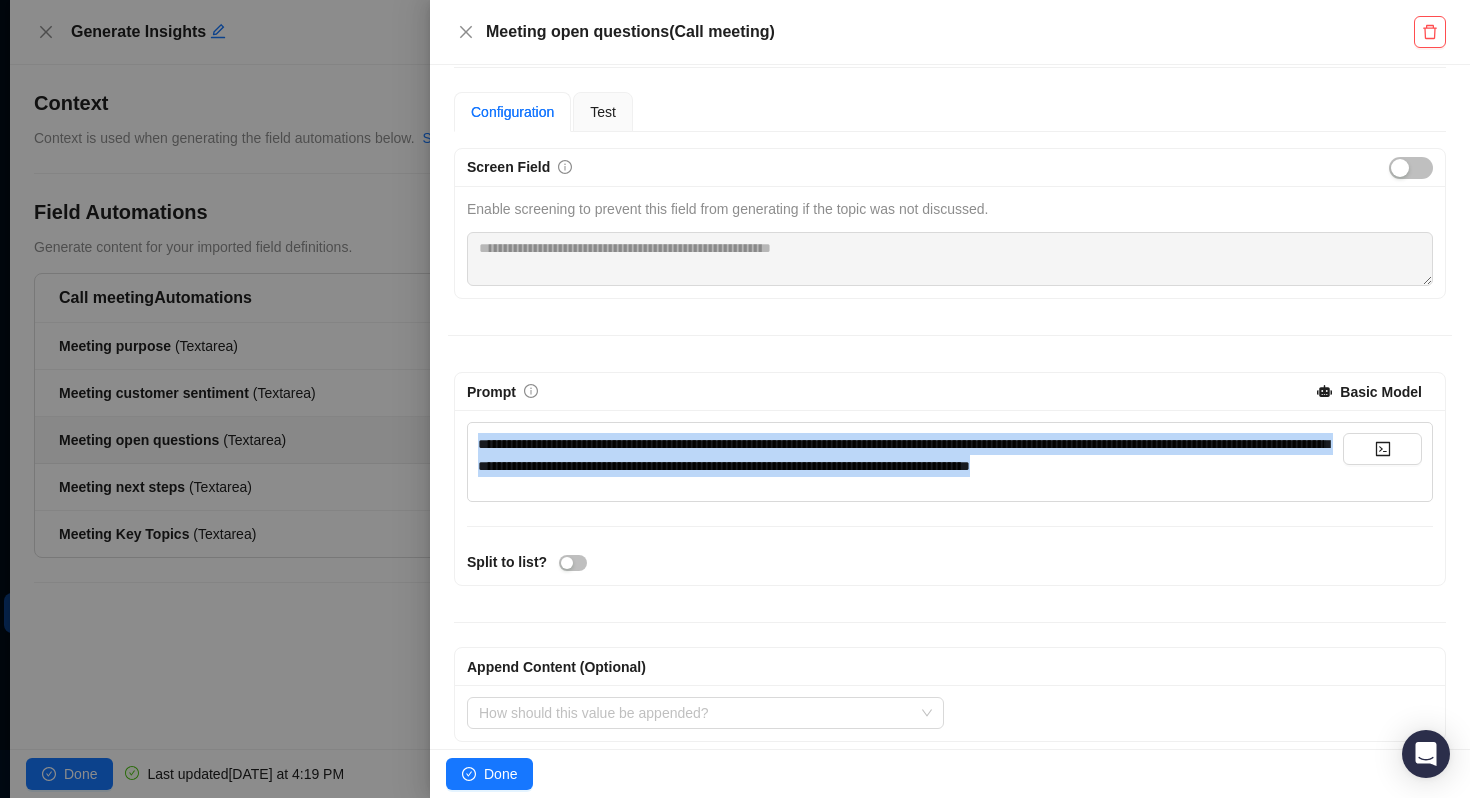 scroll, scrollTop: 133, scrollLeft: 0, axis: vertical 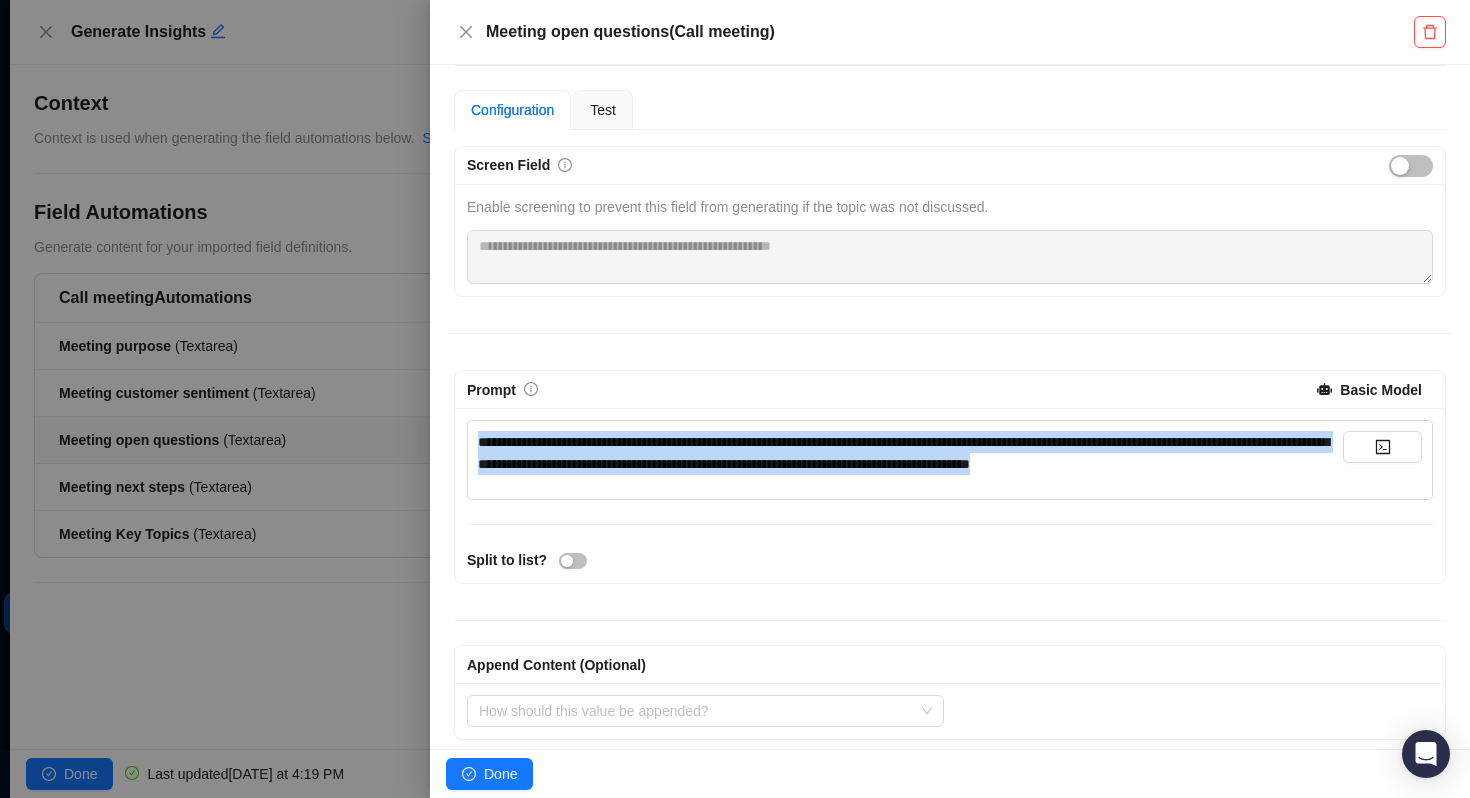 click on "**********" at bounding box center [910, 453] 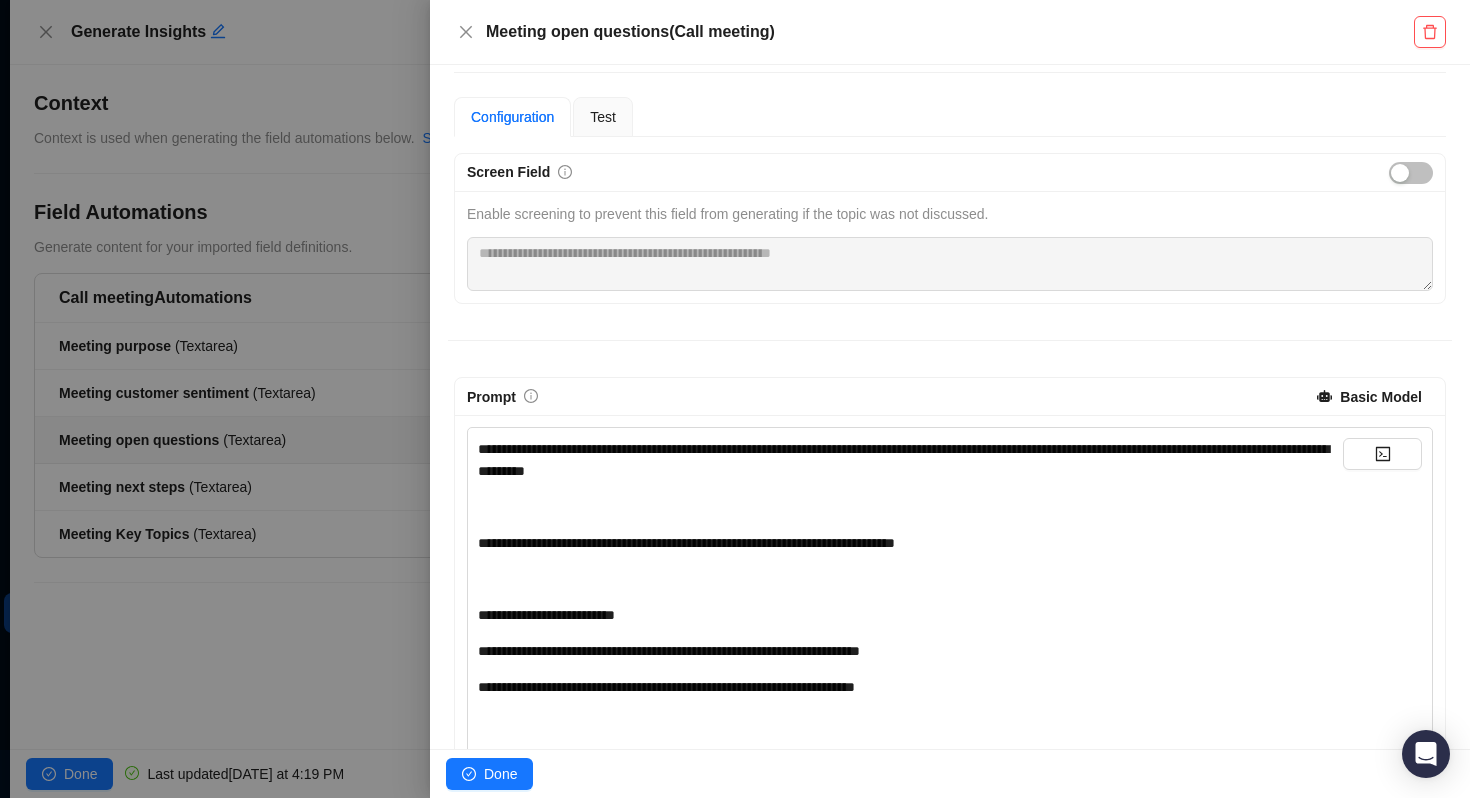 scroll, scrollTop: 796, scrollLeft: 0, axis: vertical 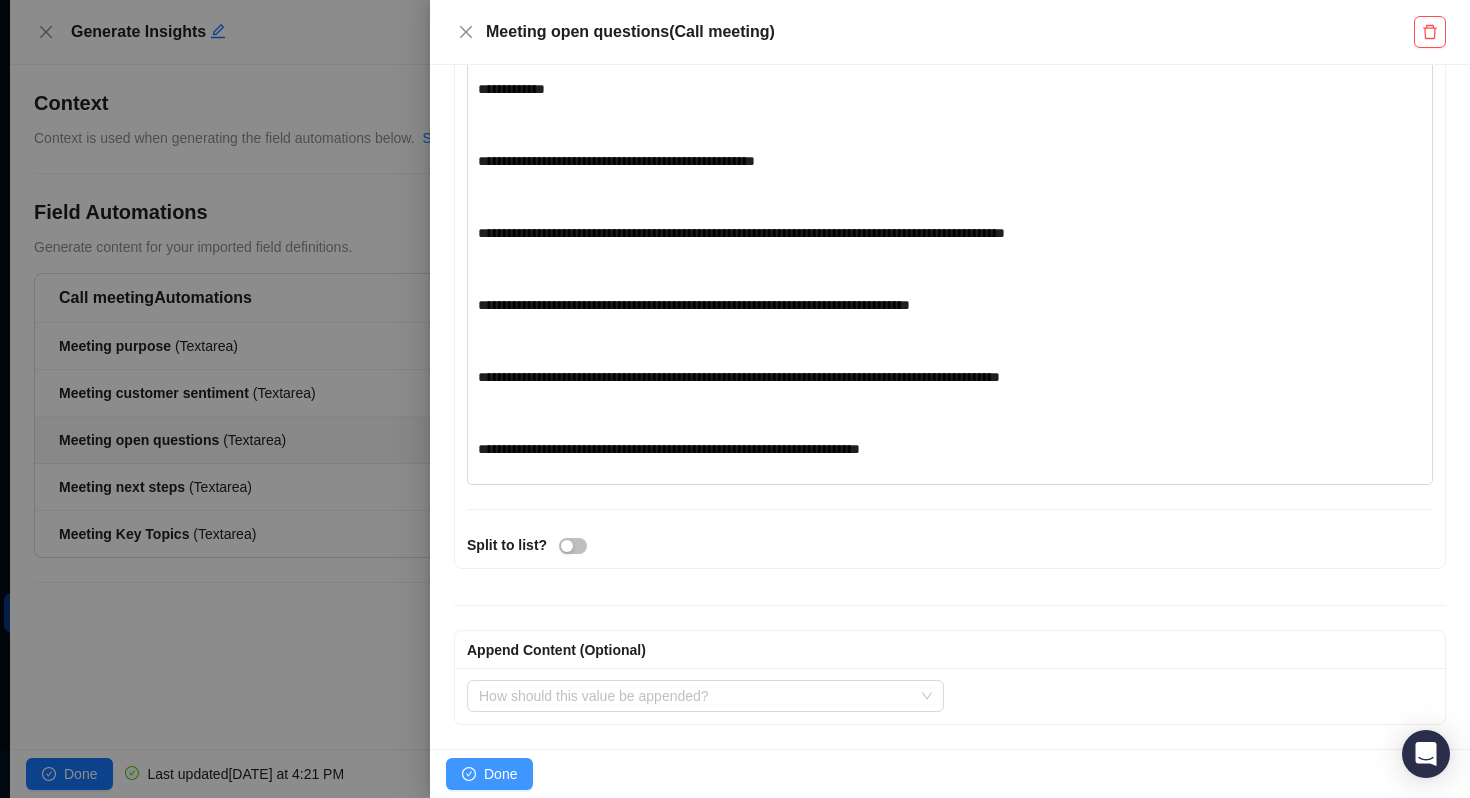 click on "Done" at bounding box center (500, 774) 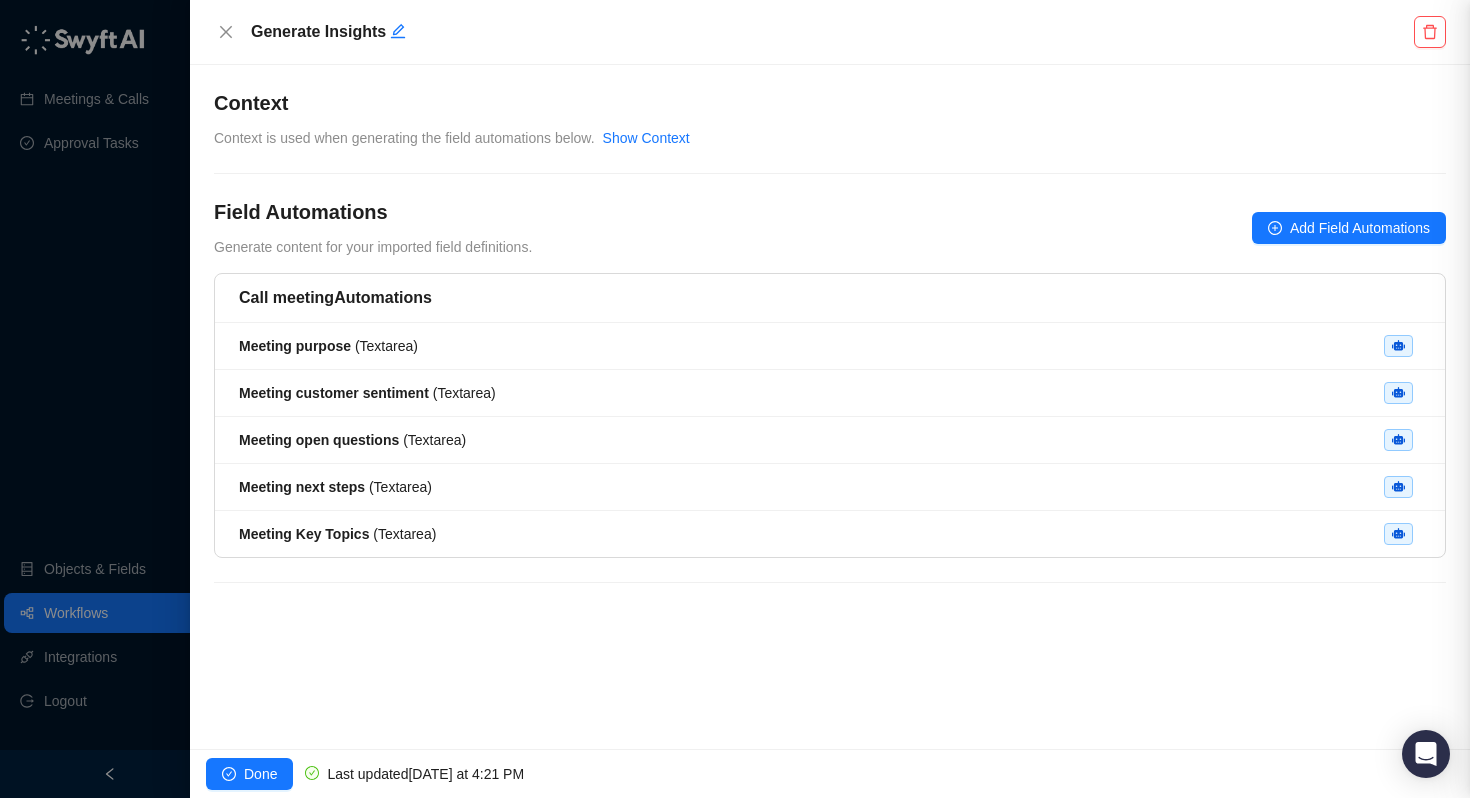 scroll, scrollTop: 0, scrollLeft: 0, axis: both 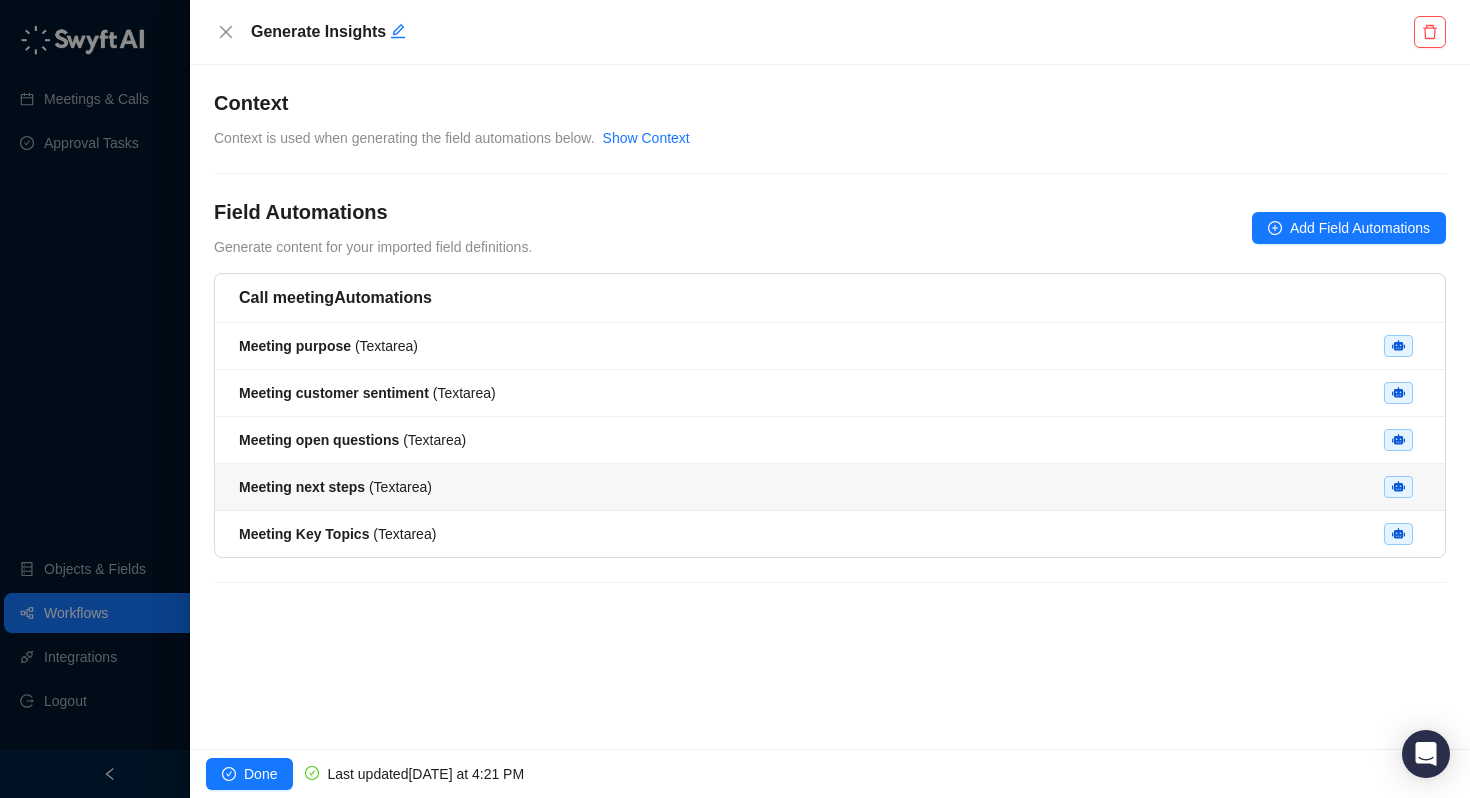 click on "Meeting next steps   ( Textarea )" at bounding box center [335, 487] 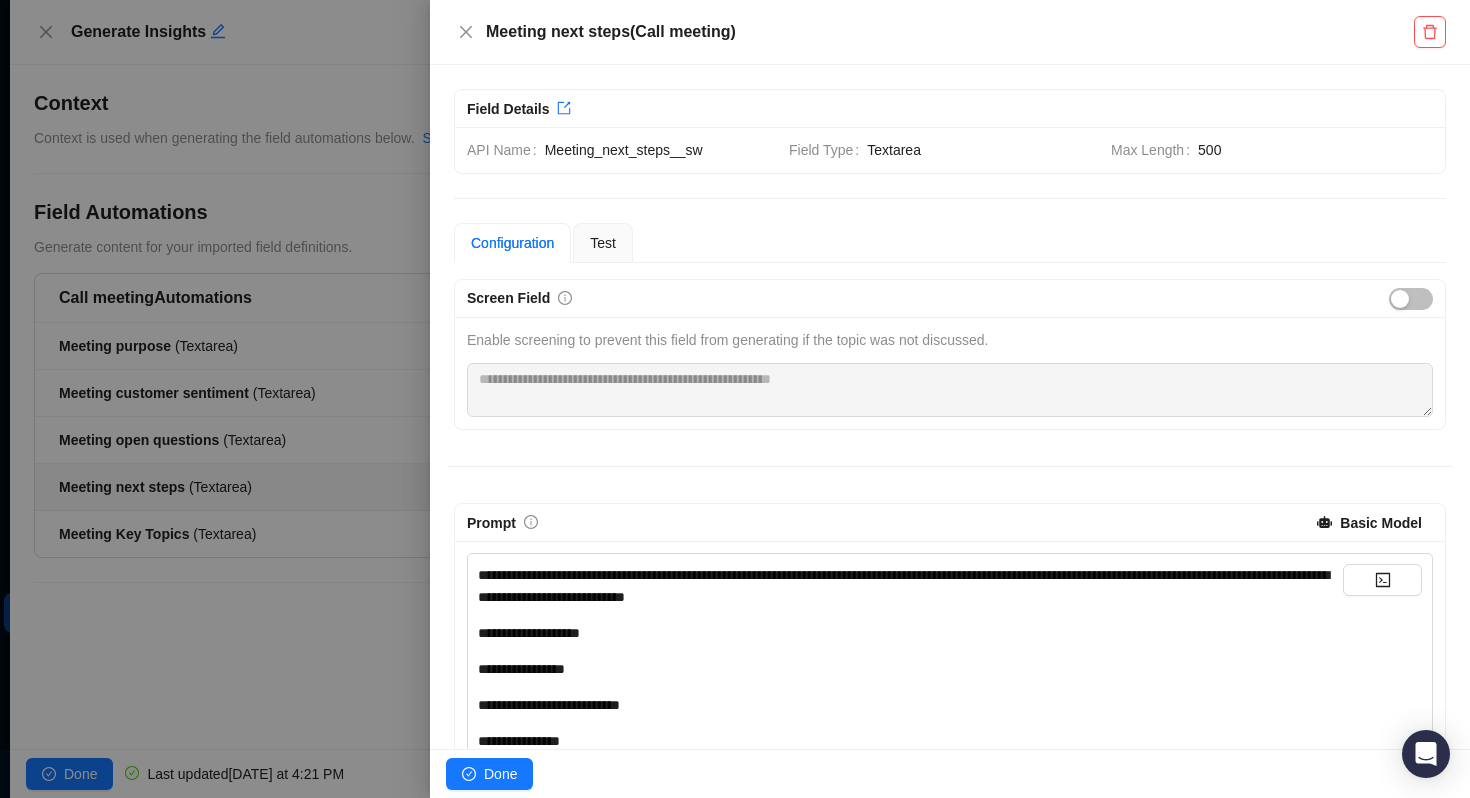 click on "**********" at bounding box center [903, 586] 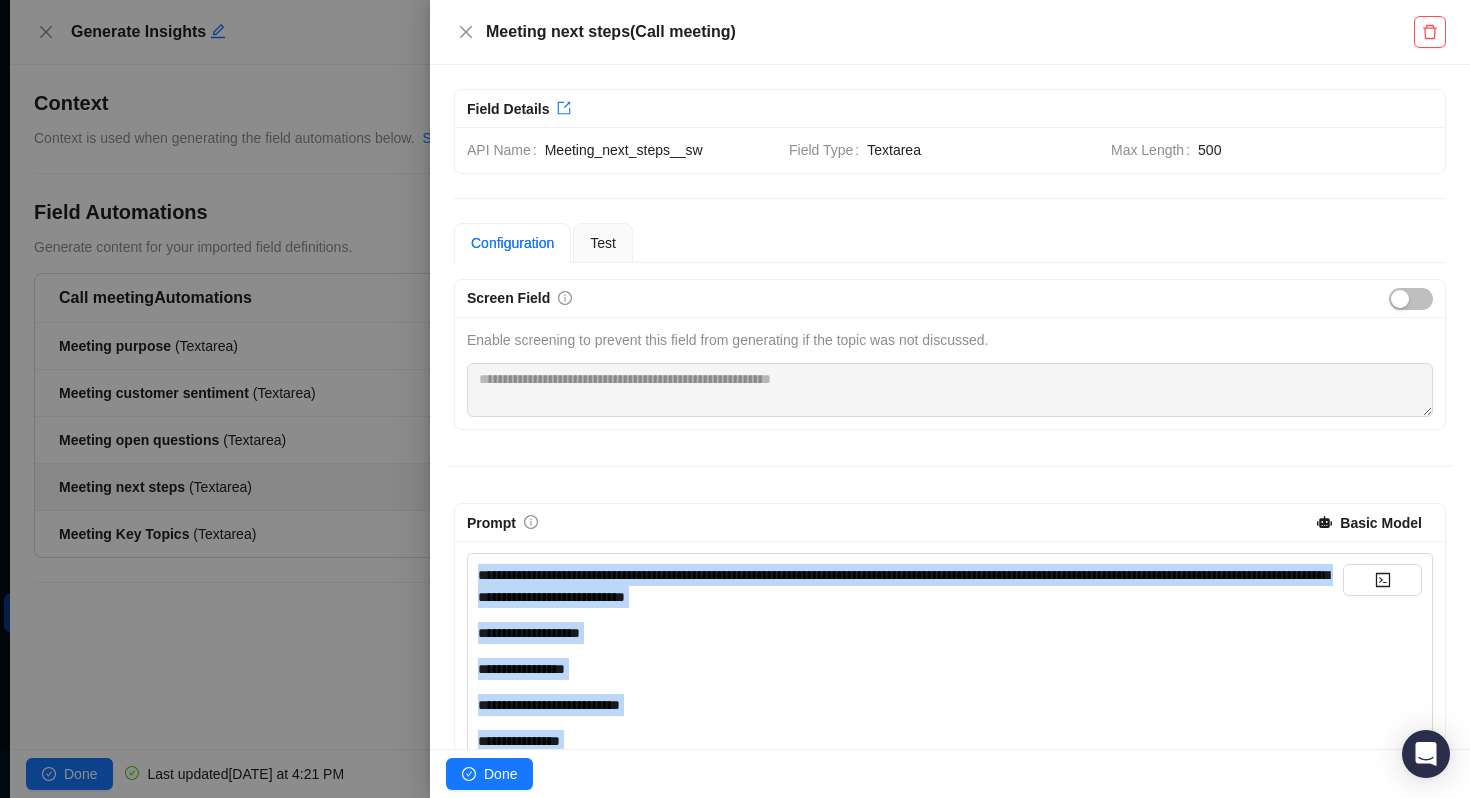 copy on "**********" 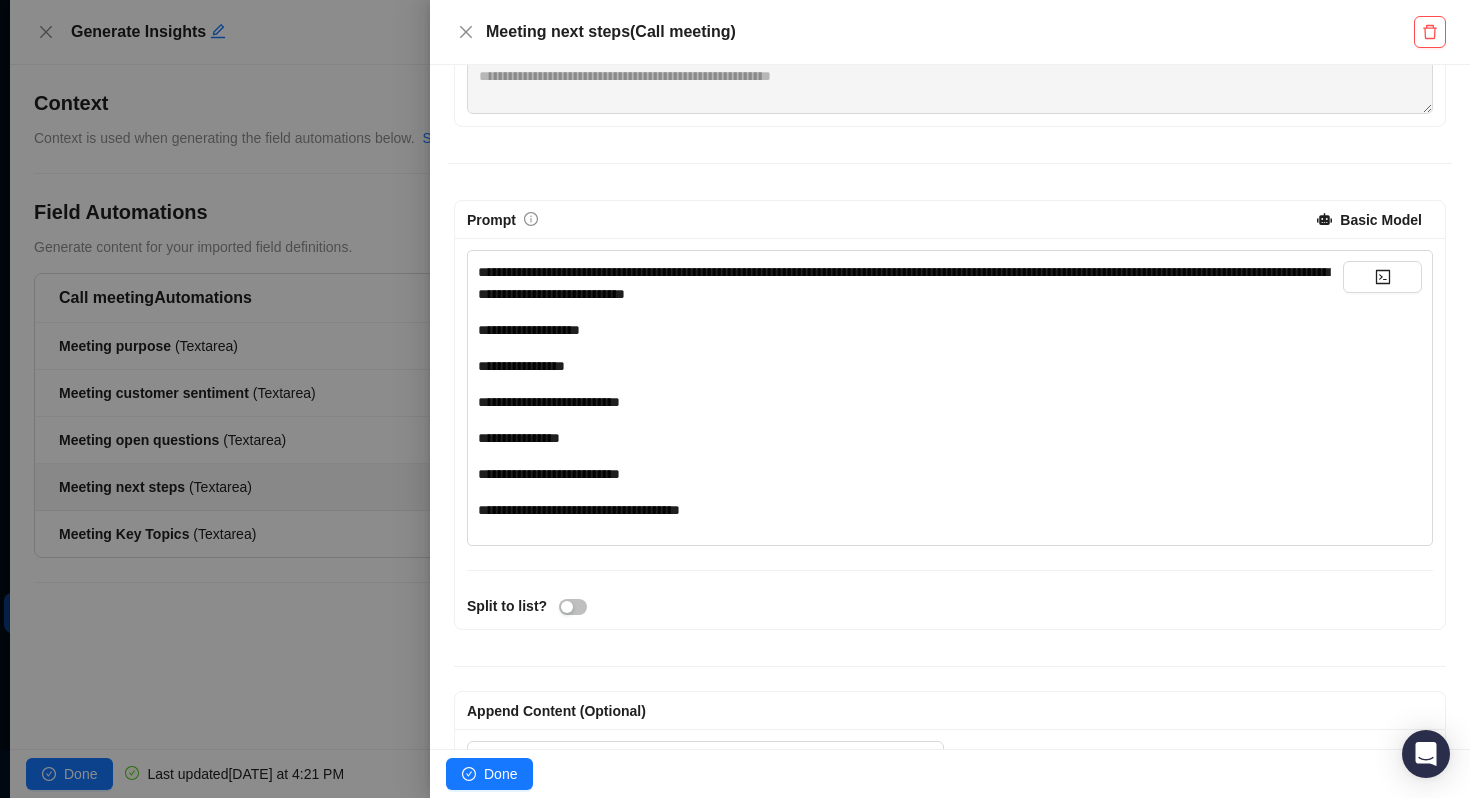 scroll, scrollTop: 0, scrollLeft: 0, axis: both 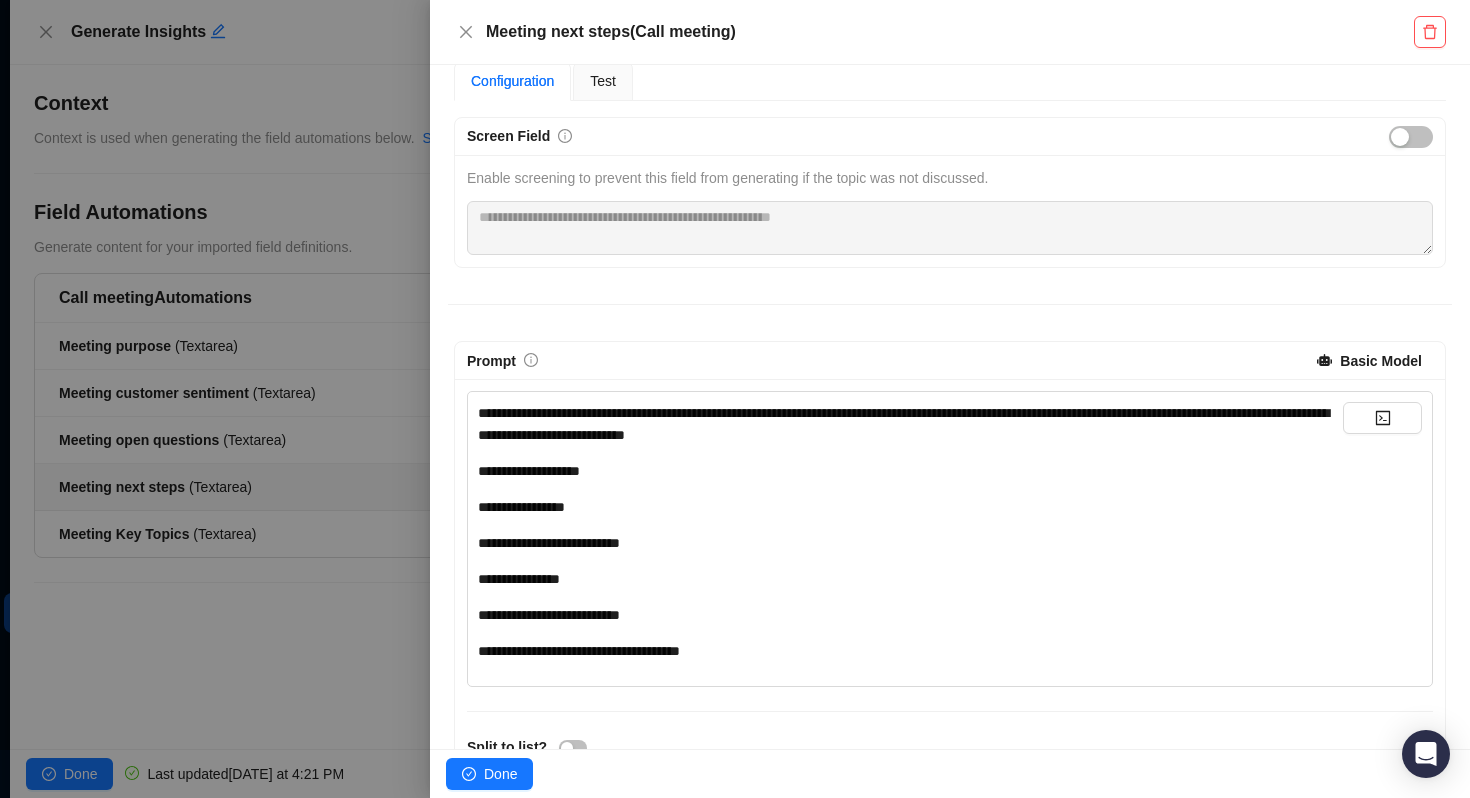click on "**********" at bounding box center (910, 579) 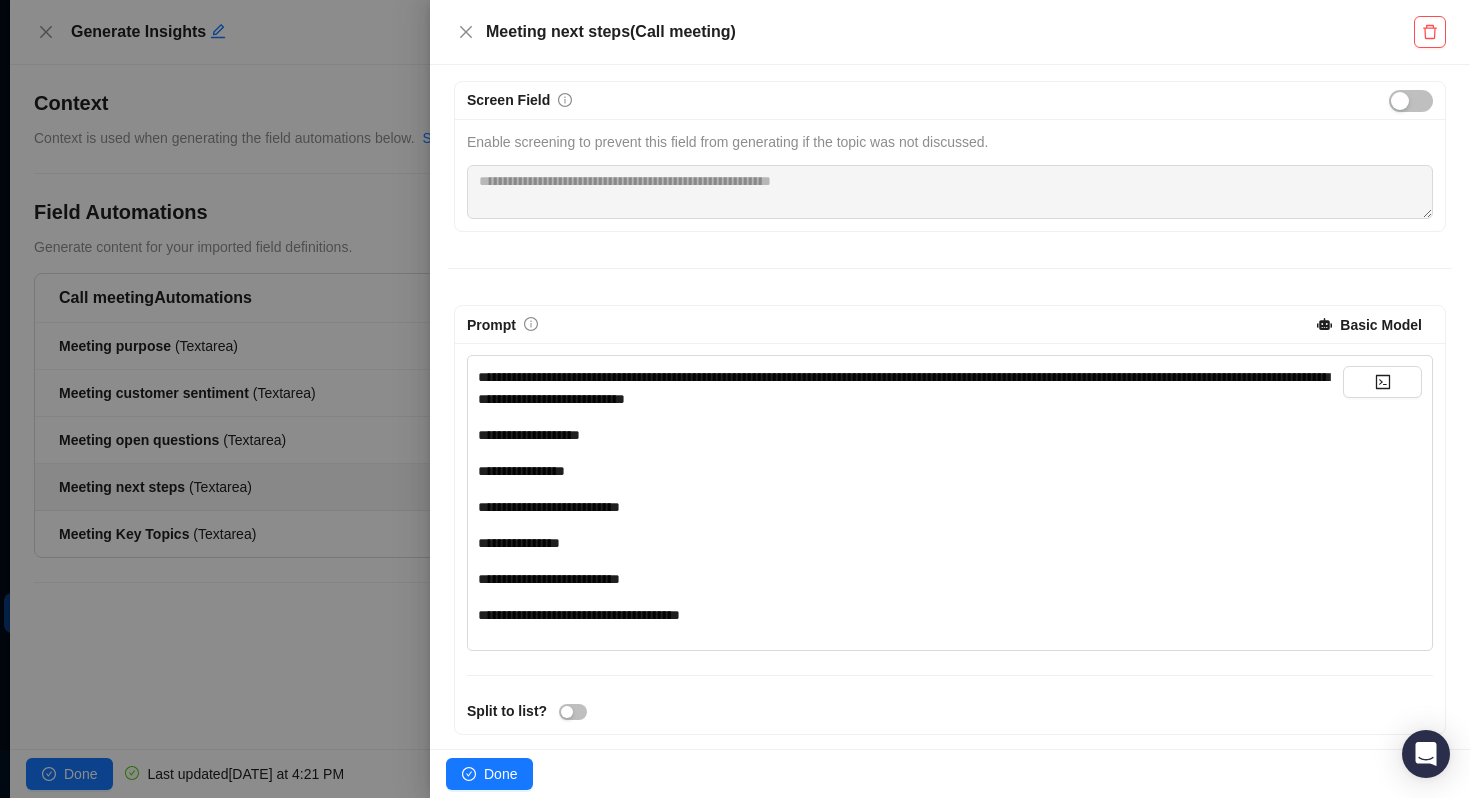scroll, scrollTop: 203, scrollLeft: 0, axis: vertical 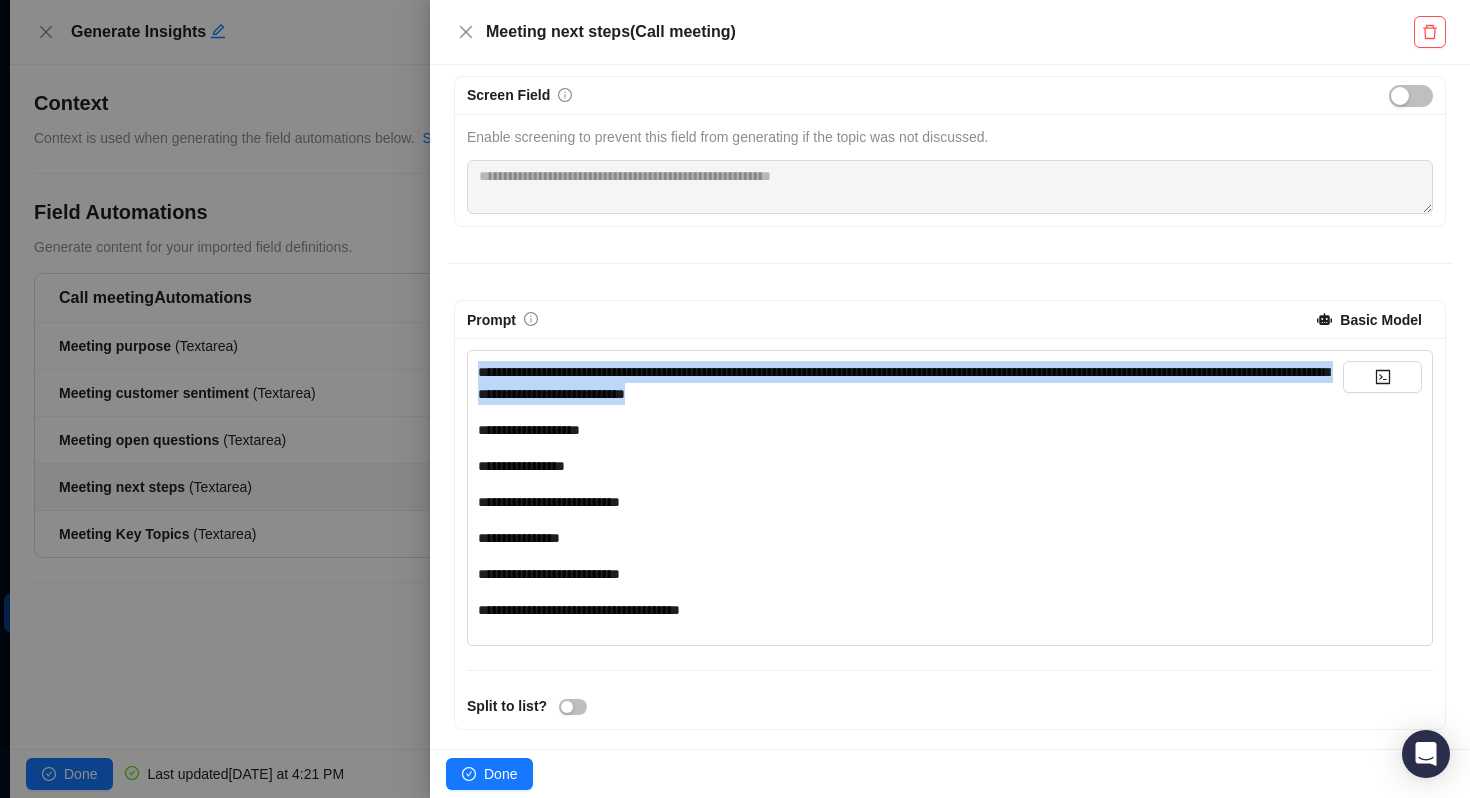 drag, startPoint x: 947, startPoint y: 395, endPoint x: 164, endPoint y: 251, distance: 796.1313 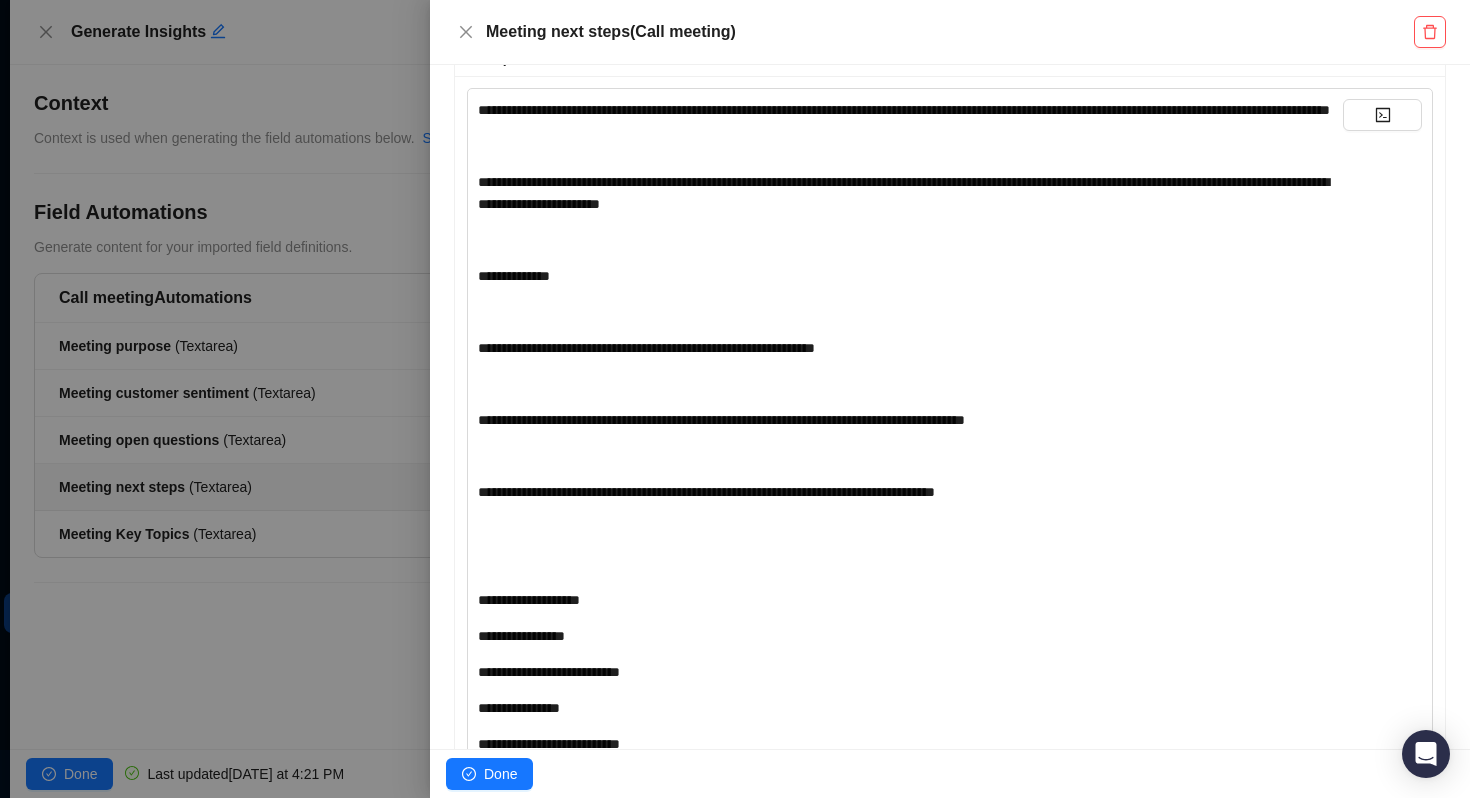 scroll, scrollTop: 330, scrollLeft: 0, axis: vertical 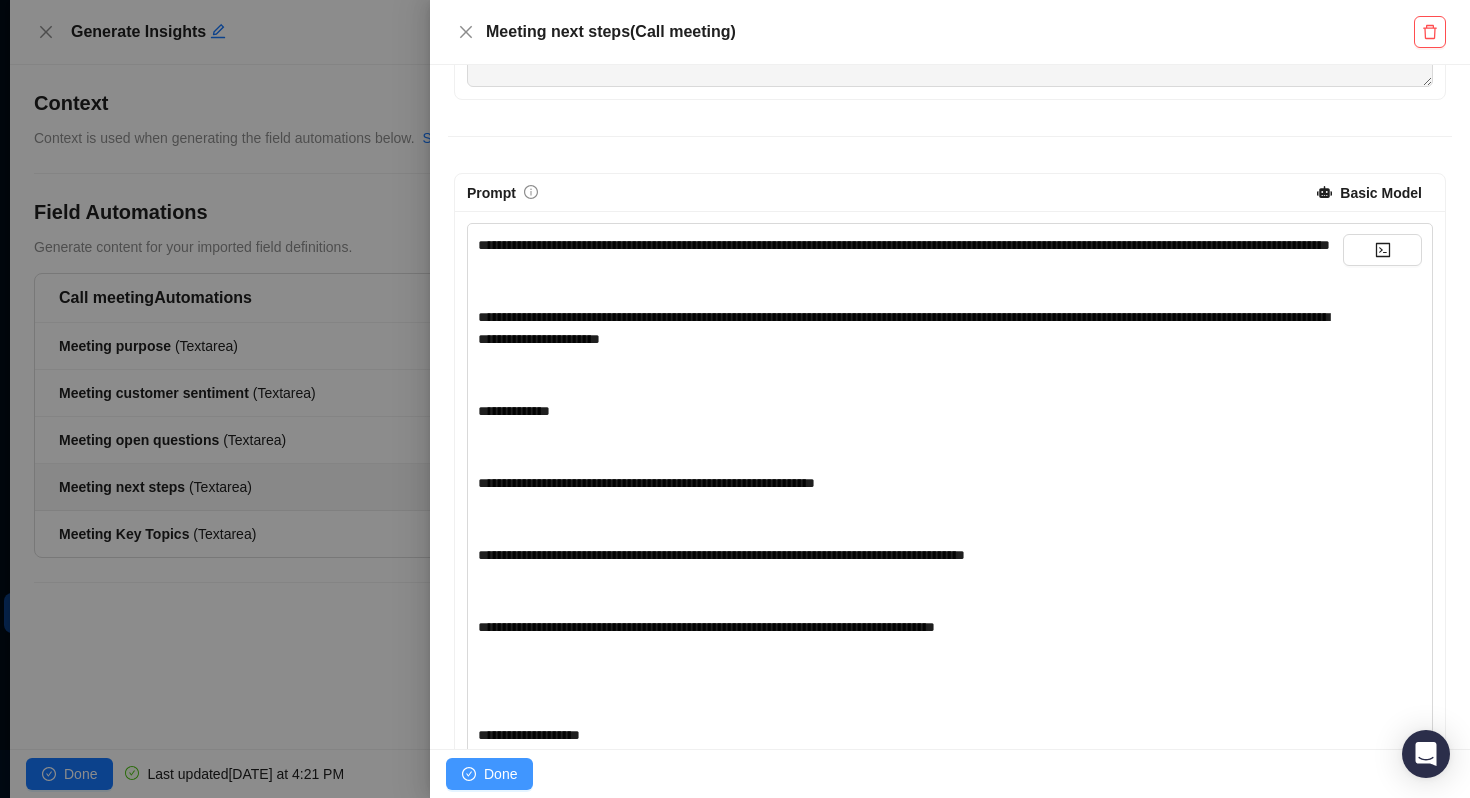 click on "Done" at bounding box center (500, 774) 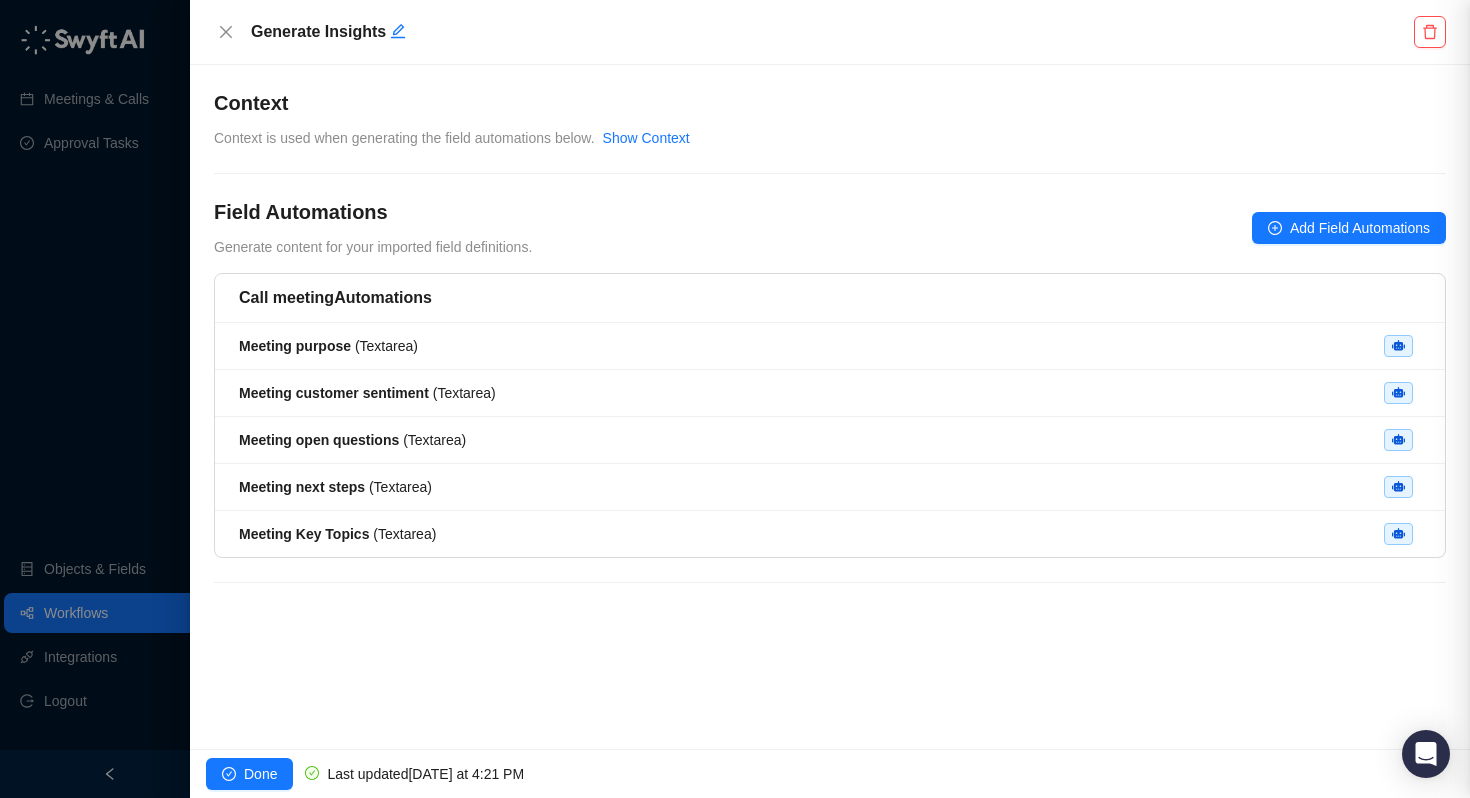 scroll, scrollTop: 0, scrollLeft: 0, axis: both 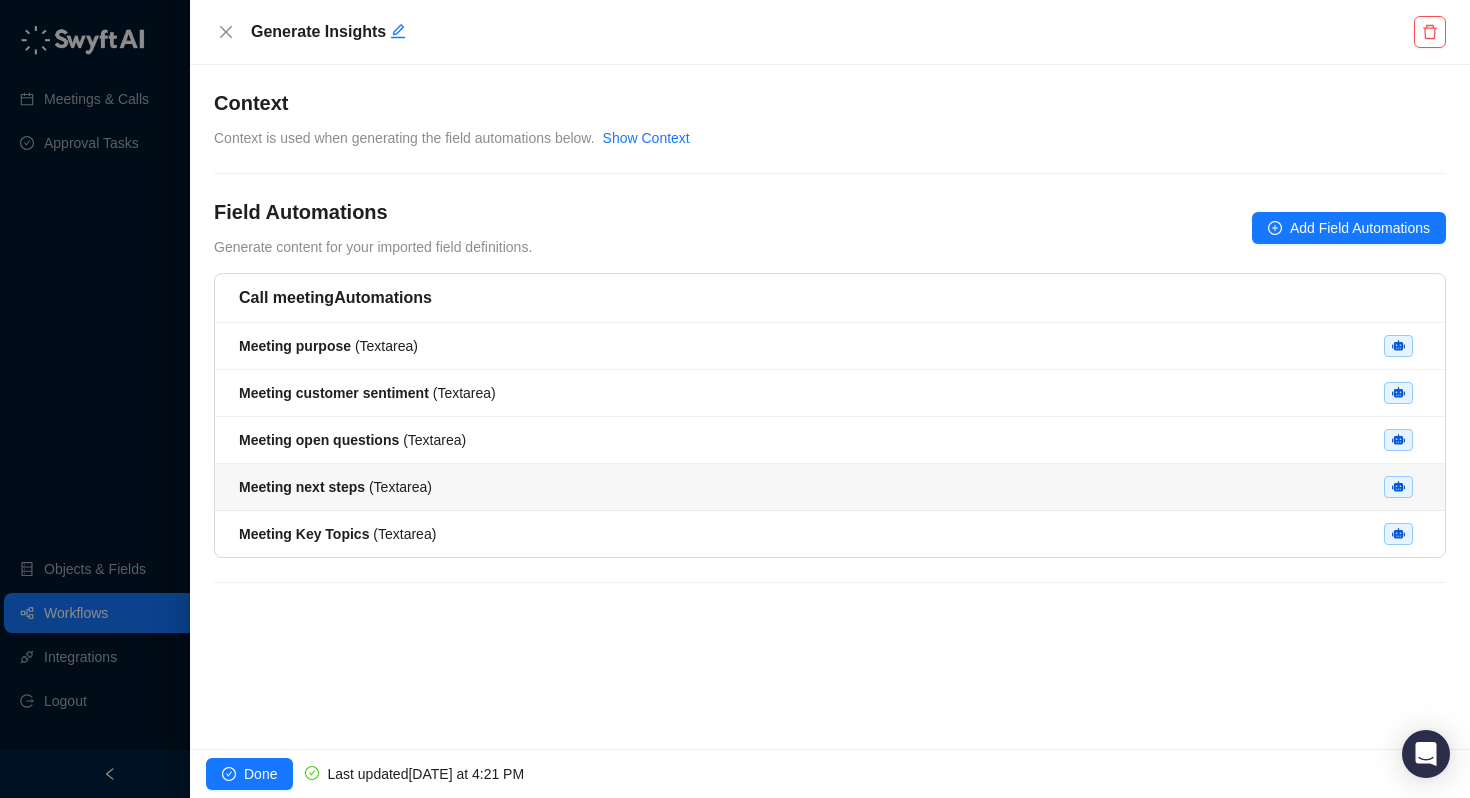 click on "Meeting next steps   ( Textarea )" at bounding box center (830, 487) 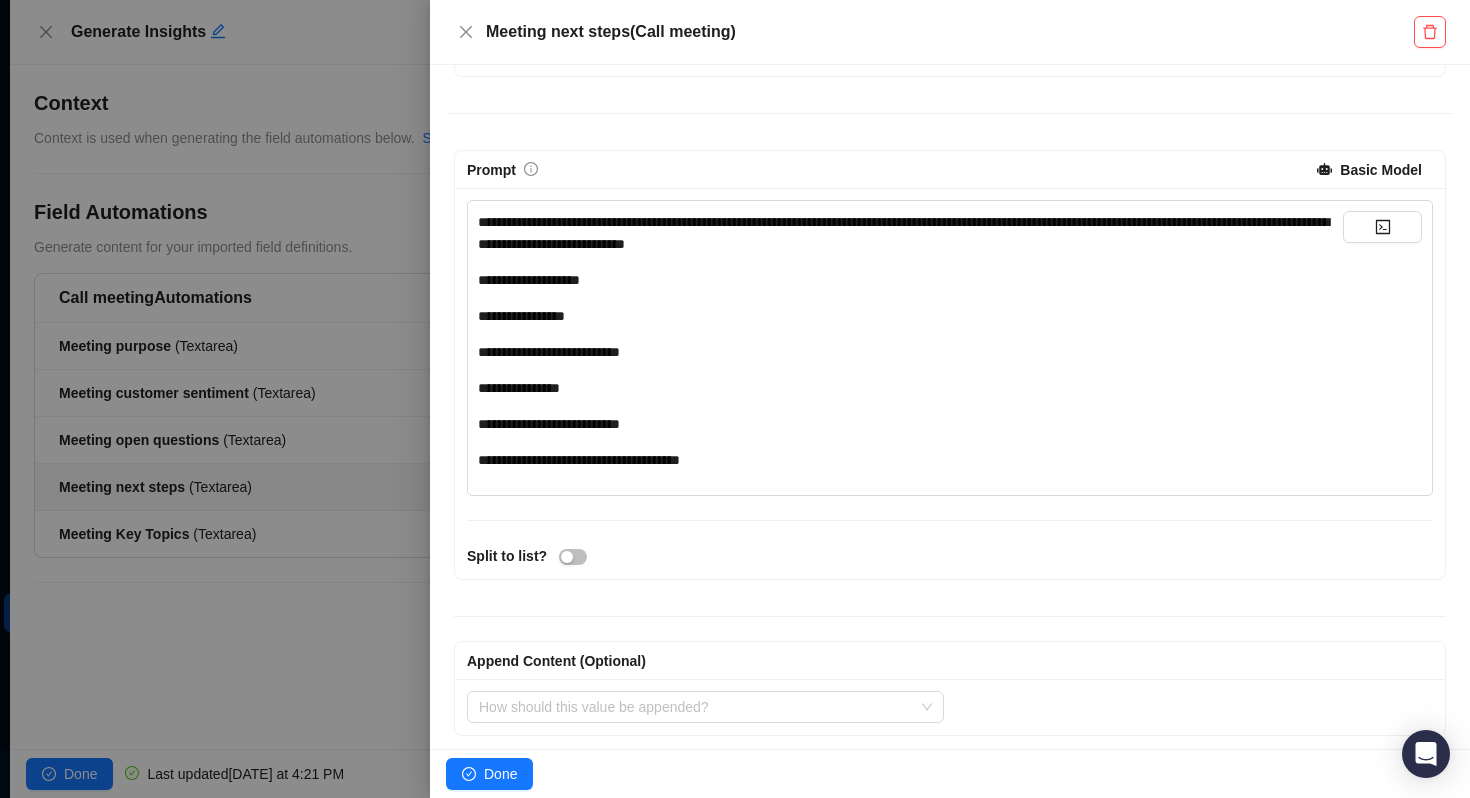 scroll, scrollTop: 364, scrollLeft: 0, axis: vertical 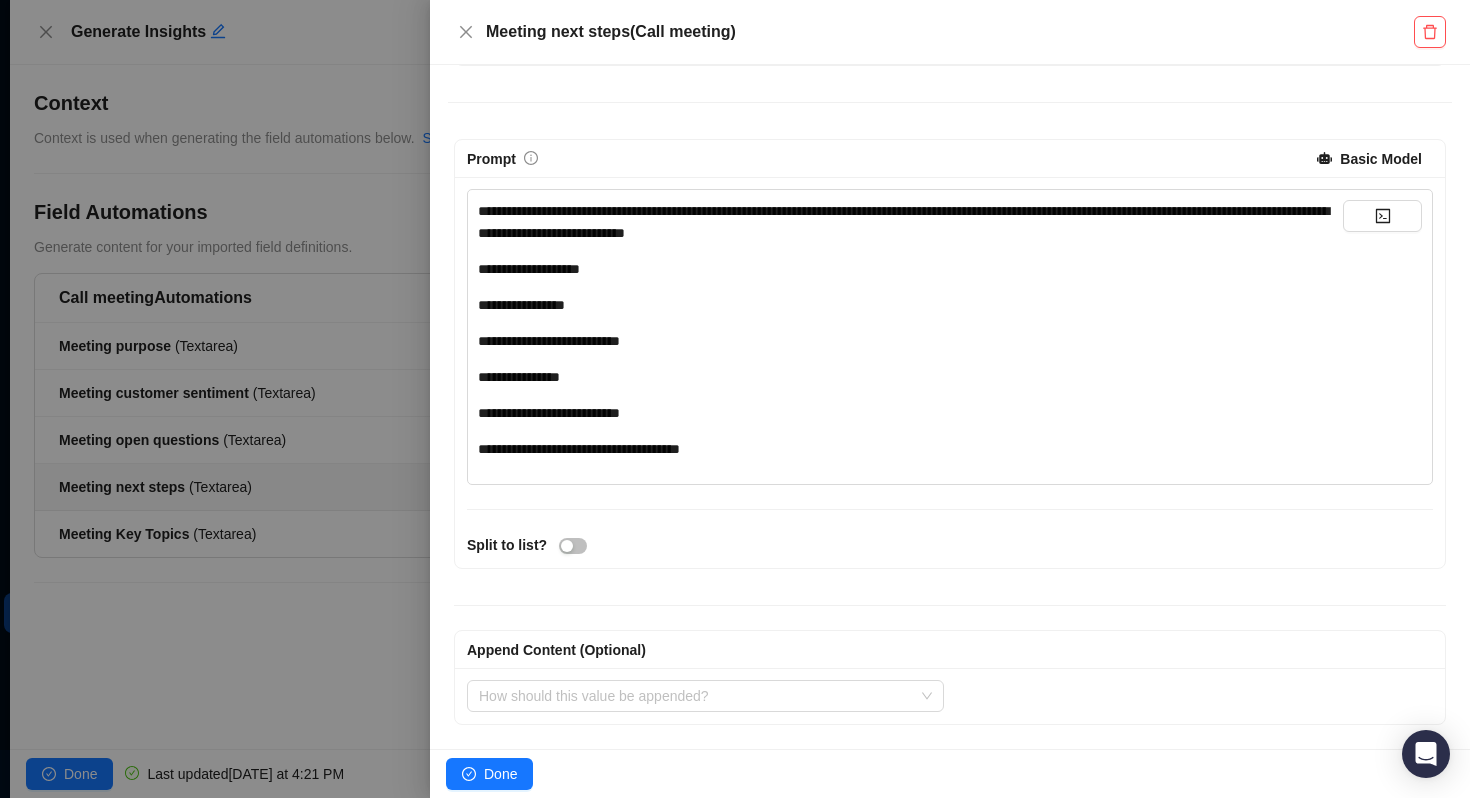 click at bounding box center [735, 399] 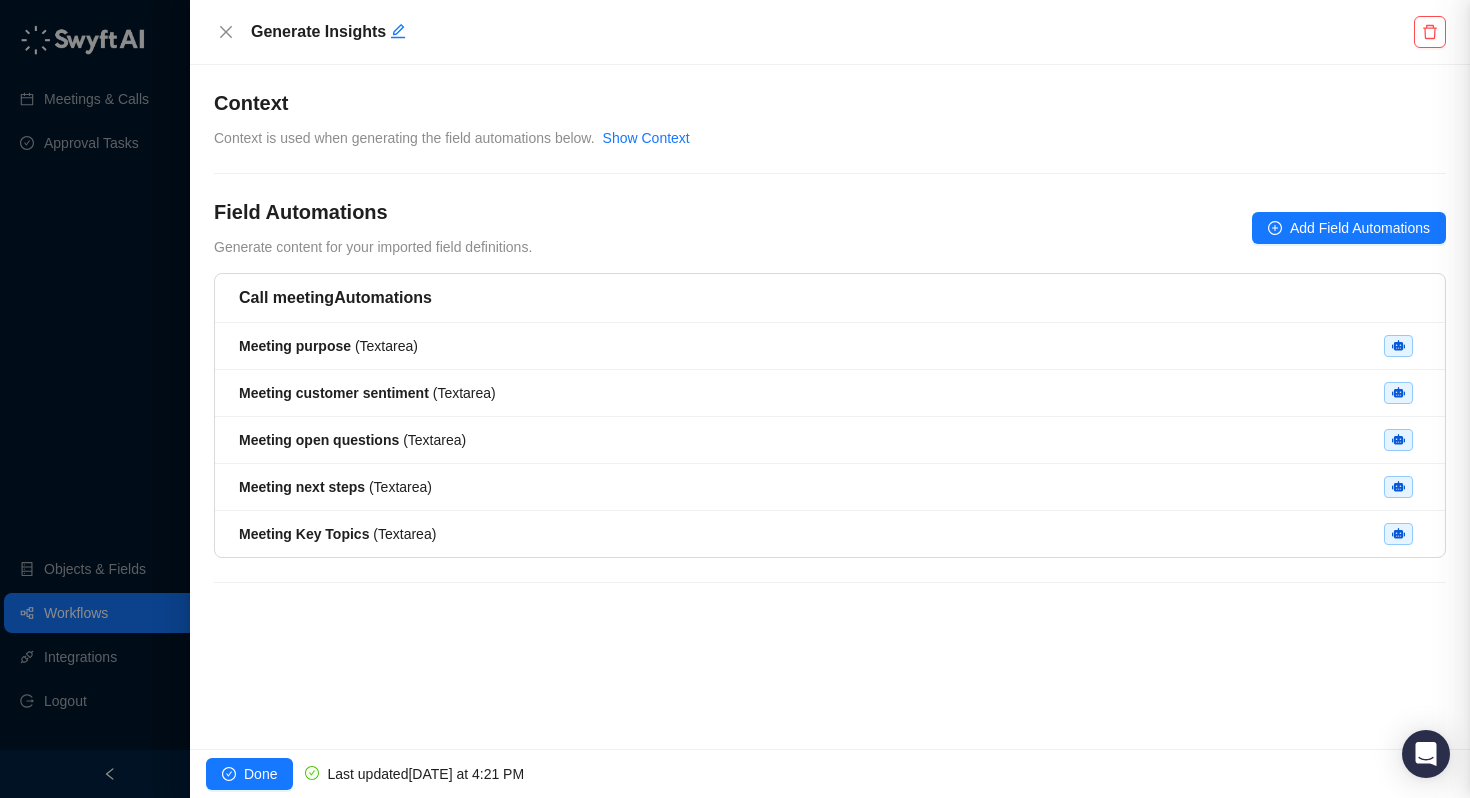scroll, scrollTop: 0, scrollLeft: 0, axis: both 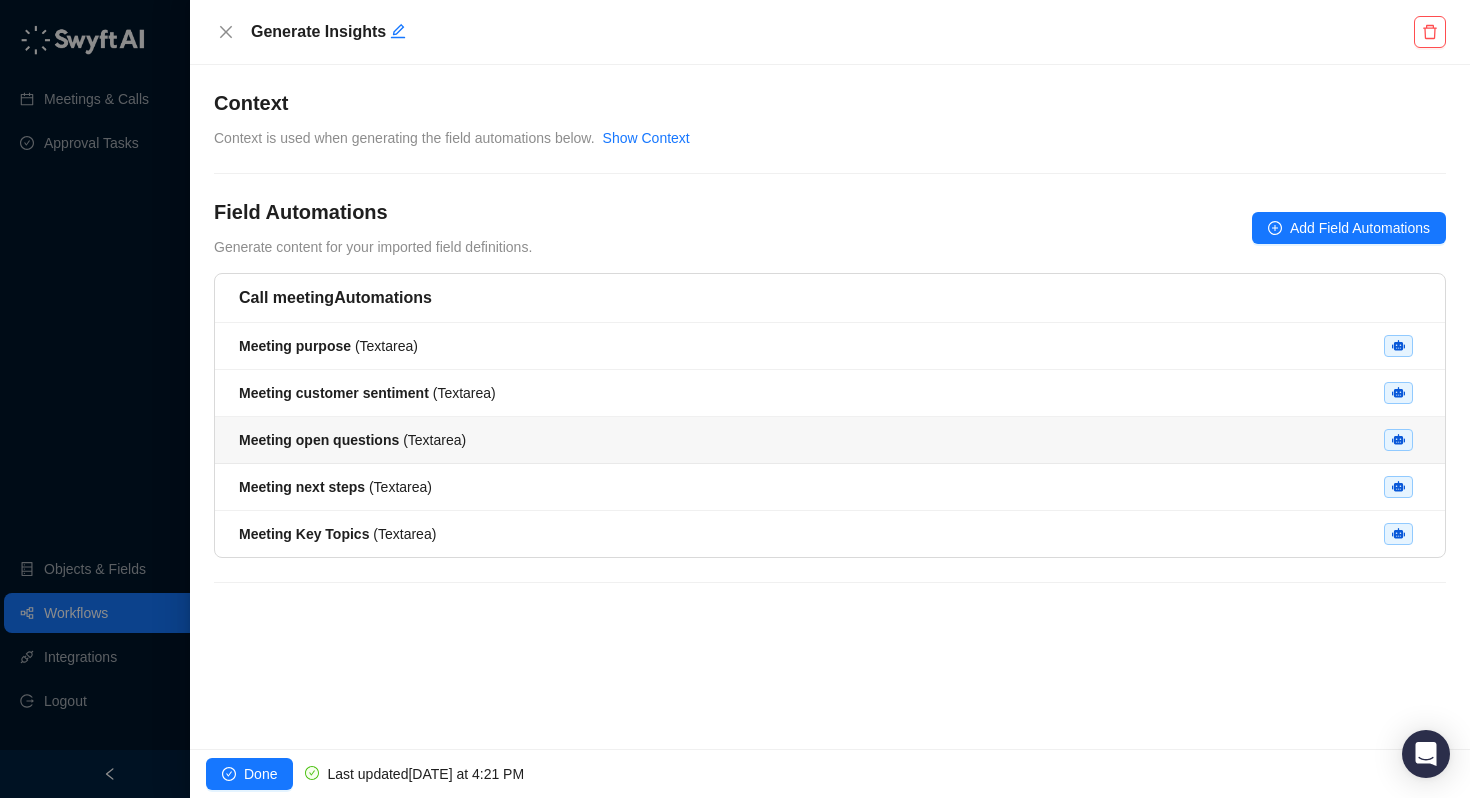 click on "Meeting open questions   ( Textarea )" at bounding box center [352, 440] 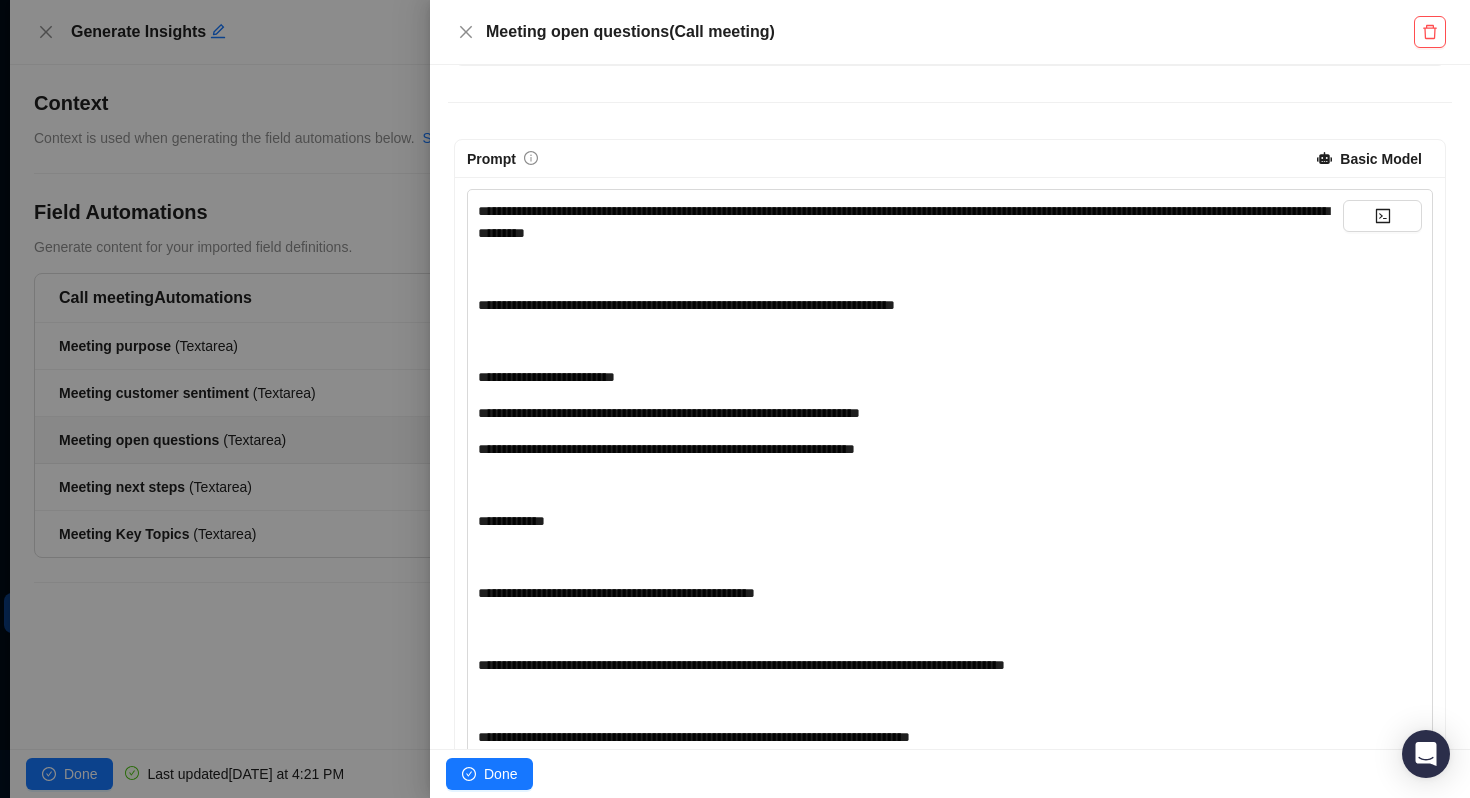 scroll, scrollTop: 366, scrollLeft: 0, axis: vertical 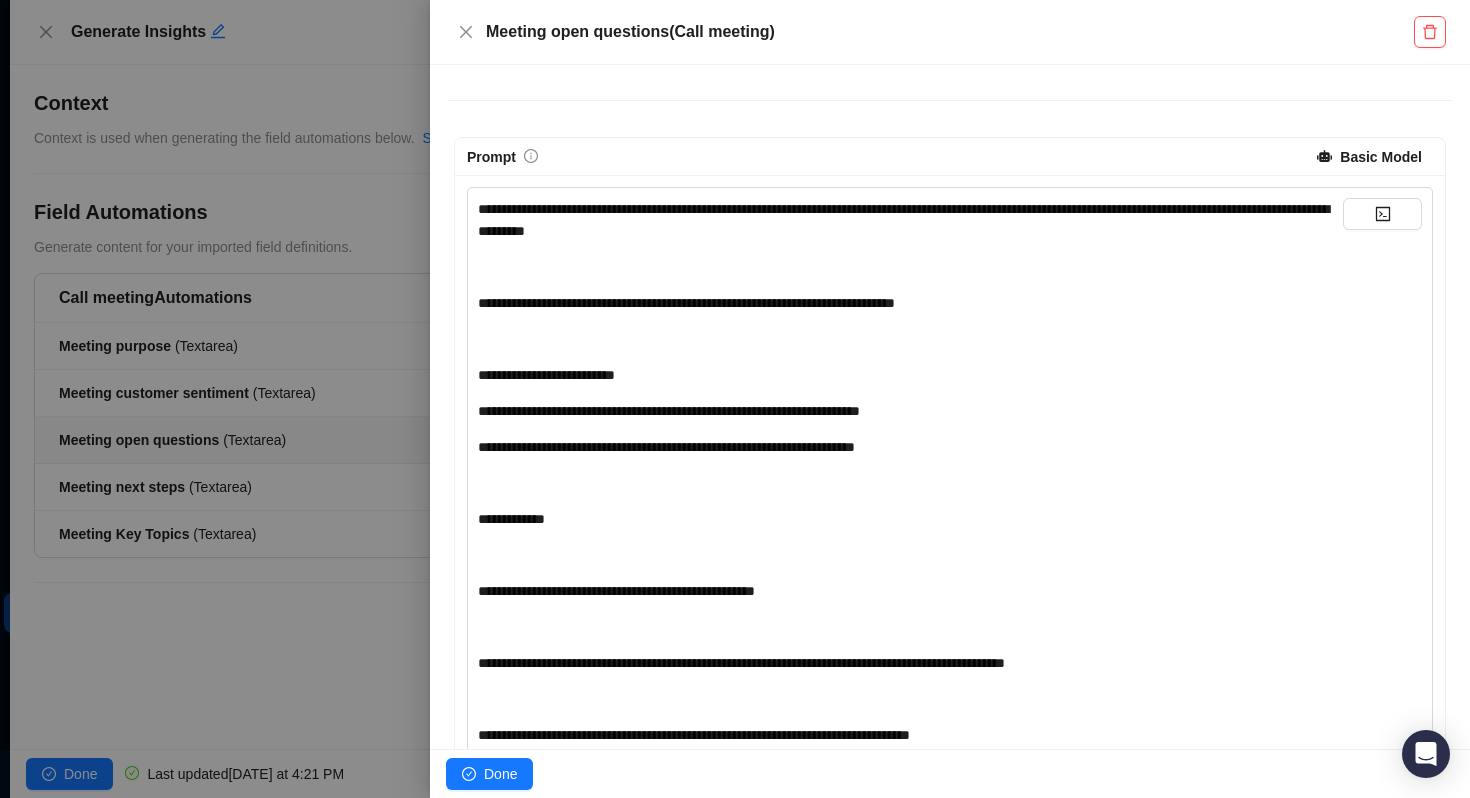 click at bounding box center [735, 399] 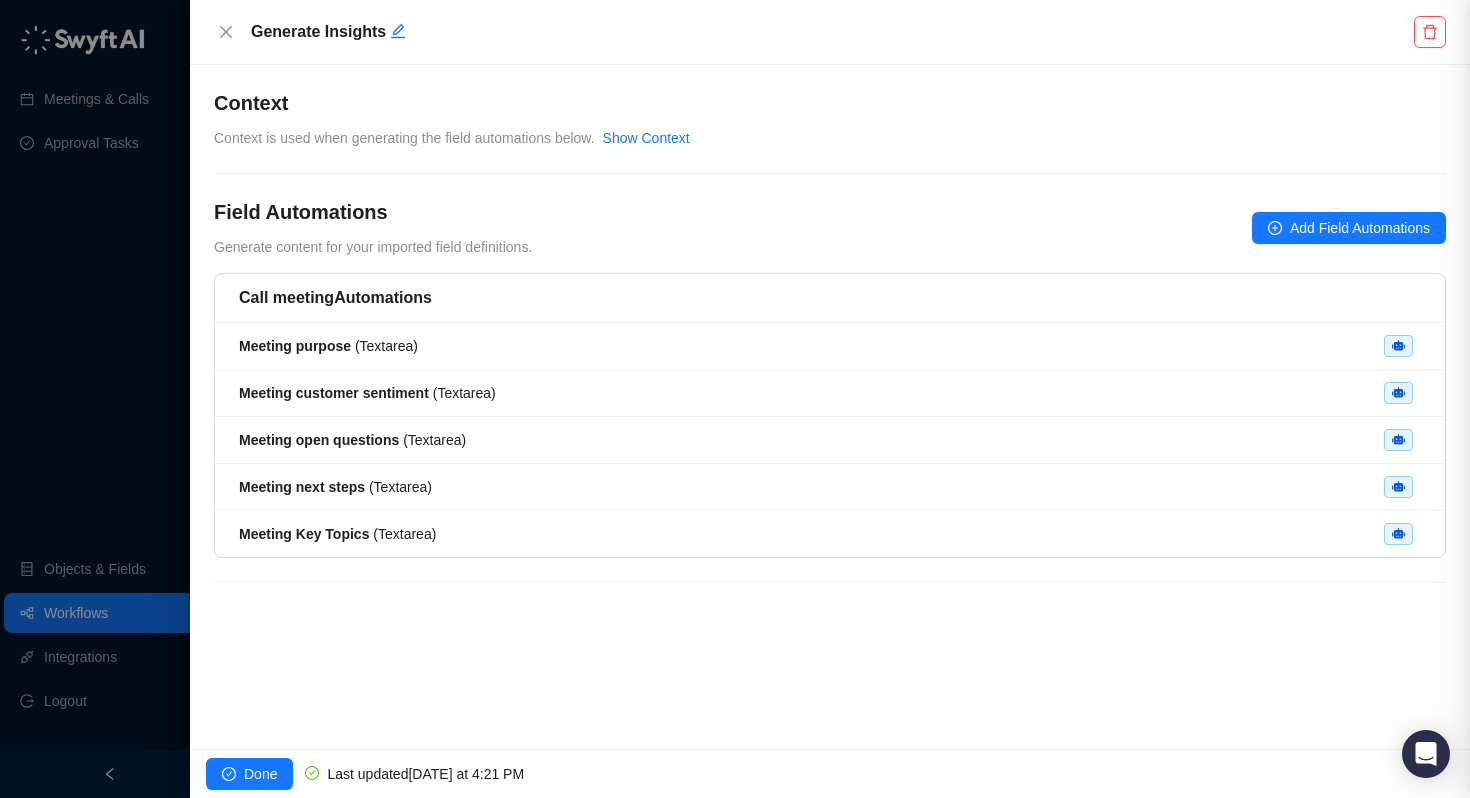 scroll, scrollTop: 0, scrollLeft: 0, axis: both 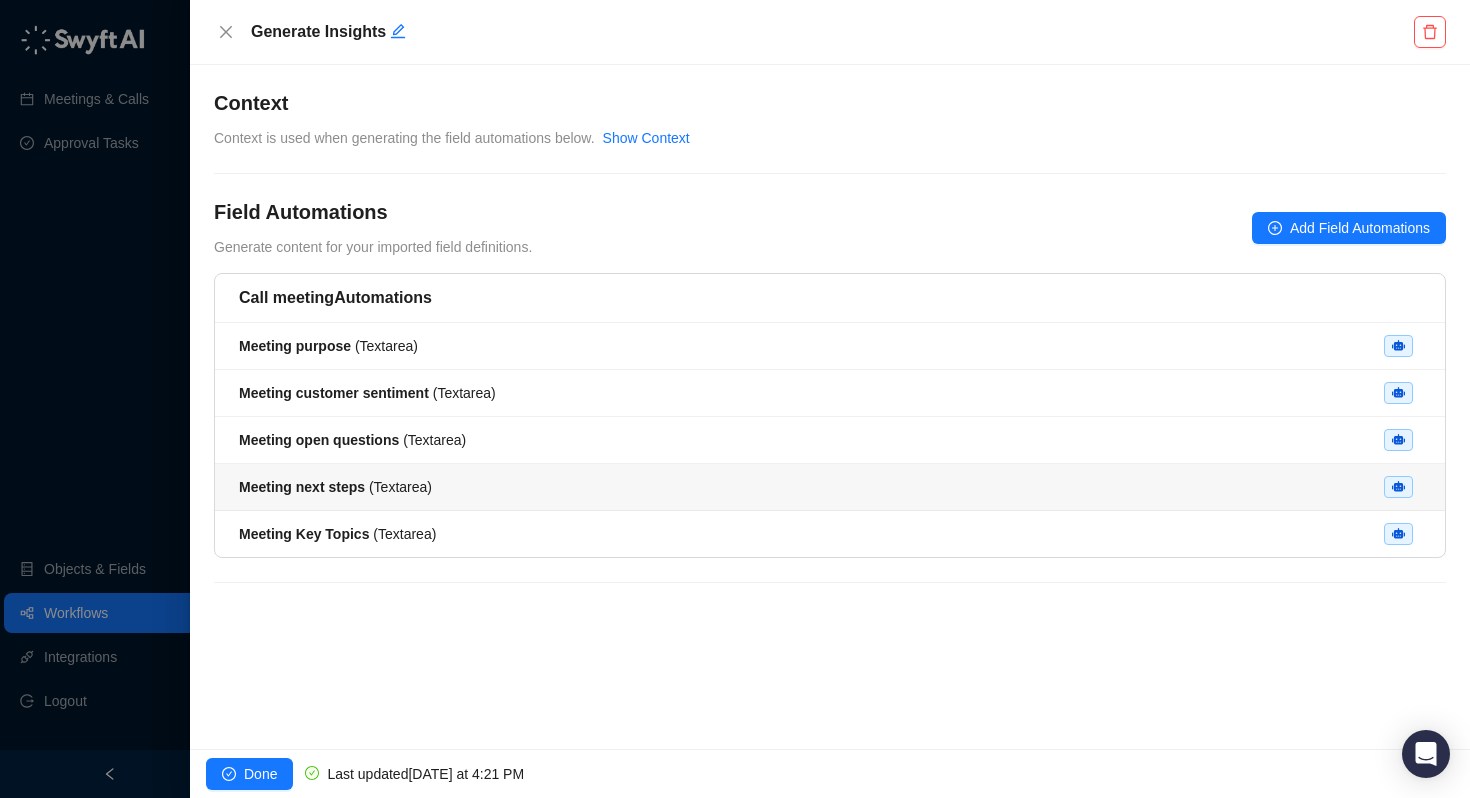 click on "Meeting next steps   ( Textarea )" at bounding box center [830, 487] 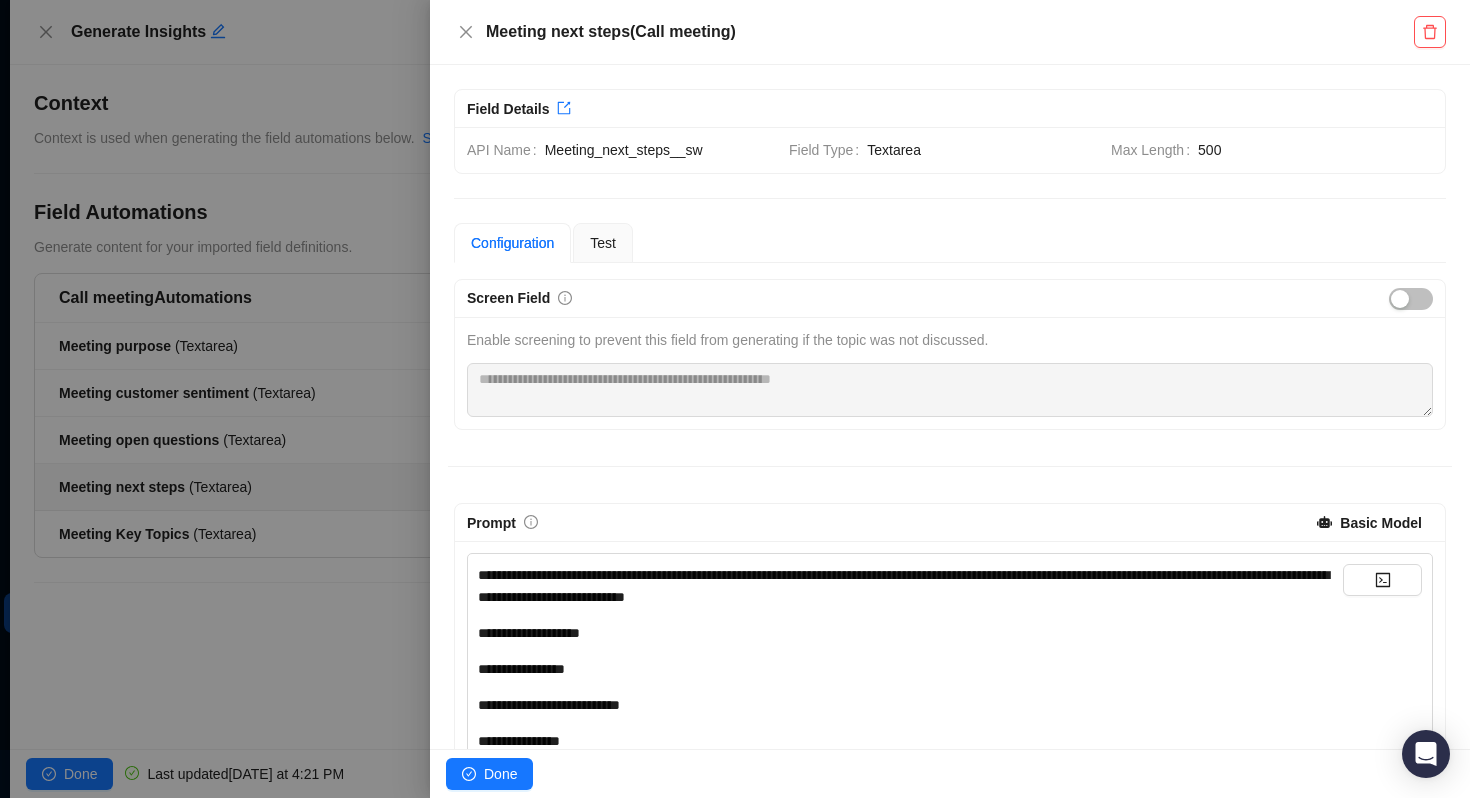 click on "**********" at bounding box center (910, 633) 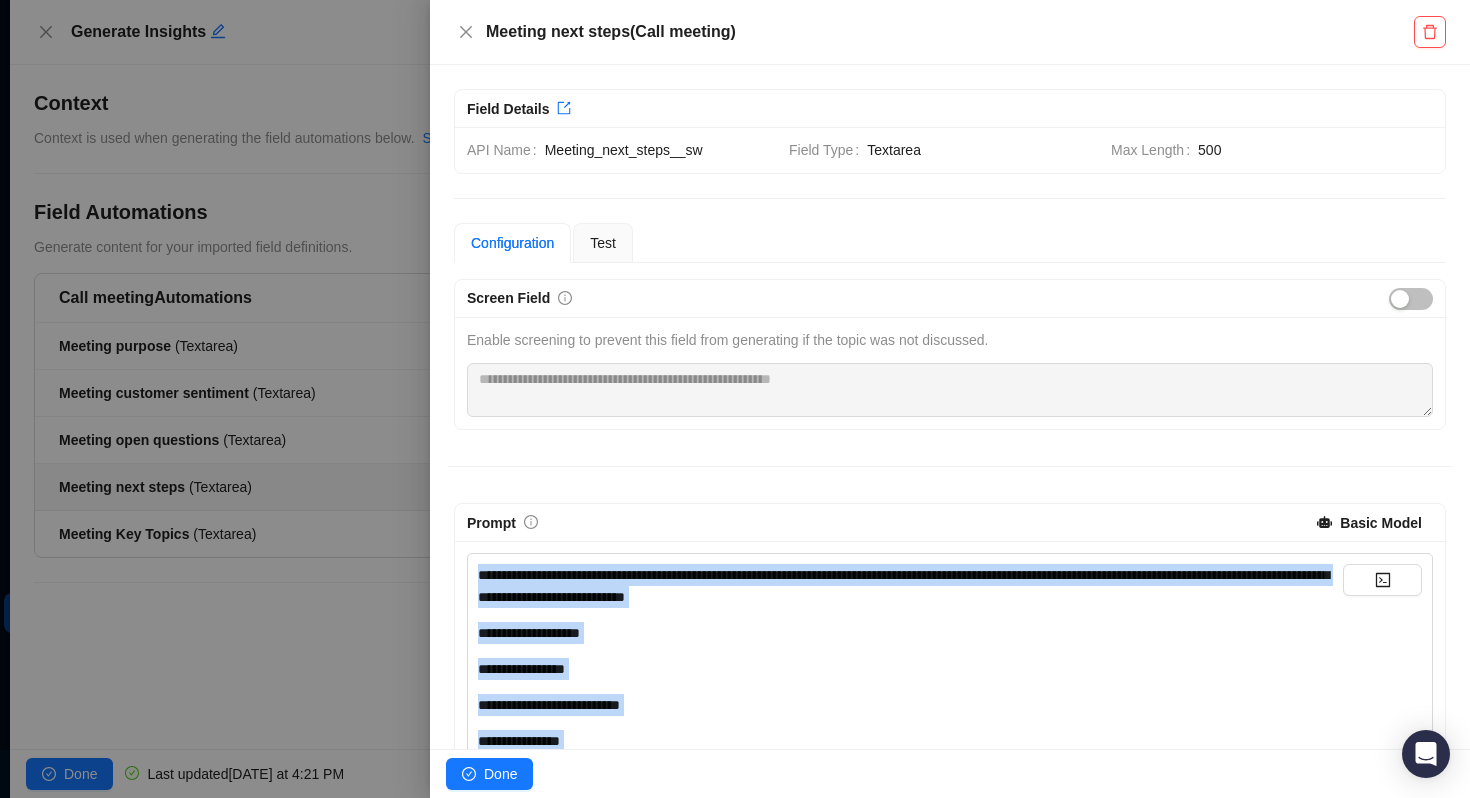 copy on "**********" 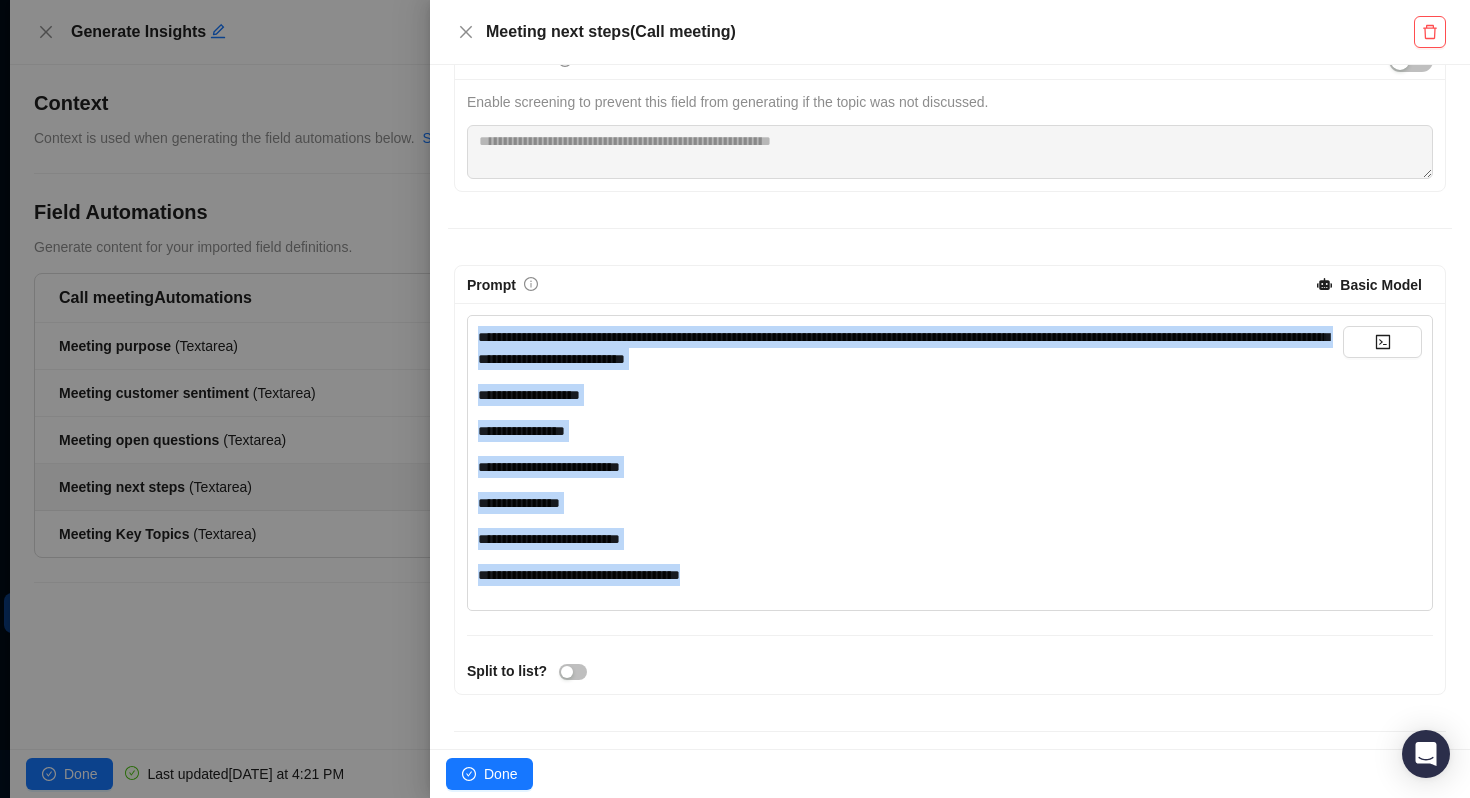scroll, scrollTop: 277, scrollLeft: 0, axis: vertical 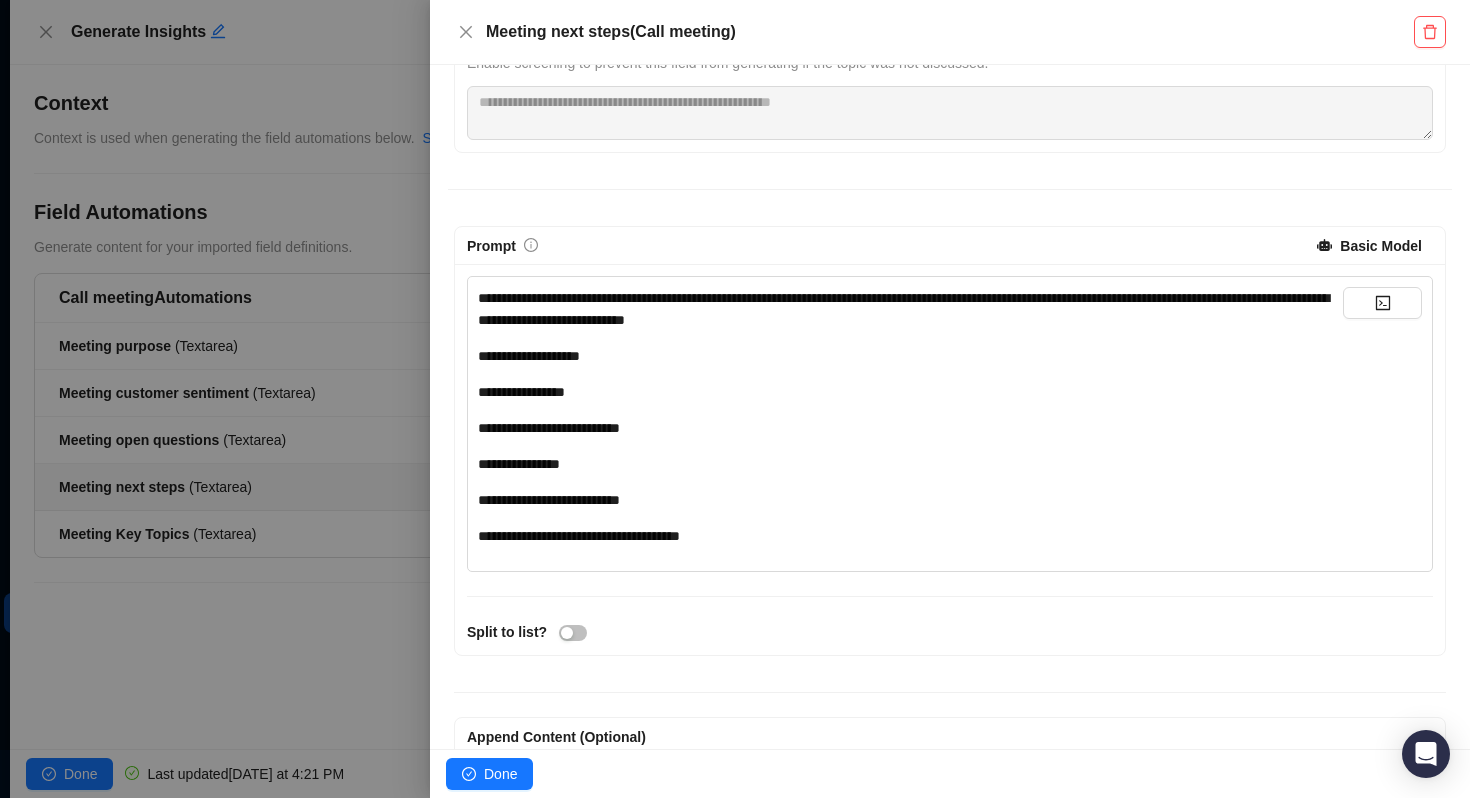 click on "**********" at bounding box center (910, 464) 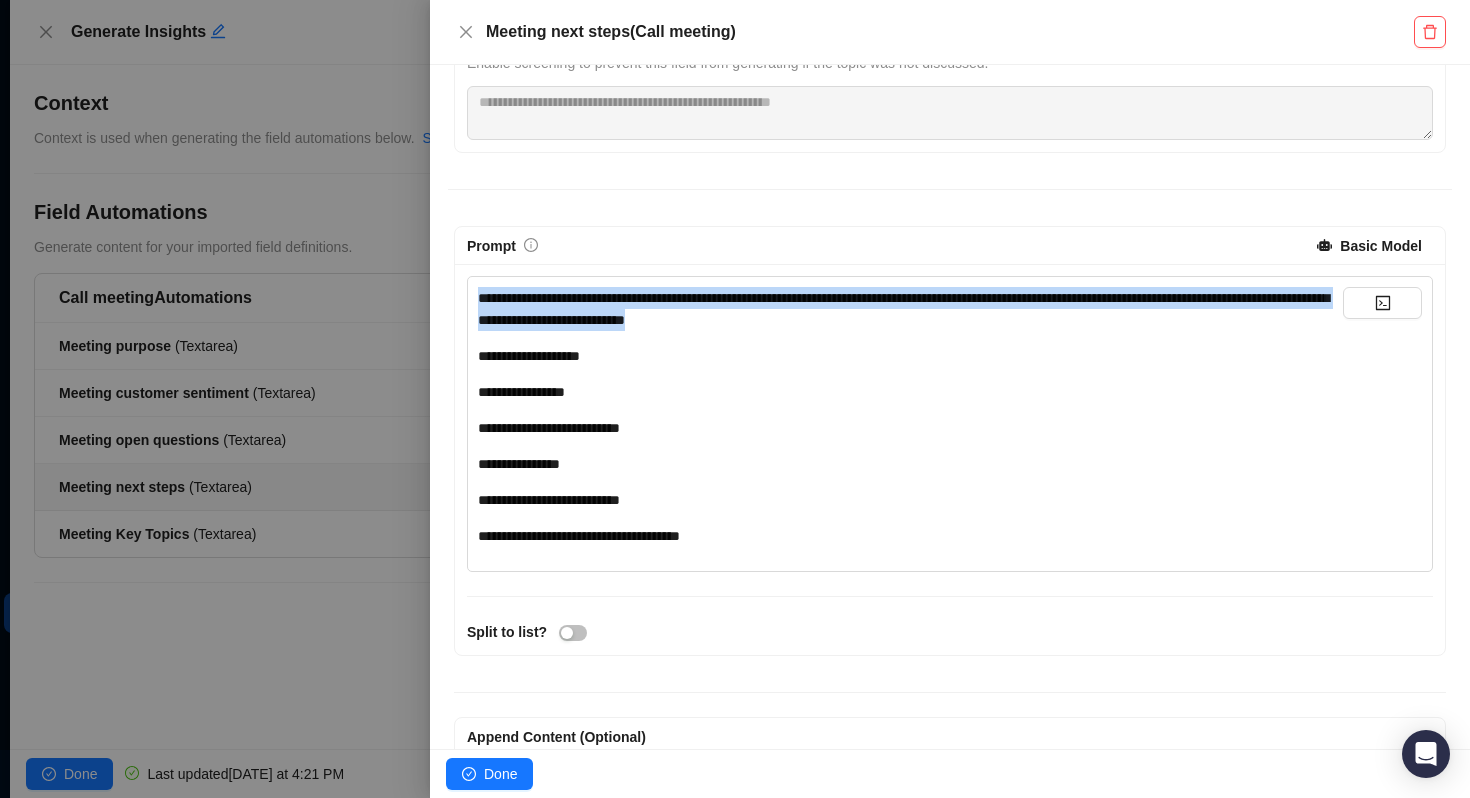 drag, startPoint x: 954, startPoint y: 320, endPoint x: 54, endPoint y: 187, distance: 909.7742 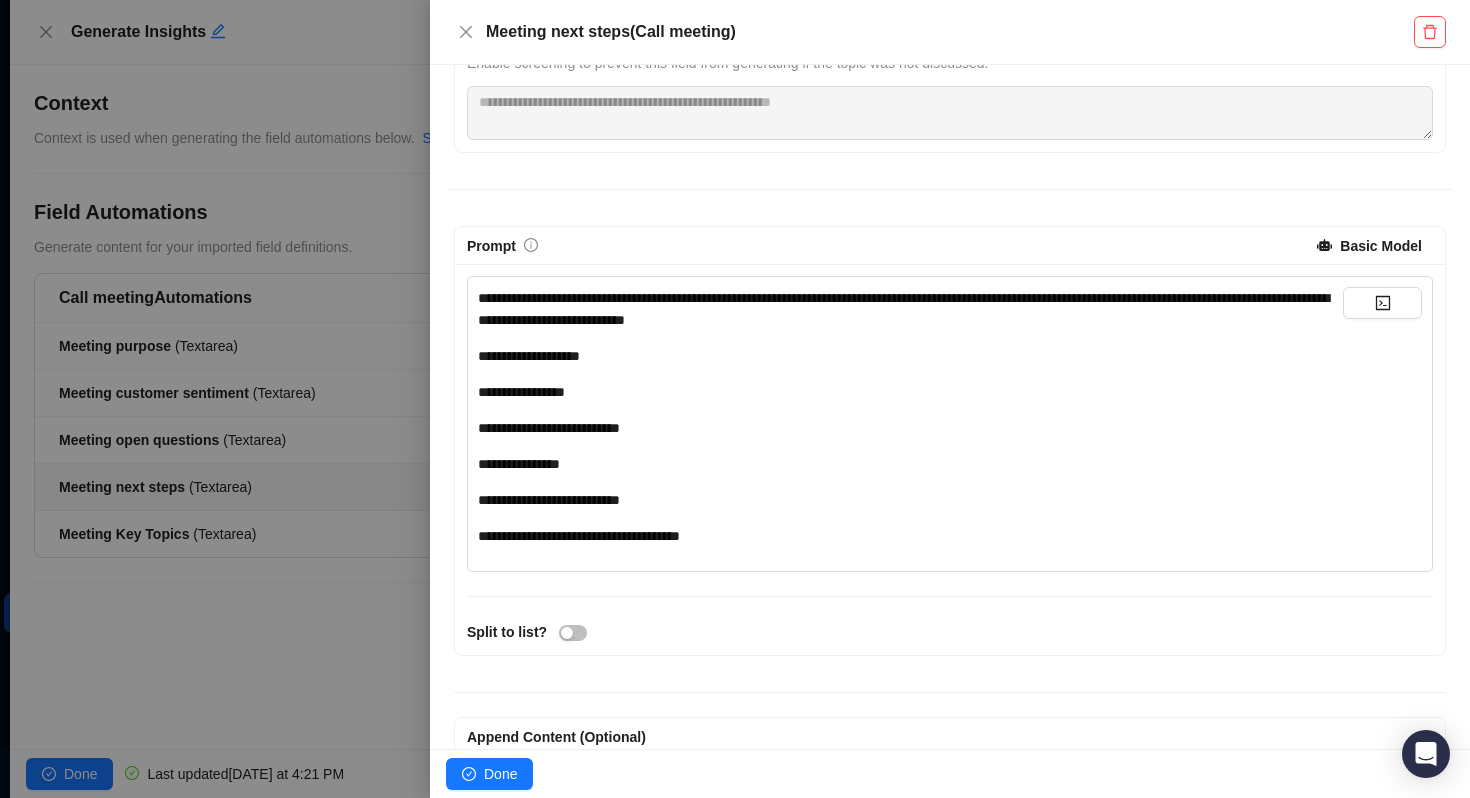 scroll, scrollTop: 874, scrollLeft: 0, axis: vertical 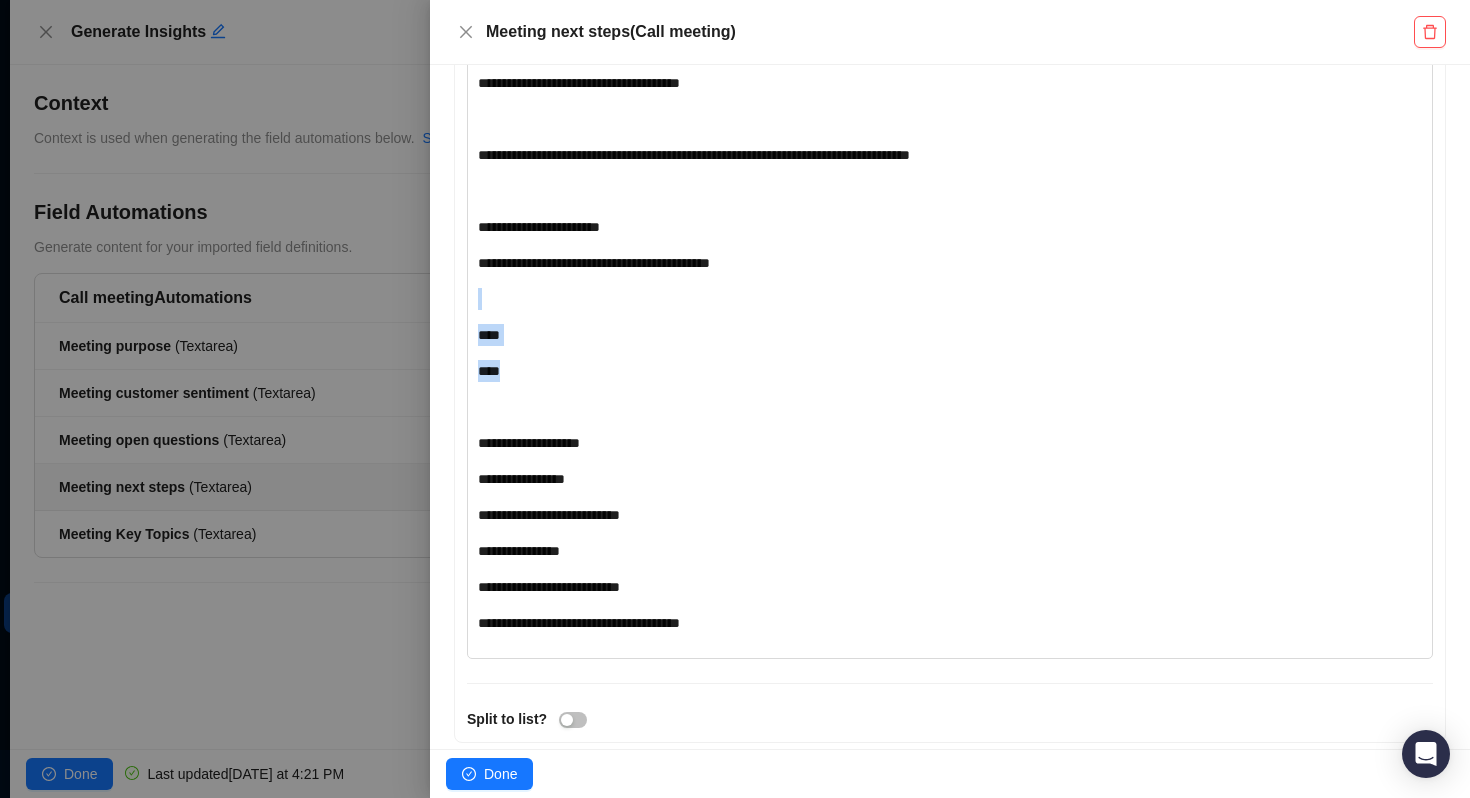 drag, startPoint x: 506, startPoint y: 356, endPoint x: 447, endPoint y: 289, distance: 89.27486 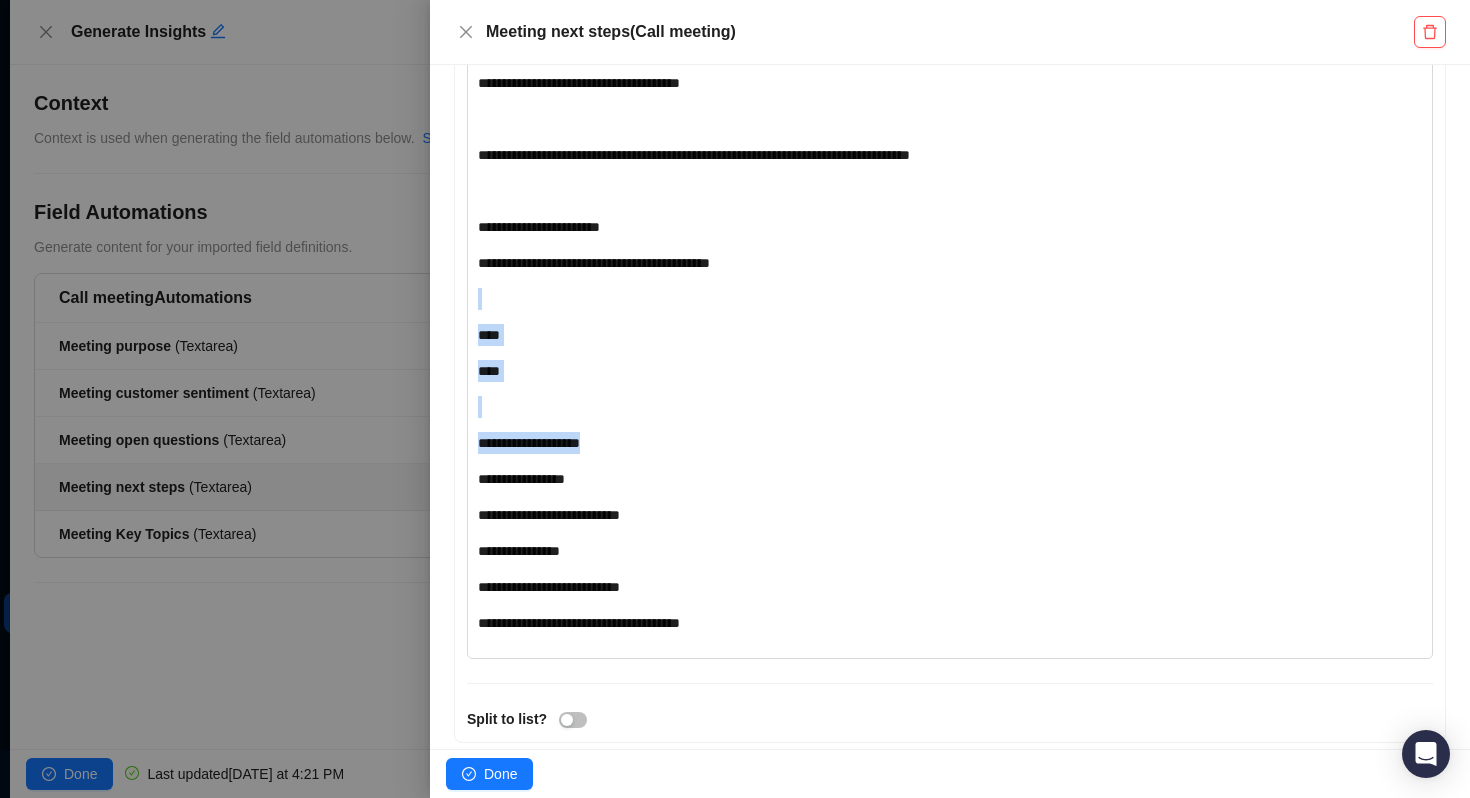 drag, startPoint x: 579, startPoint y: 404, endPoint x: 455, endPoint y: 274, distance: 179.65523 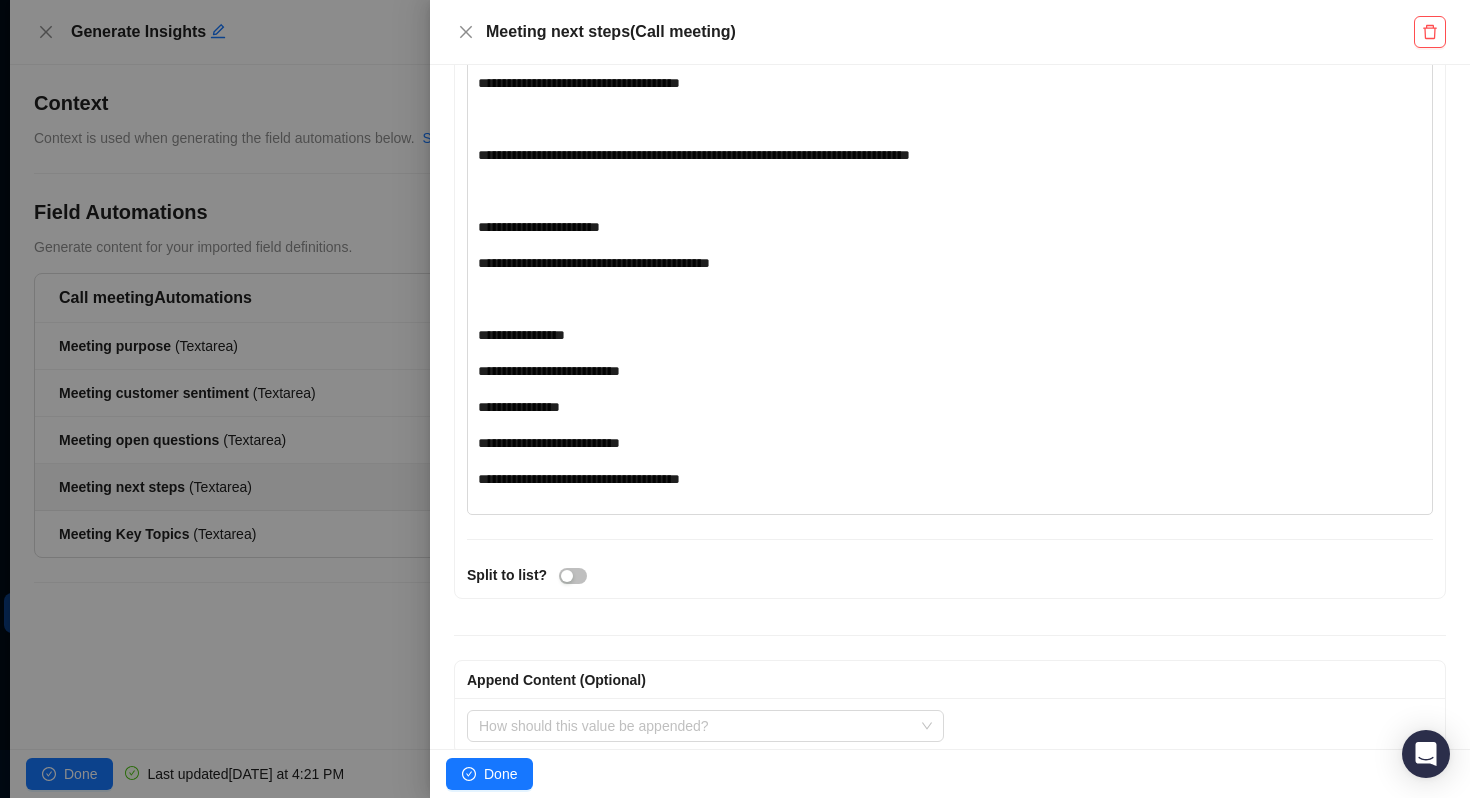 scroll, scrollTop: 868, scrollLeft: 0, axis: vertical 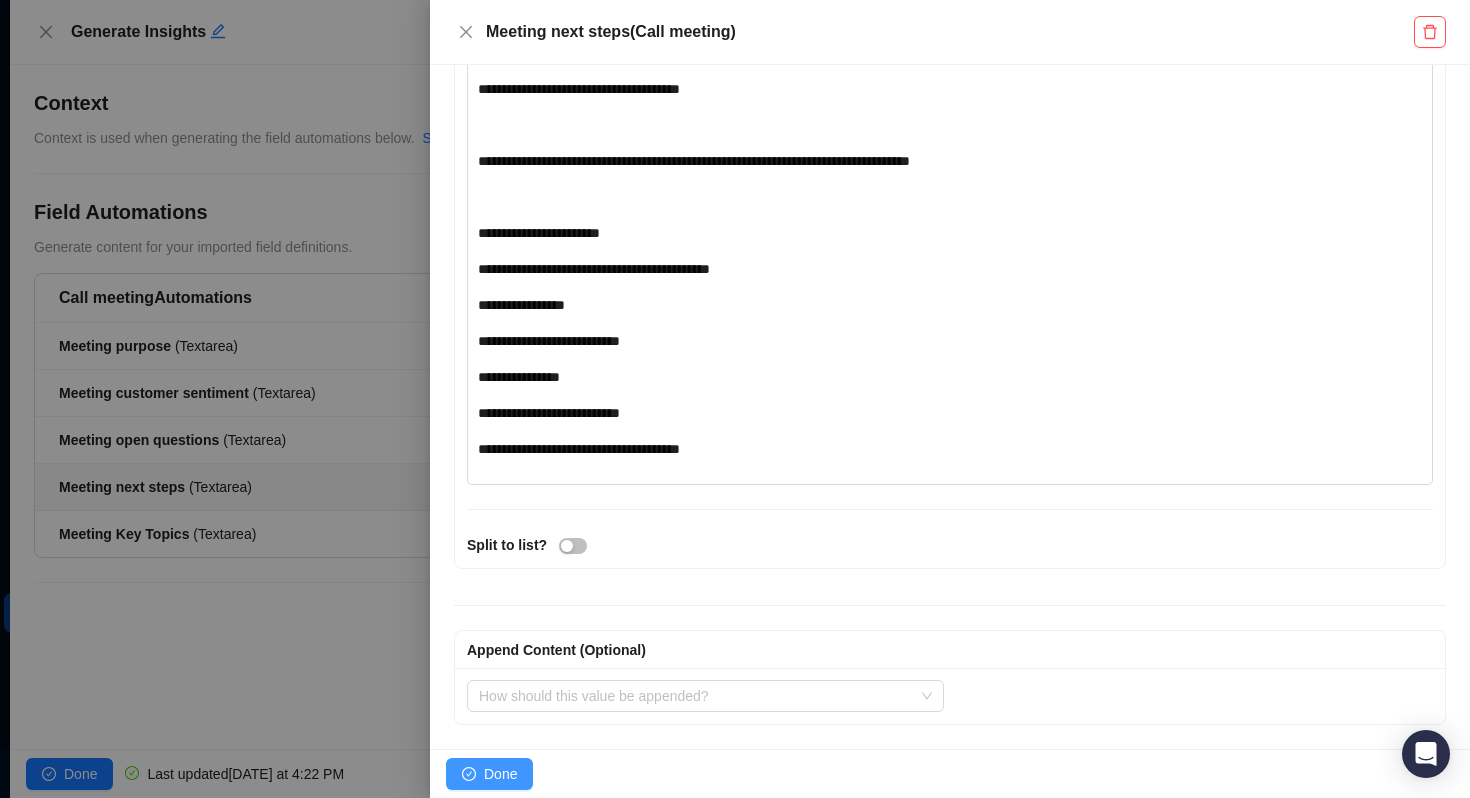 click on "Done" at bounding box center [500, 774] 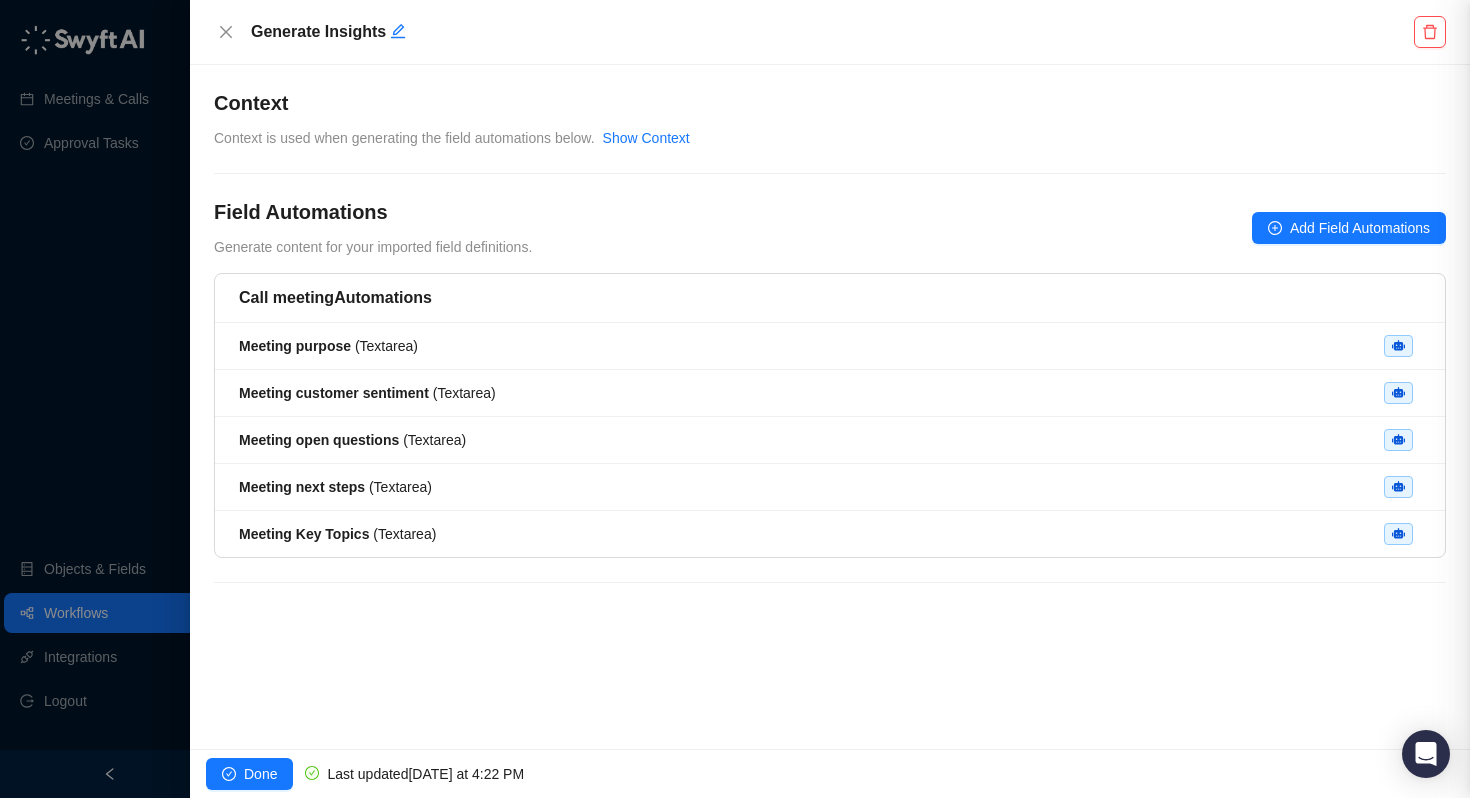 scroll, scrollTop: 0, scrollLeft: 0, axis: both 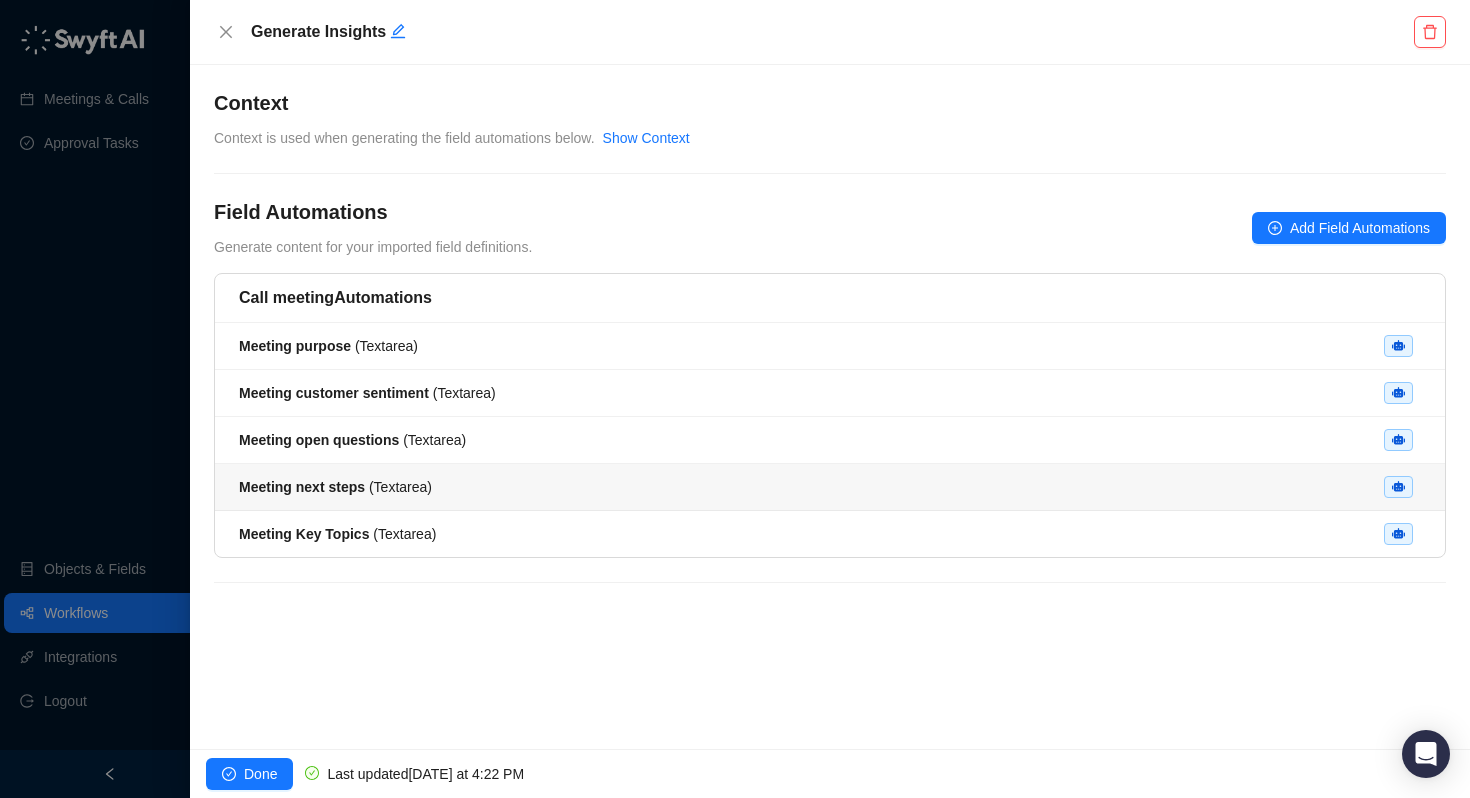 click on "Meeting next steps   ( Textarea )" at bounding box center (830, 487) 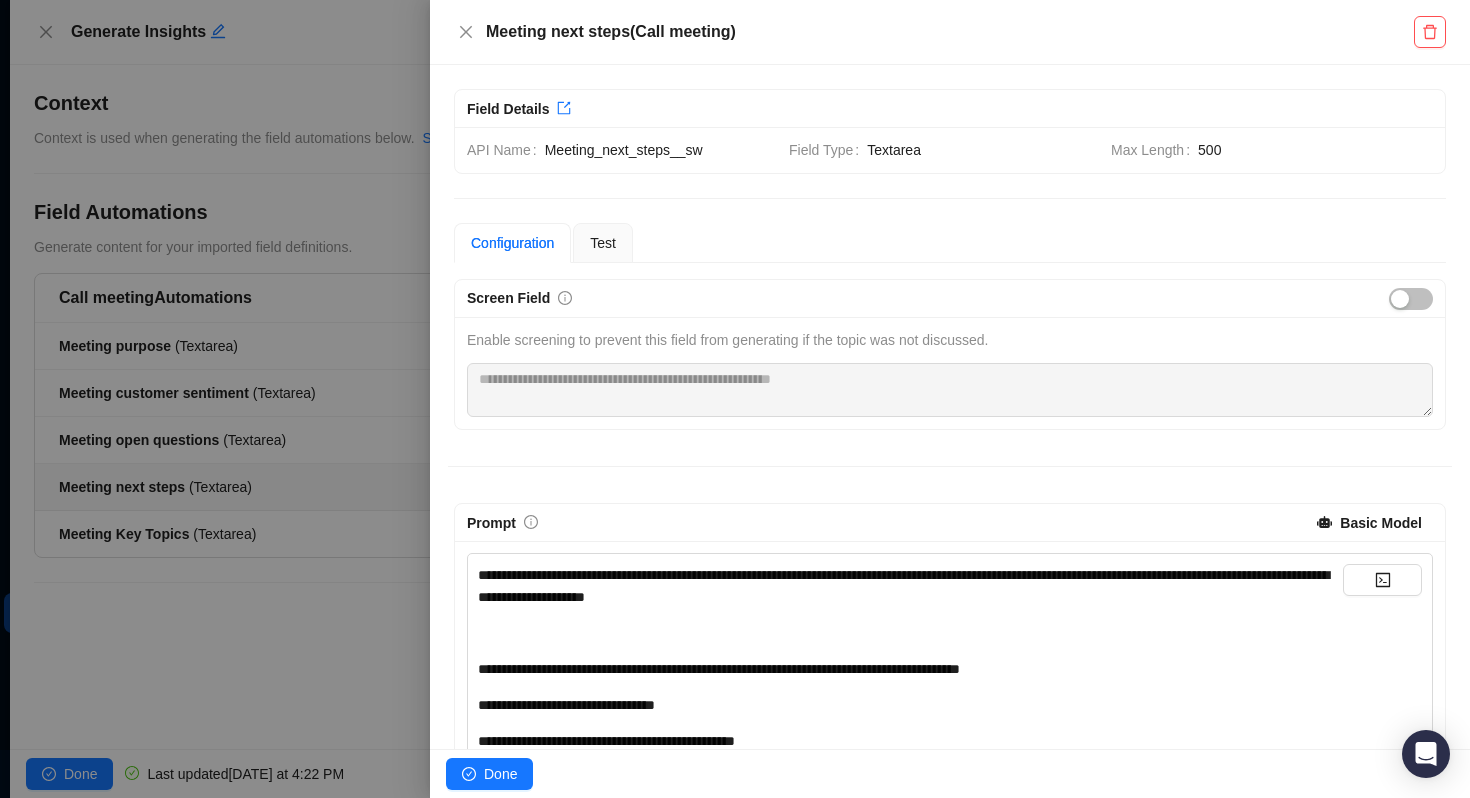 click at bounding box center (735, 399) 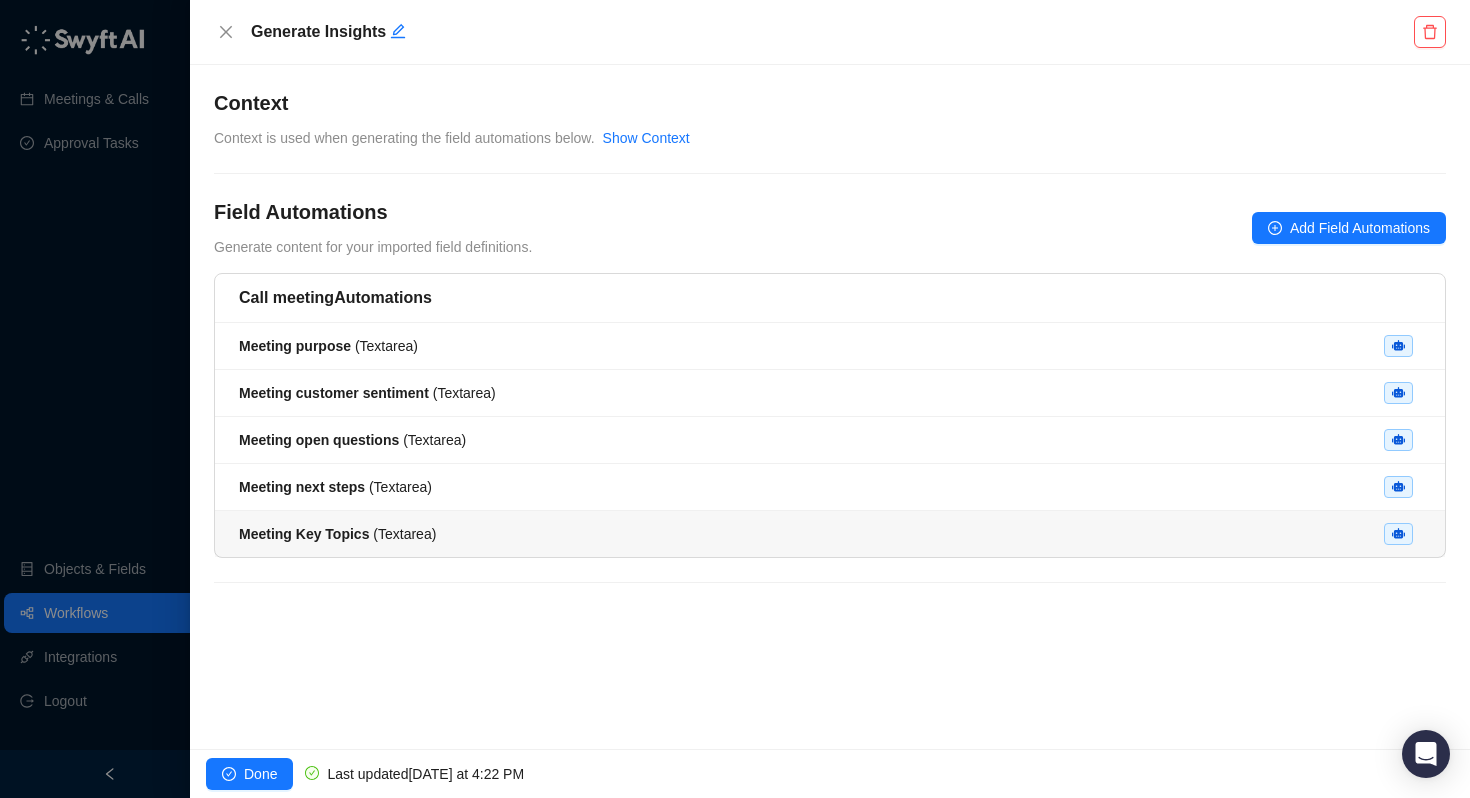 click on "Meeting Key Topics   ( Textarea )" at bounding box center [337, 534] 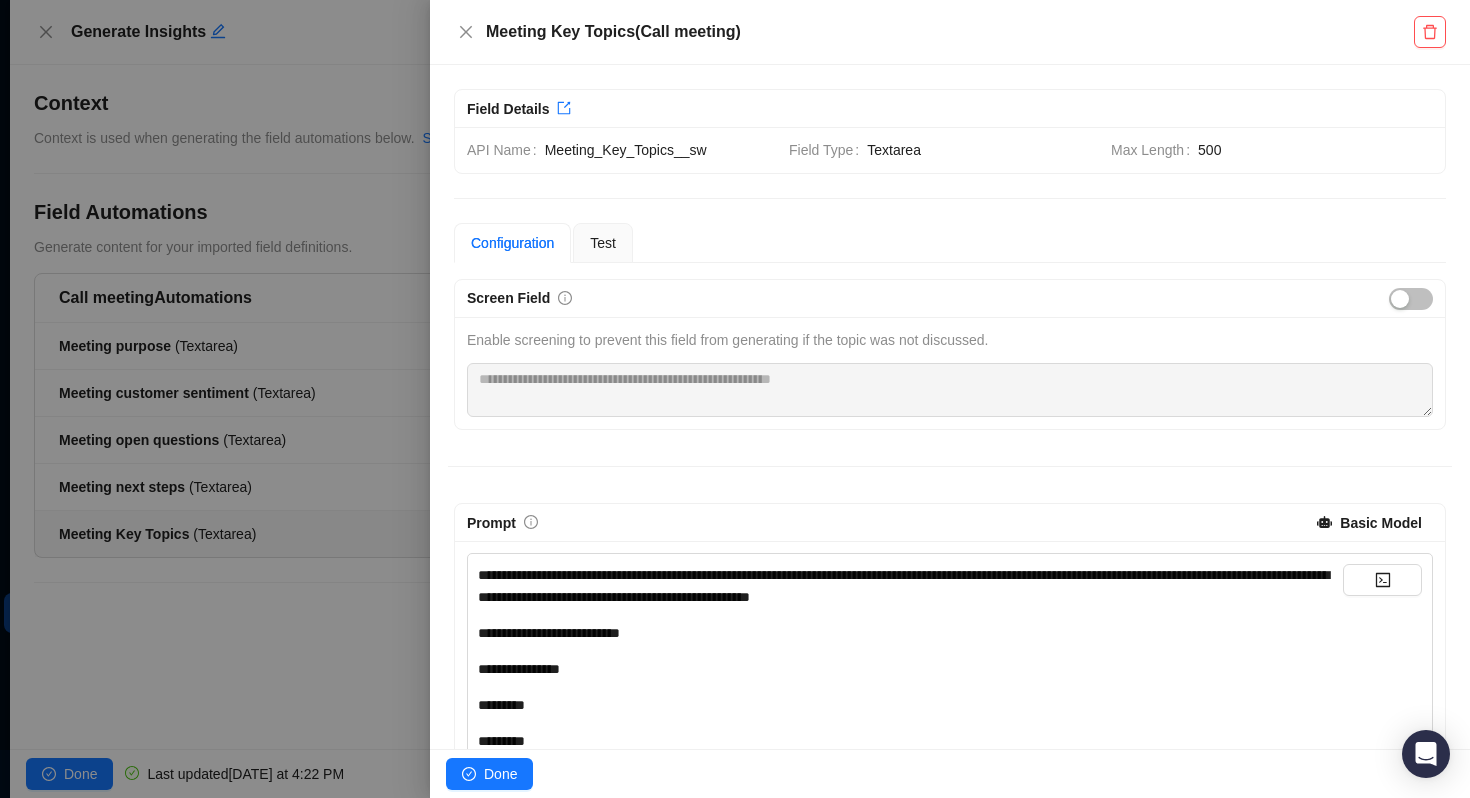 click on "**********" at bounding box center (910, 712) 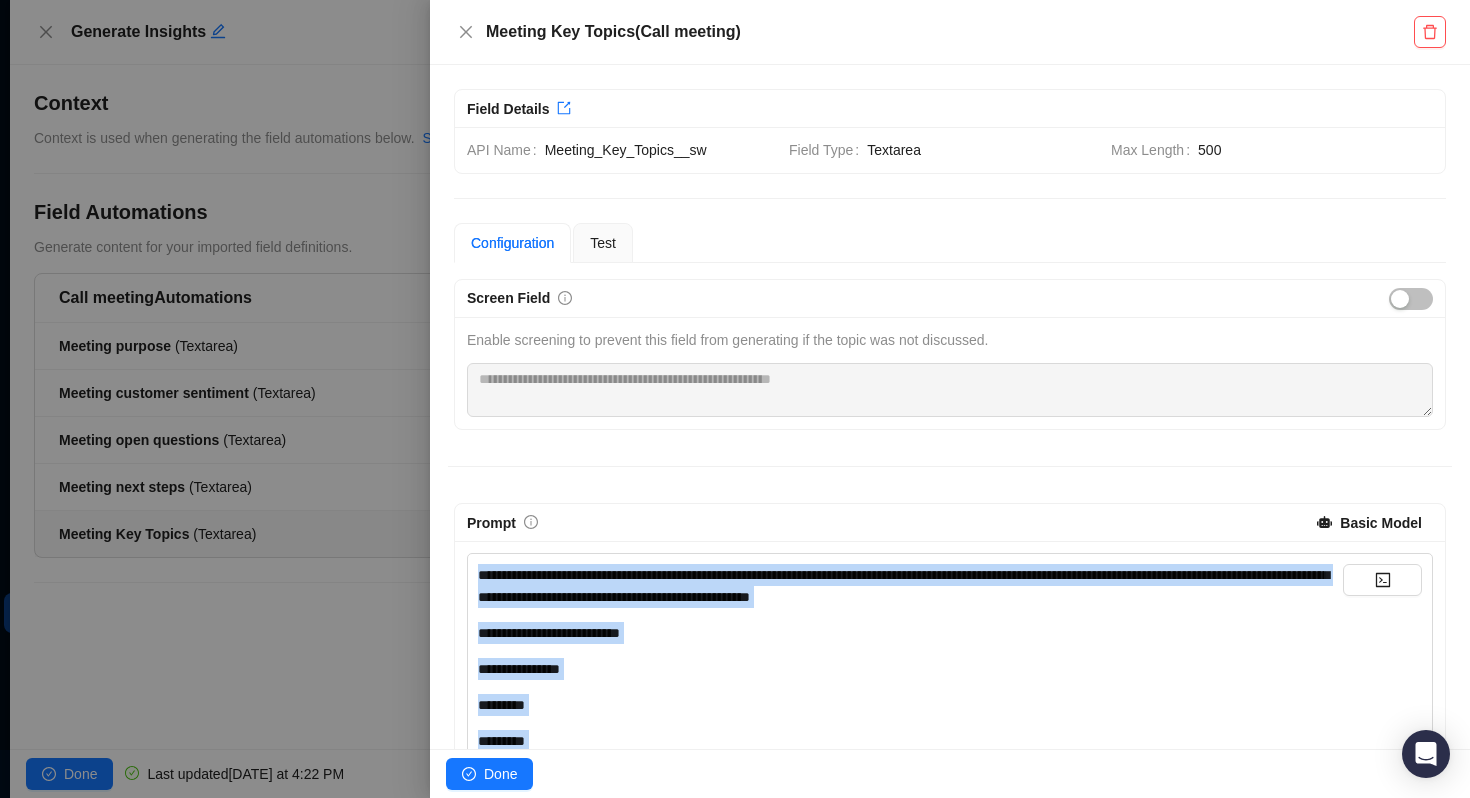 copy on "**********" 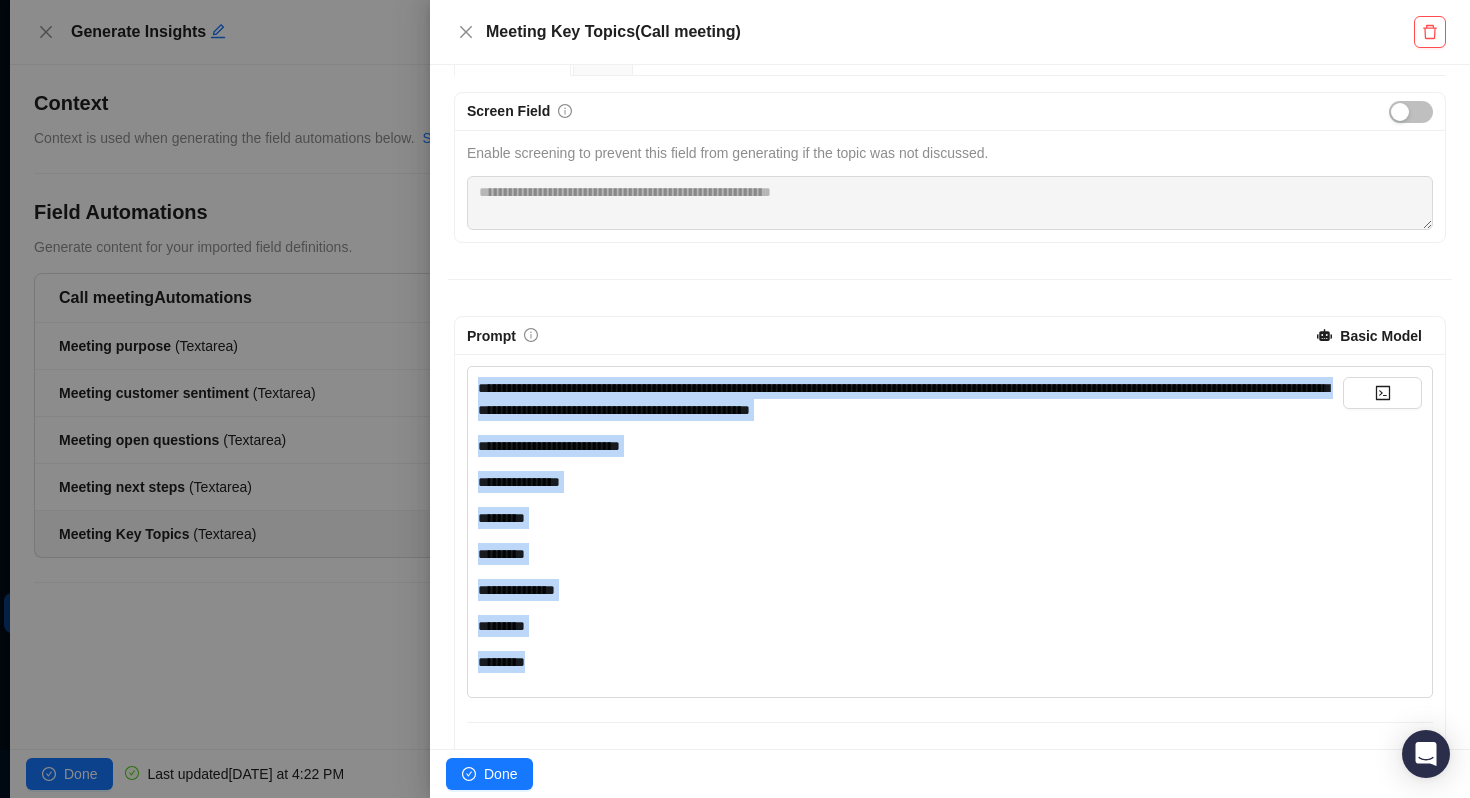 scroll, scrollTop: 365, scrollLeft: 0, axis: vertical 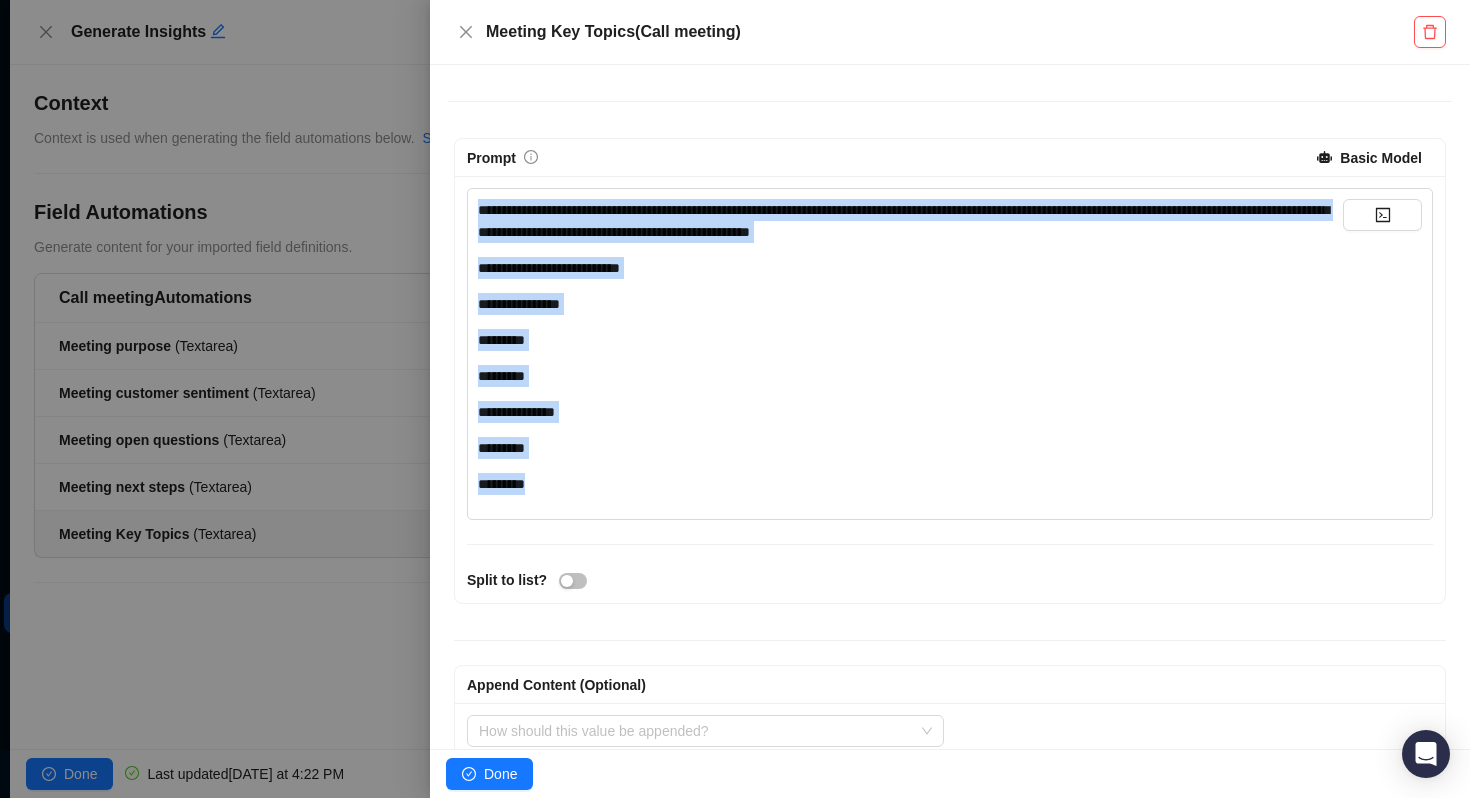 click on "*********" at bounding box center (910, 340) 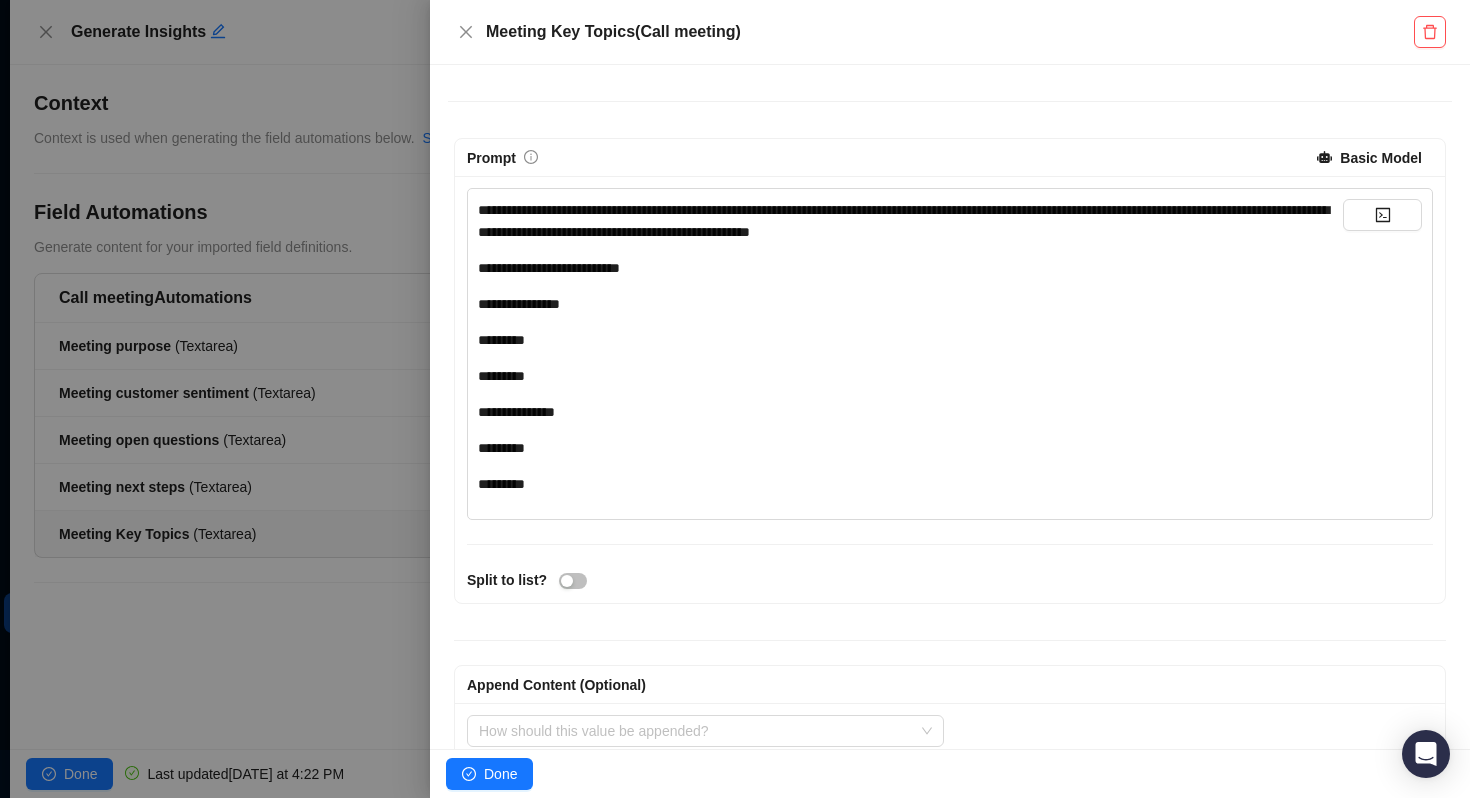 click on "**********" at bounding box center [910, 268] 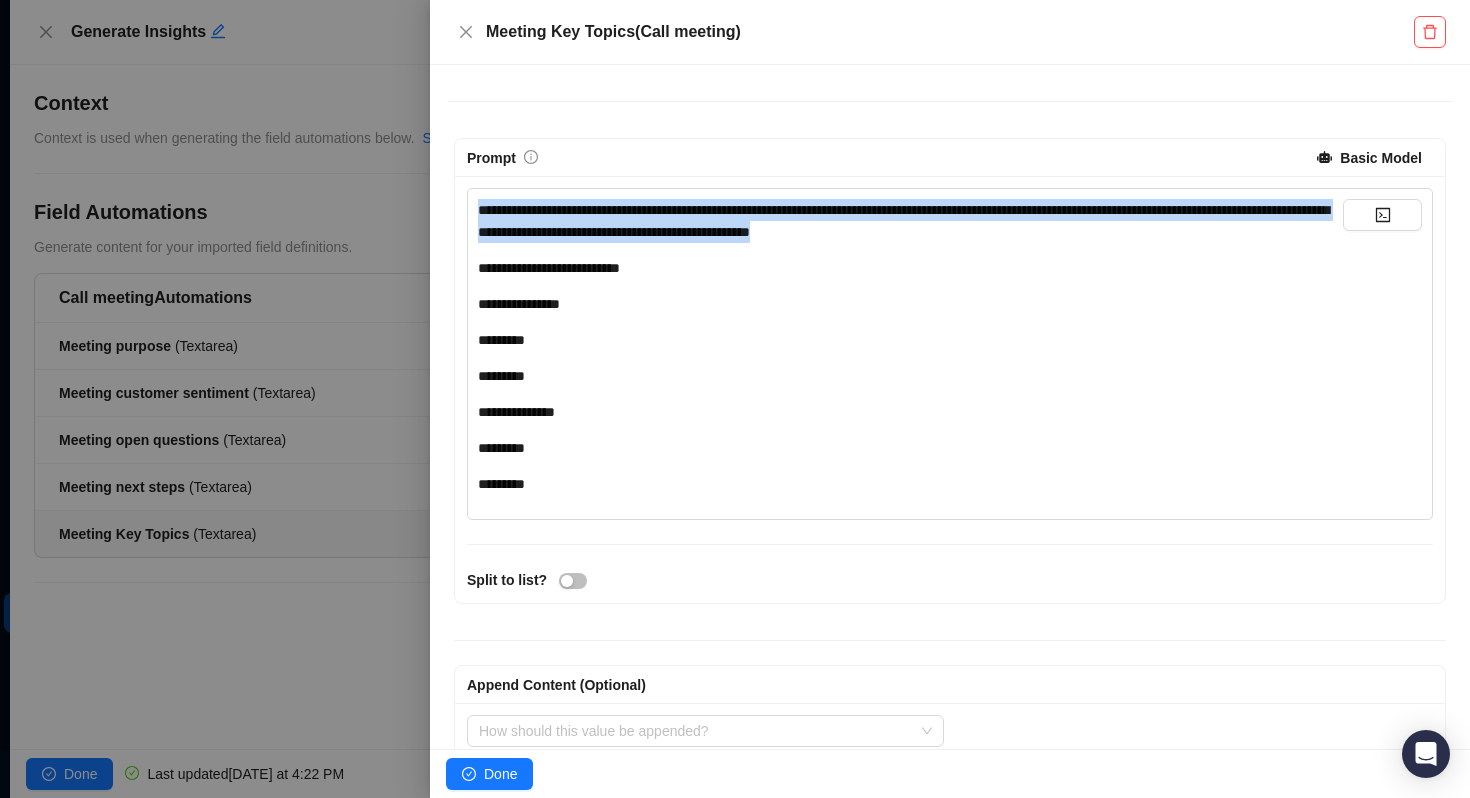 drag, startPoint x: 1112, startPoint y: 224, endPoint x: 74, endPoint y: 133, distance: 1041.9813 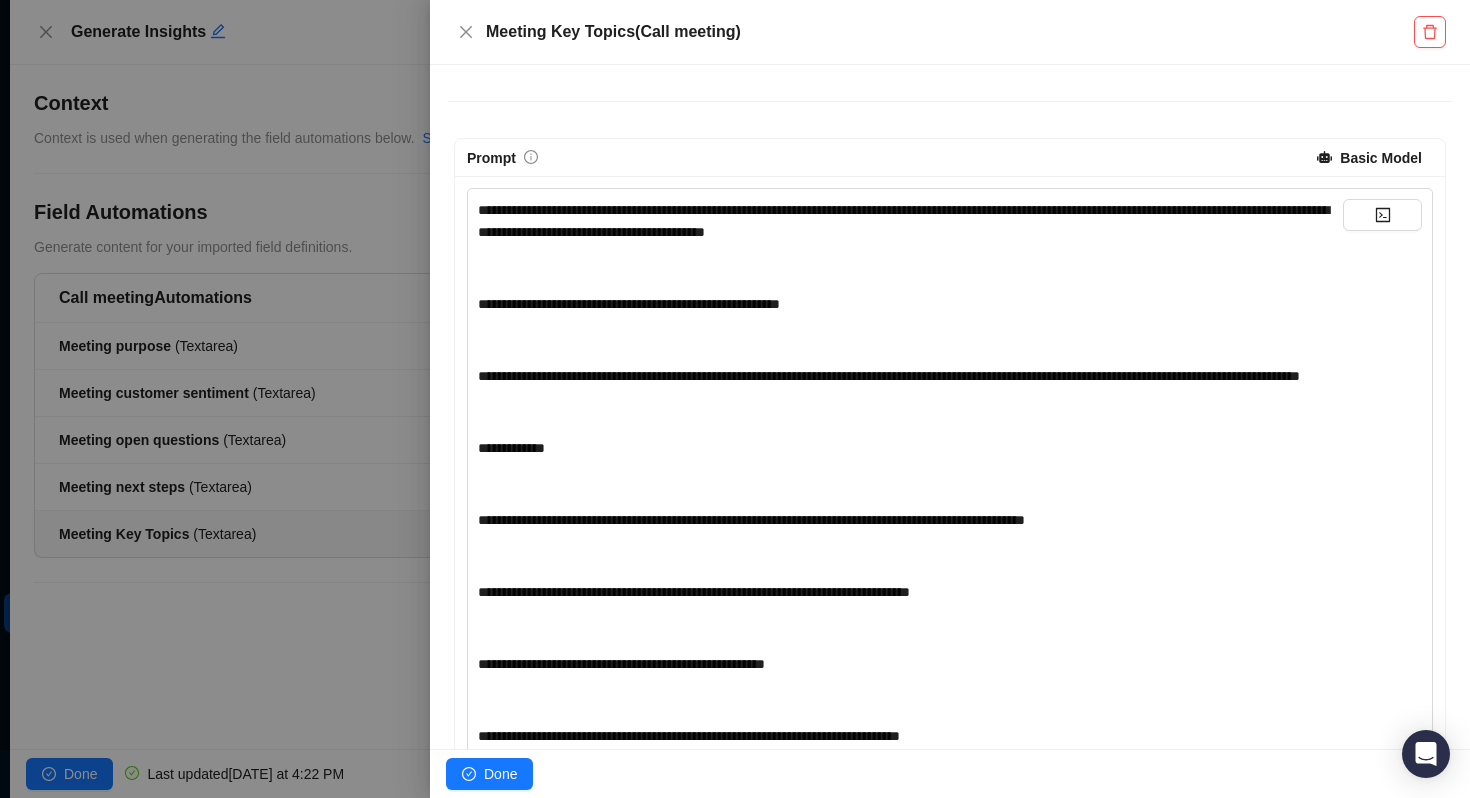 scroll, scrollTop: 788, scrollLeft: 0, axis: vertical 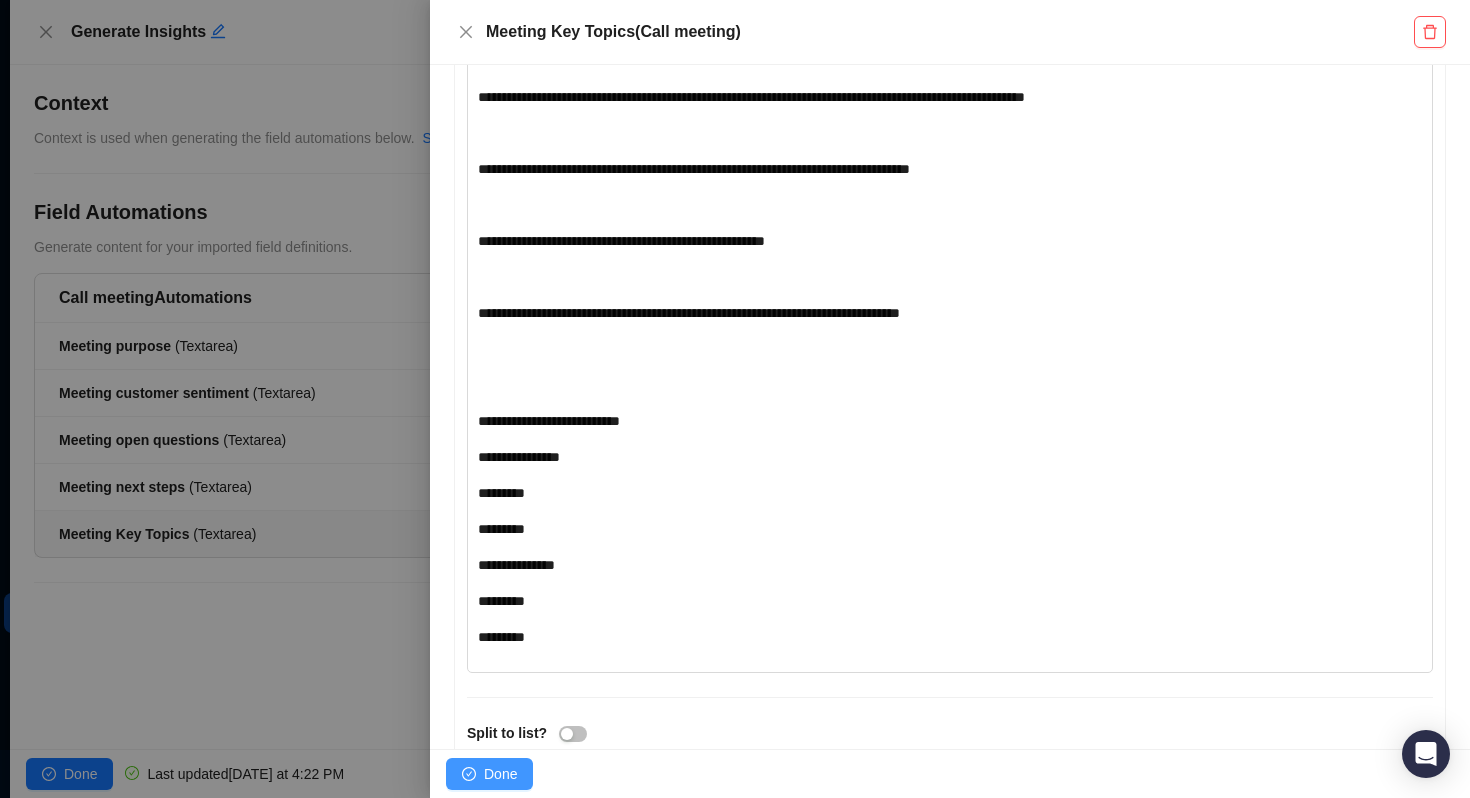 click on "Done" at bounding box center (489, 774) 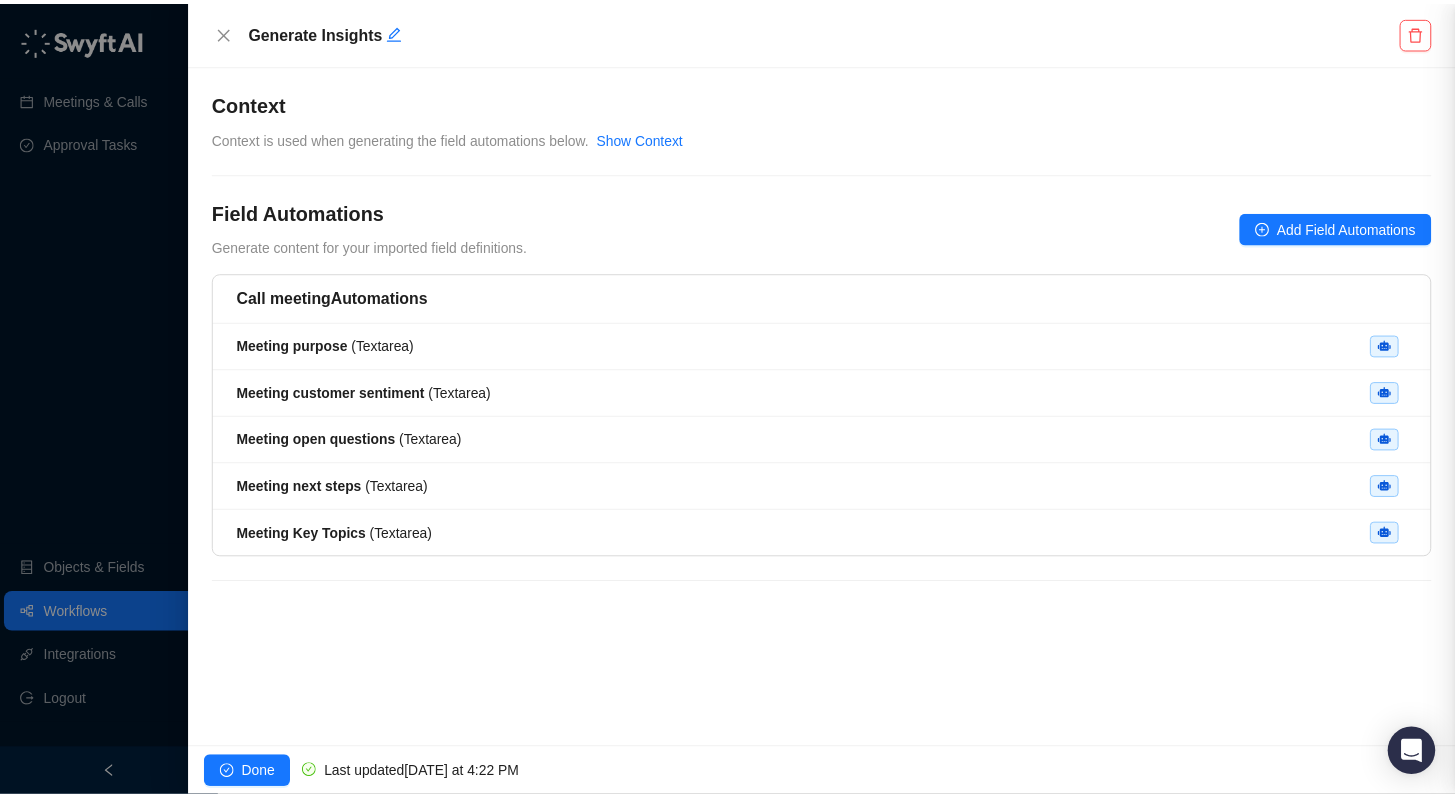 scroll, scrollTop: 0, scrollLeft: 0, axis: both 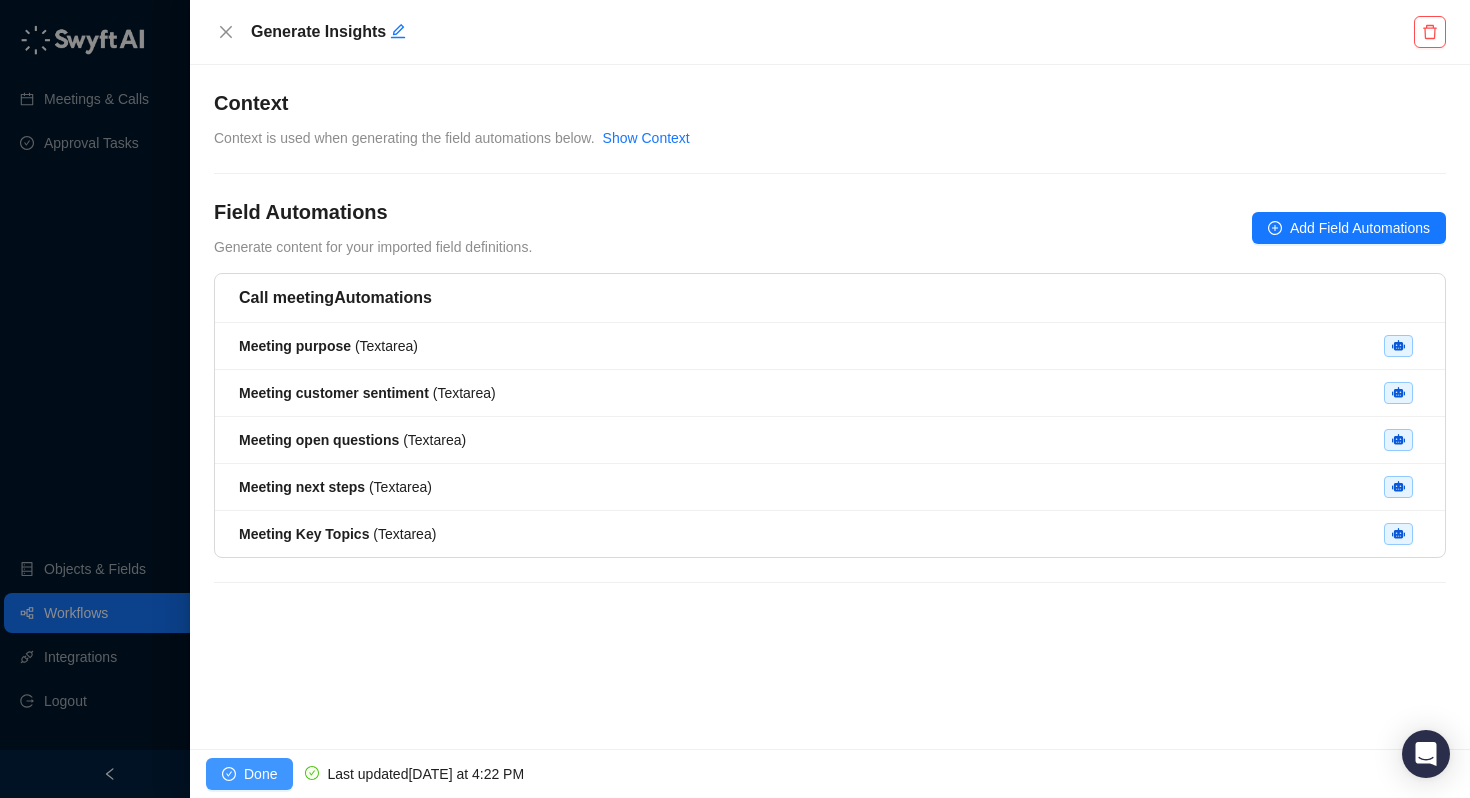 click on "Done" at bounding box center [260, 774] 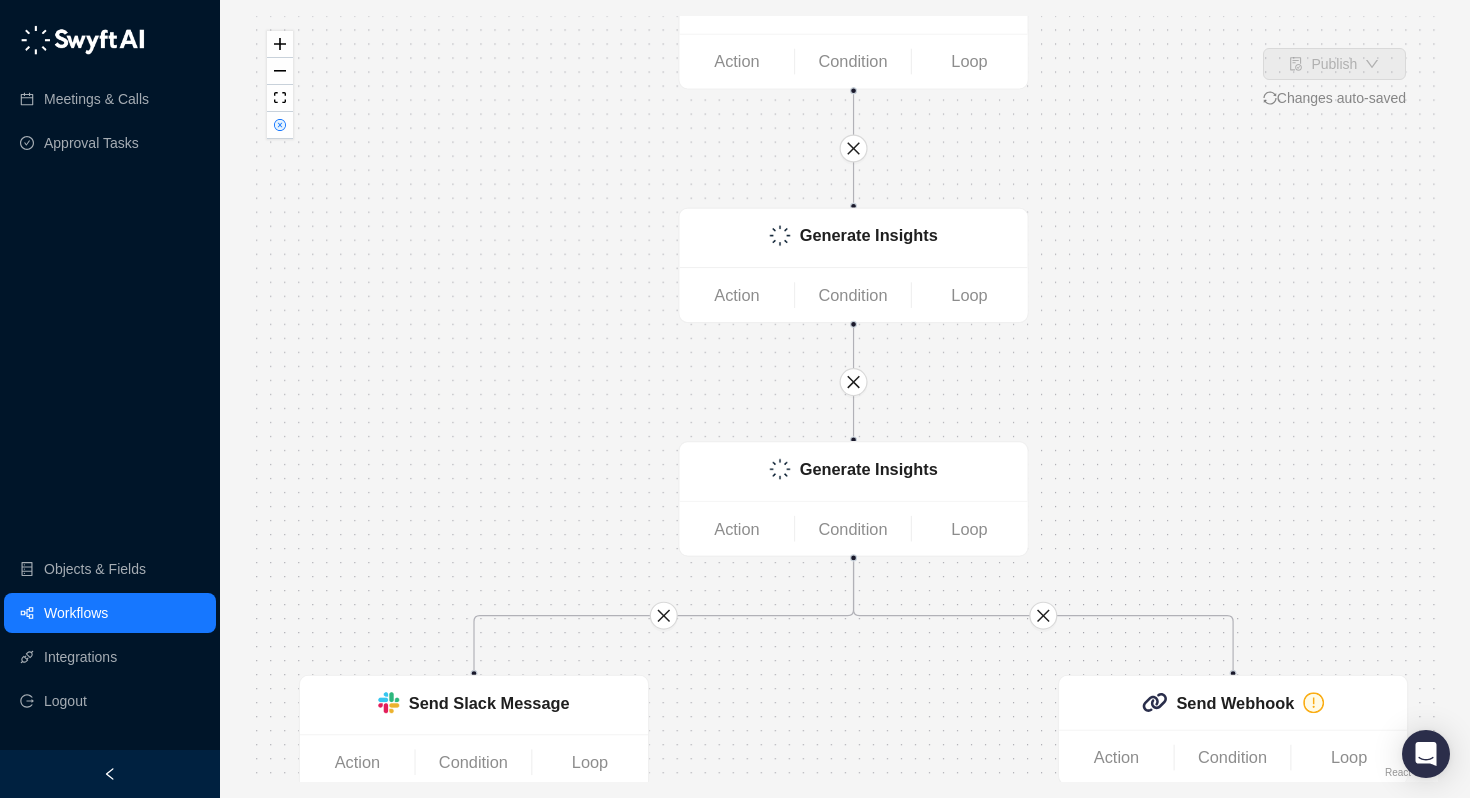 drag, startPoint x: 397, startPoint y: 328, endPoint x: 364, endPoint y: 371, distance: 54.20332 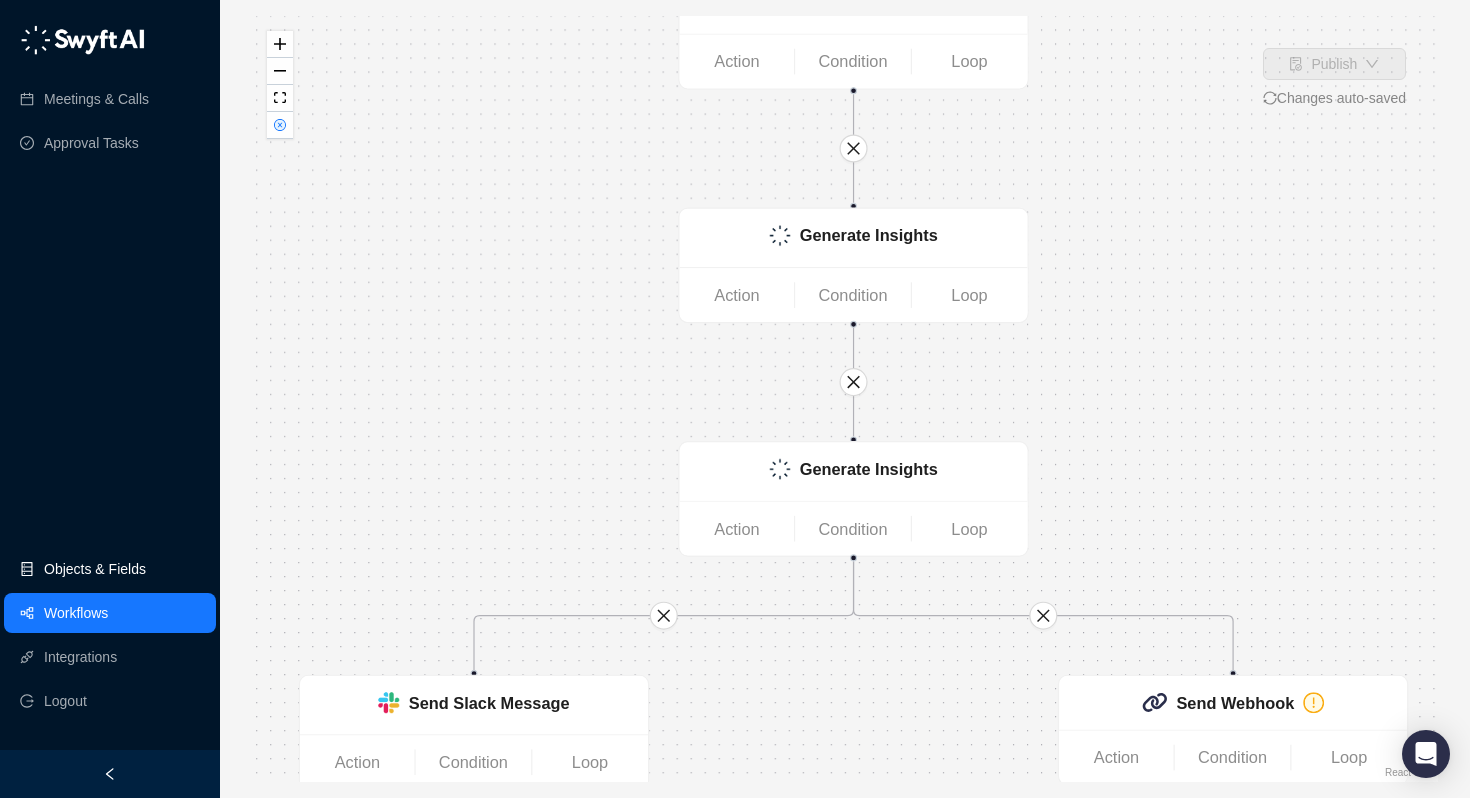 click on "Objects & Fields" at bounding box center [95, 569] 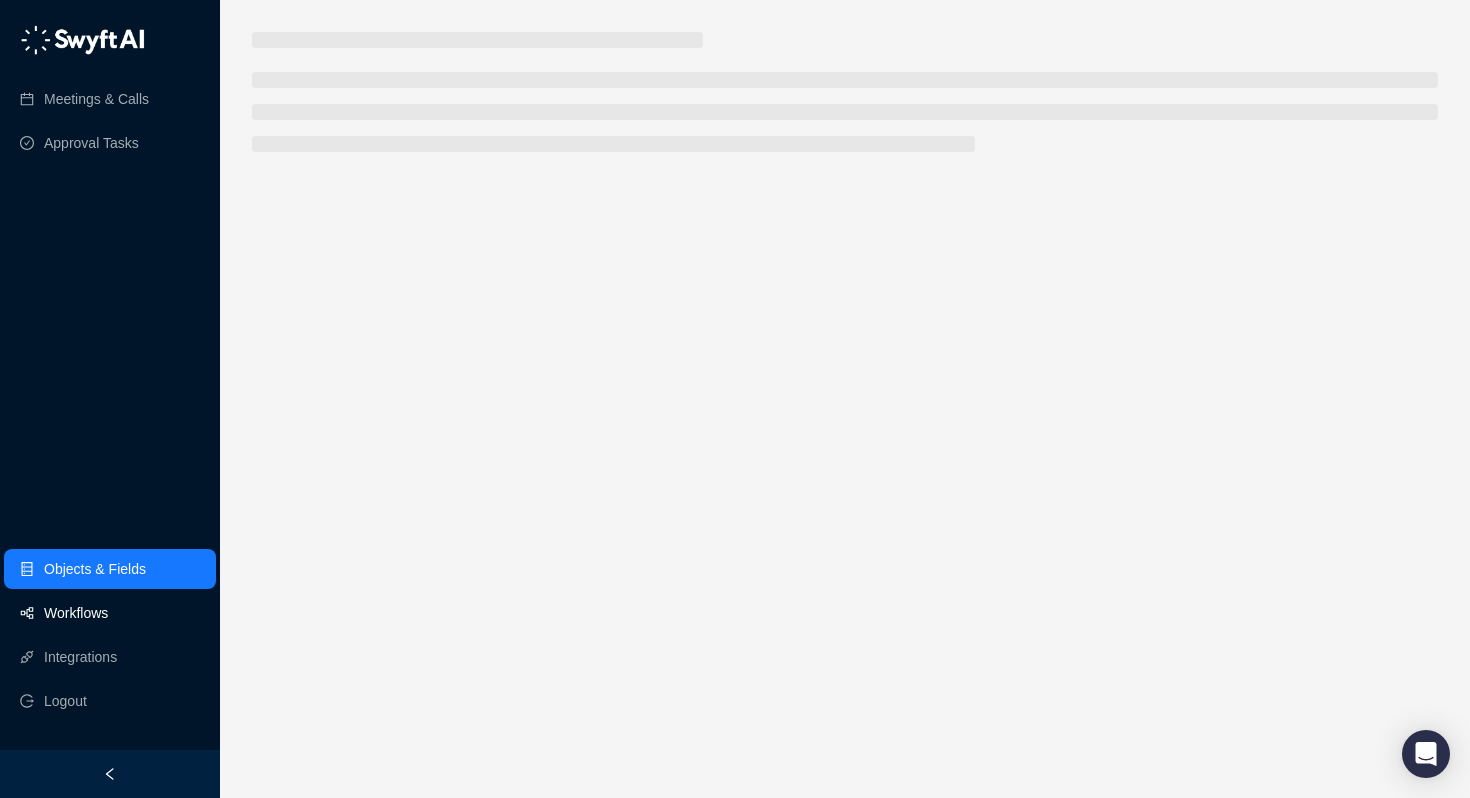 click on "Workflows" at bounding box center [76, 613] 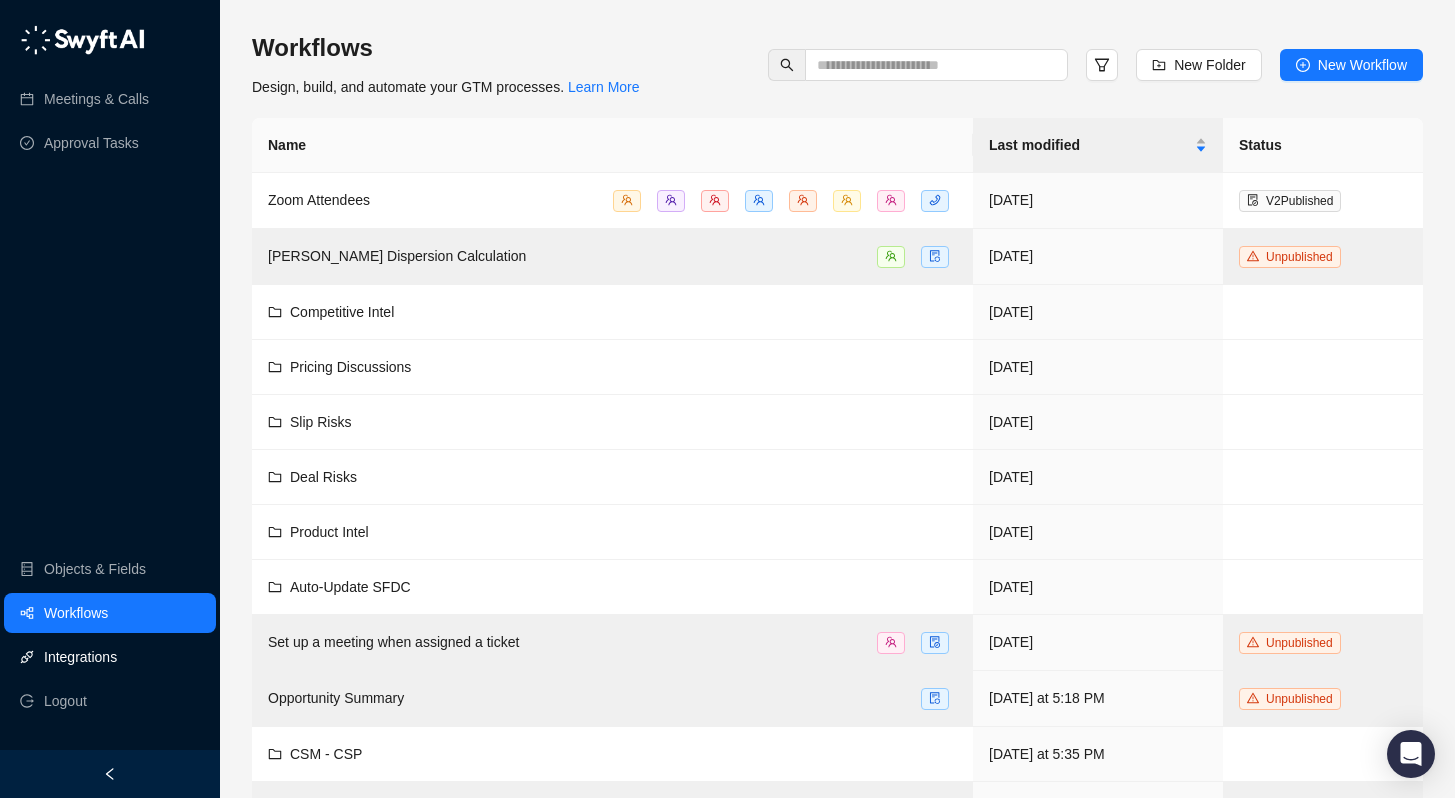 click on "Integrations" at bounding box center [80, 657] 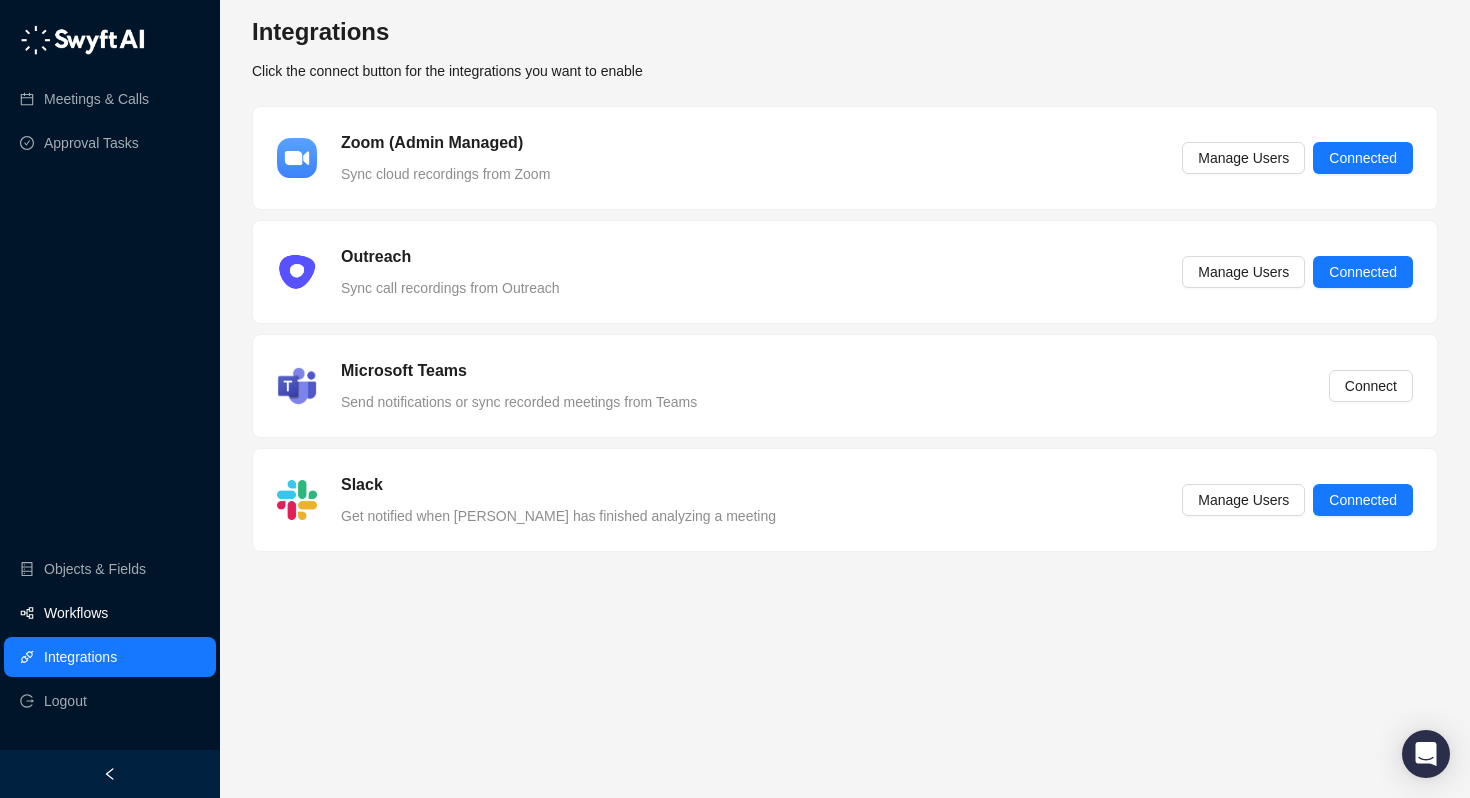click on "Workflows" at bounding box center (76, 613) 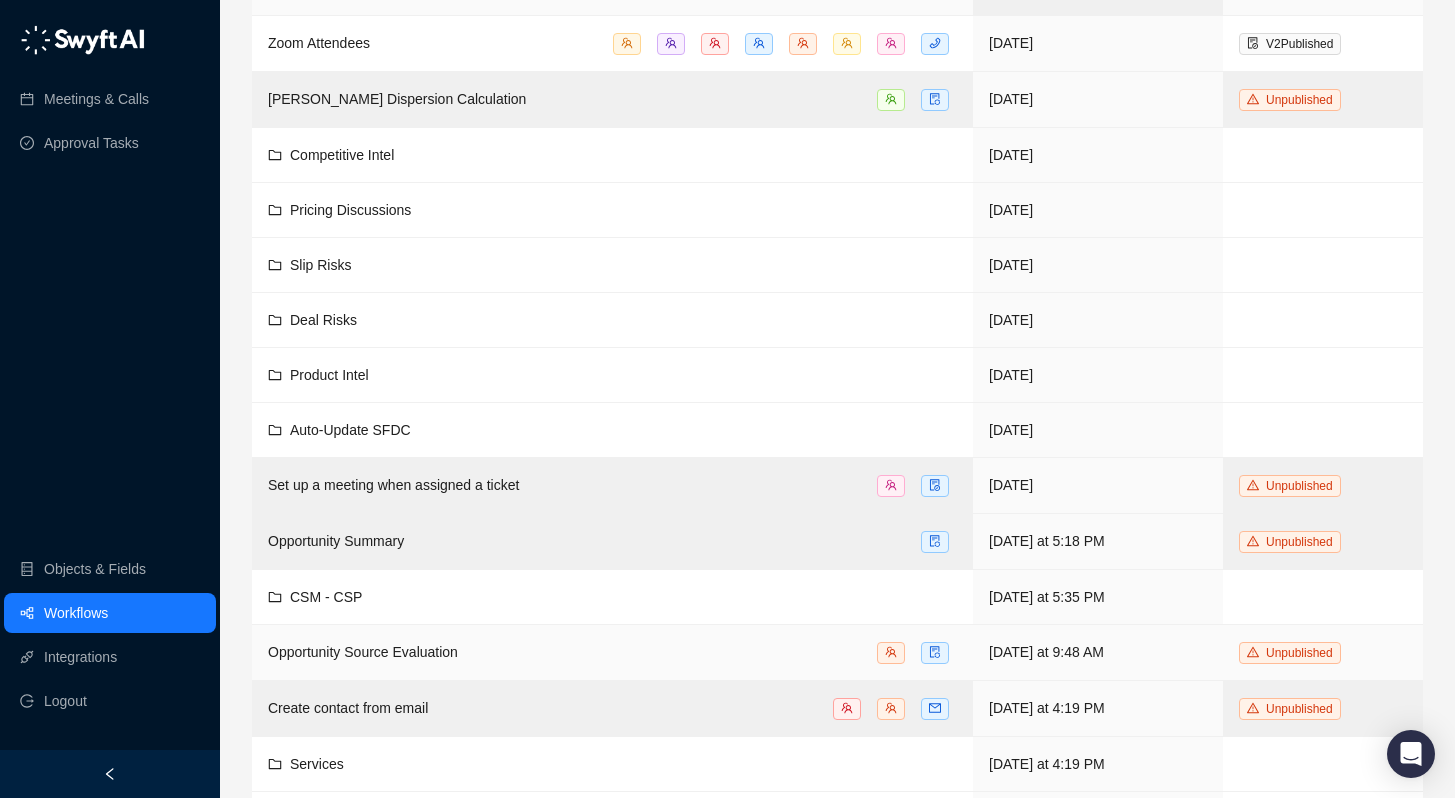 scroll, scrollTop: 219, scrollLeft: 0, axis: vertical 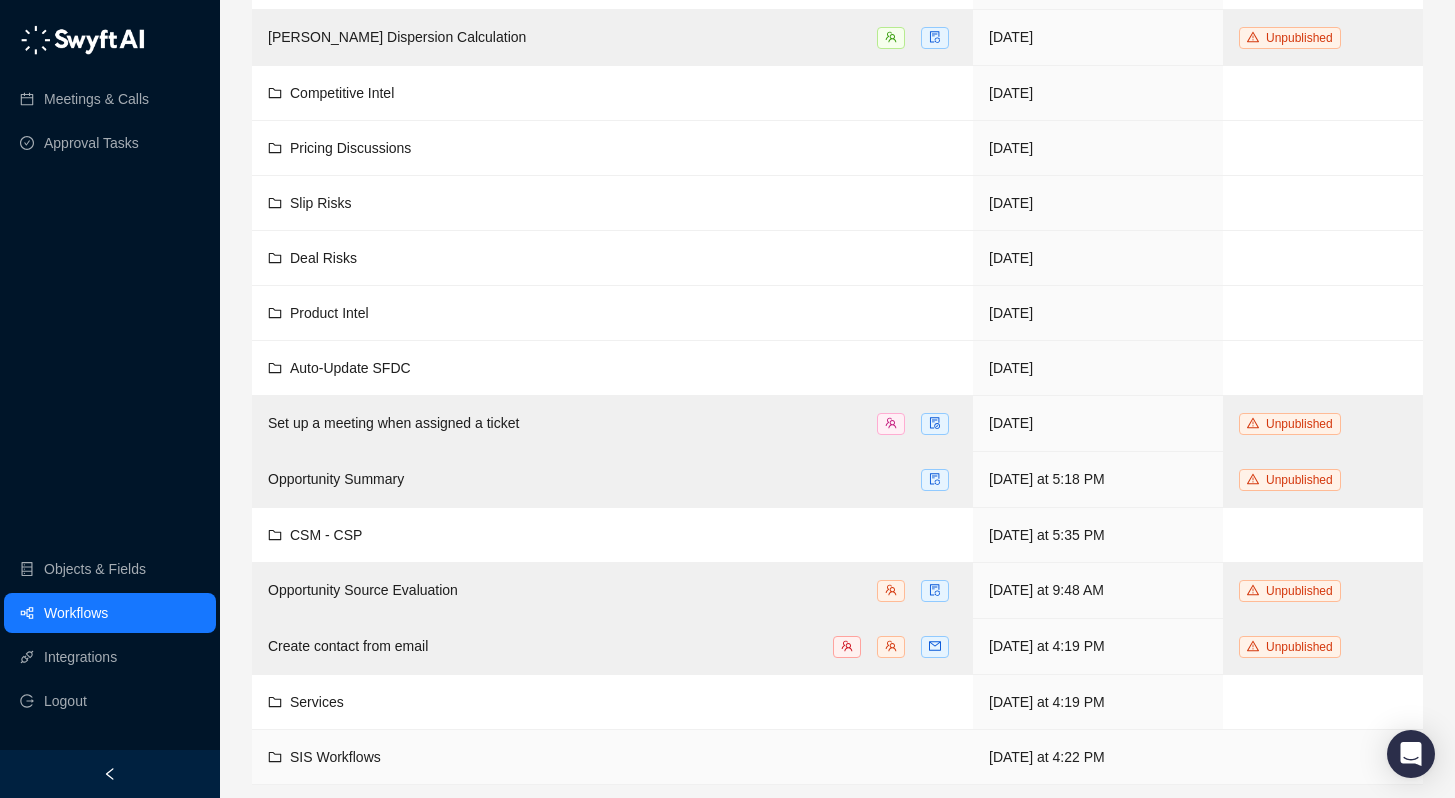 click on "SIS Workflows" at bounding box center (612, 757) 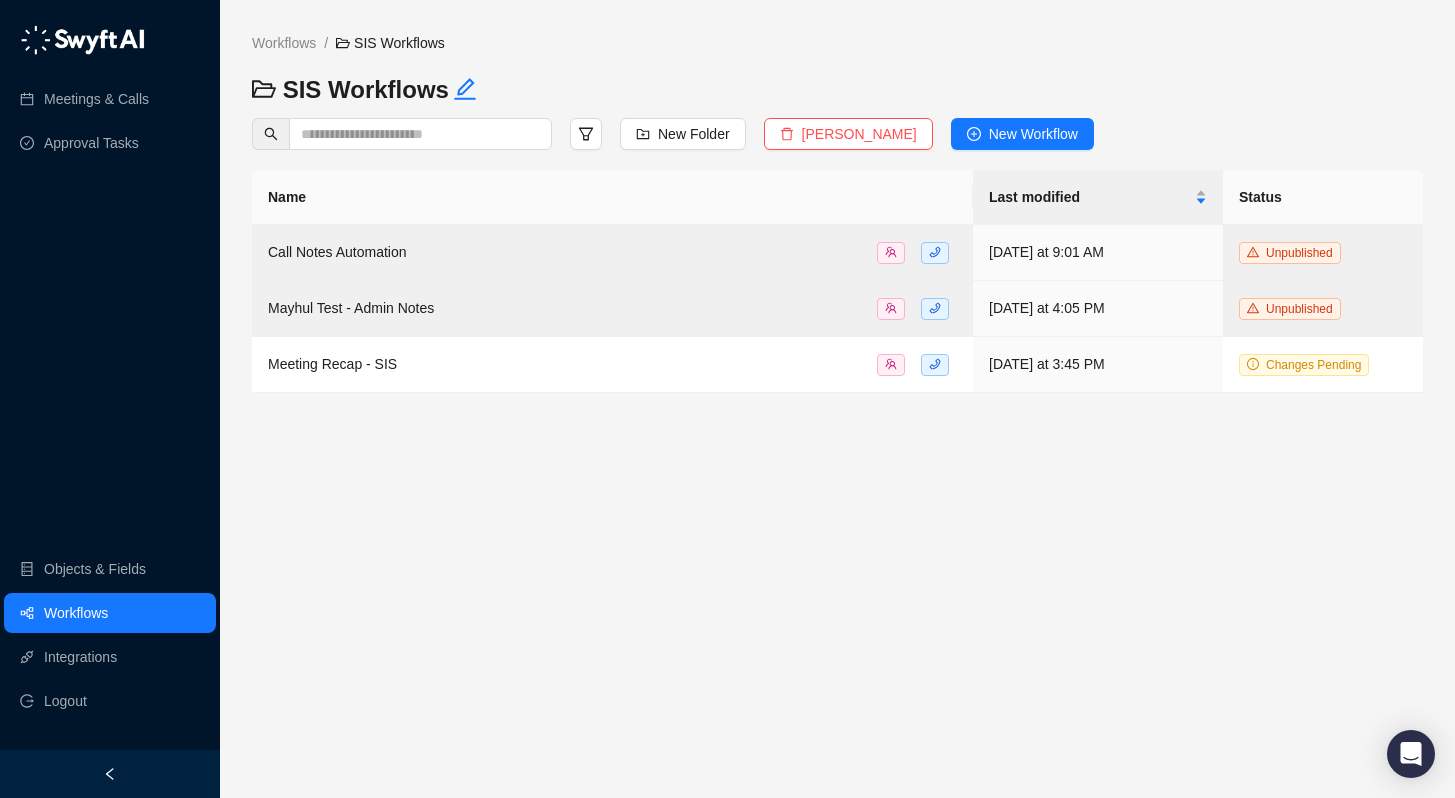scroll, scrollTop: 0, scrollLeft: 0, axis: both 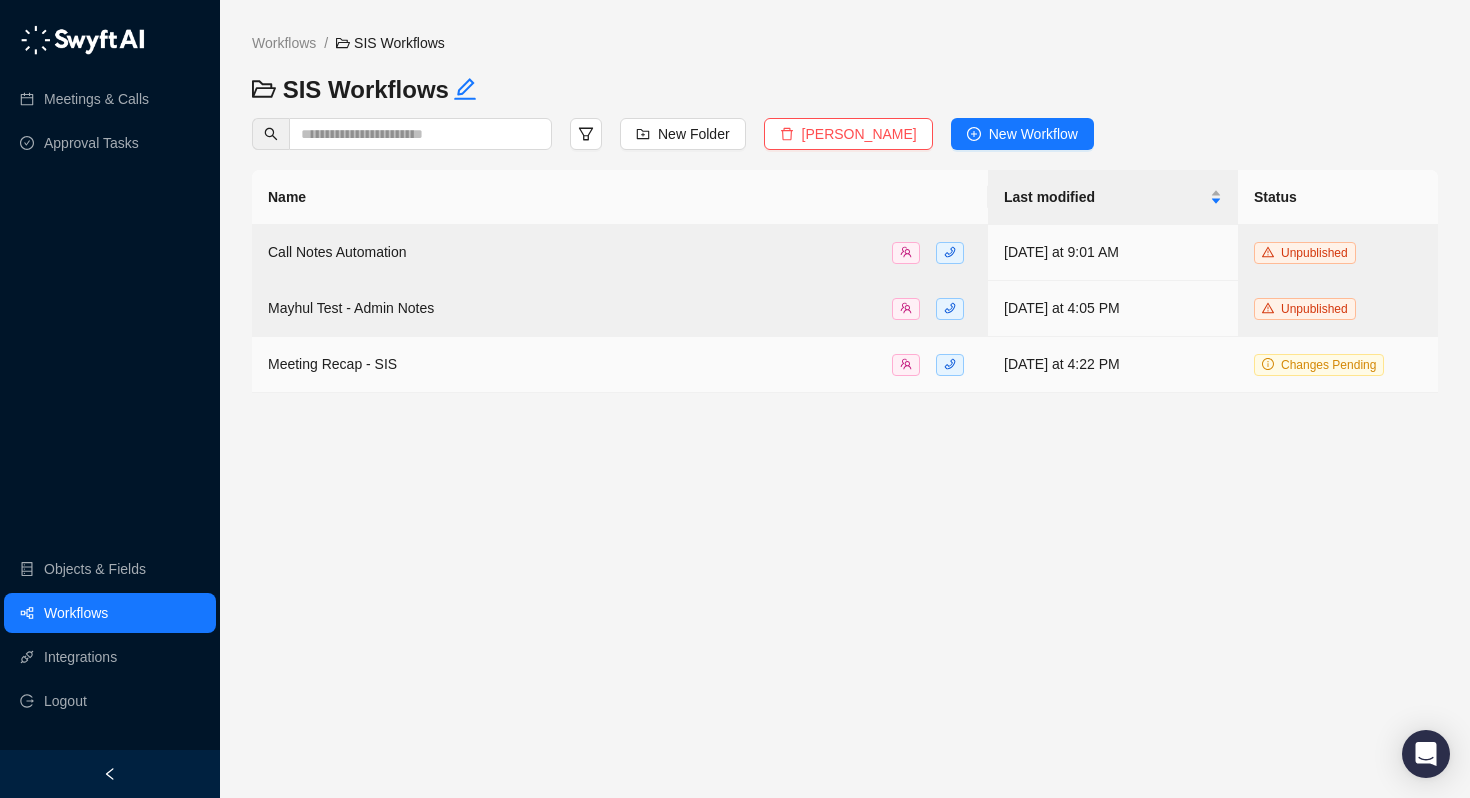 click on "Changes Pending" at bounding box center (1328, 365) 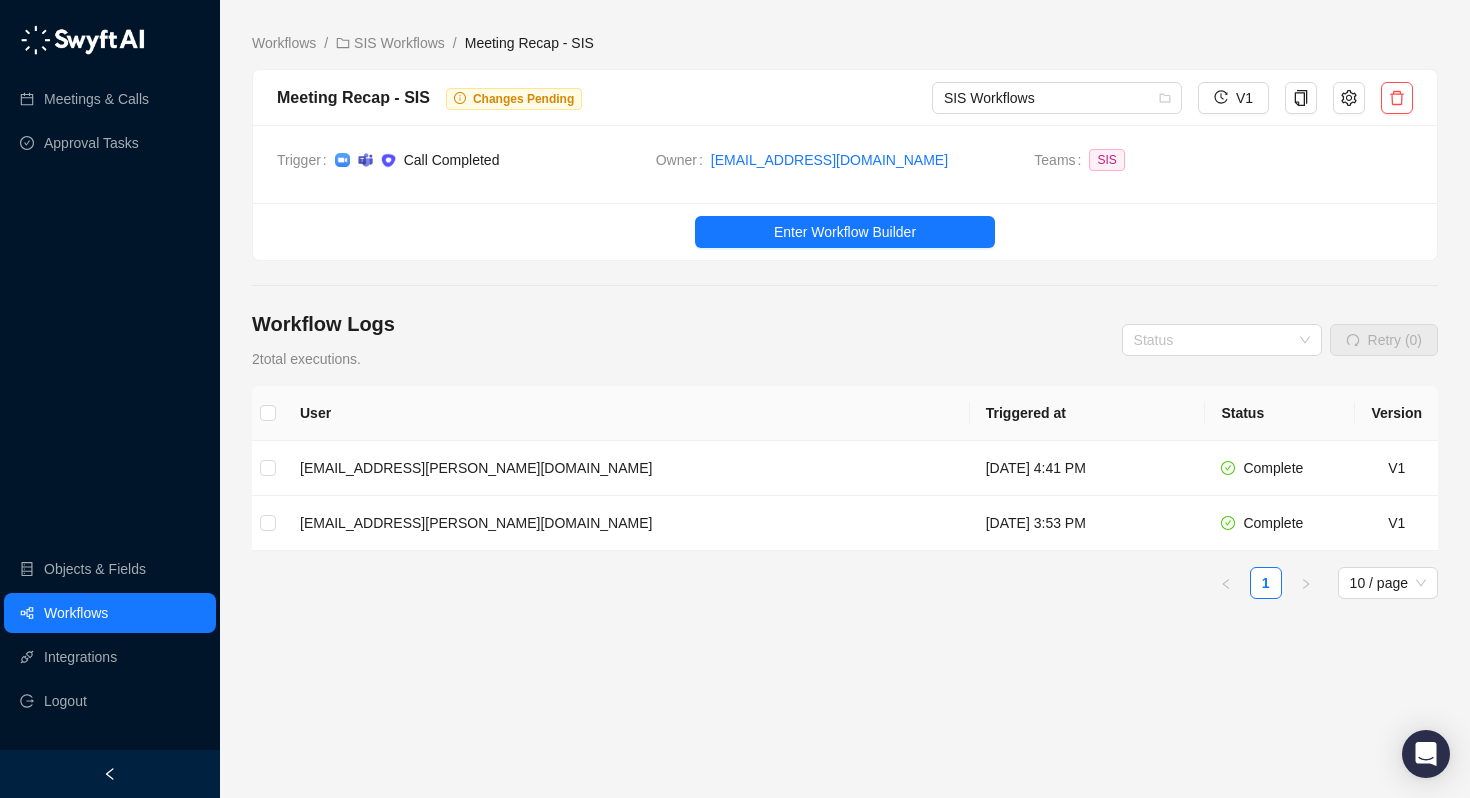 click on "Workflows /   SIS Workflows / Meeting Recap - SIS Meeting Recap - SIS   Changes Pending SIS Workflows V1 Trigger Call Completed Owner [EMAIL_ADDRESS][DOMAIN_NAME] Teams SIS Enter Workflow Builder Workflow Logs 2  total executions. Status Retry (0) User Triggered at Status Version [EMAIL_ADDRESS][PERSON_NAME][DOMAIN_NAME] [DATE] 4:41 PM Complete V 1 [EMAIL_ADDRESS][PERSON_NAME][DOMAIN_NAME] [DATE] 3:53 PM Complete V 1 1 10 / page" at bounding box center [845, 407] 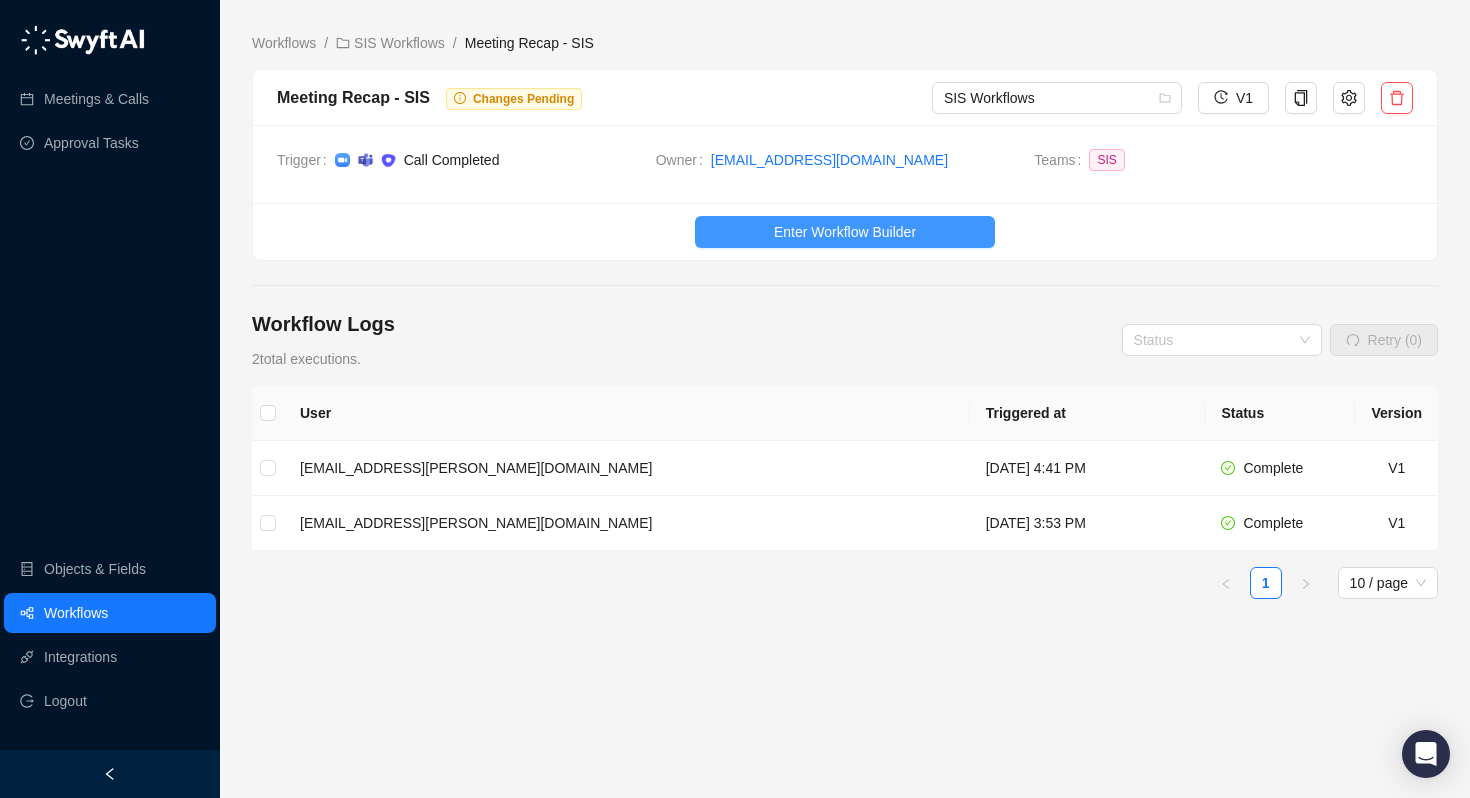 click on "Enter Workflow Builder" at bounding box center (845, 232) 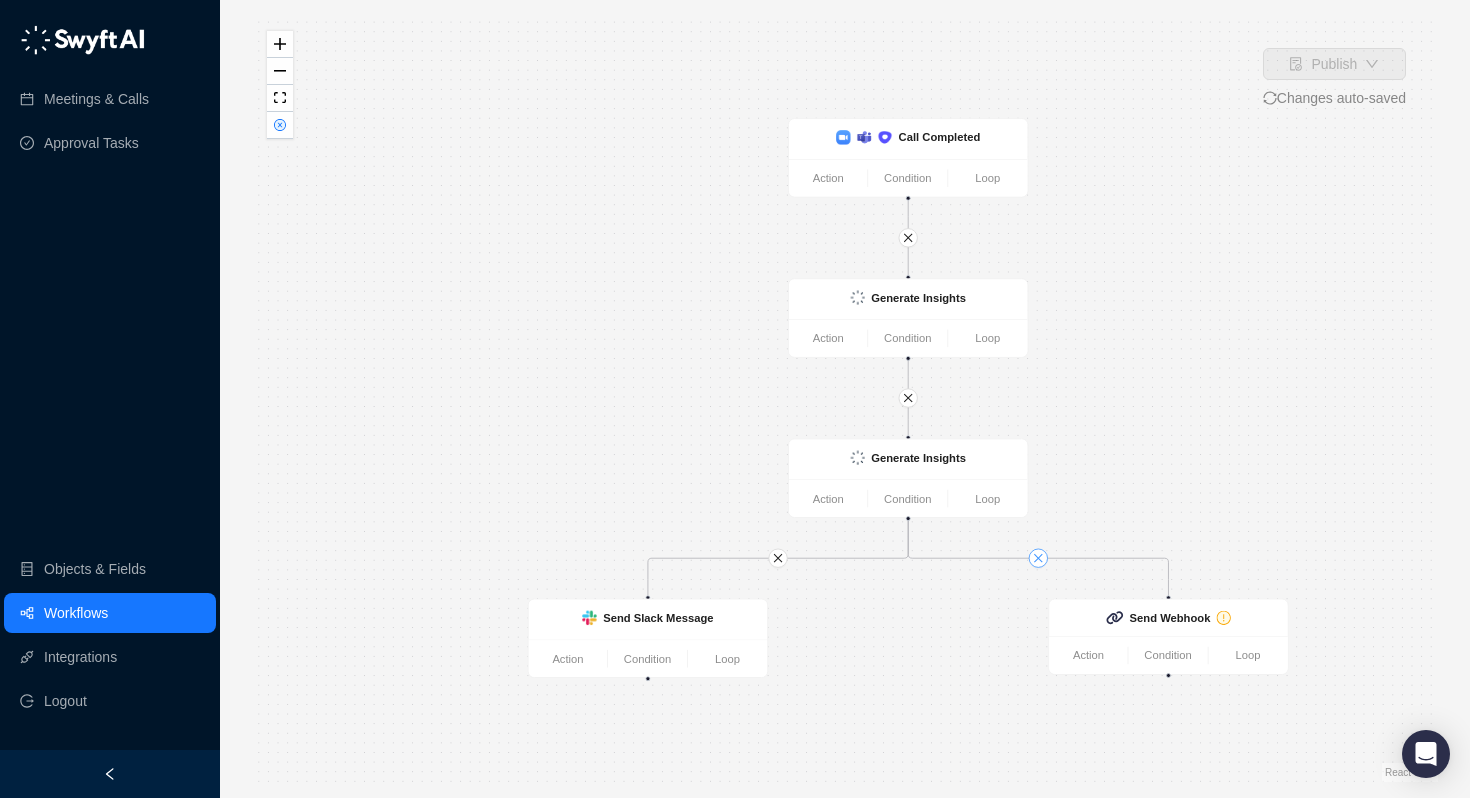 click 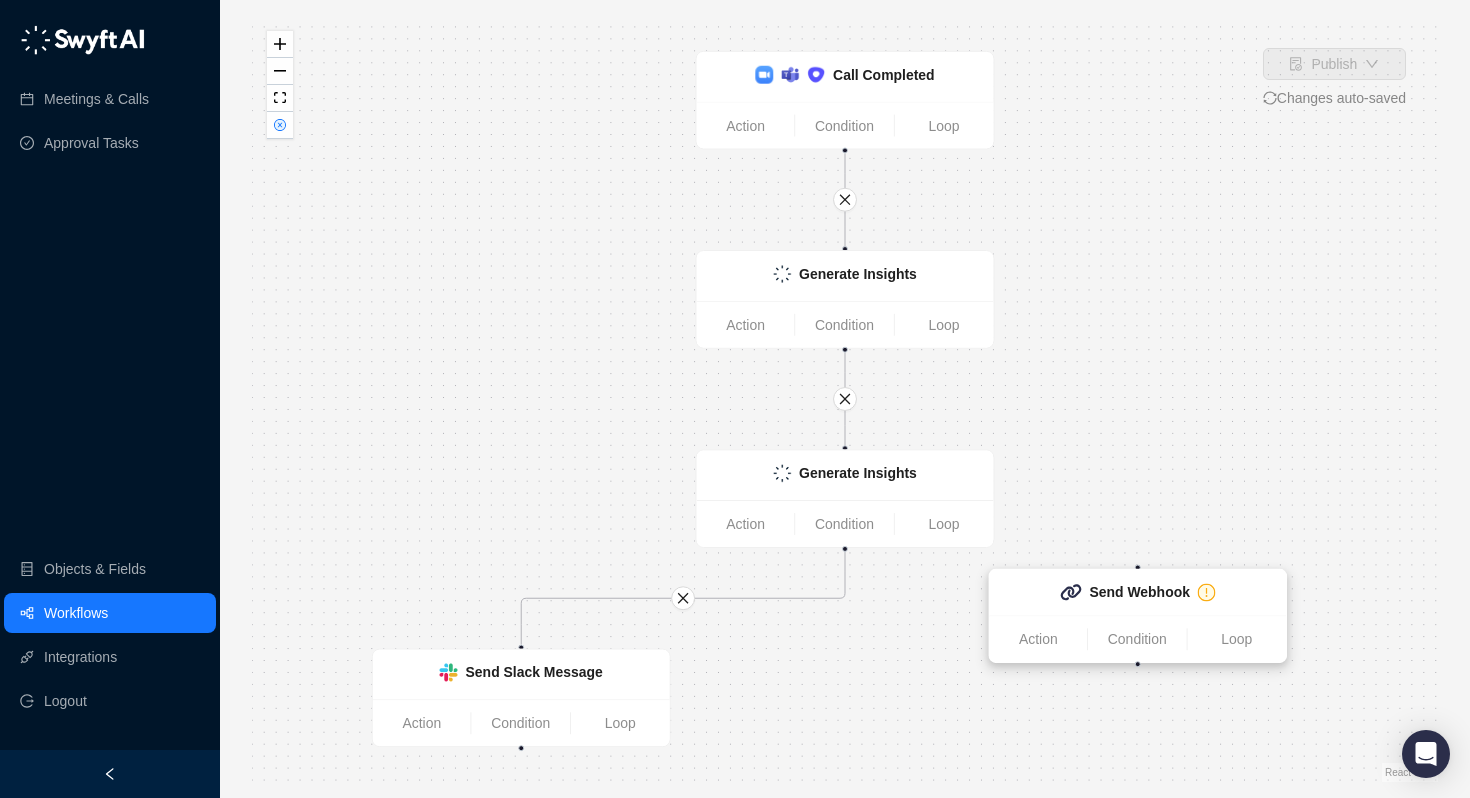 drag, startPoint x: 1199, startPoint y: 661, endPoint x: 1170, endPoint y: 575, distance: 90.75792 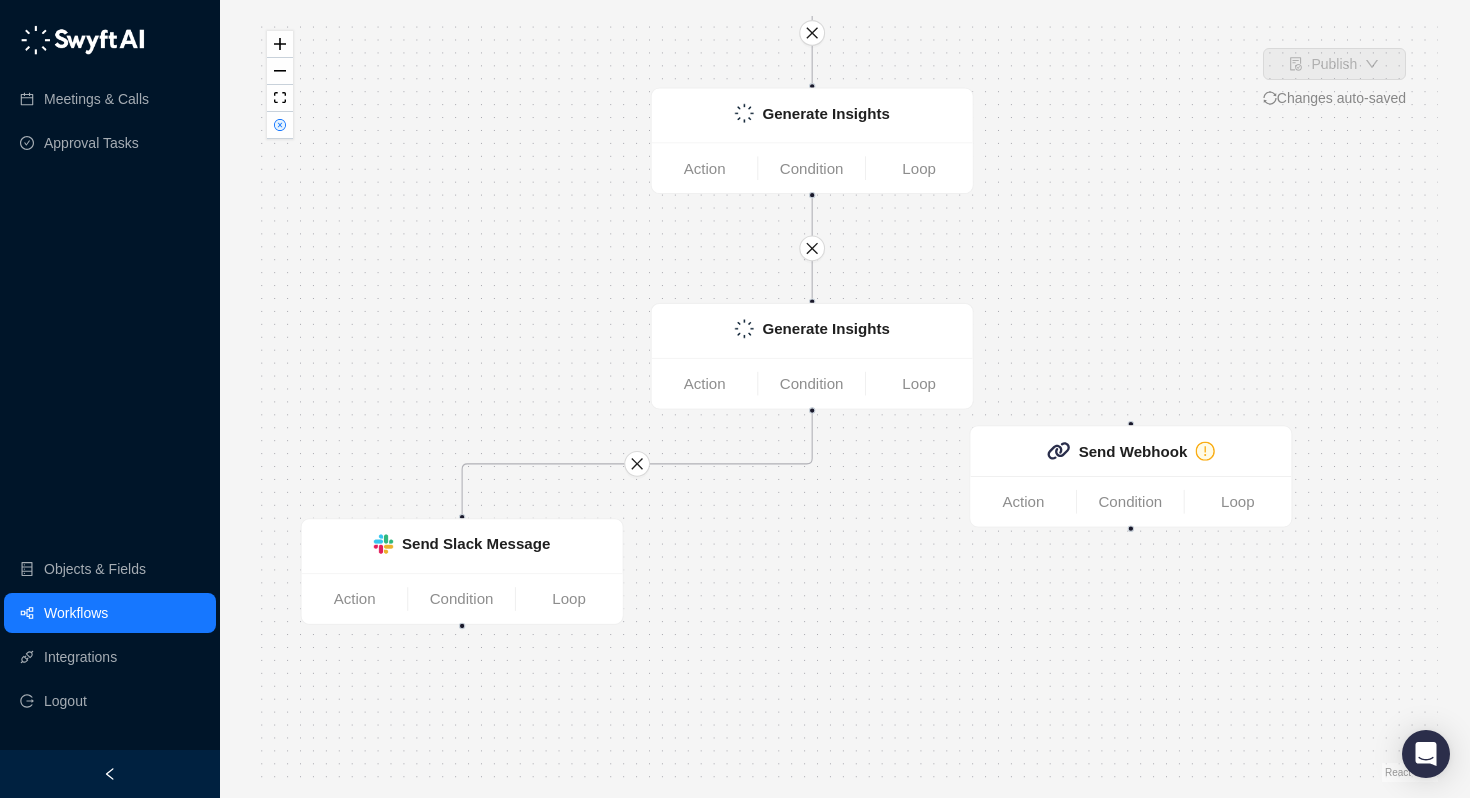 drag, startPoint x: 1187, startPoint y: 491, endPoint x: 1185, endPoint y: 308, distance: 183.01093 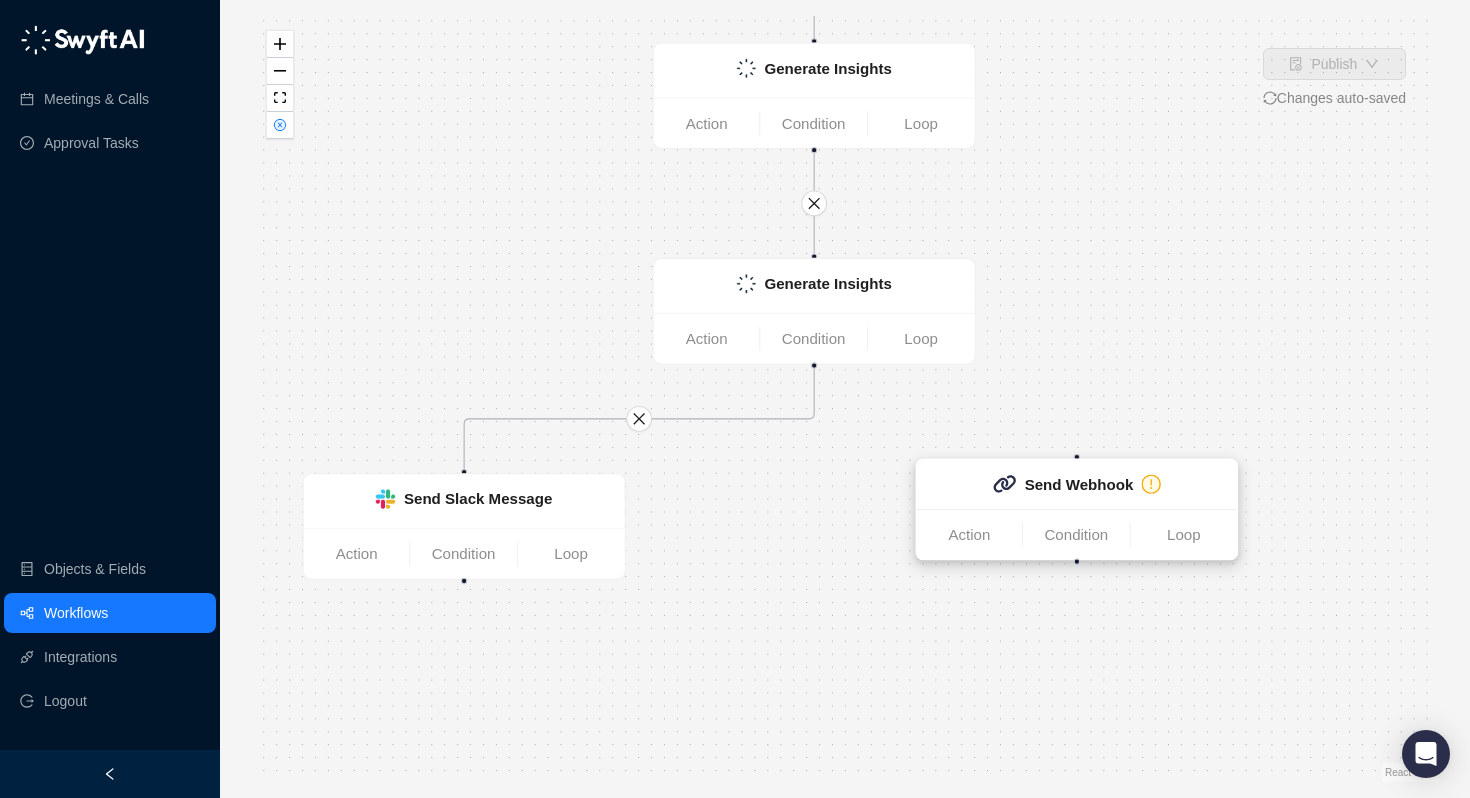 drag, startPoint x: 1078, startPoint y: 440, endPoint x: 993, endPoint y: 543, distance: 133.544 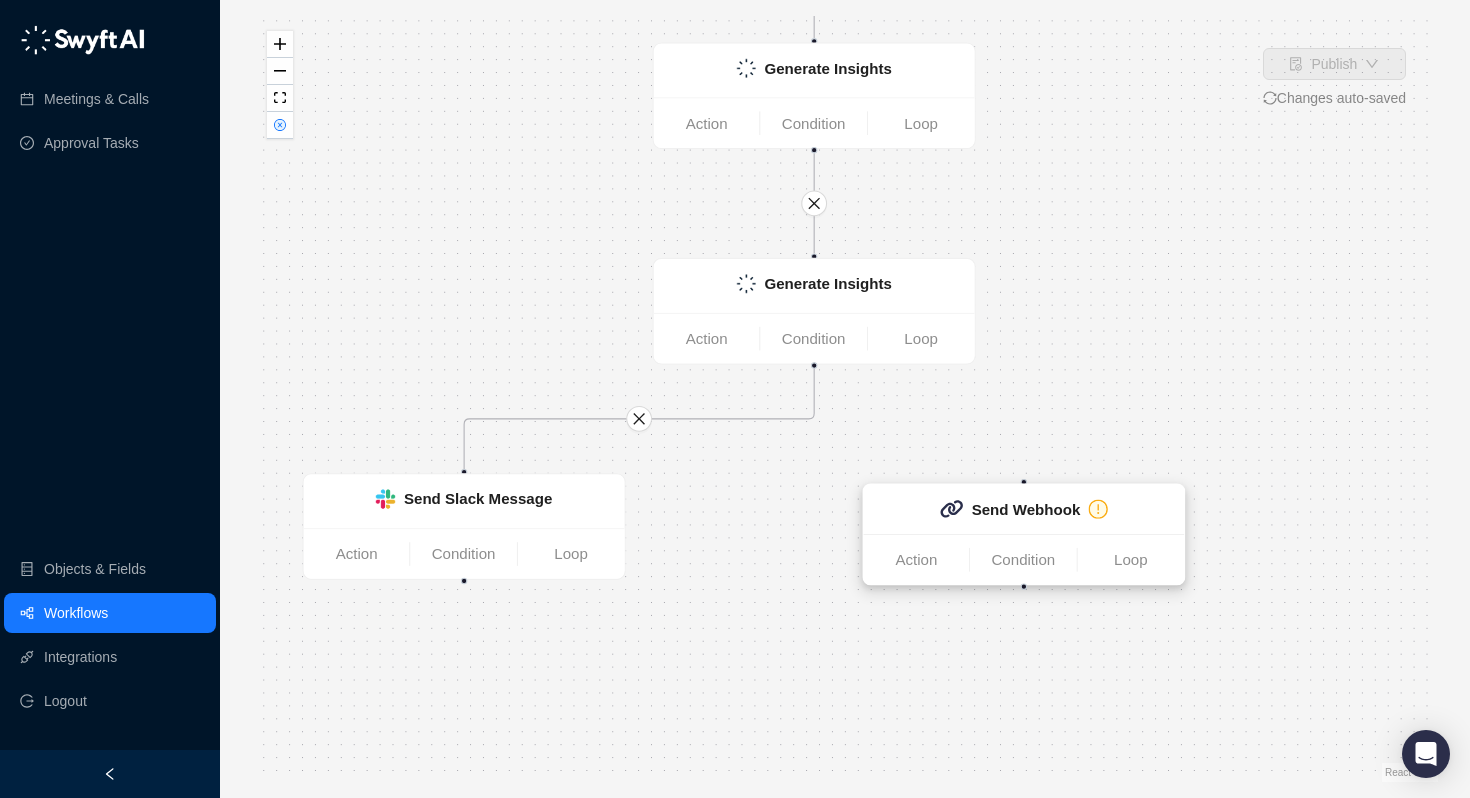 drag, startPoint x: 1070, startPoint y: 534, endPoint x: 1053, endPoint y: 522, distance: 20.808653 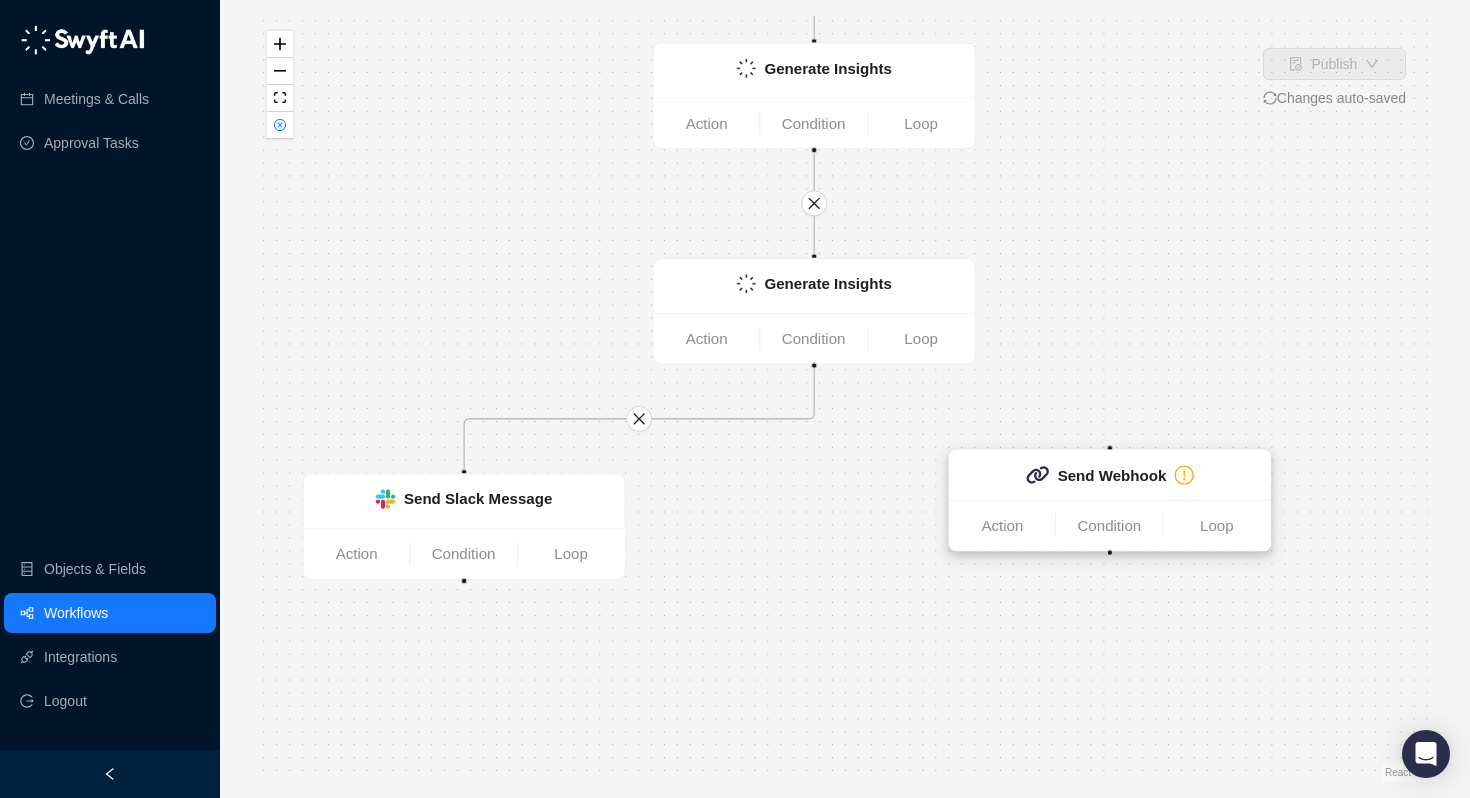 drag, startPoint x: 1034, startPoint y: 525, endPoint x: 1087, endPoint y: 531, distance: 53.338543 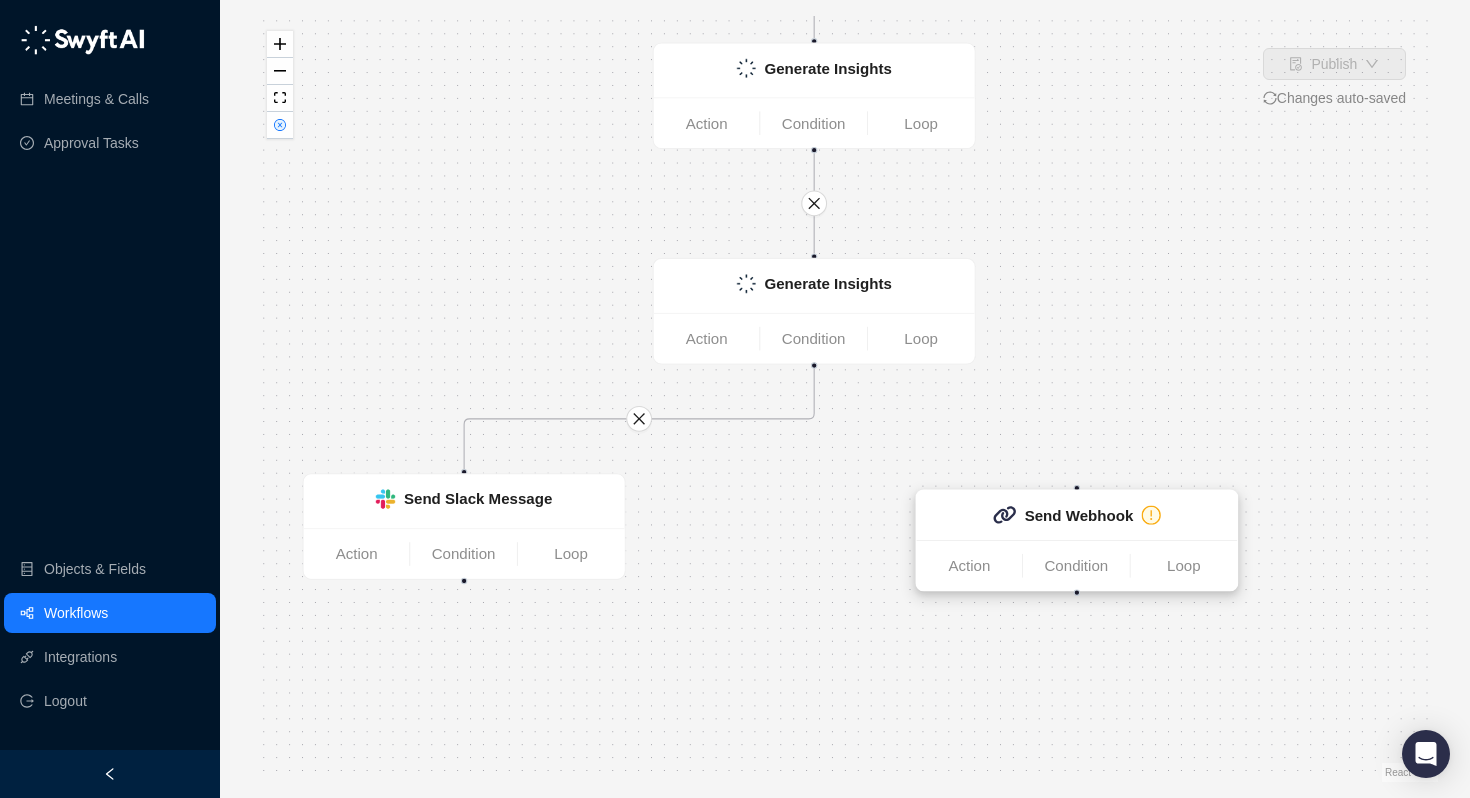click on "Send Webhook" at bounding box center [1079, 515] 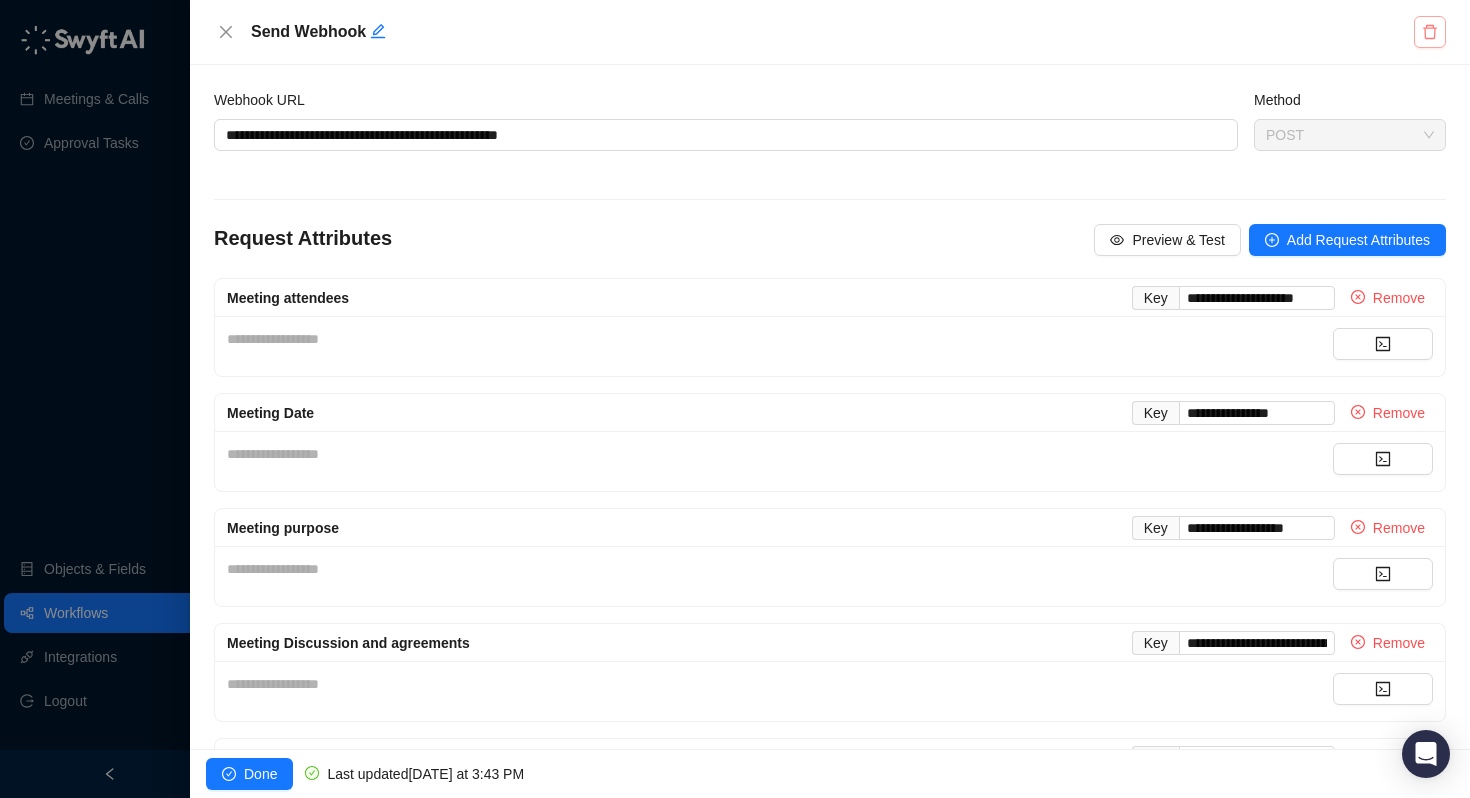 click 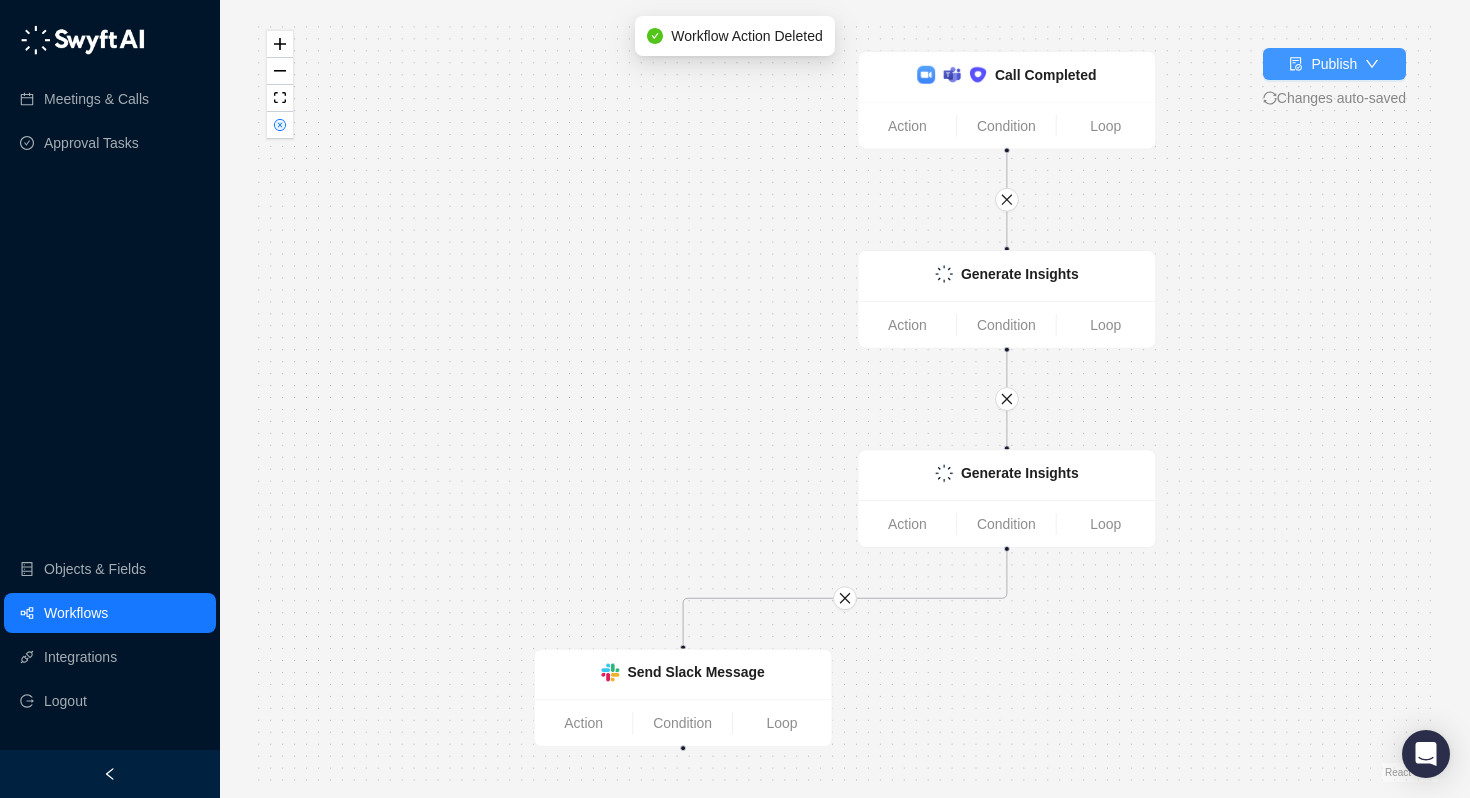 click on "Publish" at bounding box center (1334, 64) 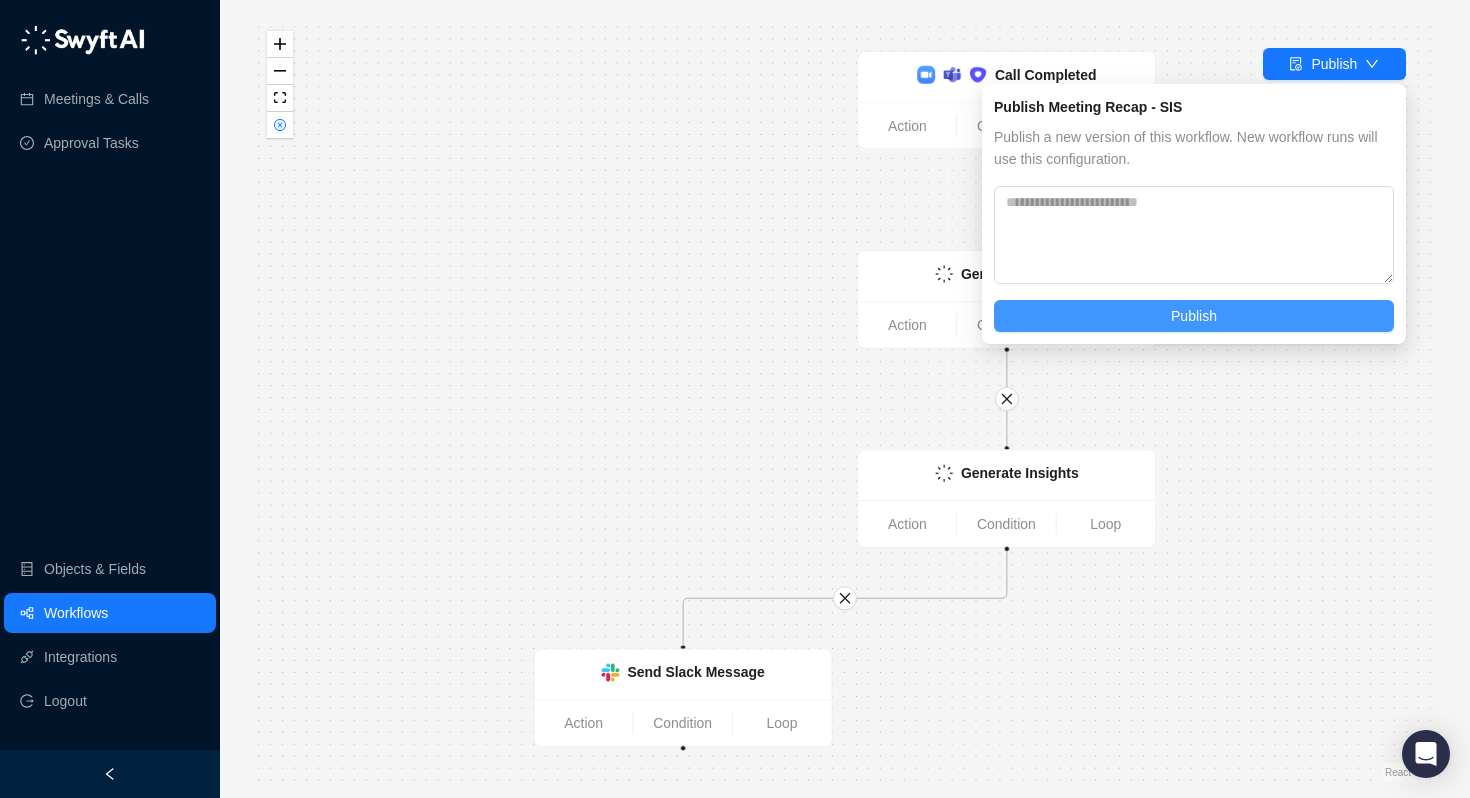 click on "Publish" at bounding box center [1194, 316] 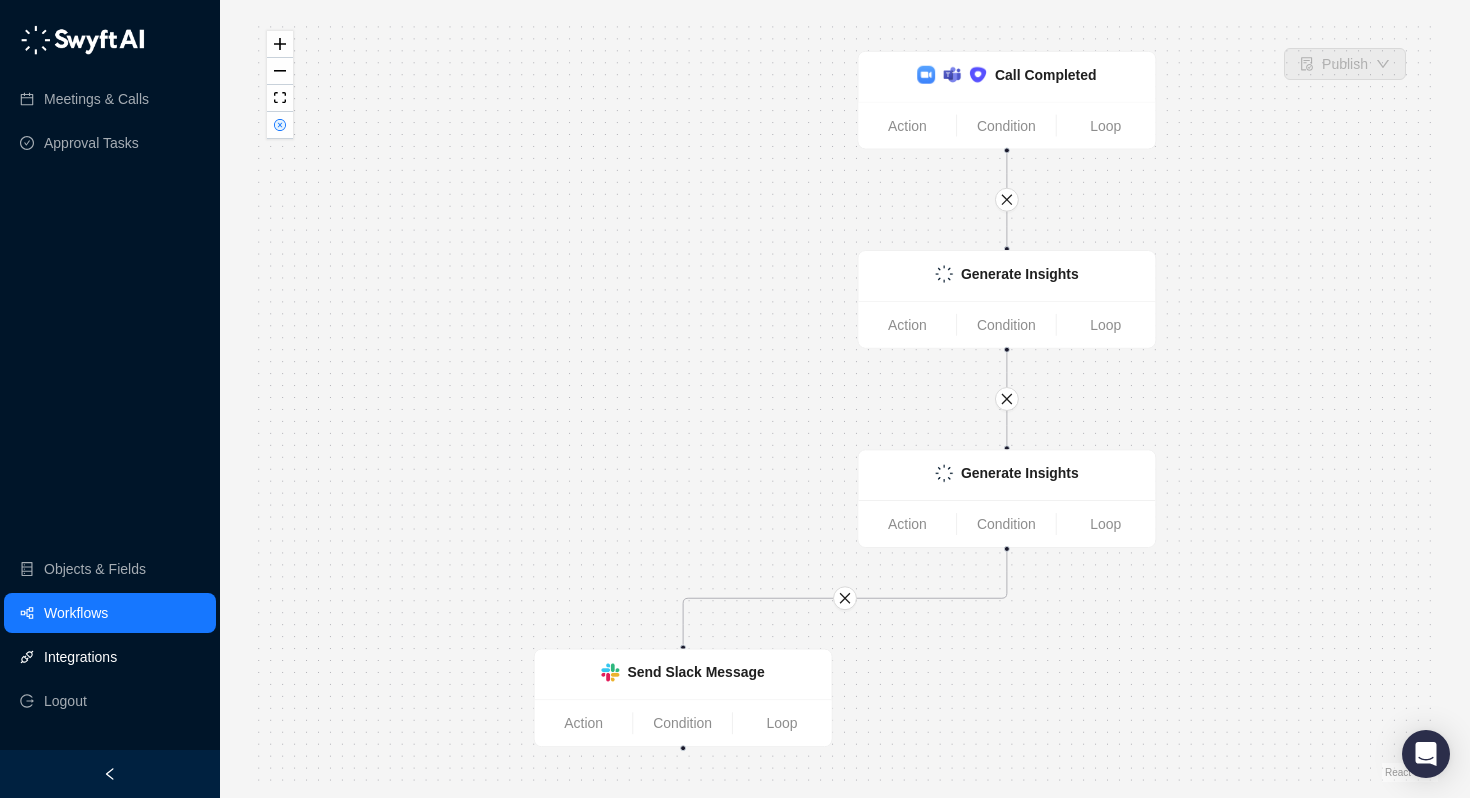 click on "Integrations" at bounding box center [80, 657] 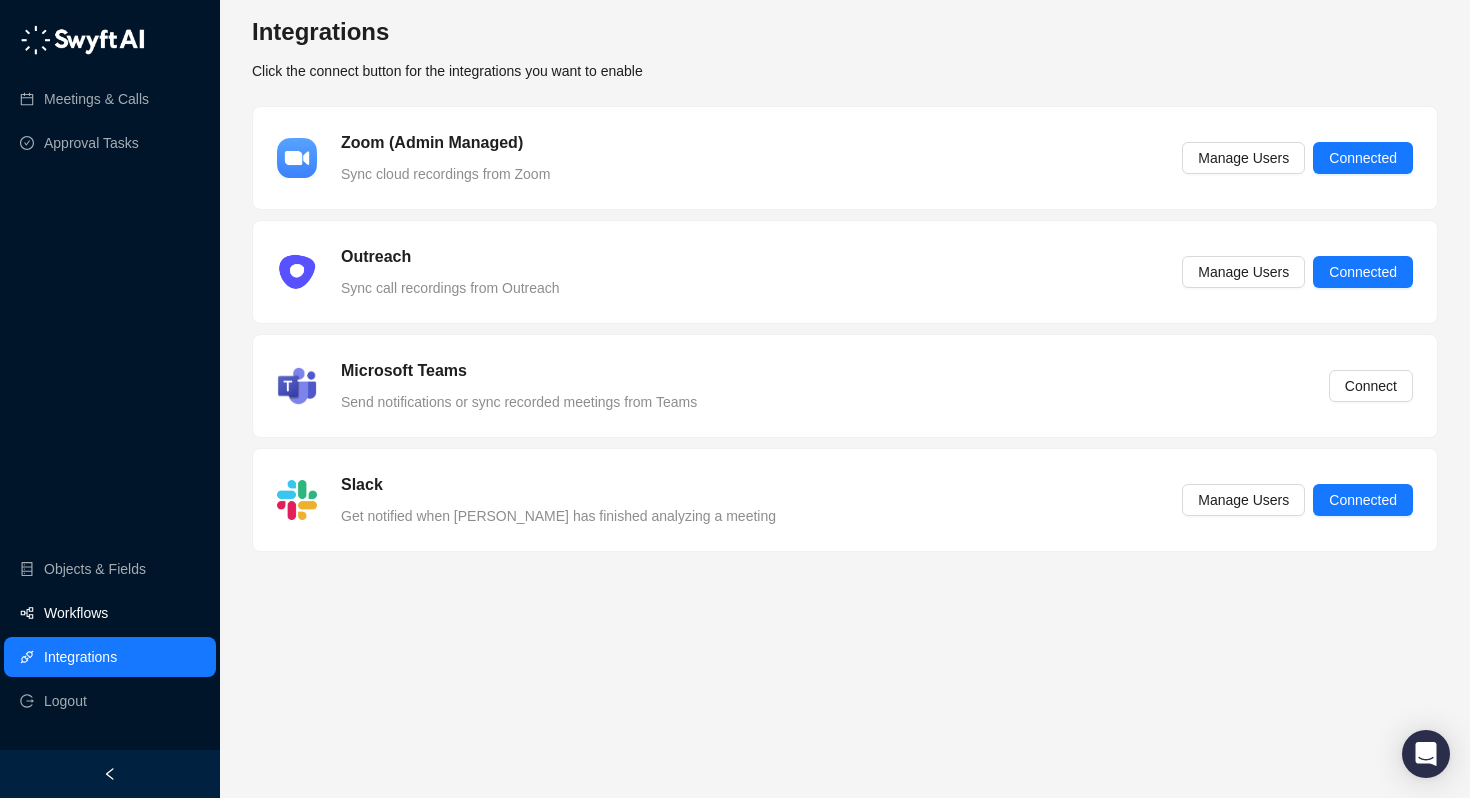 click on "Workflows" at bounding box center [76, 613] 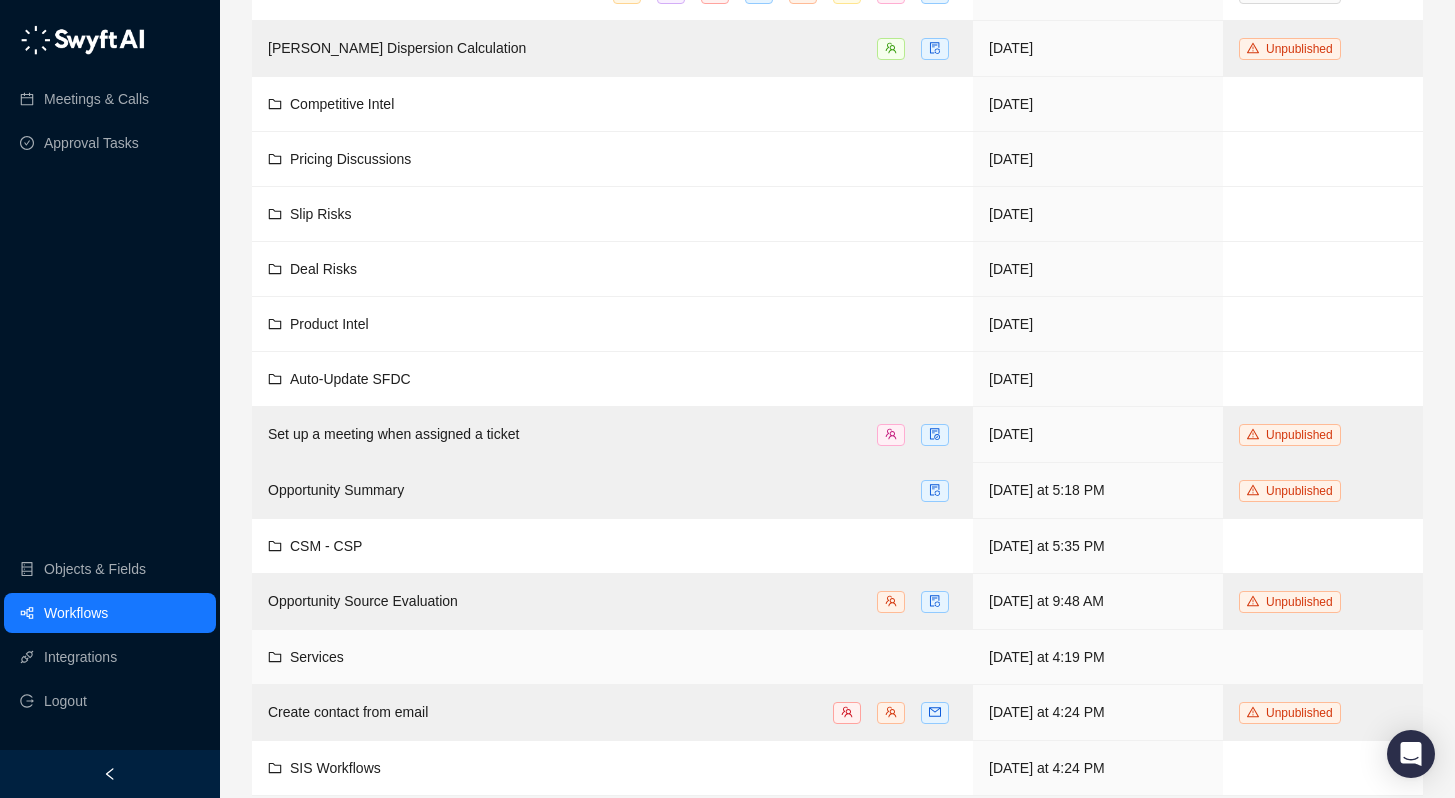 scroll, scrollTop: 219, scrollLeft: 0, axis: vertical 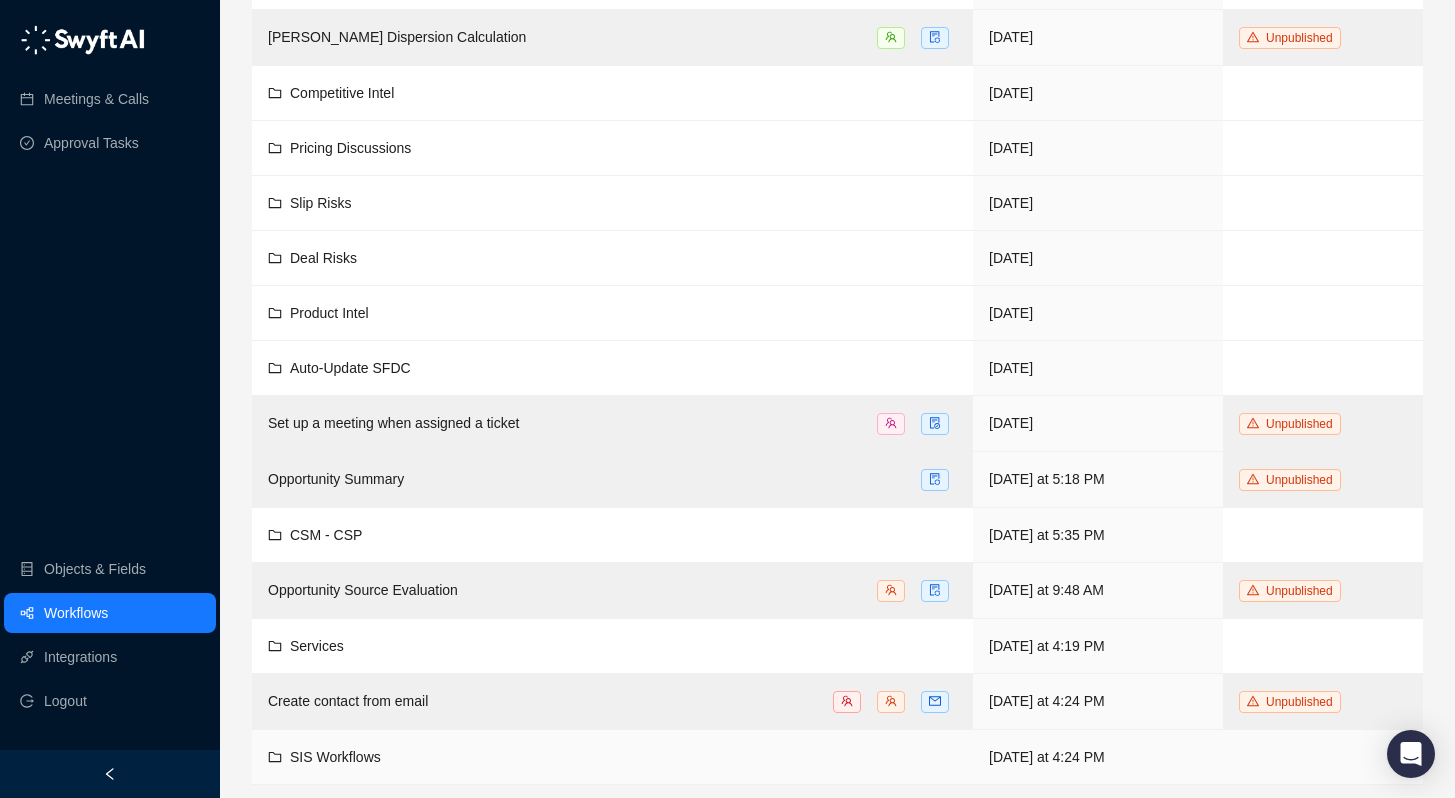click on "SIS Workflows" at bounding box center (612, 757) 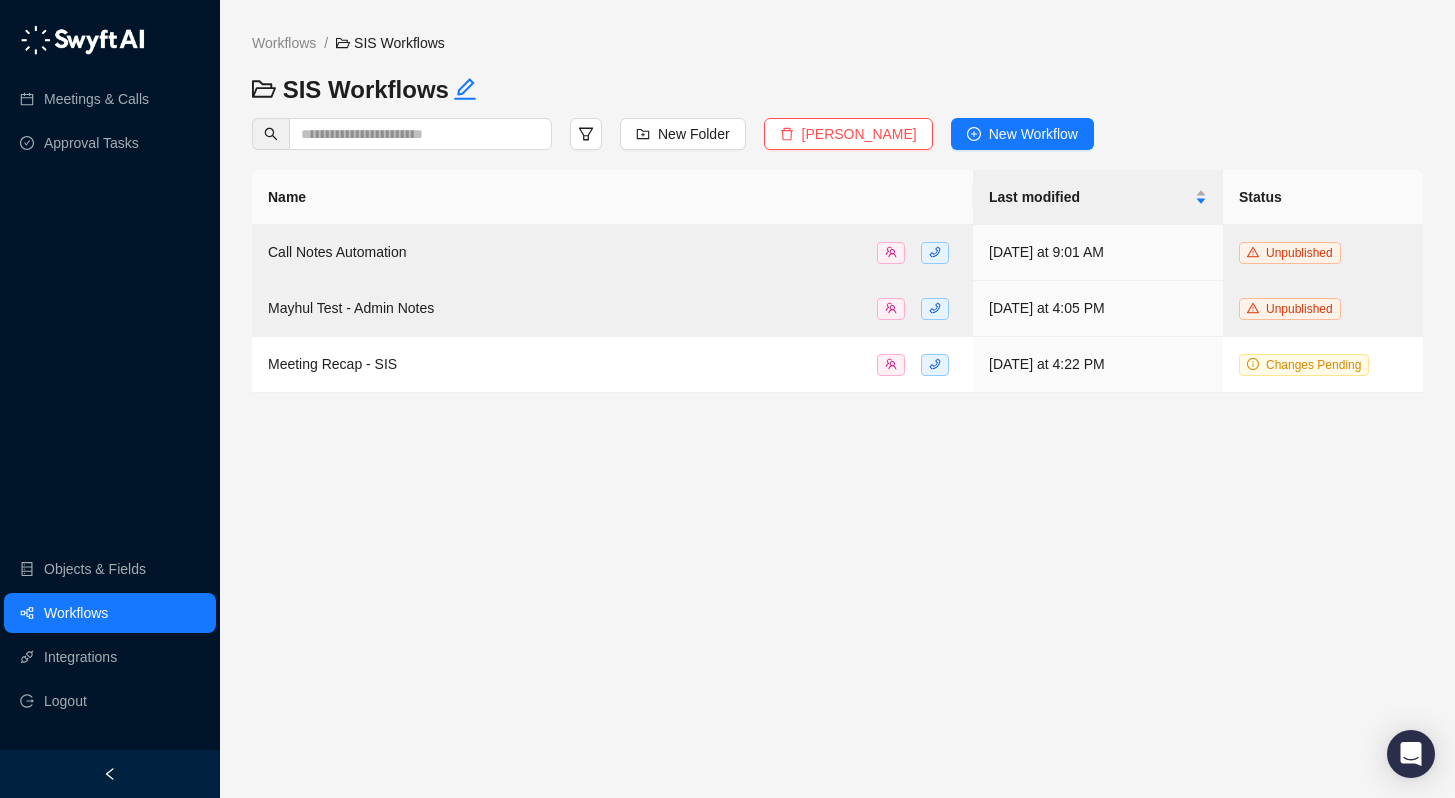 scroll, scrollTop: 0, scrollLeft: 0, axis: both 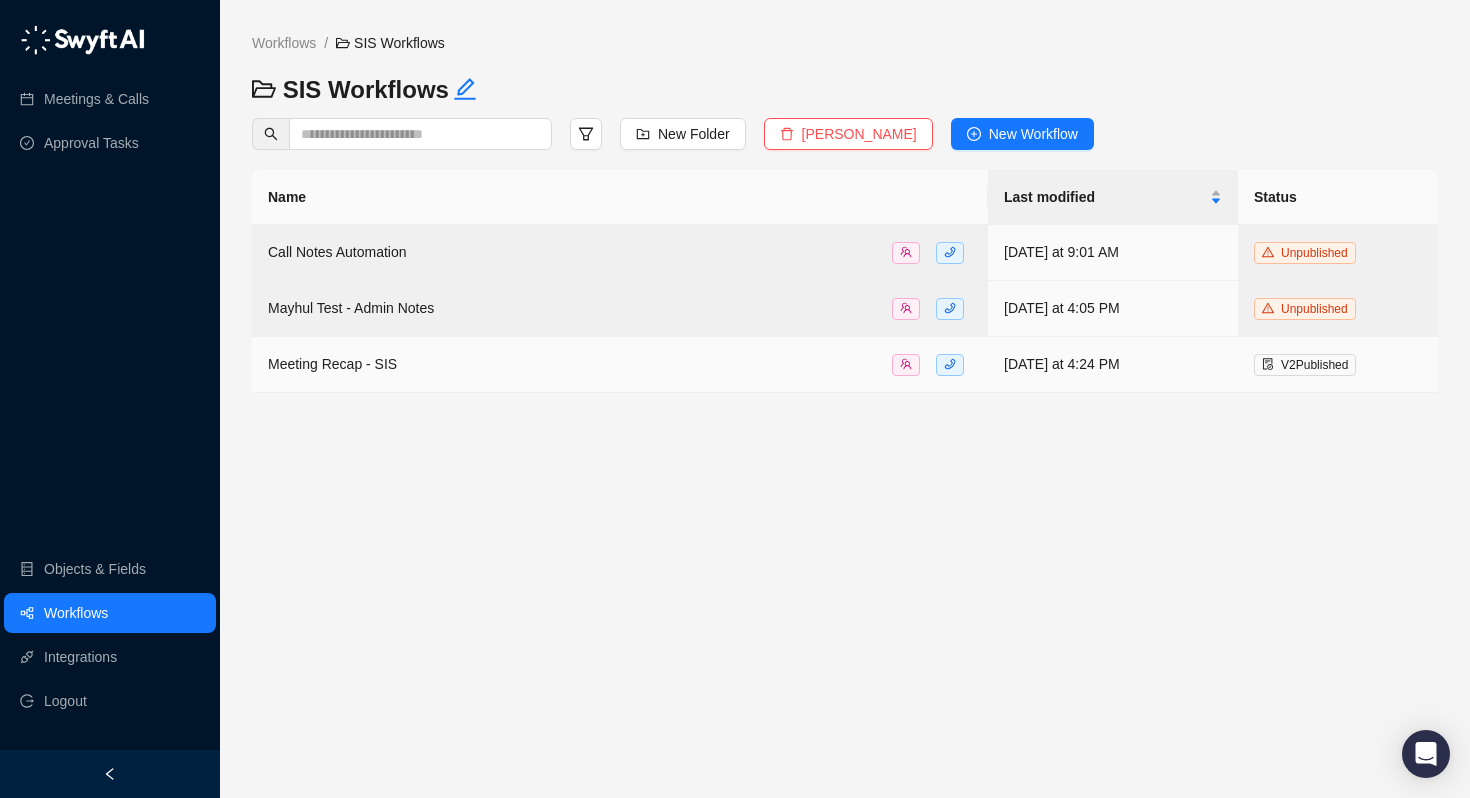 click on "Meeting Recap - SIS" at bounding box center (332, 364) 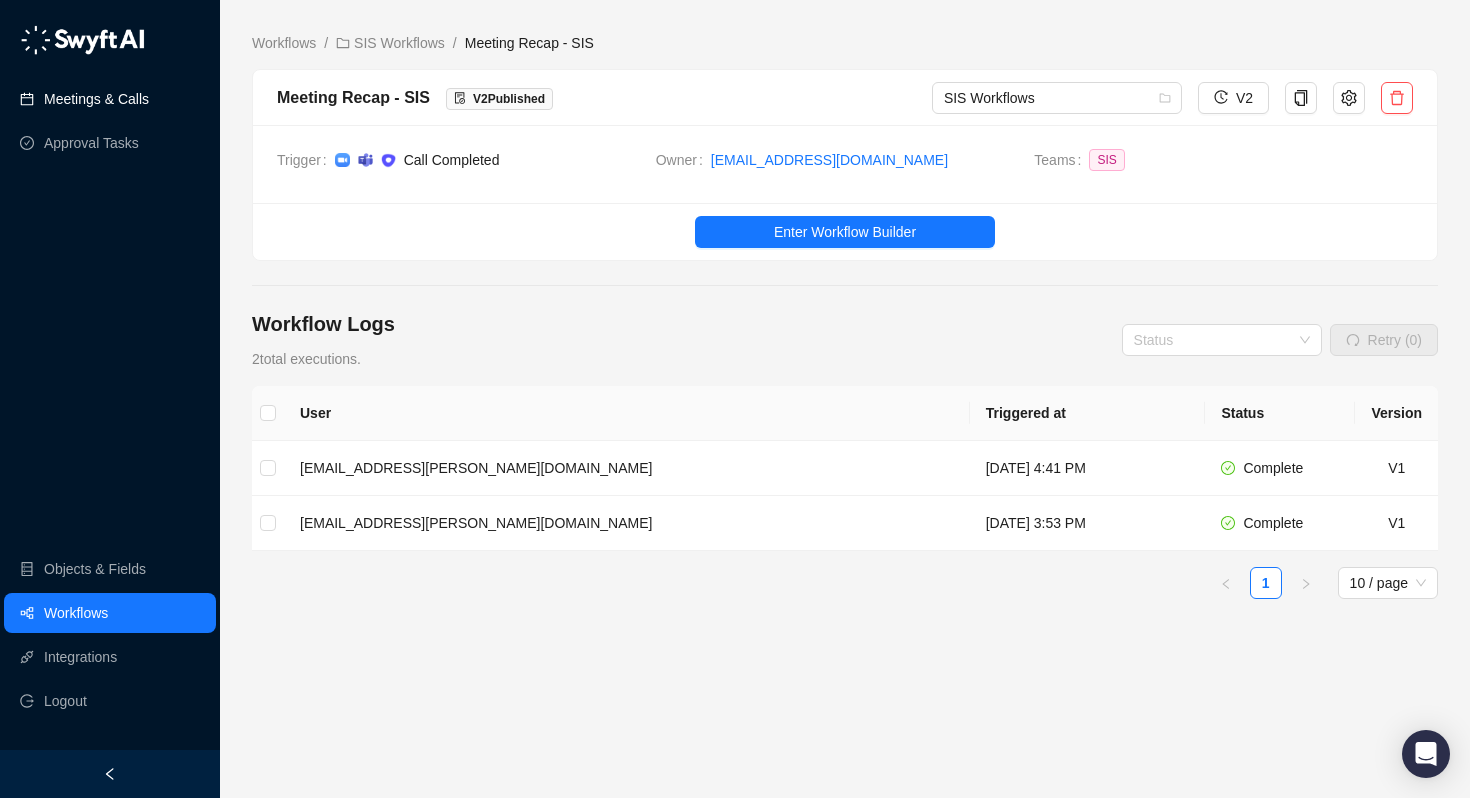 click on "Meetings & Calls" at bounding box center [96, 99] 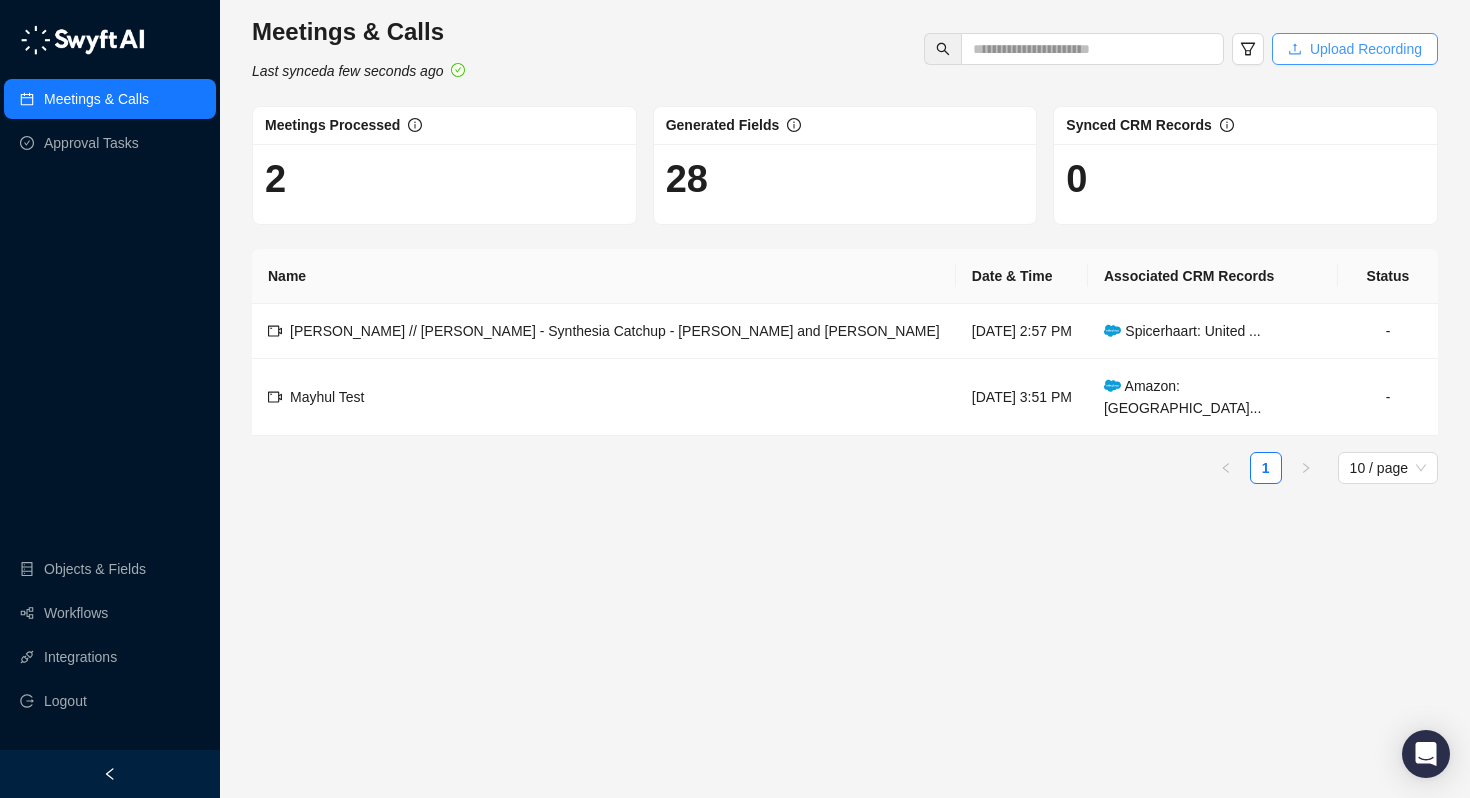 click on "Upload Recording" at bounding box center (1366, 49) 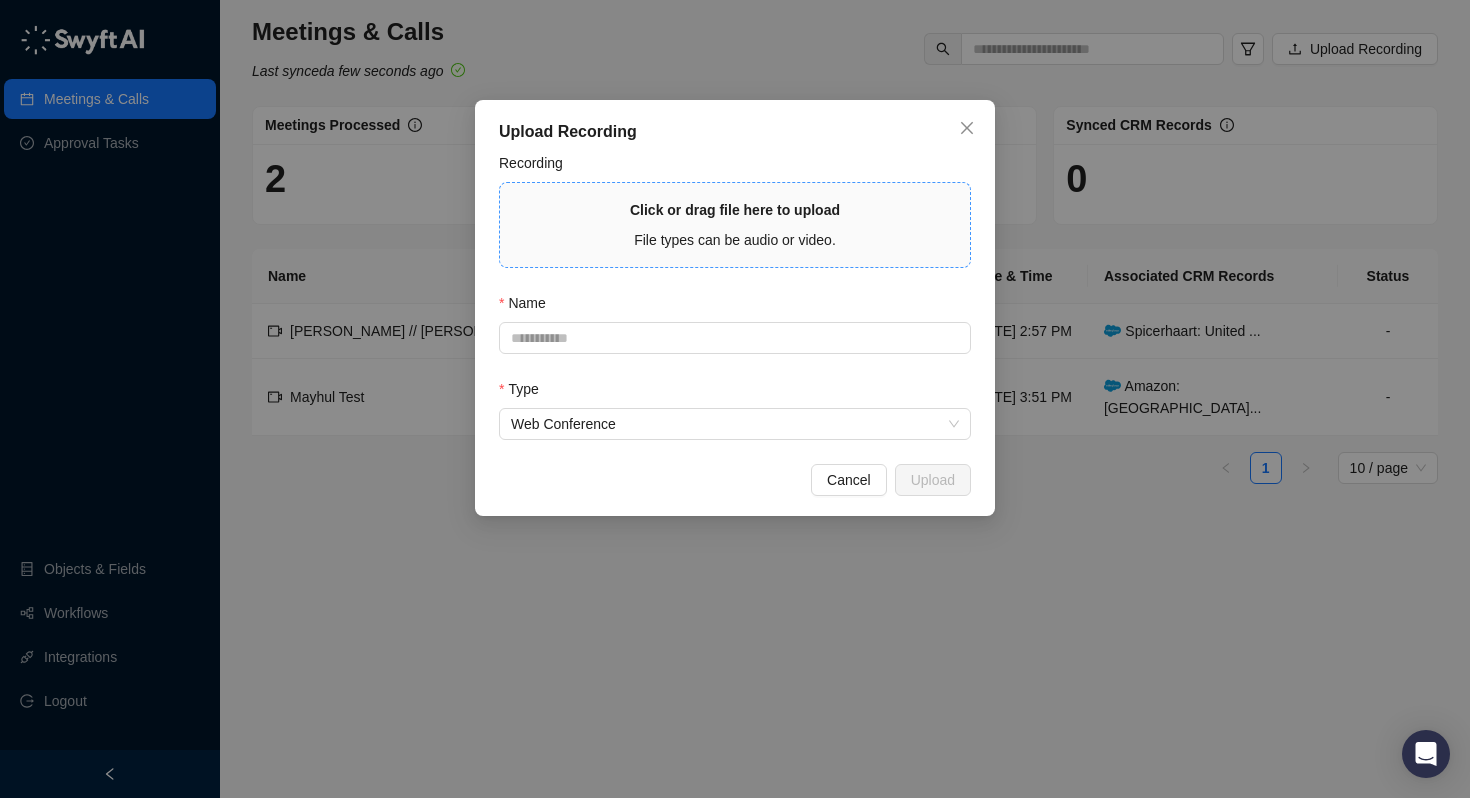 click on "Click or drag file here to upload File types can be audio or video." at bounding box center [735, 225] 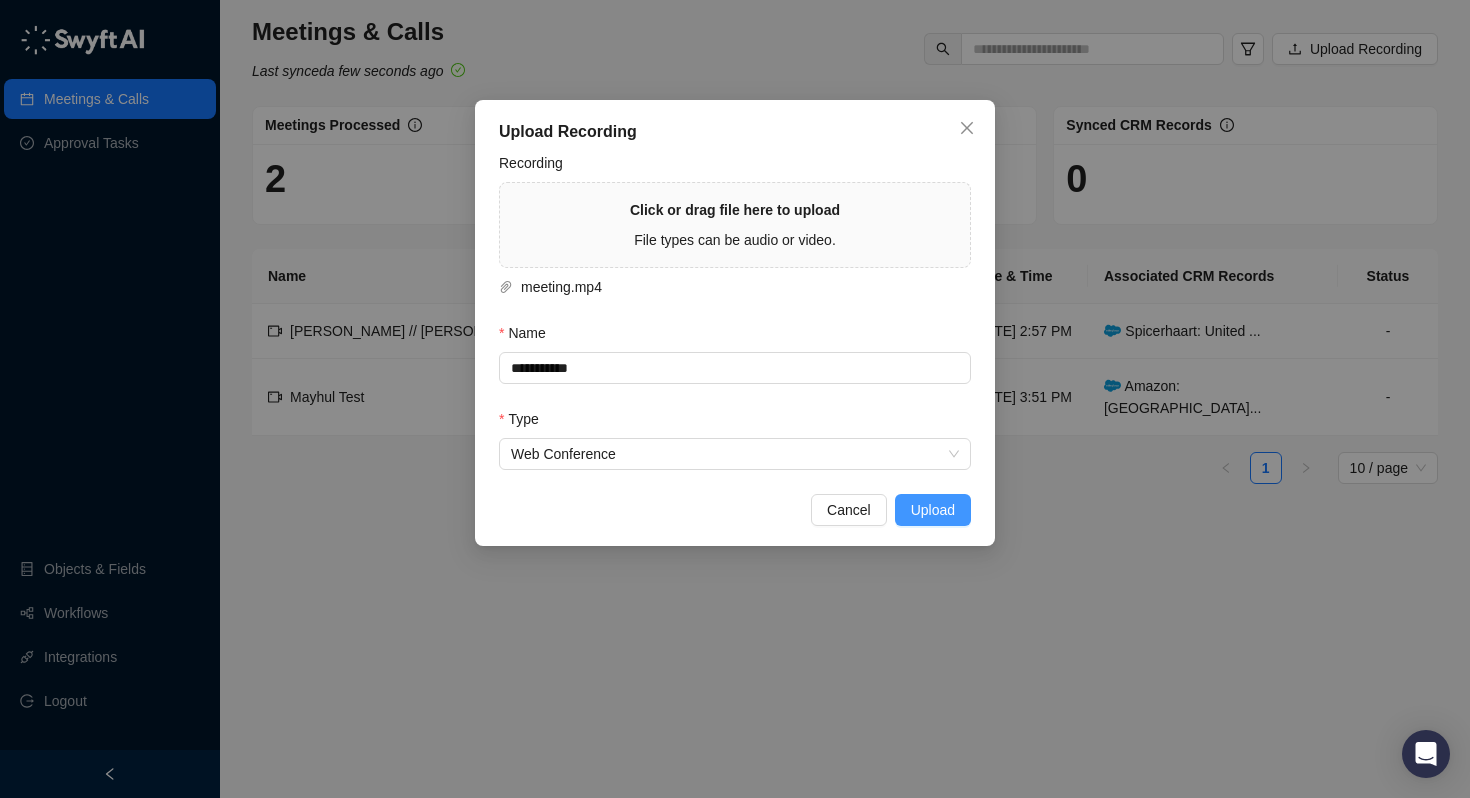 click on "Upload" at bounding box center (933, 510) 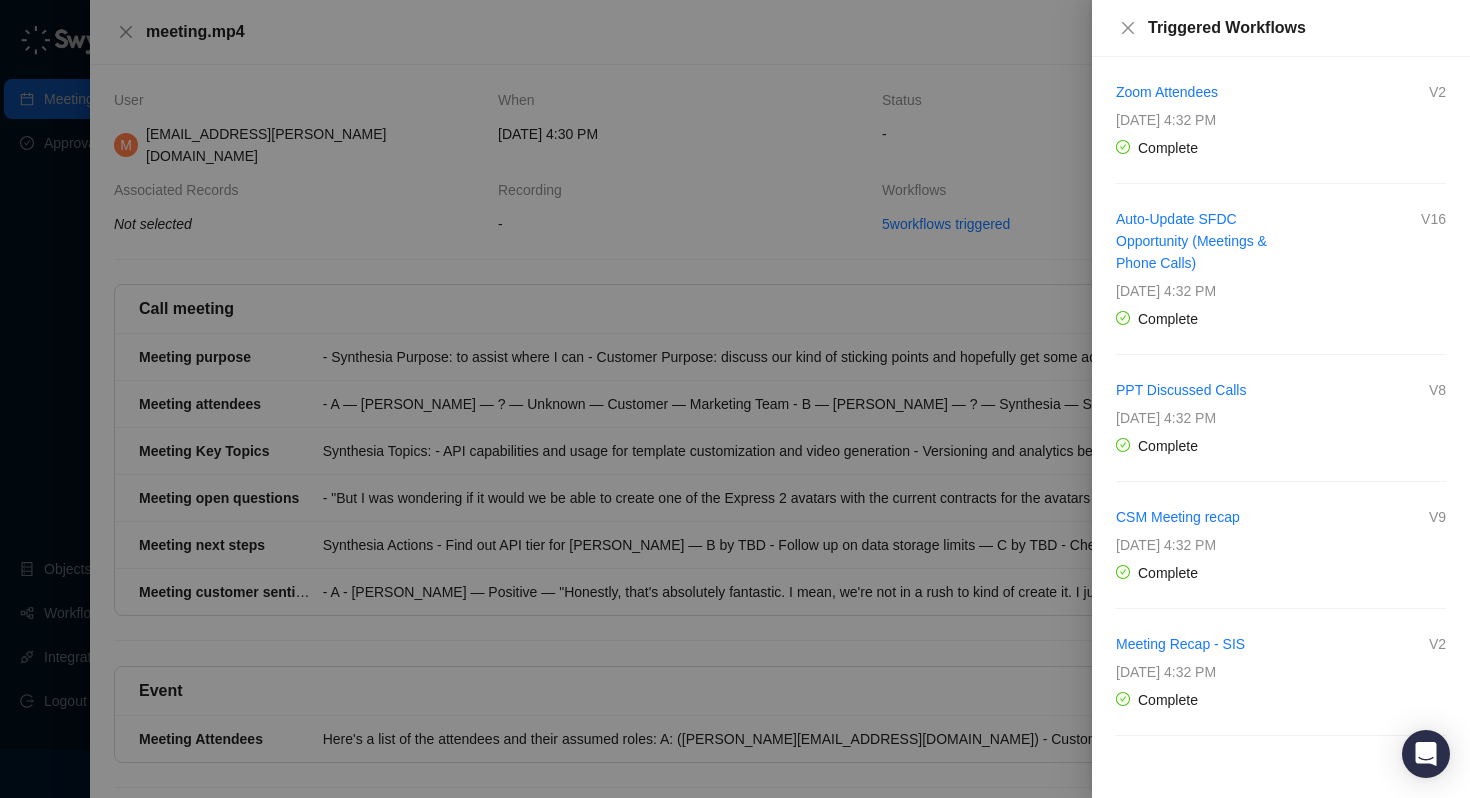 click at bounding box center [735, 399] 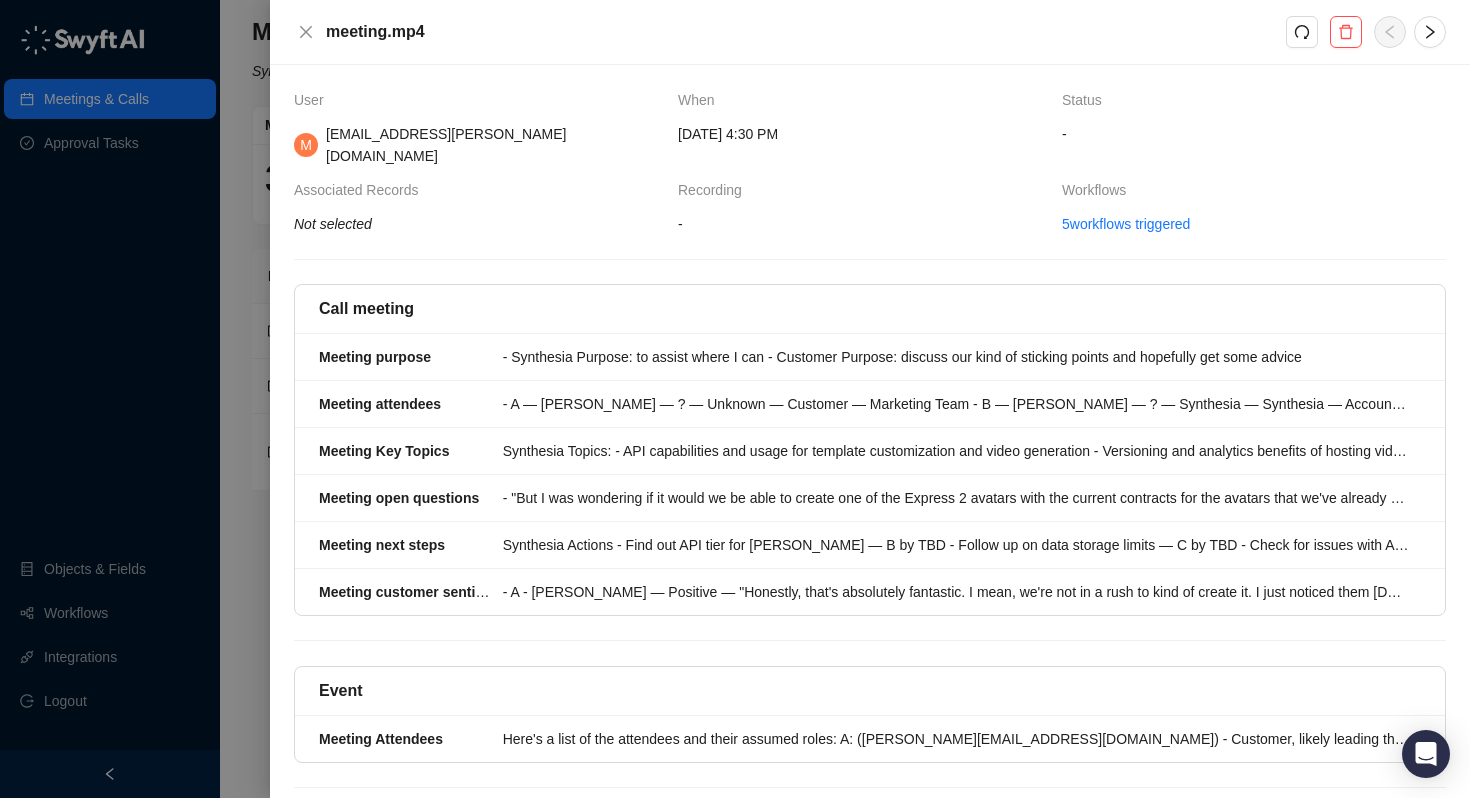 click at bounding box center [735, 399] 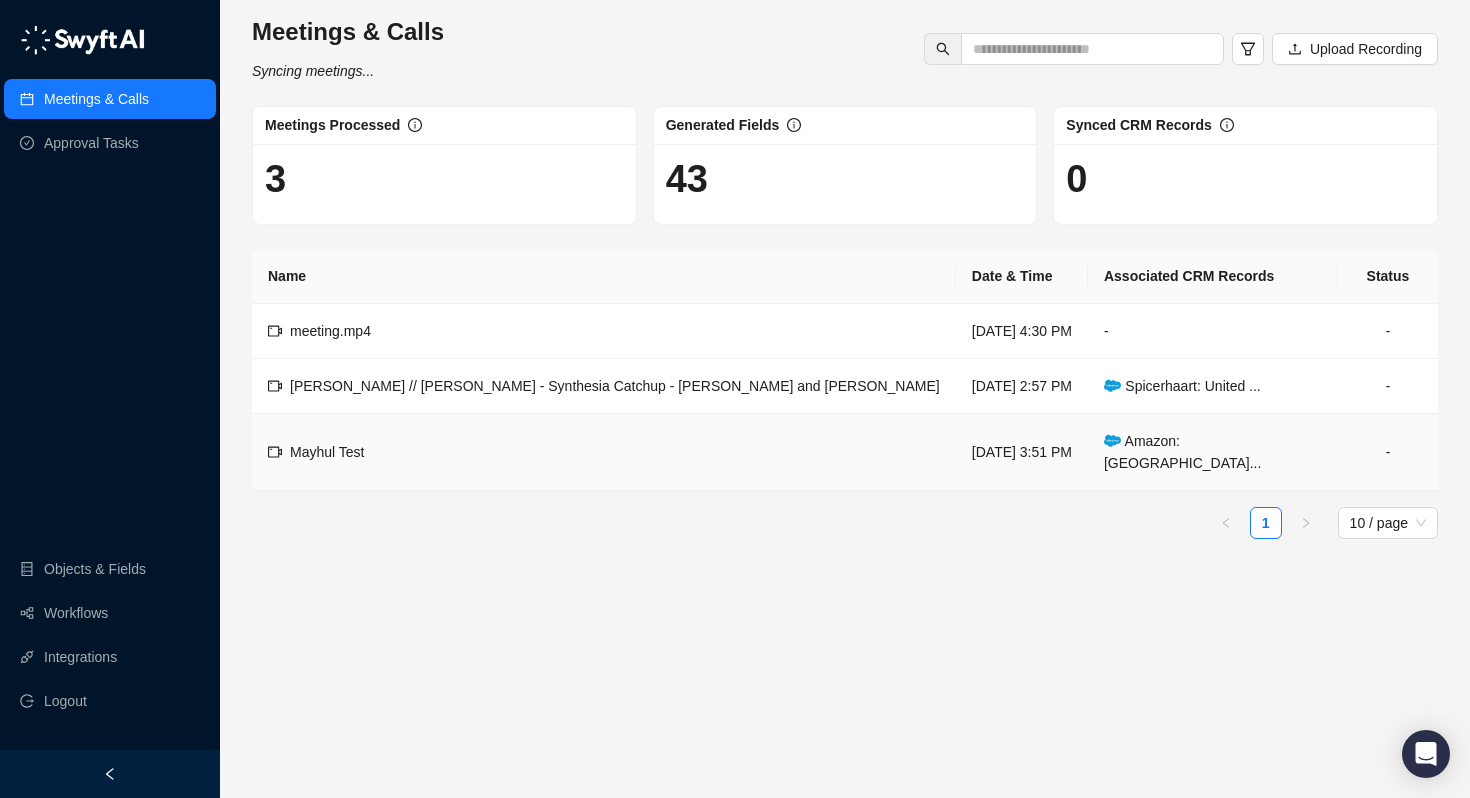 click on "Mayhul Test" at bounding box center (327, 452) 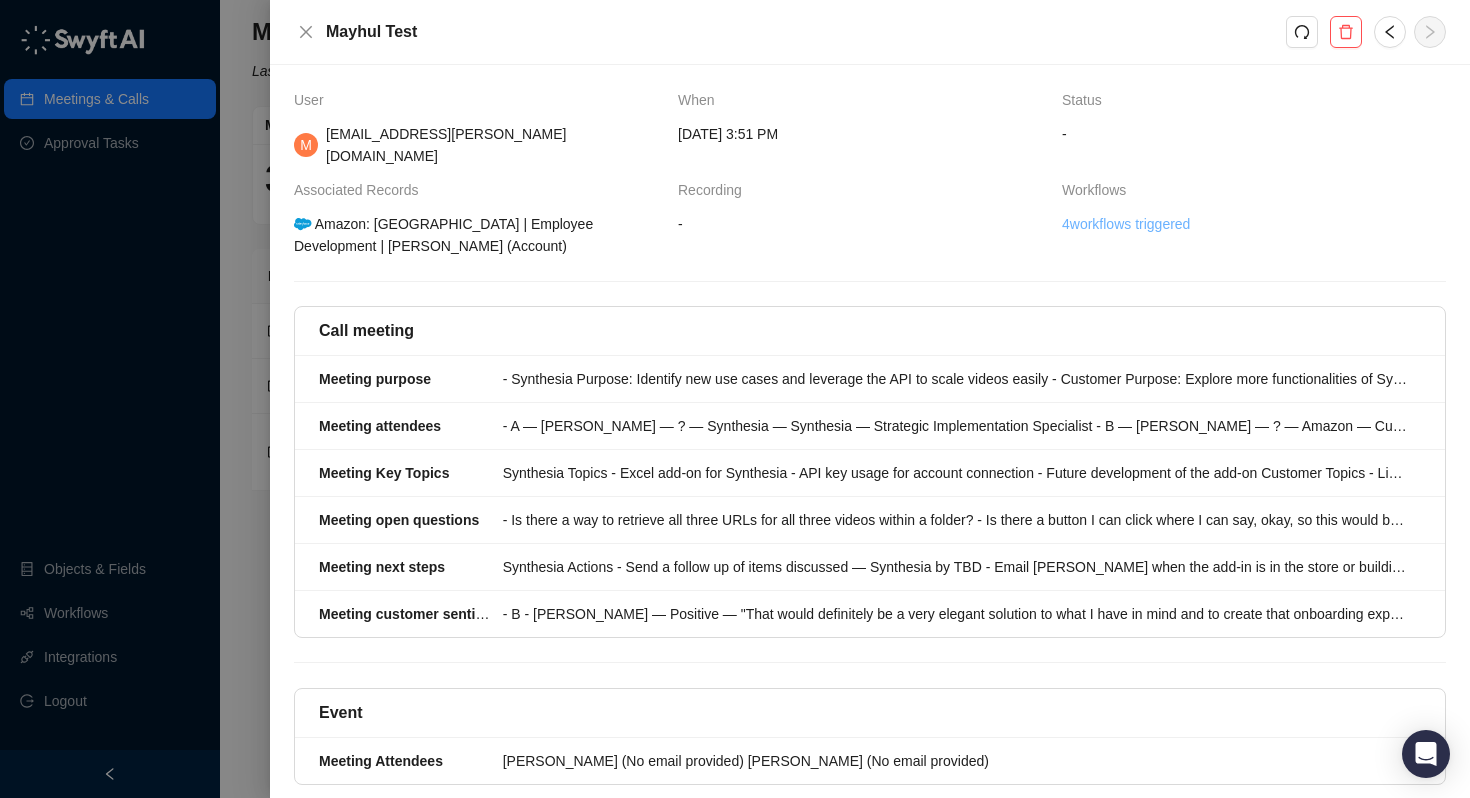 click on "4  workflows triggered" at bounding box center (1126, 224) 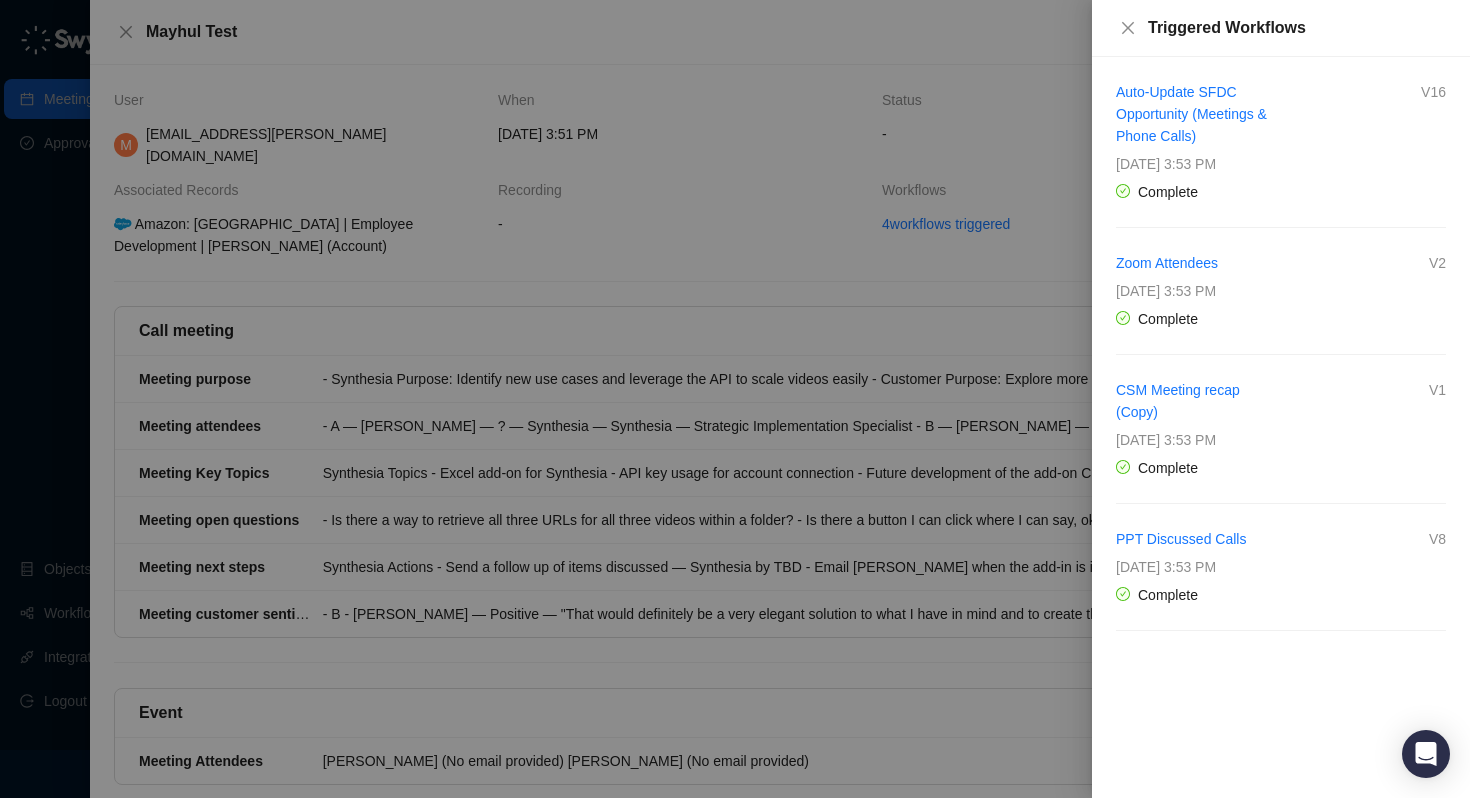 click at bounding box center [735, 399] 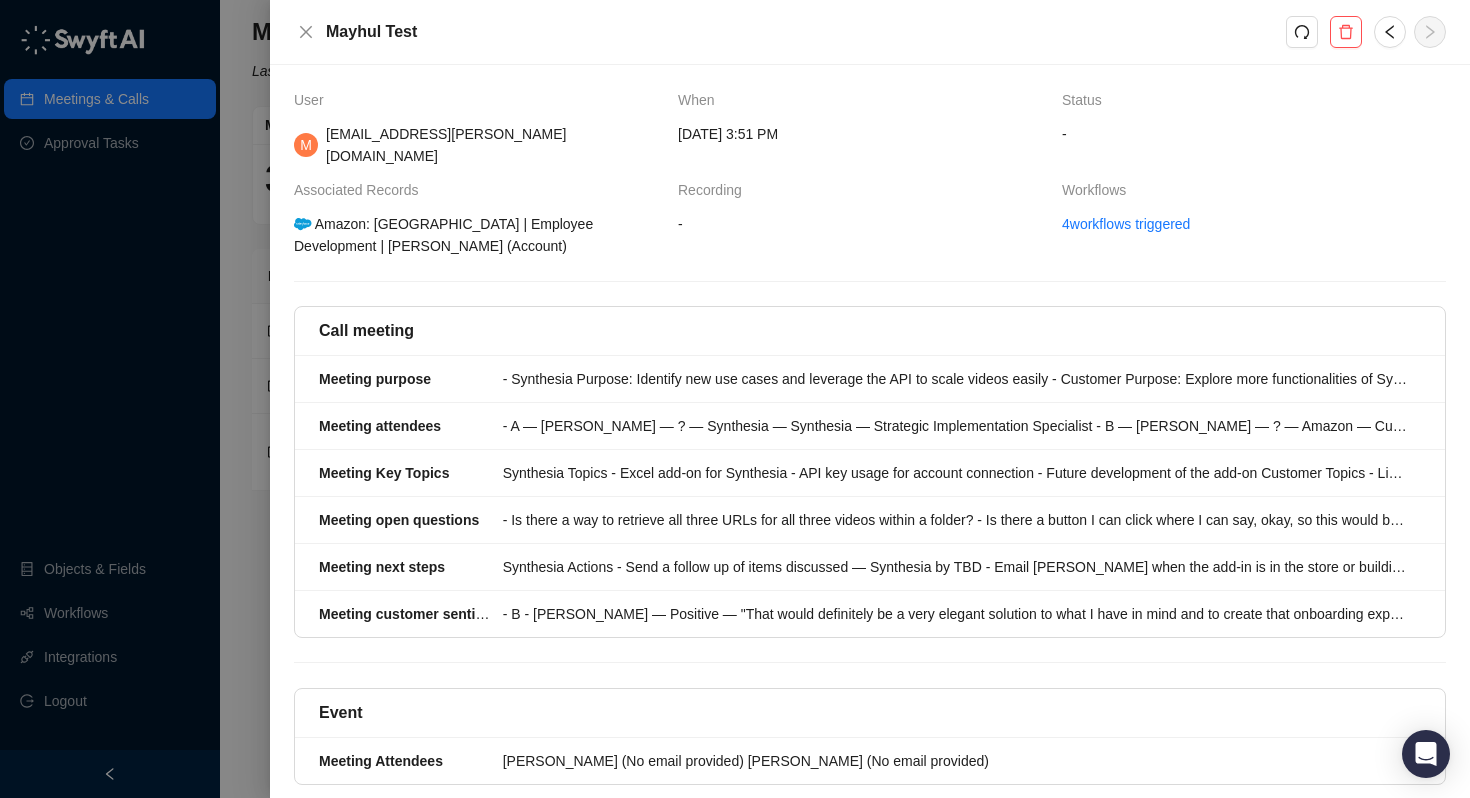 click at bounding box center [735, 399] 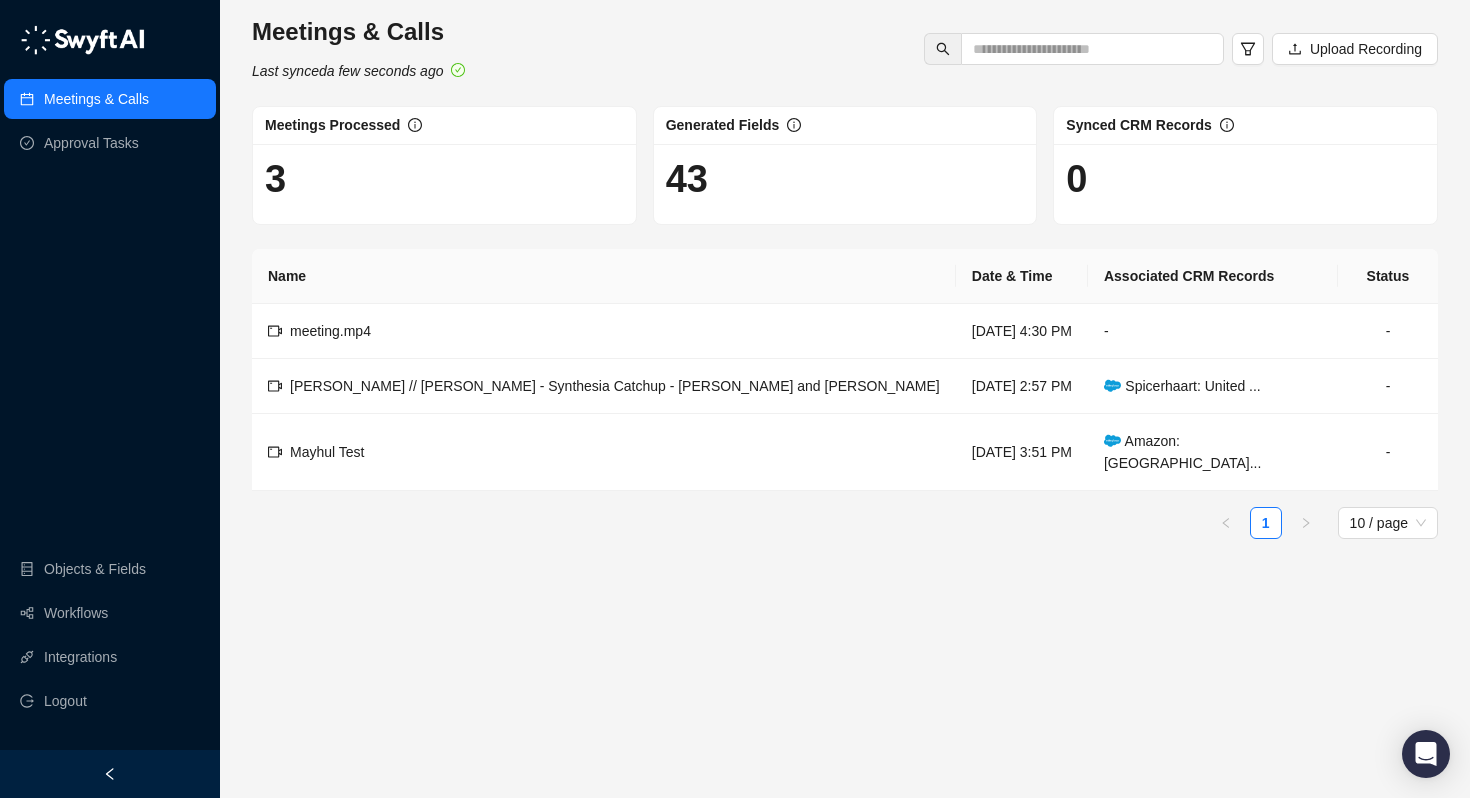 click on "Objects & Fields Workflows Integrations Logout" at bounding box center [110, 635] 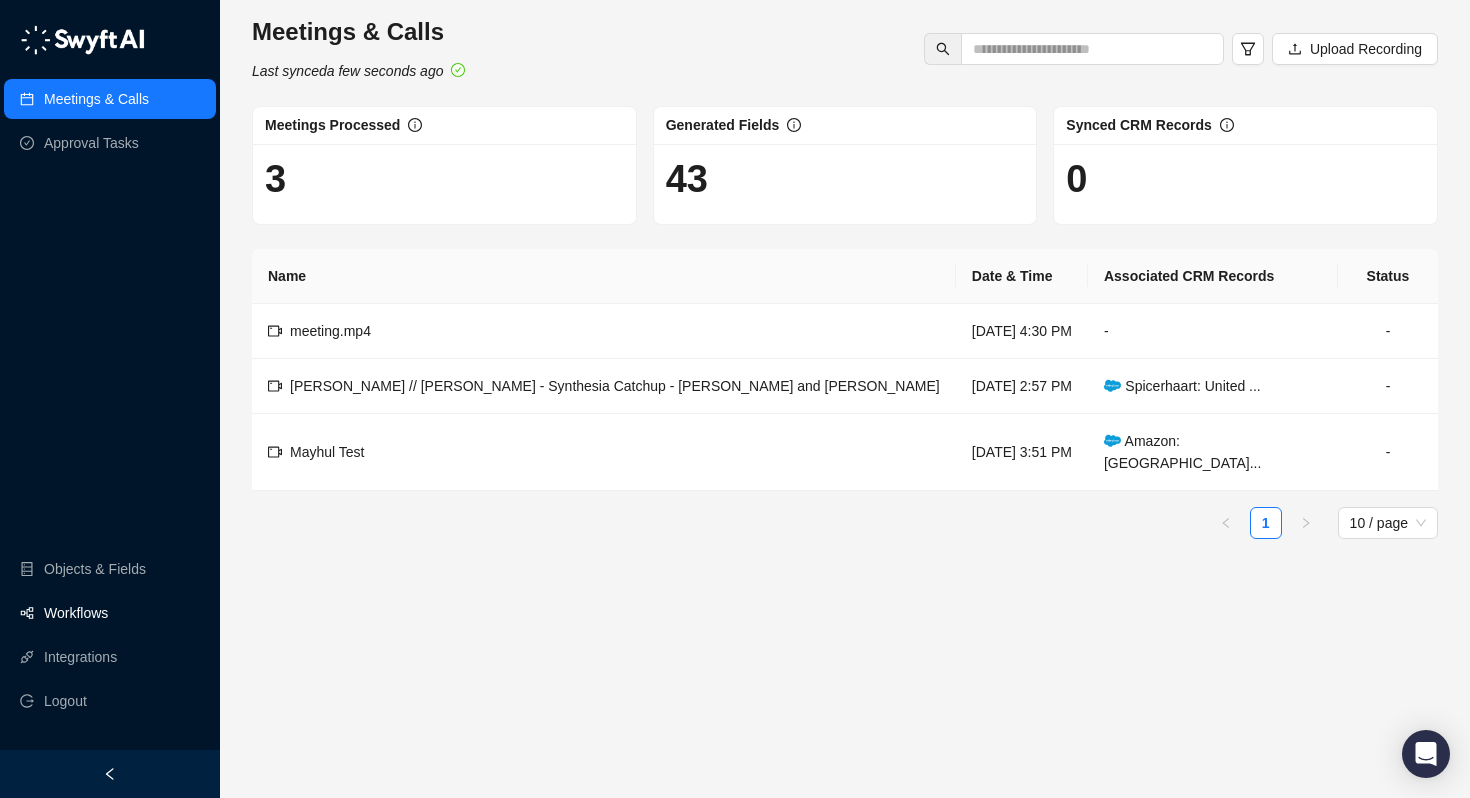 click on "Workflows" at bounding box center (76, 613) 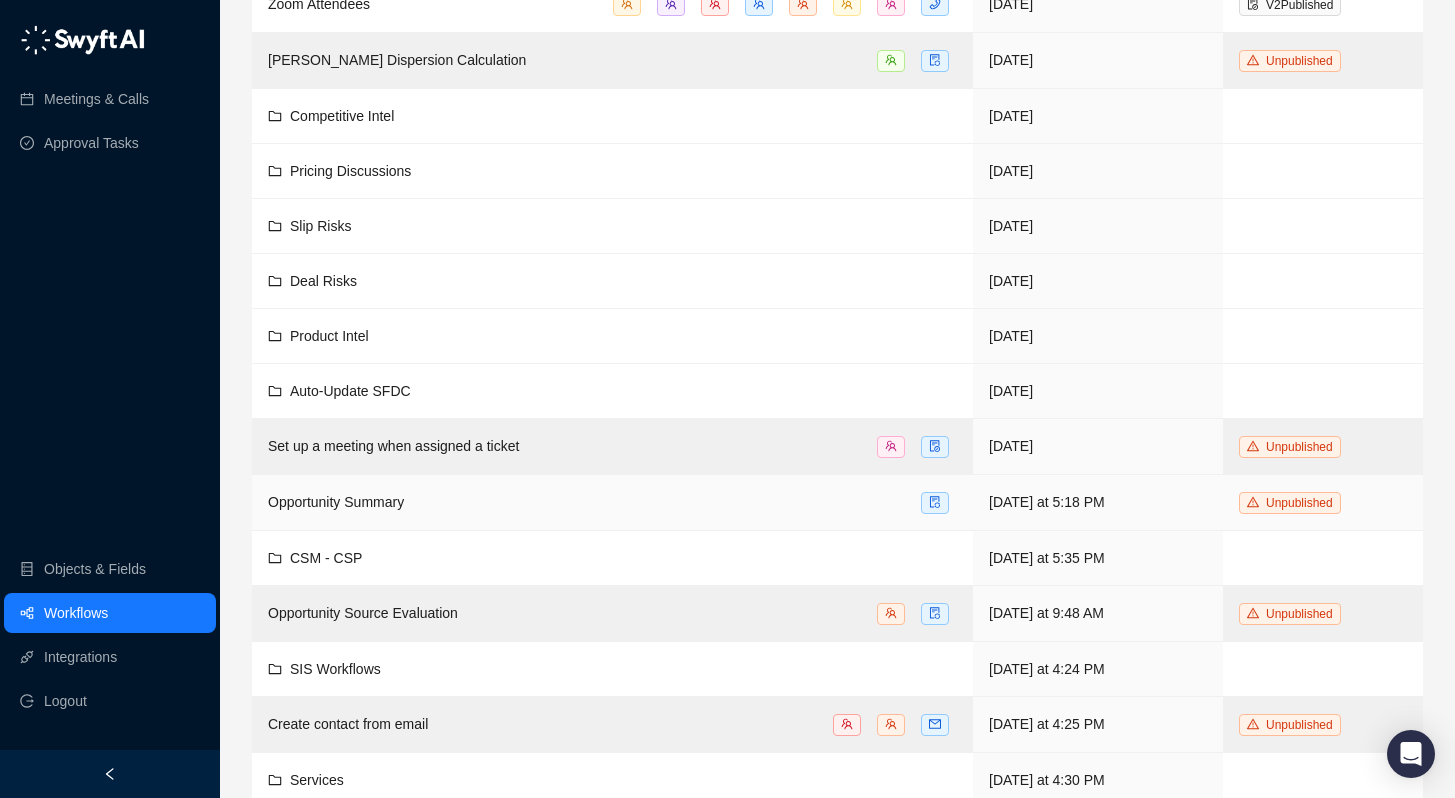 scroll, scrollTop: 219, scrollLeft: 0, axis: vertical 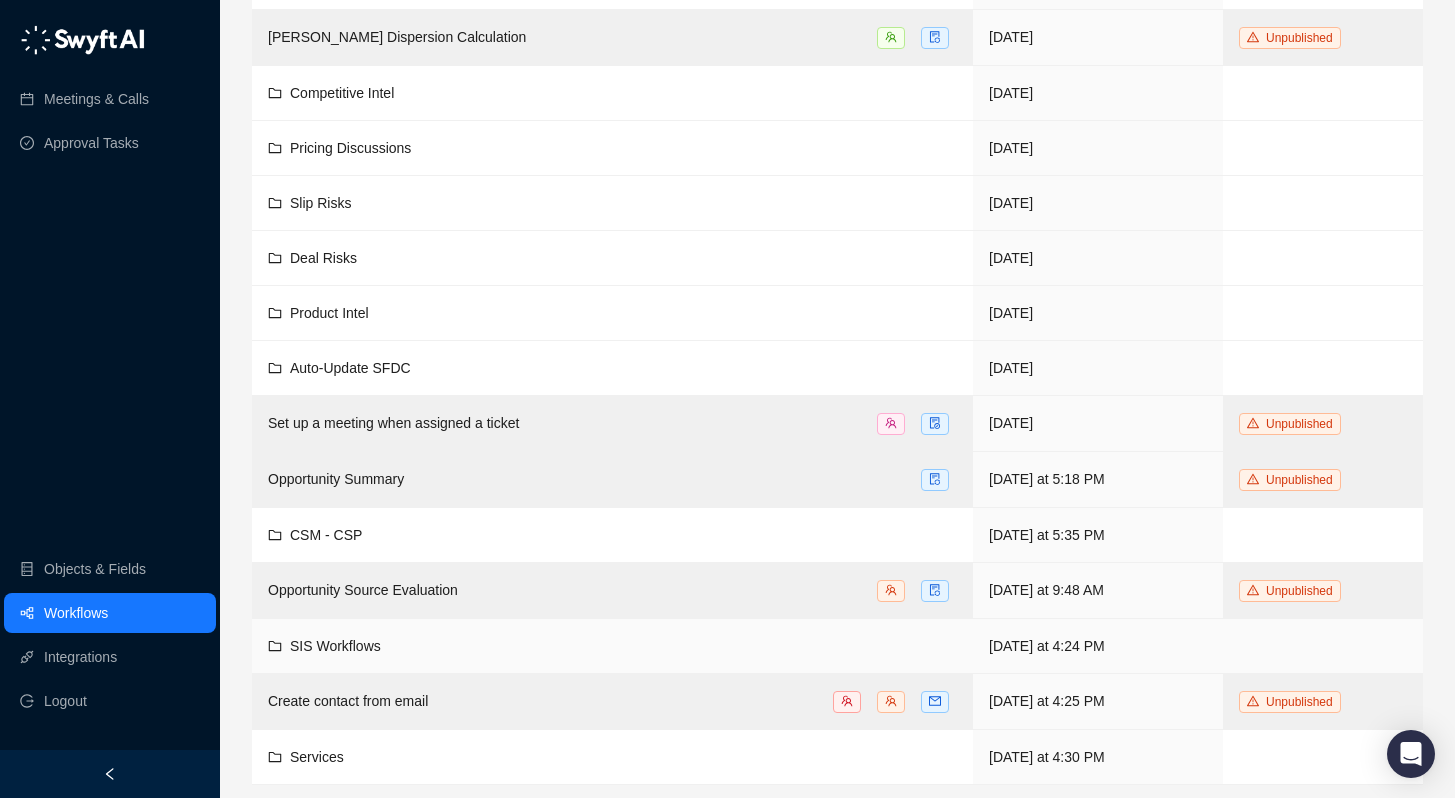 click on "SIS Workflows" at bounding box center [612, 646] 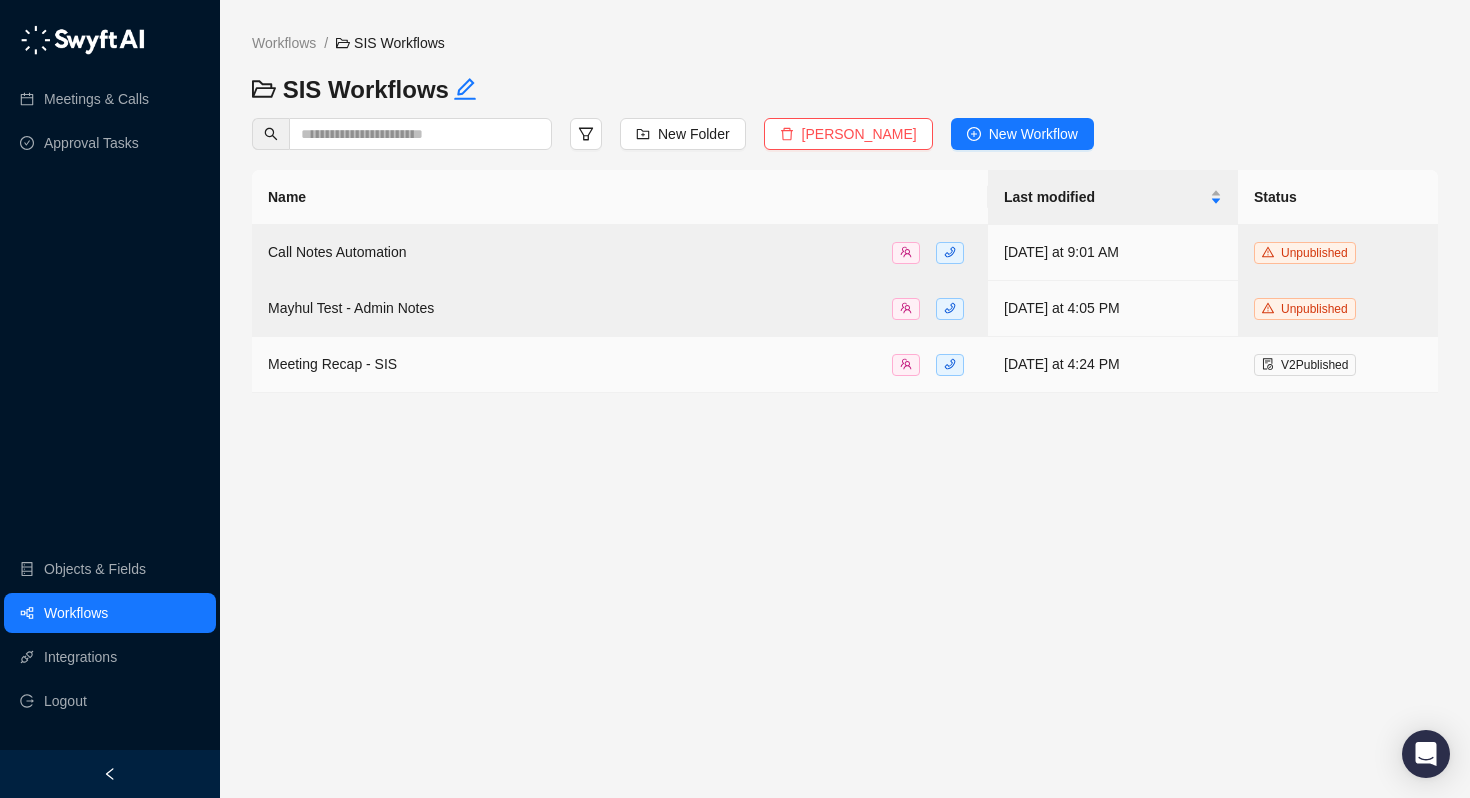click on "Meeting Recap - SIS" at bounding box center (332, 364) 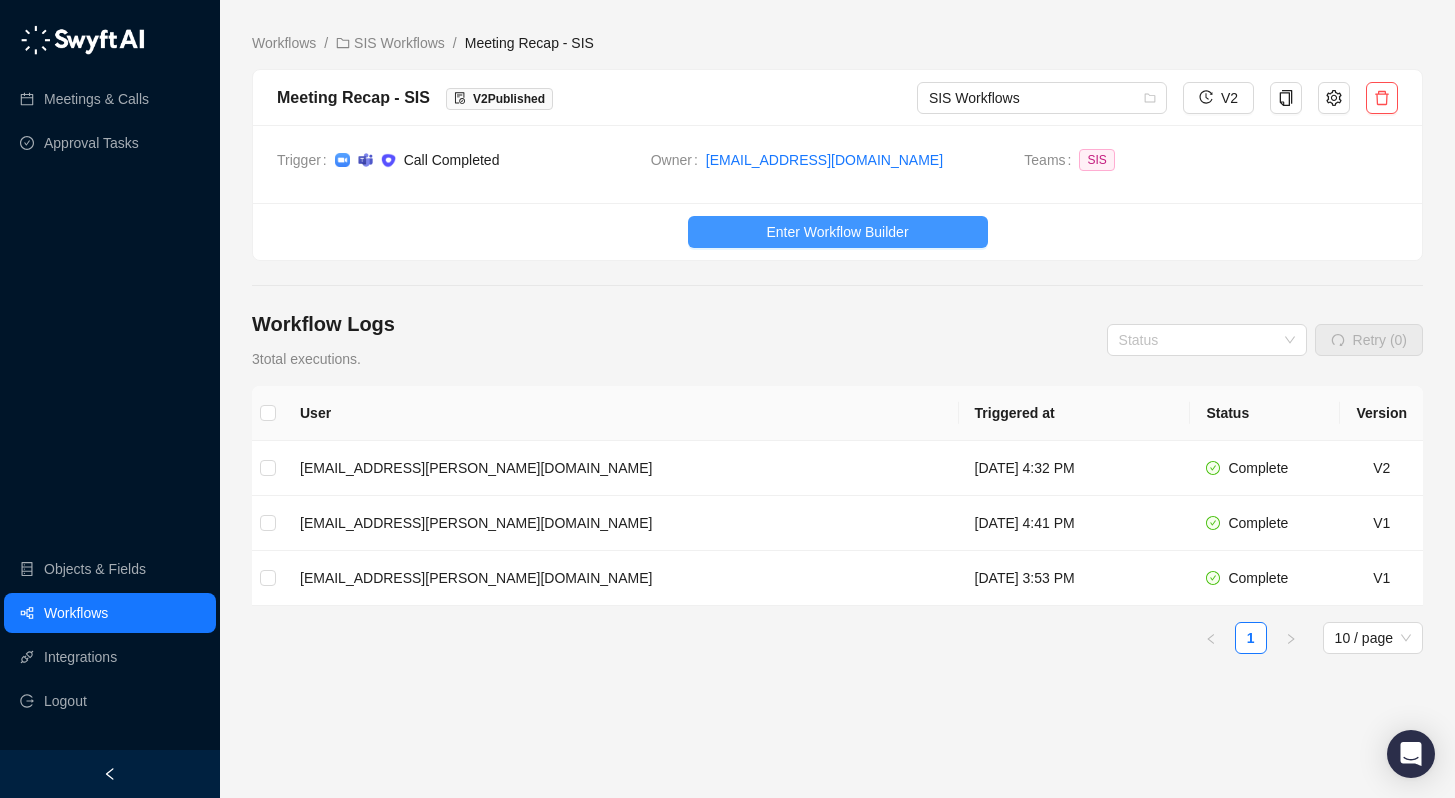 click on "Enter Workflow Builder" at bounding box center (837, 232) 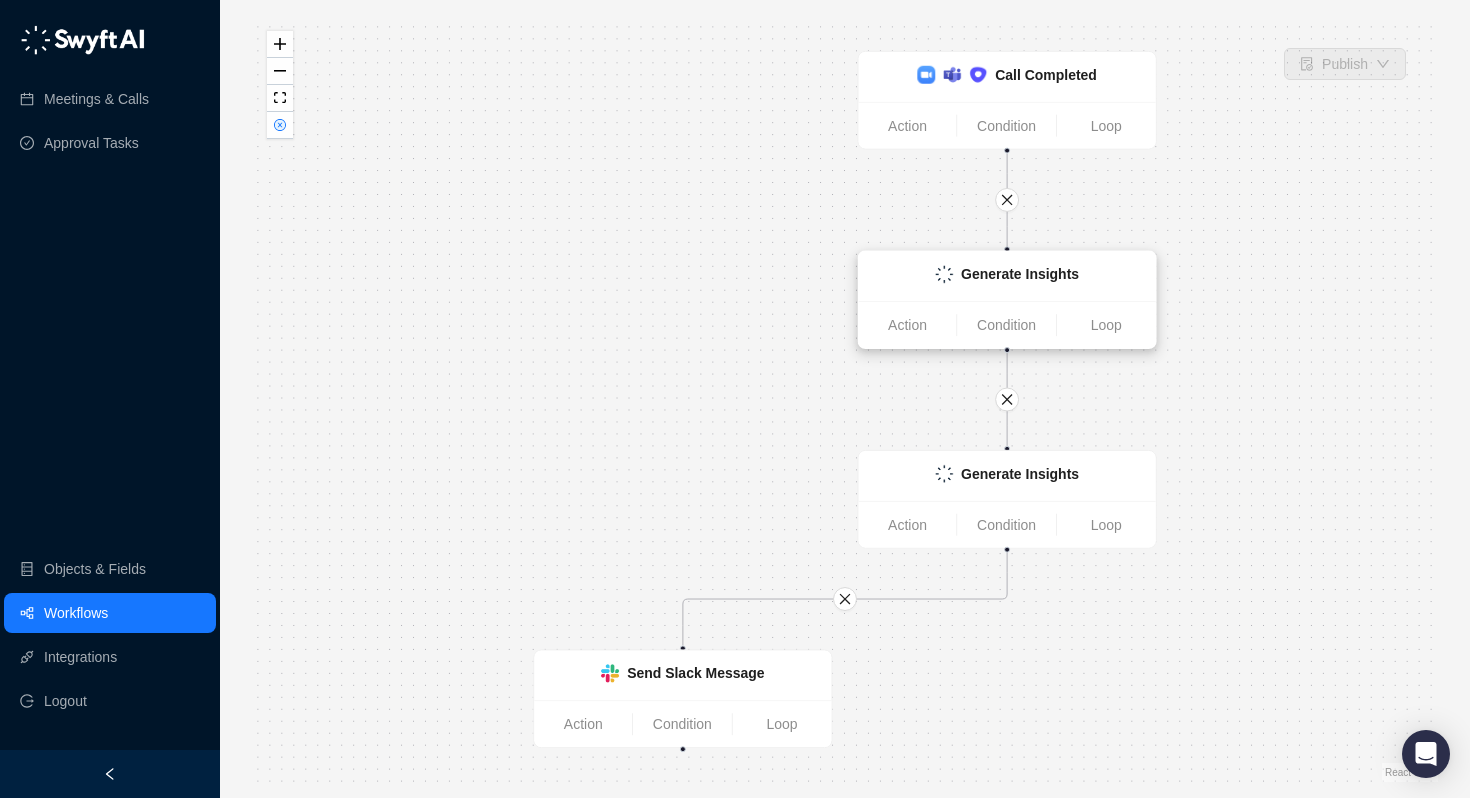 click on "Generate Insights" at bounding box center (1020, 274) 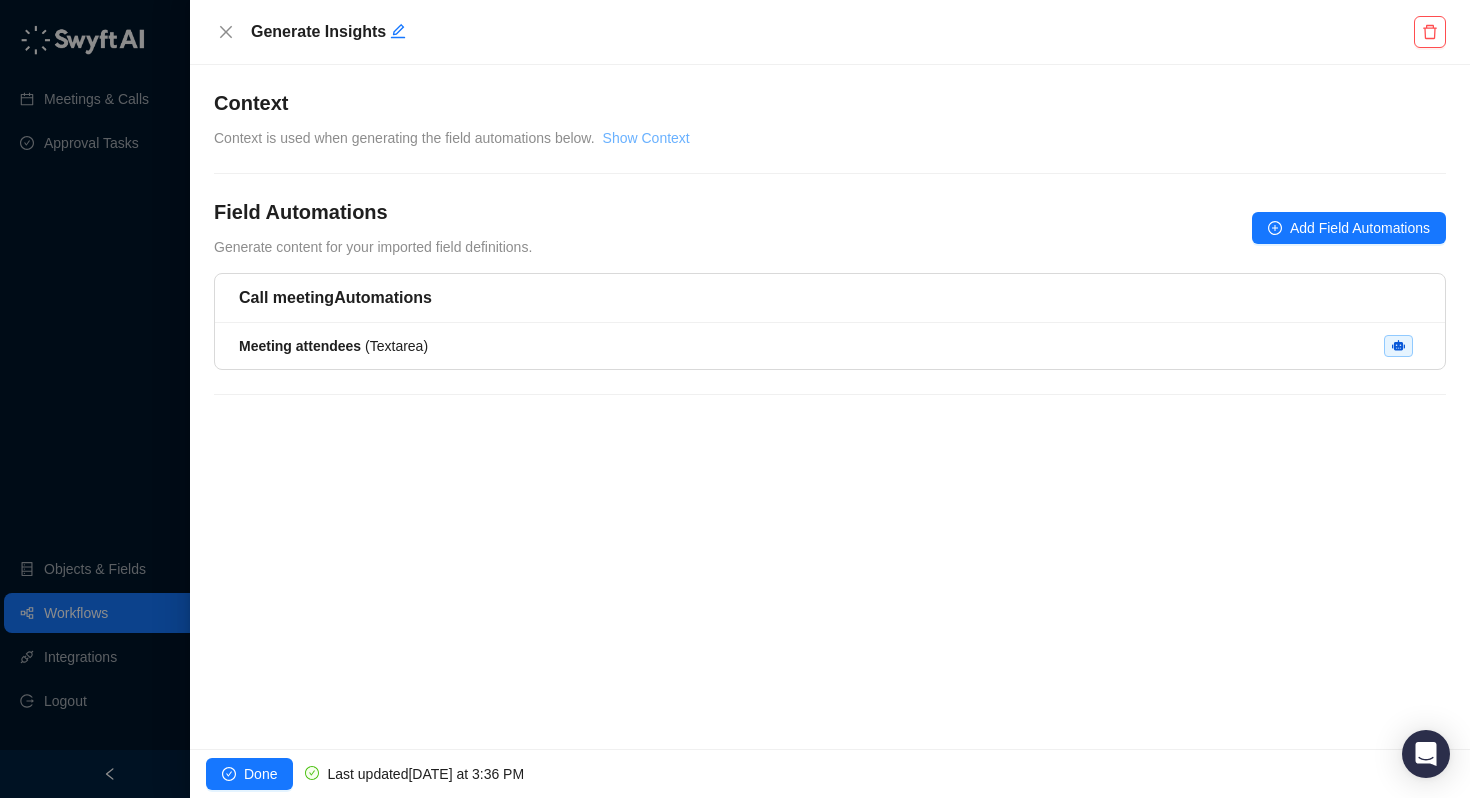 click on "Show Context" at bounding box center (646, 138) 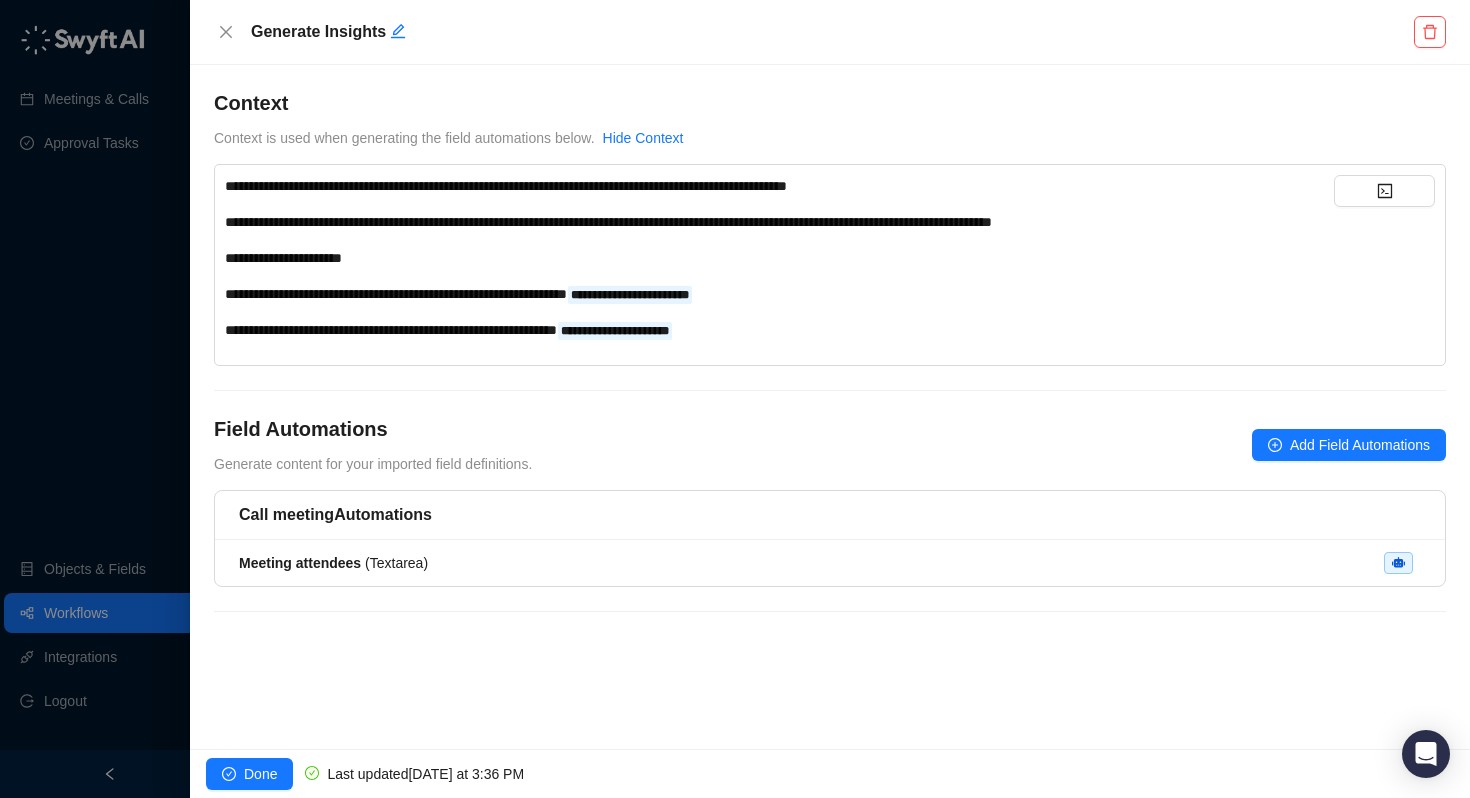 drag, startPoint x: 89, startPoint y: 485, endPoint x: 89, endPoint y: 509, distance: 24 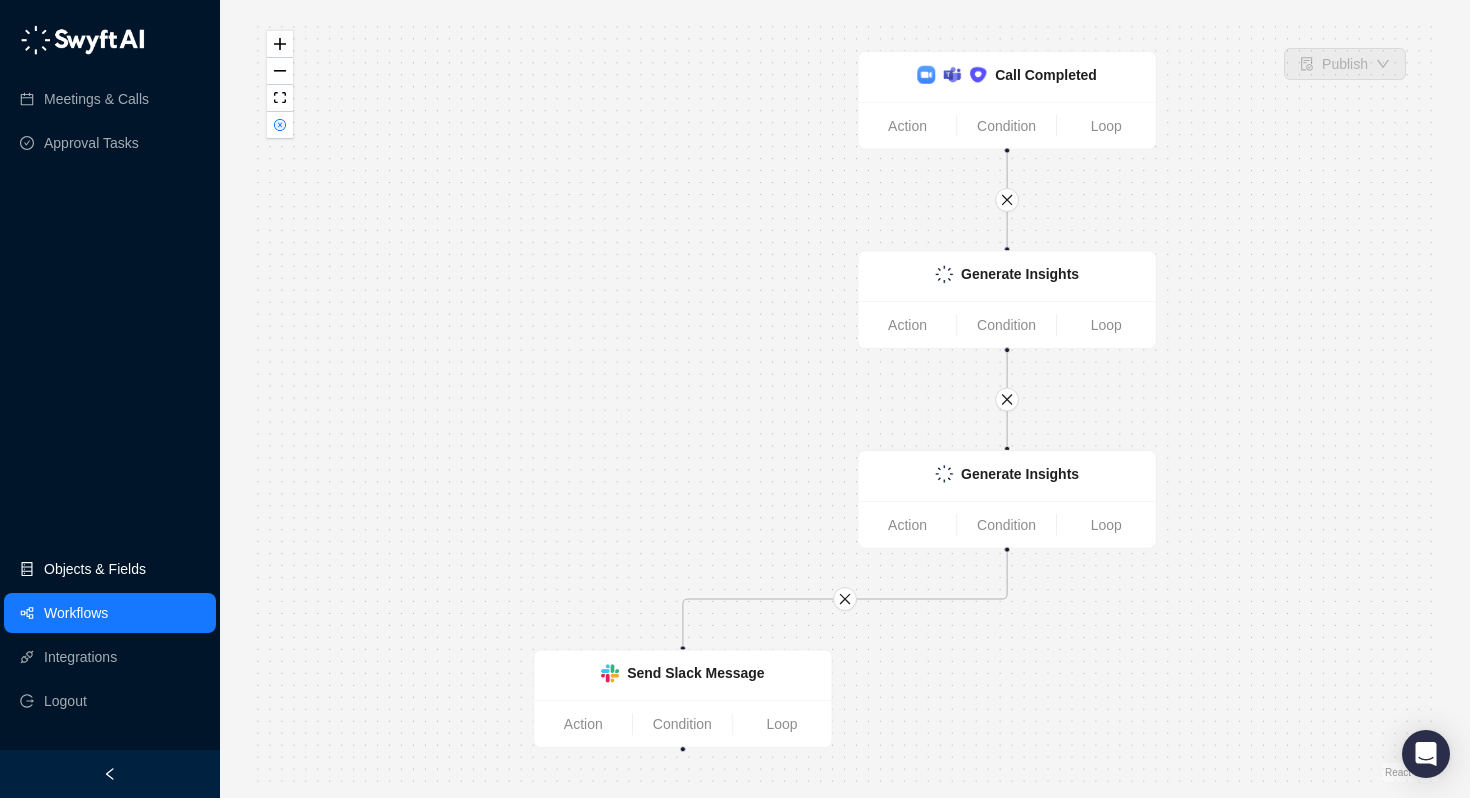 click on "Objects & Fields" at bounding box center (95, 569) 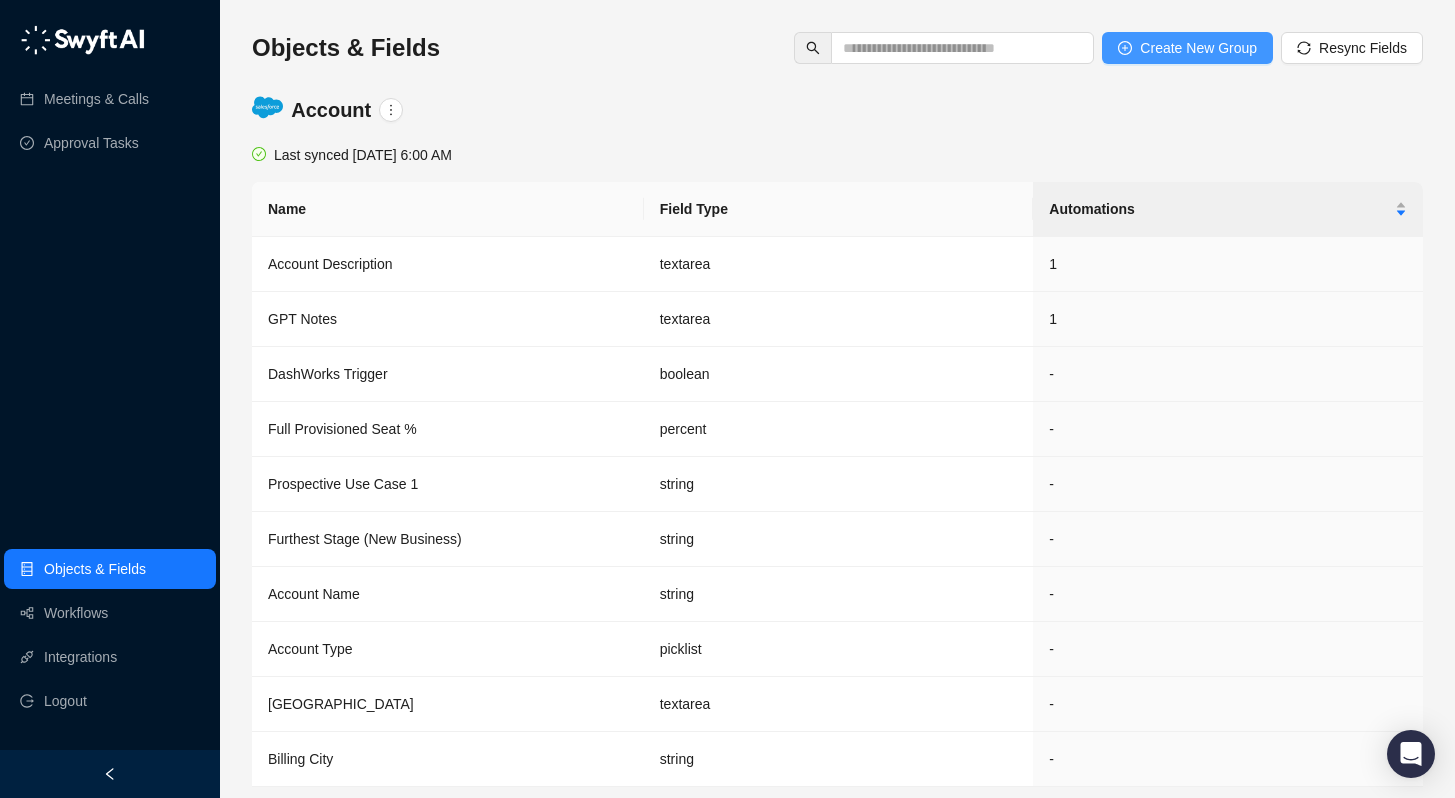 click on "Create New Group" at bounding box center (1198, 48) 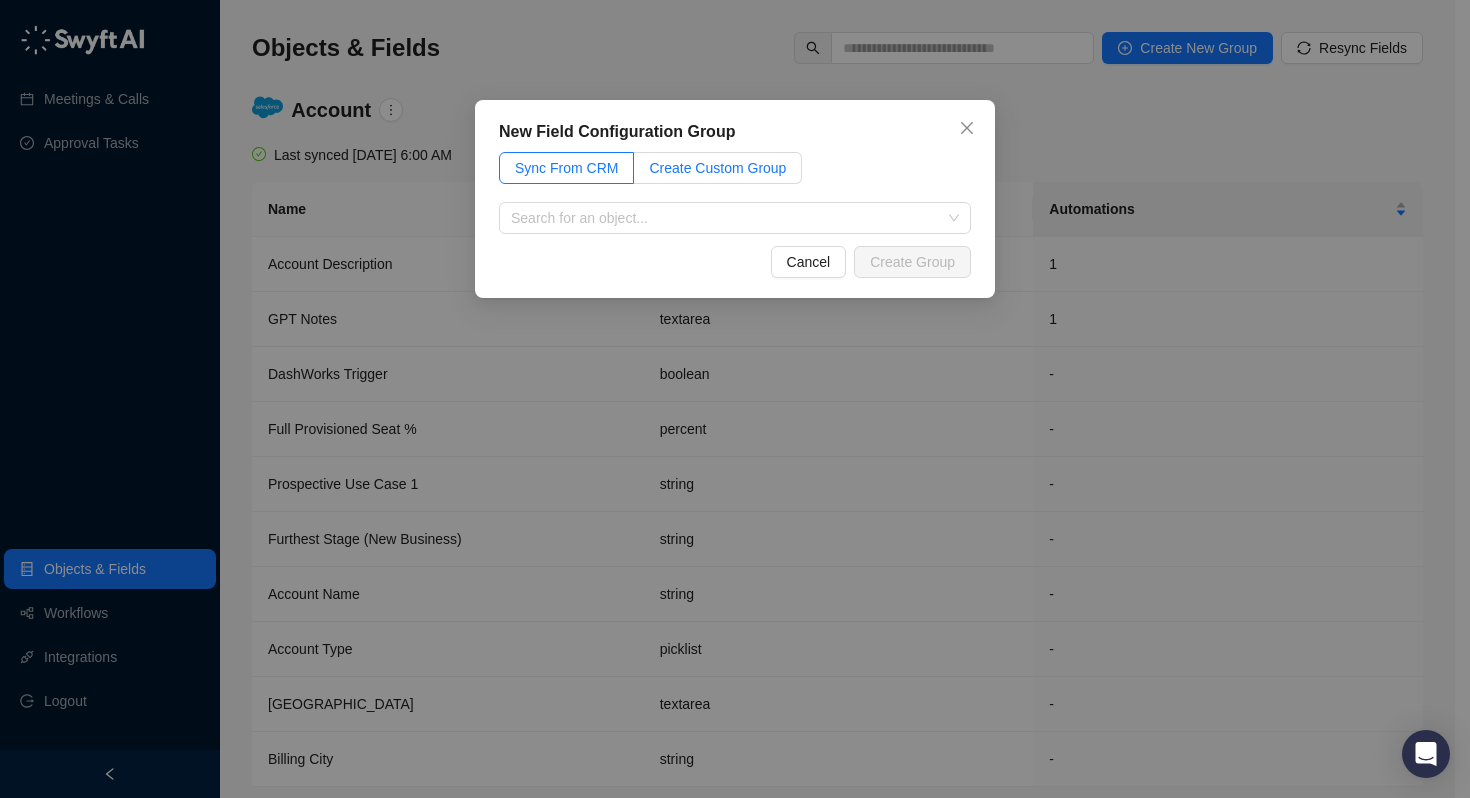 click on "Create Custom Group" at bounding box center (717, 168) 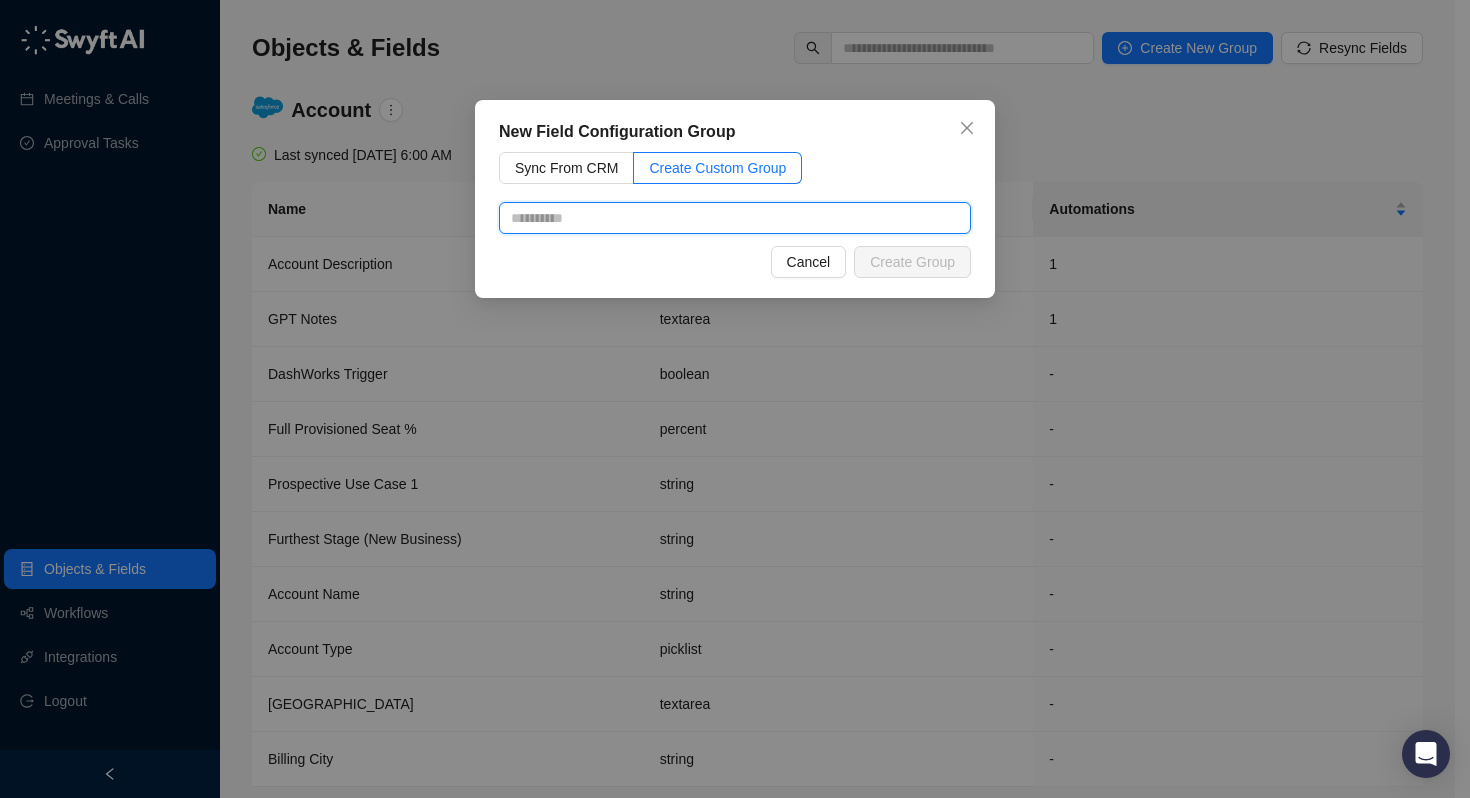 click at bounding box center (735, 218) 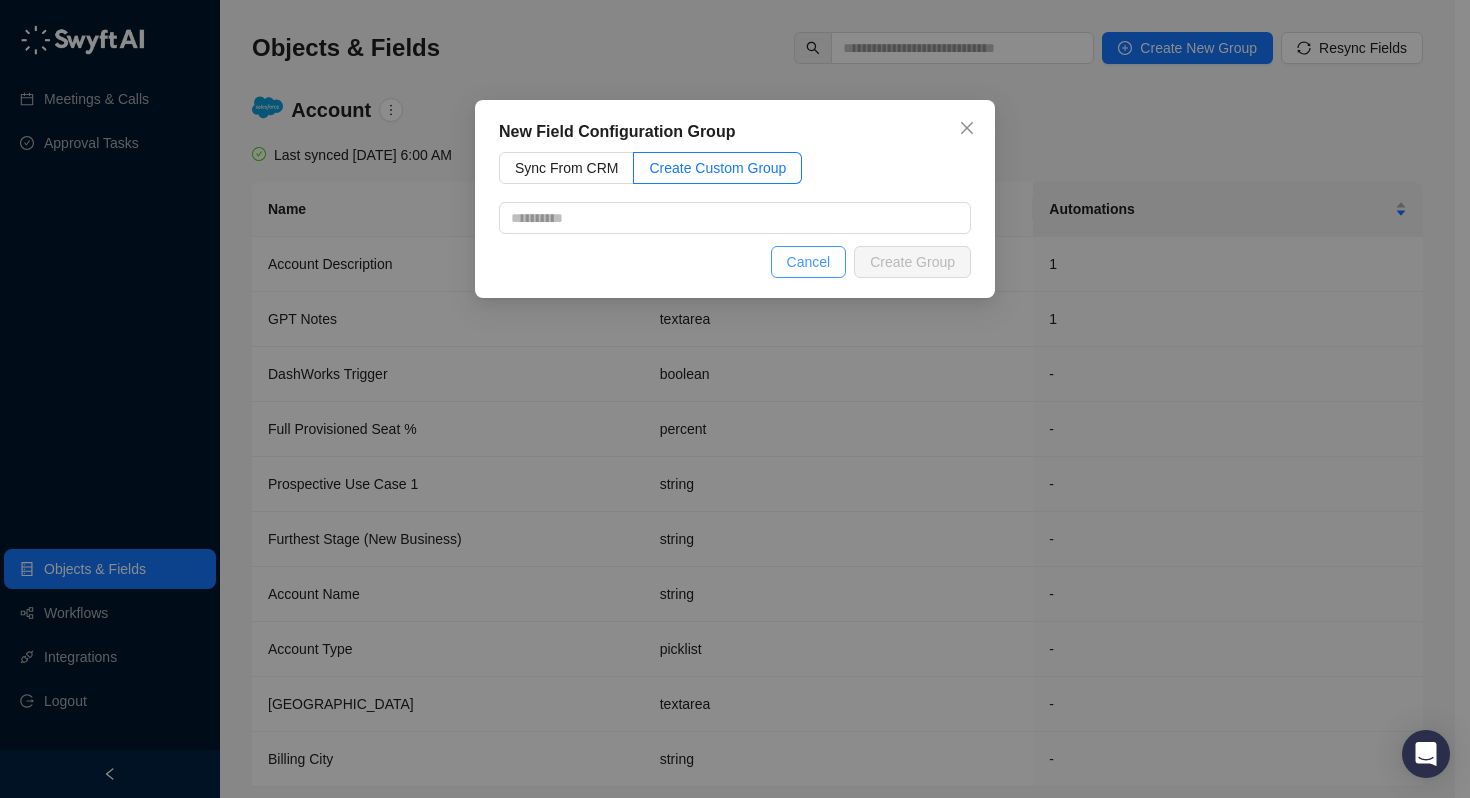 click on "Cancel" at bounding box center (809, 262) 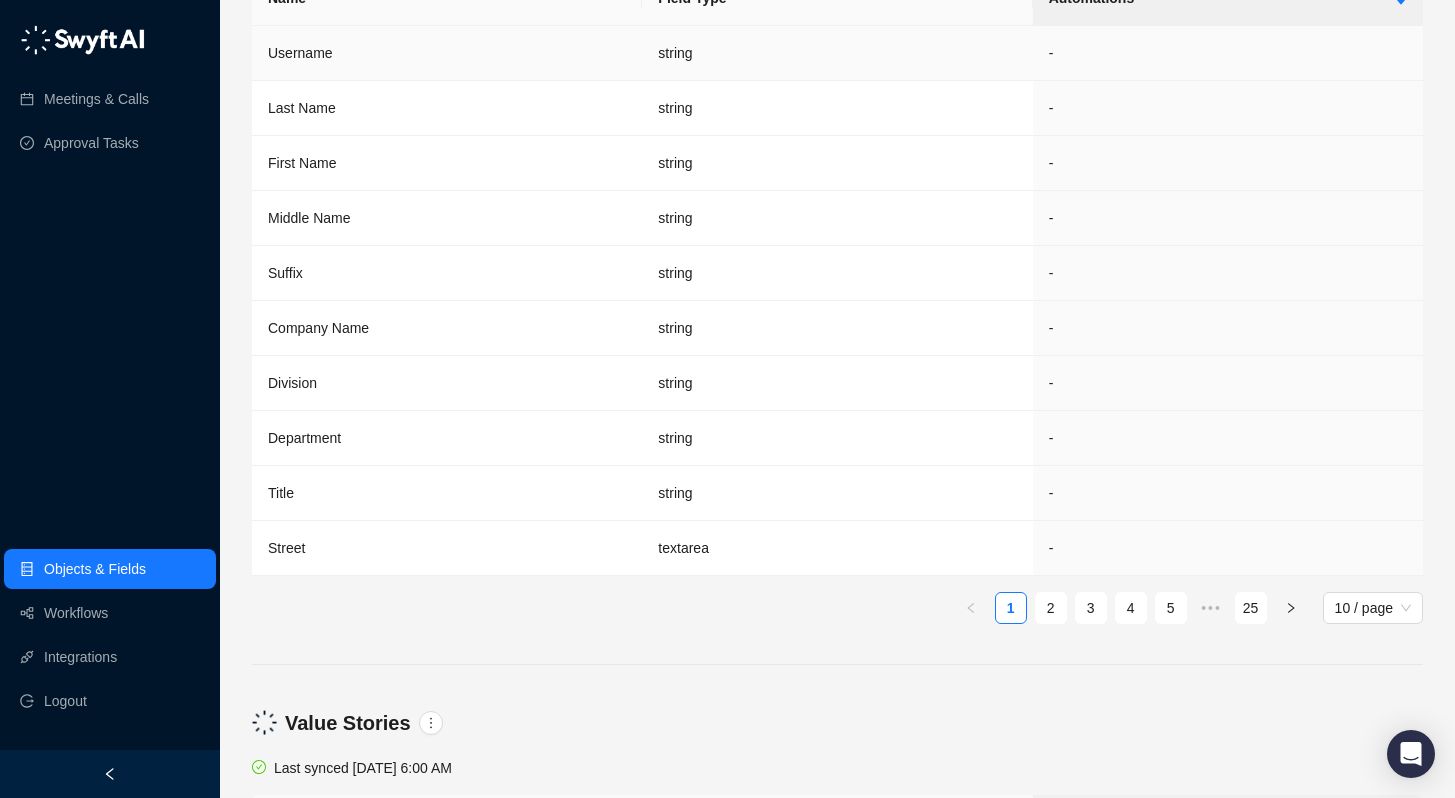 scroll, scrollTop: 12697, scrollLeft: 0, axis: vertical 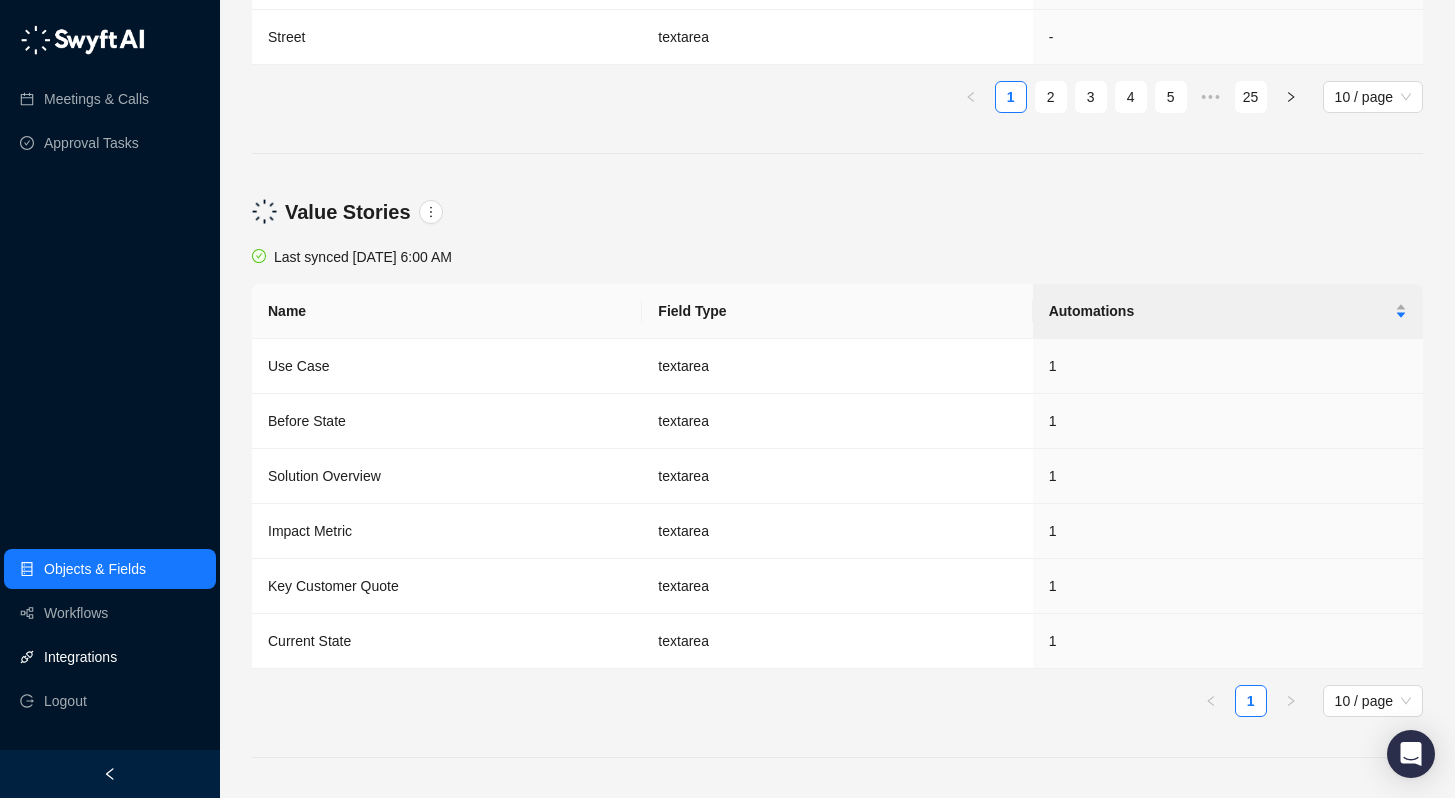 click on "Integrations" at bounding box center [80, 657] 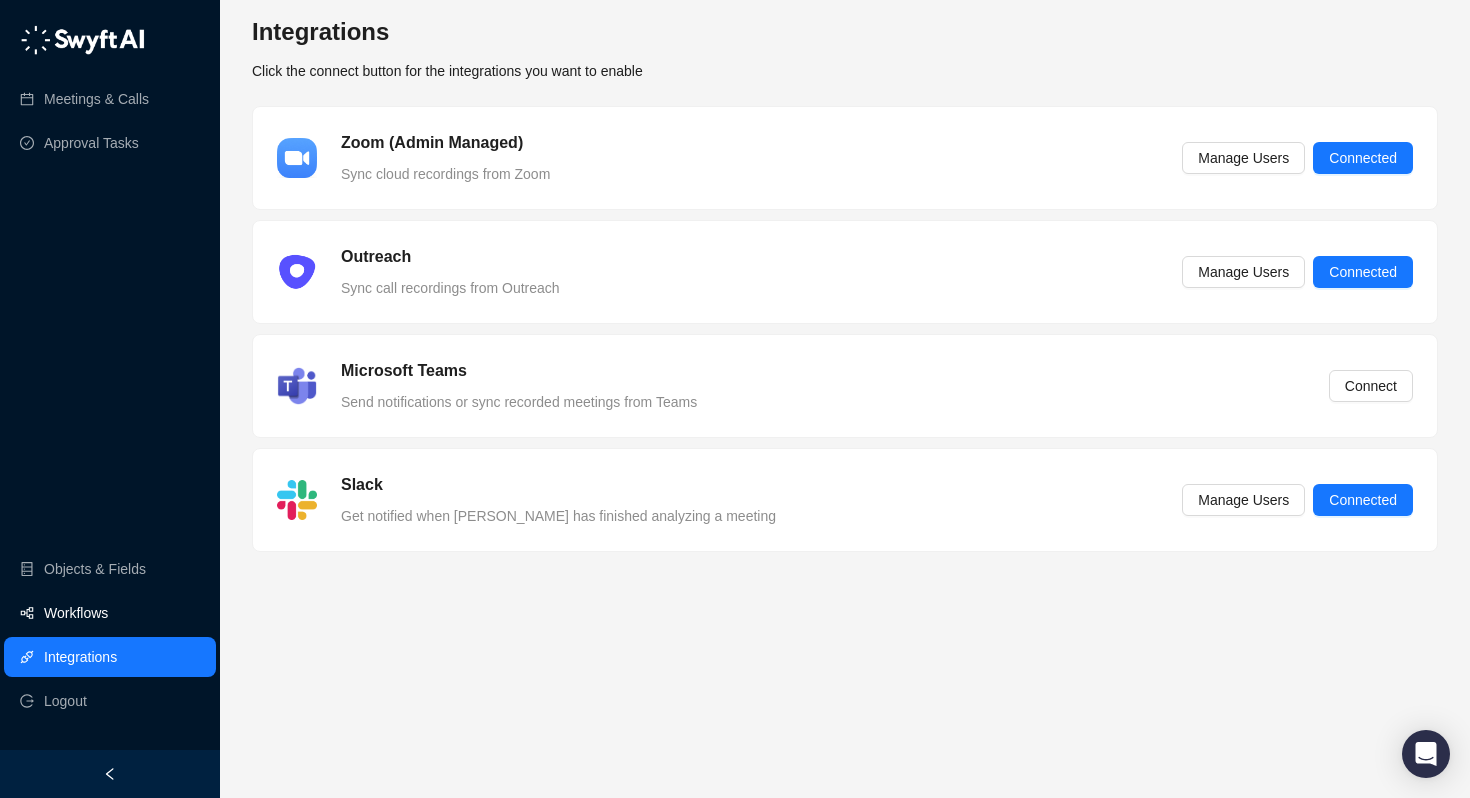 click on "Workflows" at bounding box center (76, 613) 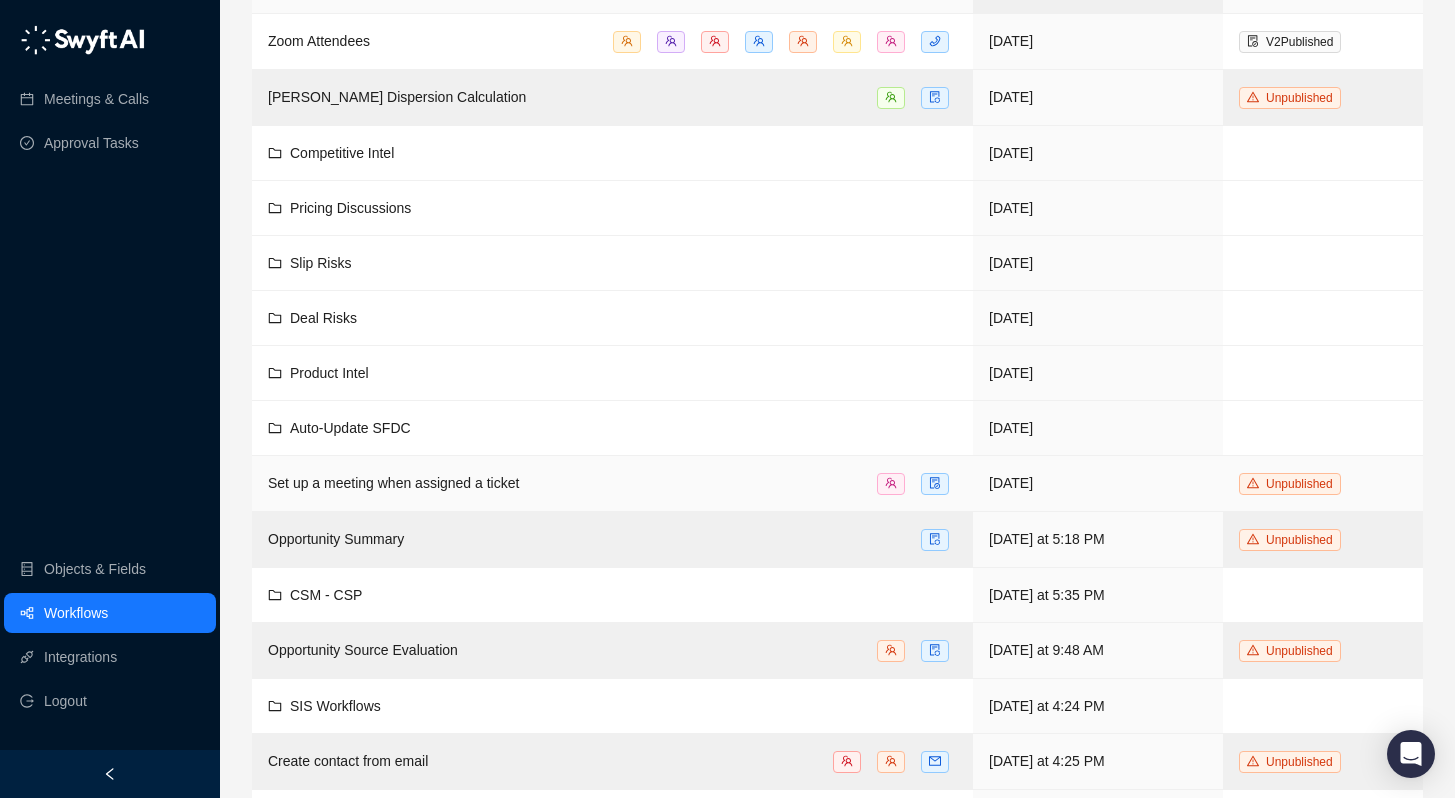 scroll, scrollTop: 219, scrollLeft: 0, axis: vertical 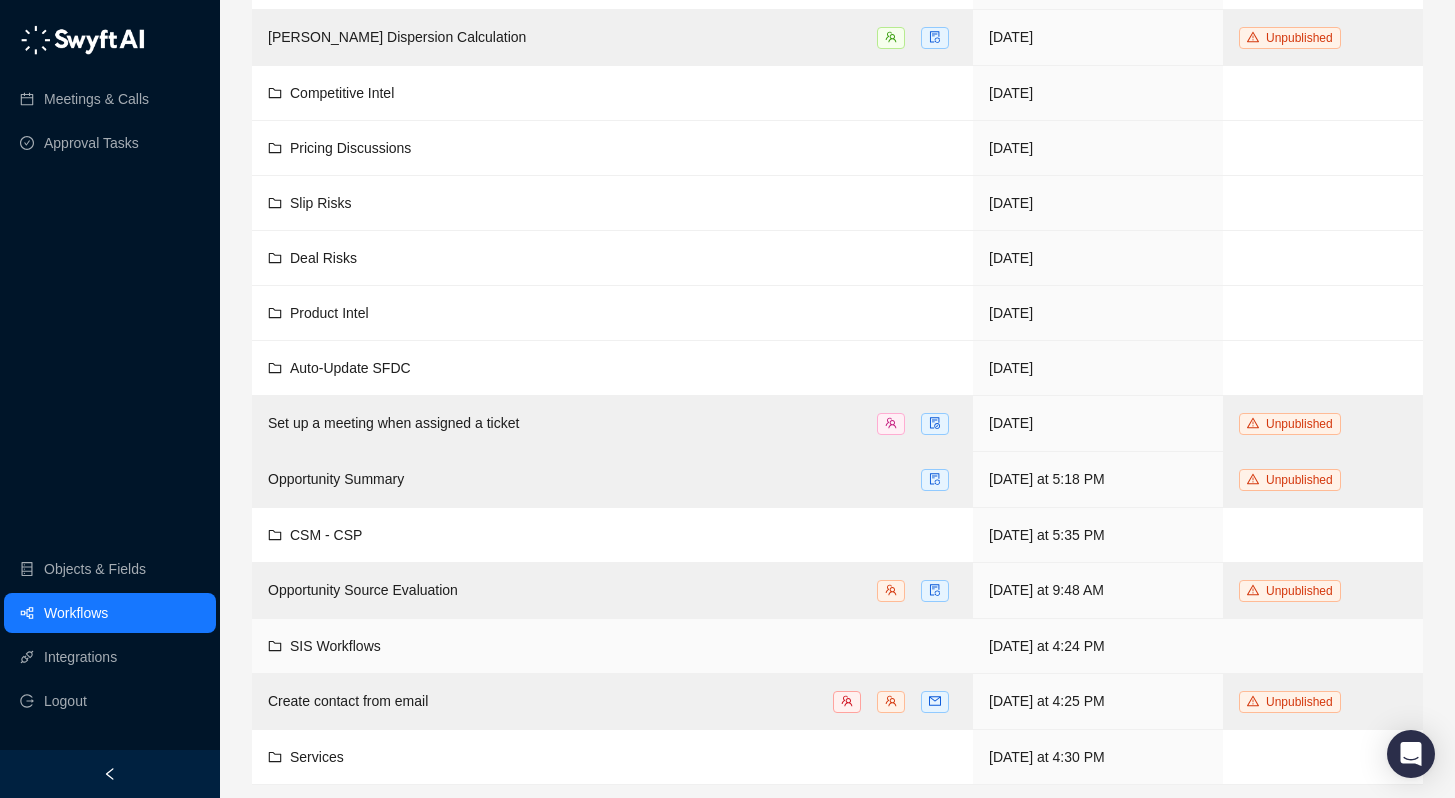 click on "SIS Workflows" at bounding box center (612, 646) 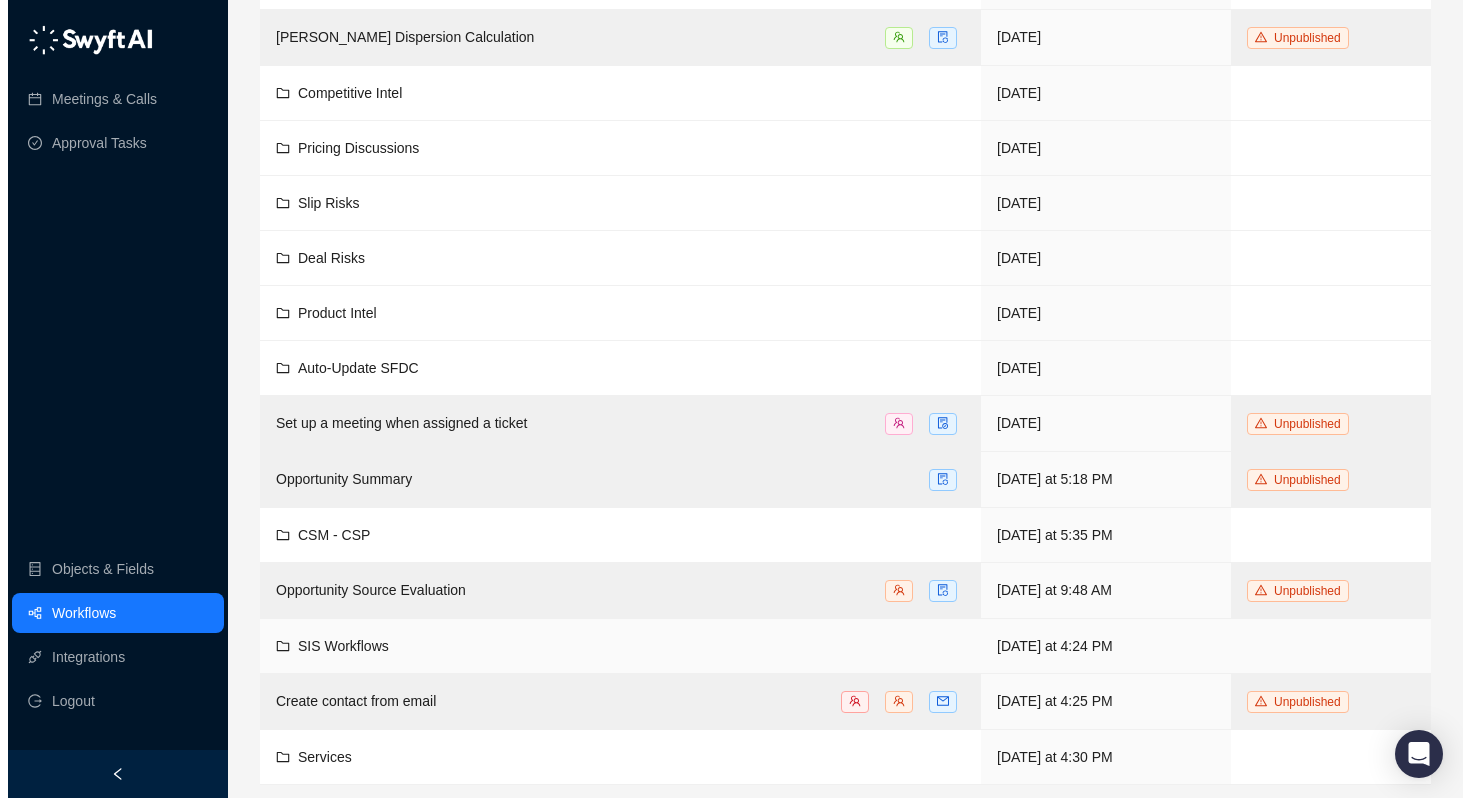 scroll, scrollTop: 0, scrollLeft: 0, axis: both 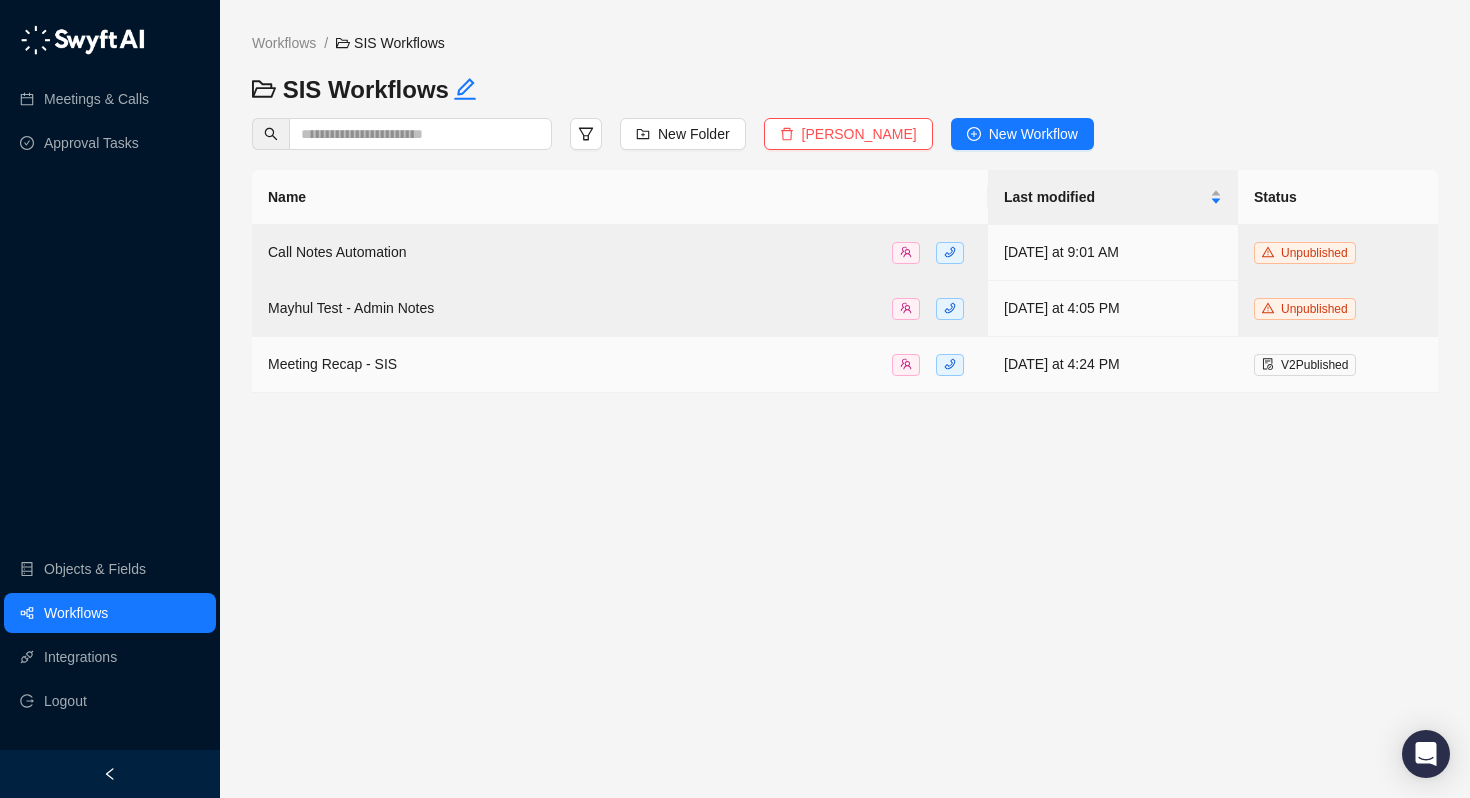 click on "Meeting Recap - SIS" at bounding box center [332, 364] 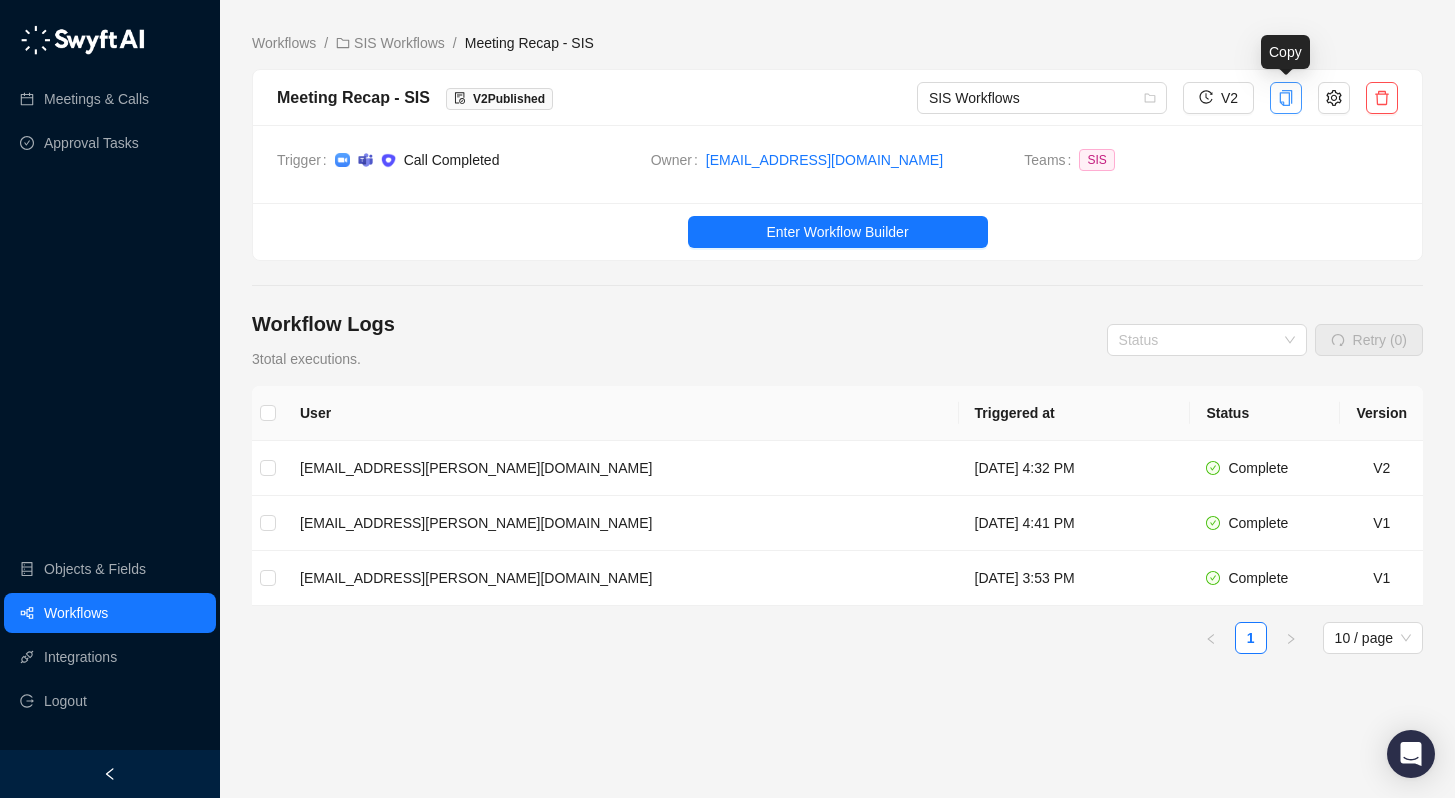 click 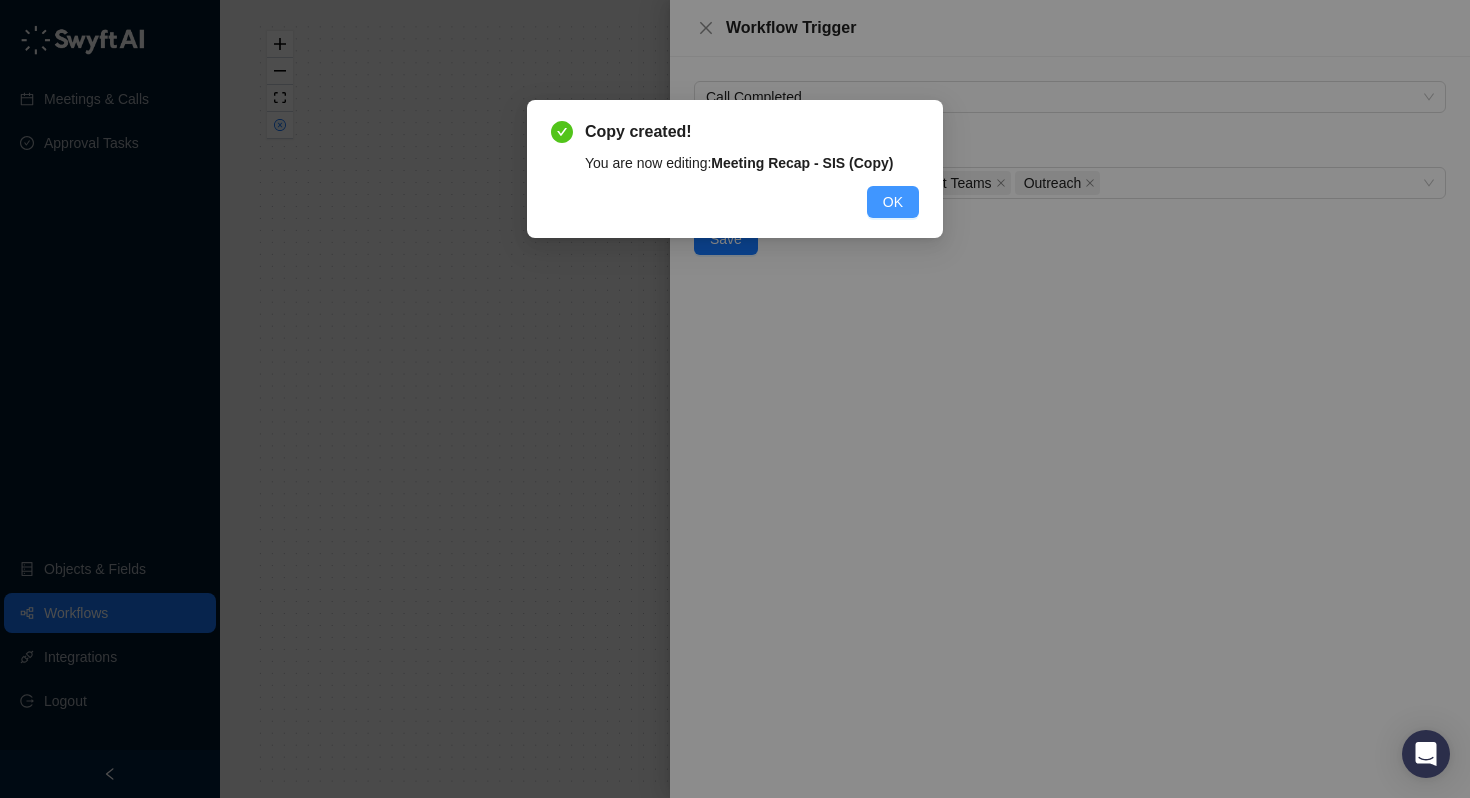 click on "OK" at bounding box center [893, 202] 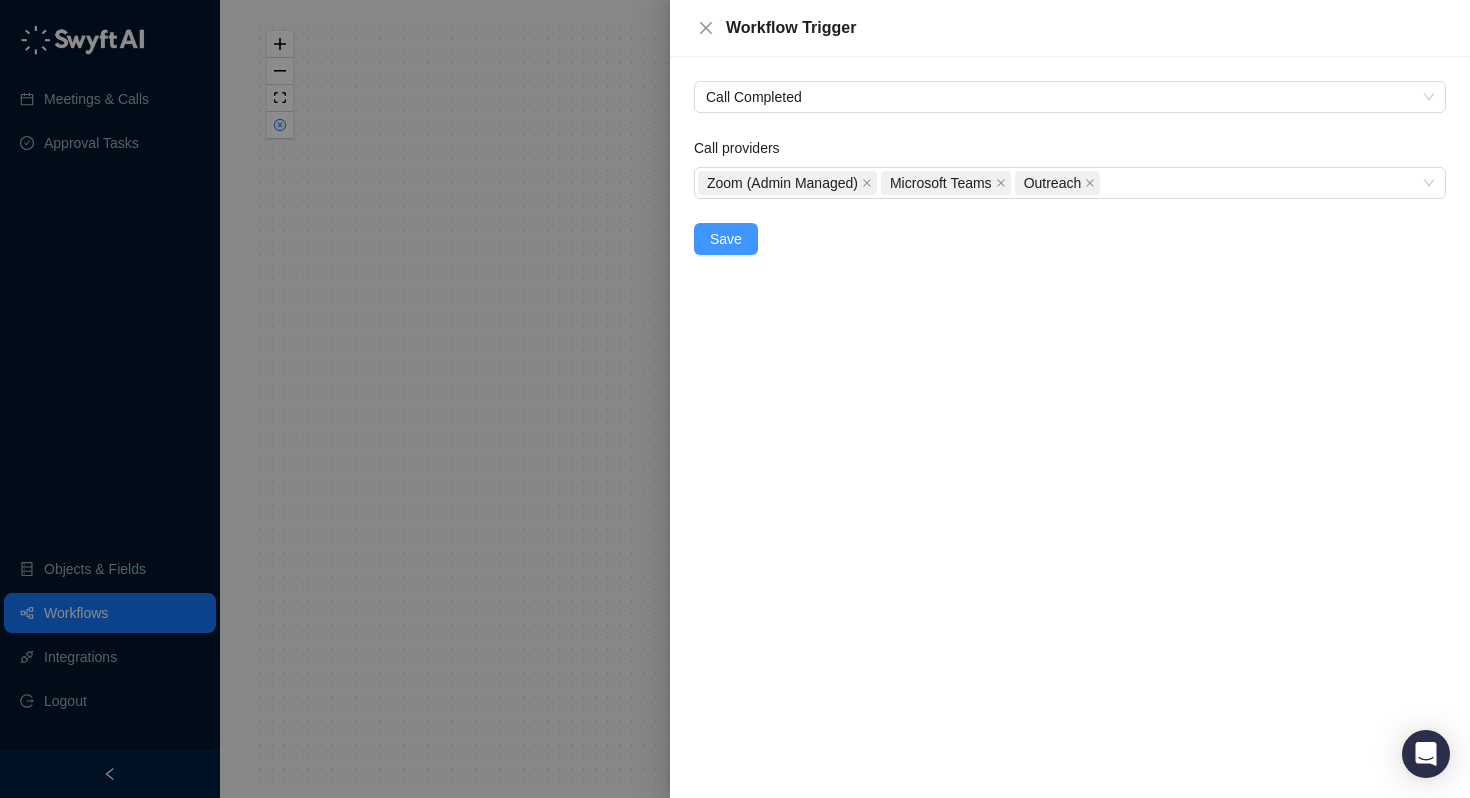 click on "Save" at bounding box center [726, 239] 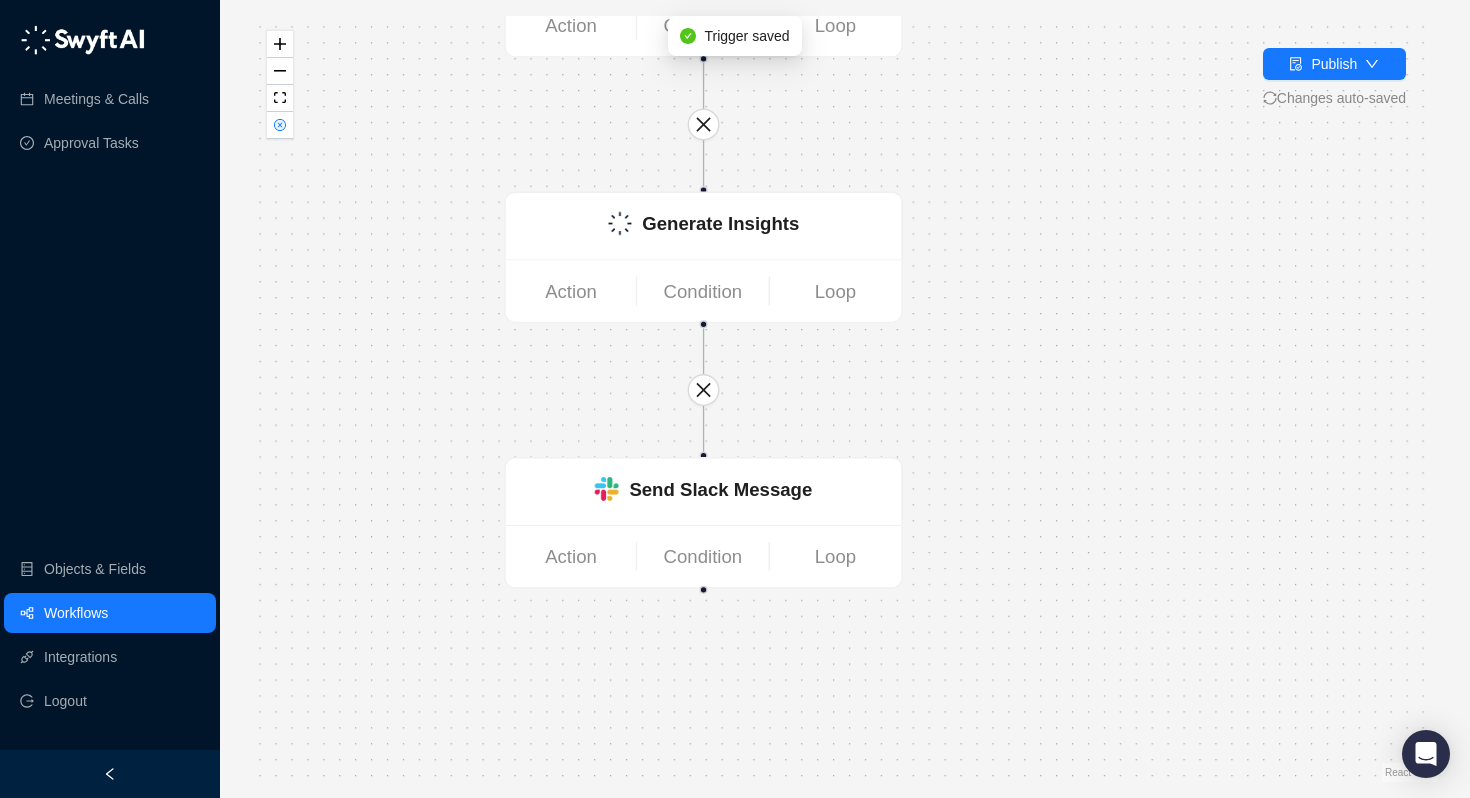 drag, startPoint x: 1092, startPoint y: 598, endPoint x: 1050, endPoint y: 359, distance: 242.66232 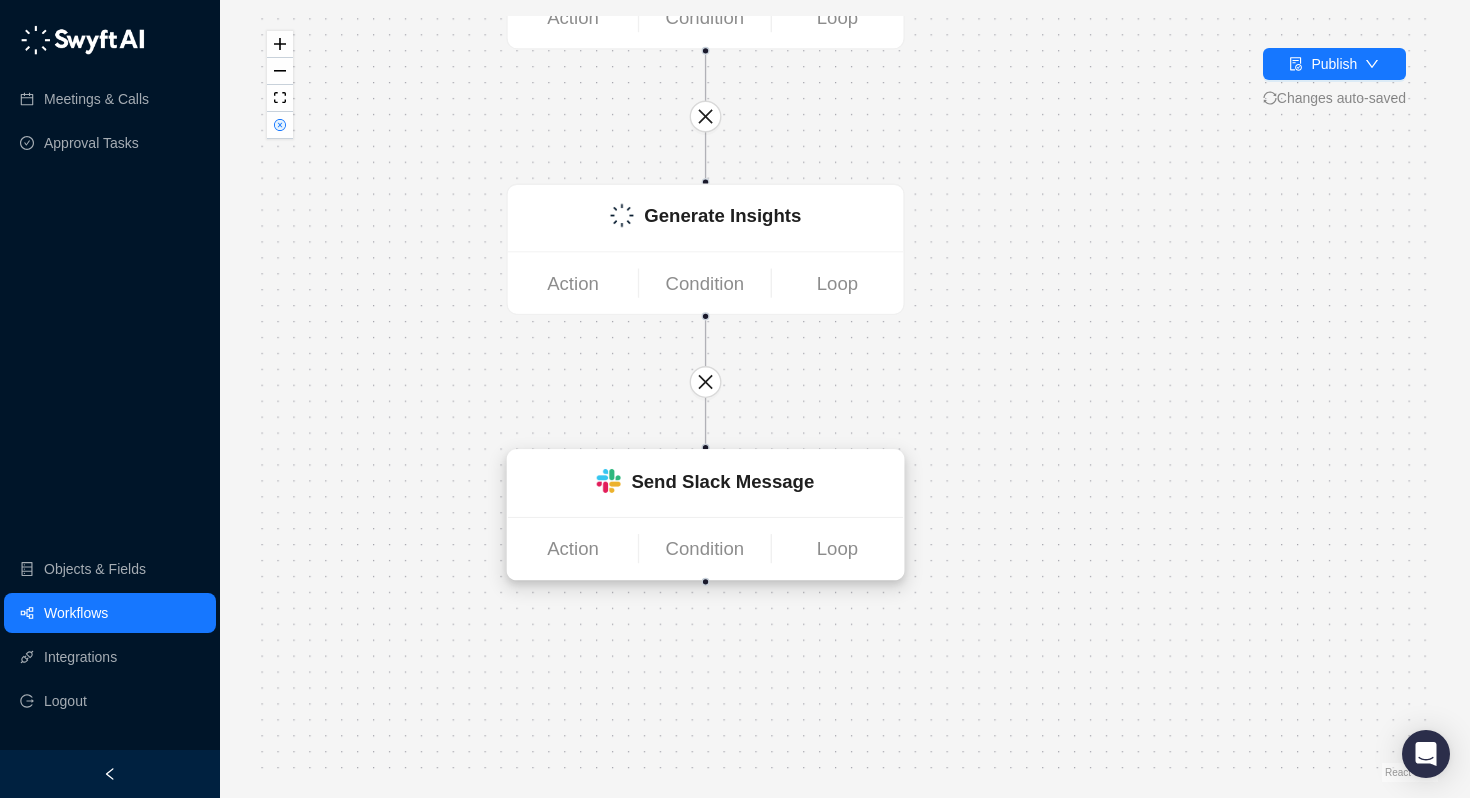 click on "Send Slack Message" at bounding box center (706, 483) 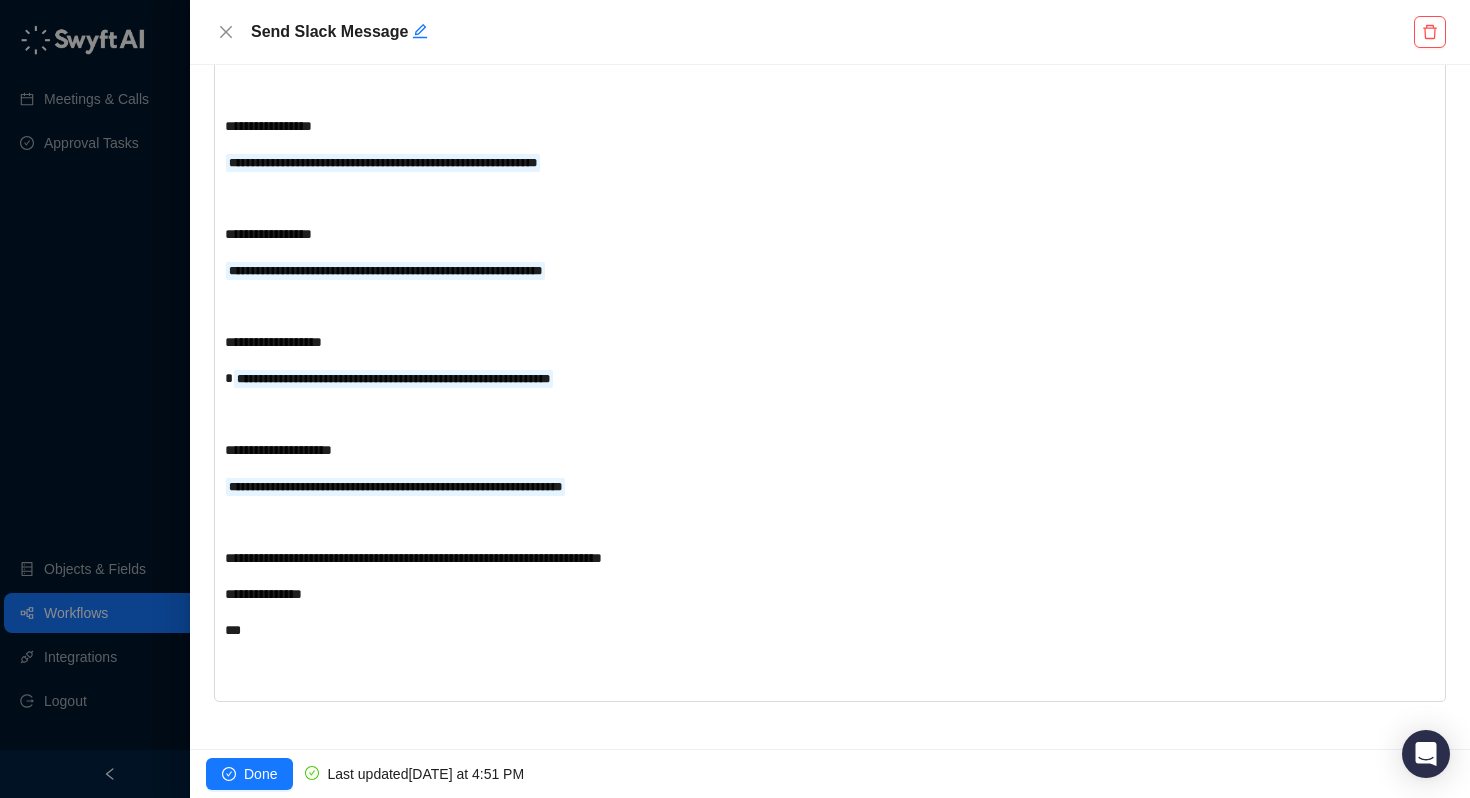 scroll, scrollTop: 540, scrollLeft: 0, axis: vertical 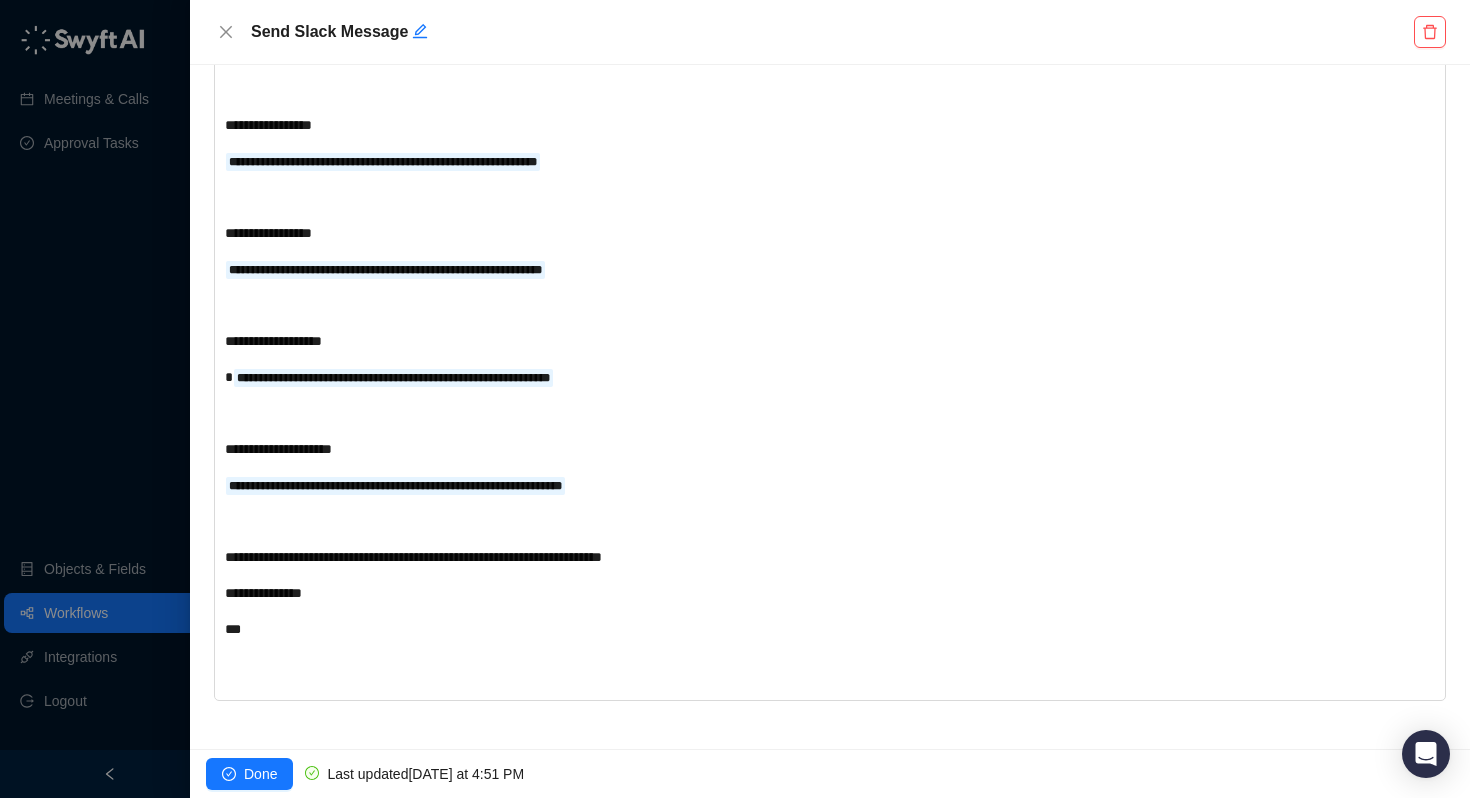 click on "**********" at bounding box center (779, 485) 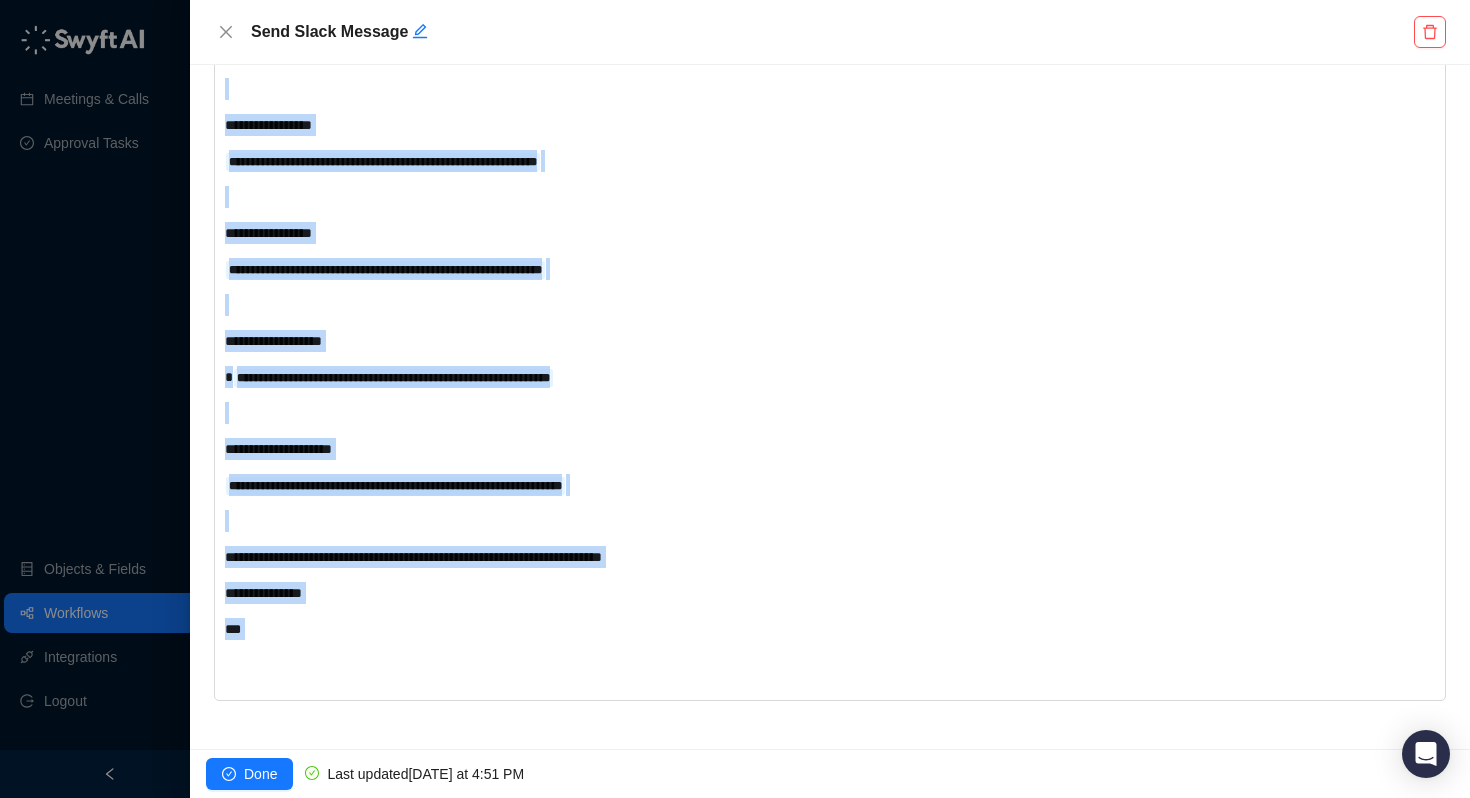 scroll, scrollTop: 0, scrollLeft: 0, axis: both 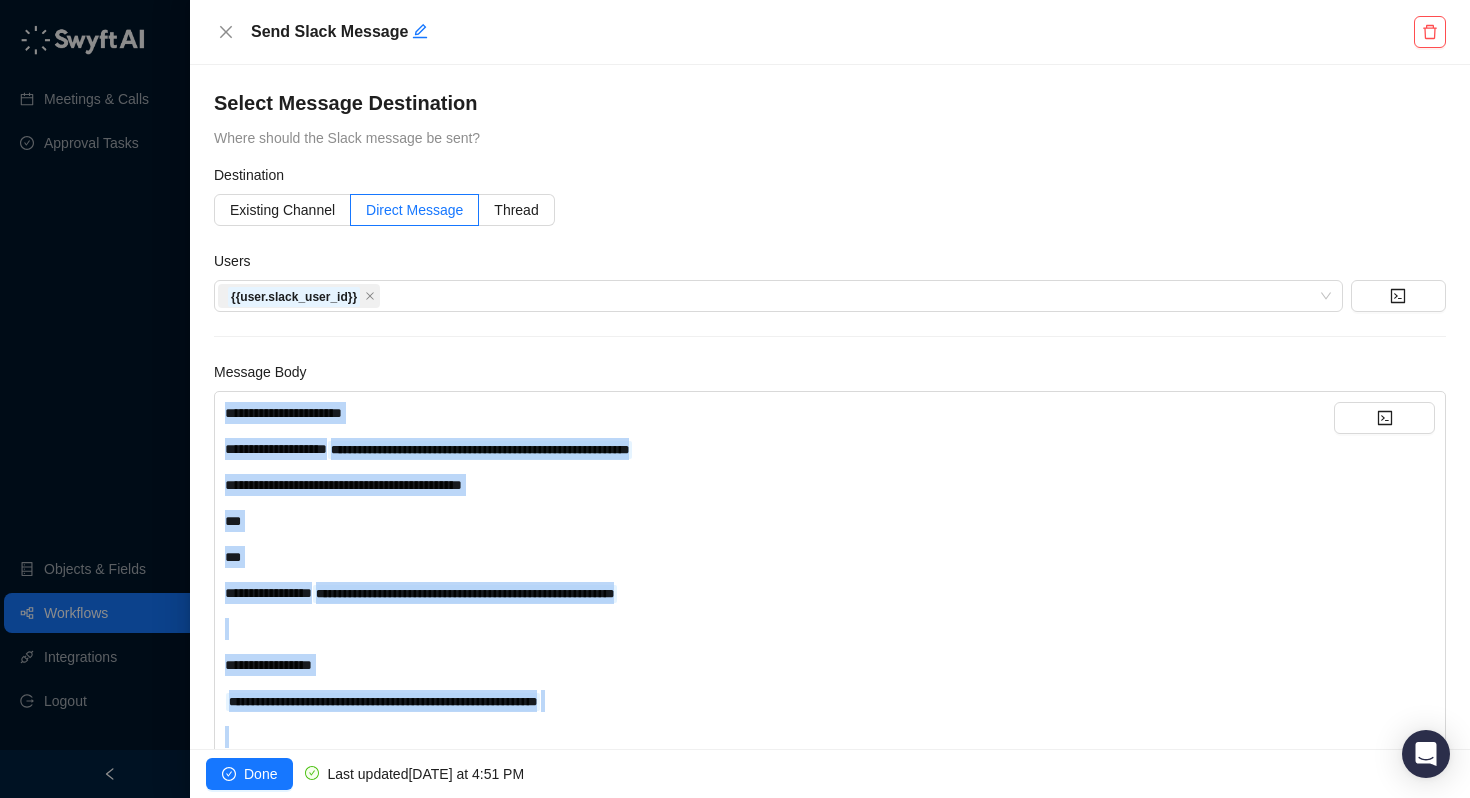 copy on "**********" 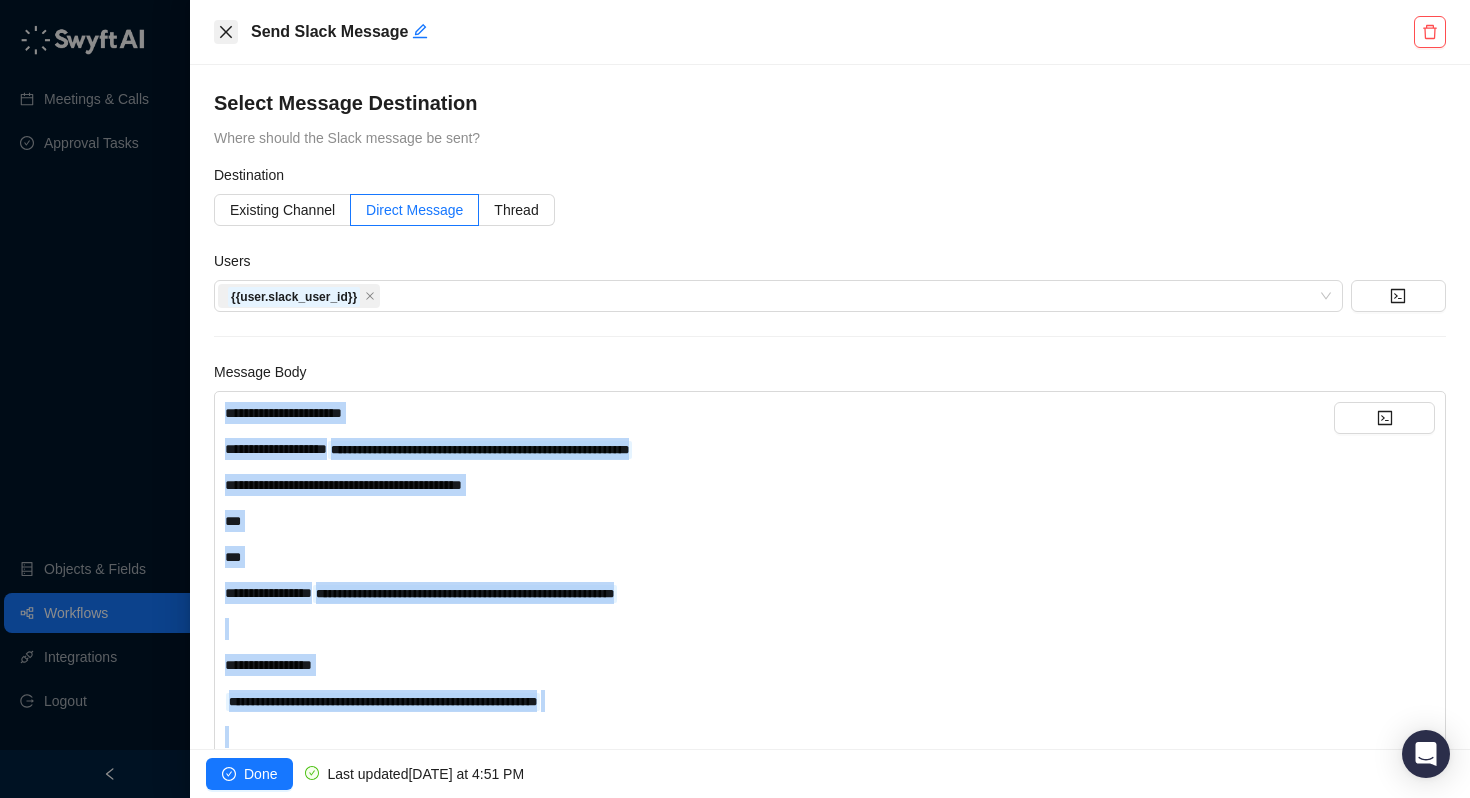 click 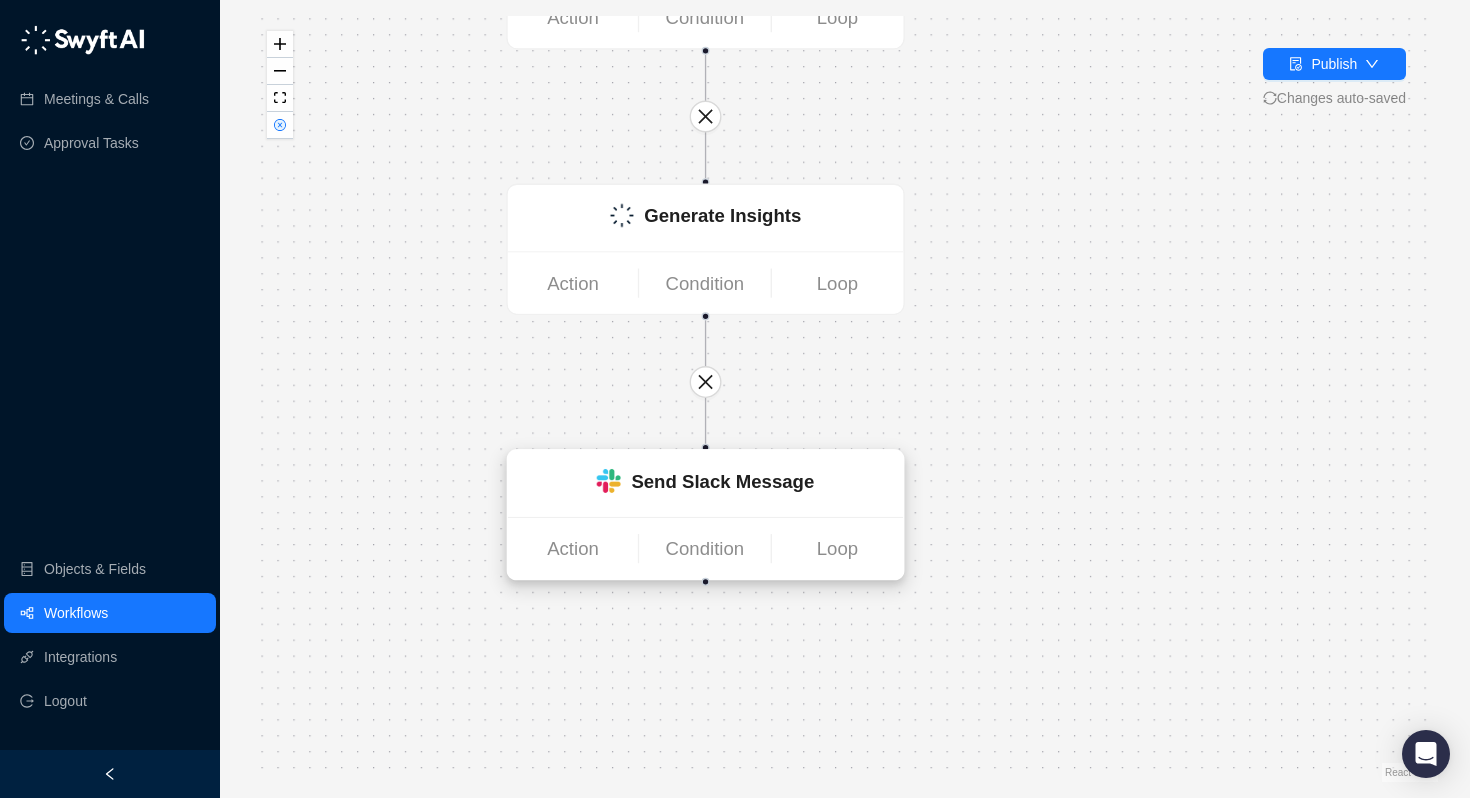 click on "Send Slack Message" at bounding box center (722, 480) 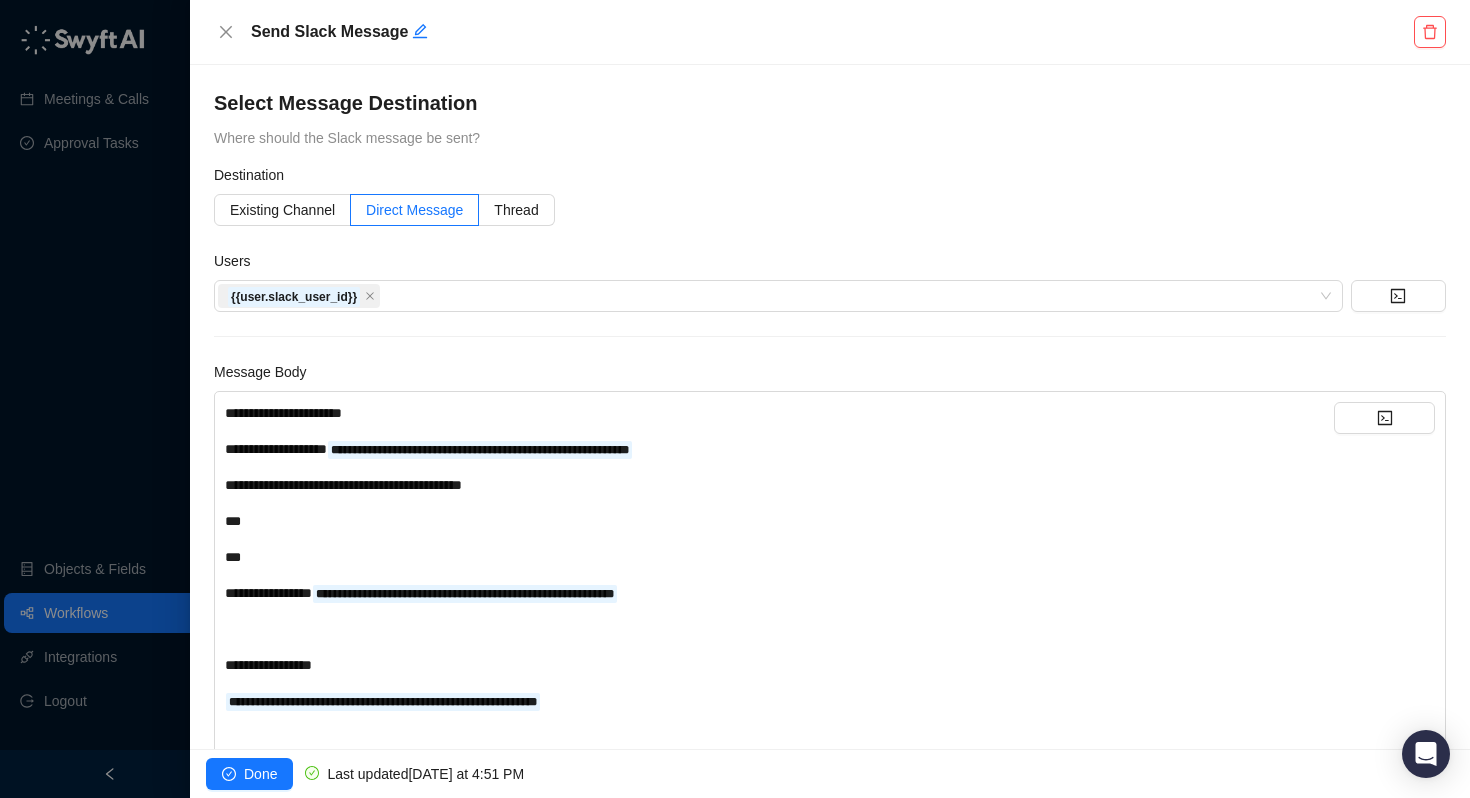 click on "**********" at bounding box center [779, 485] 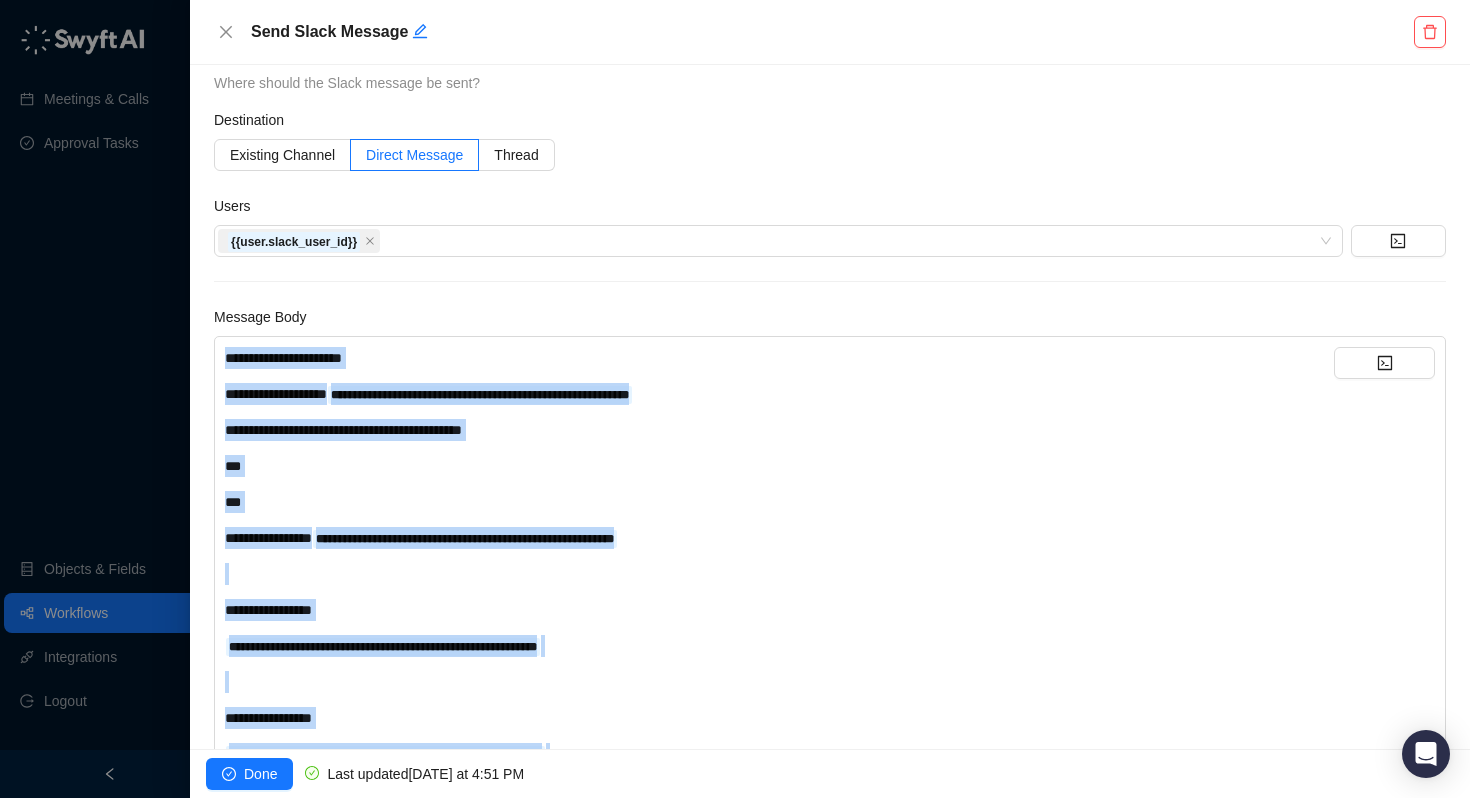 scroll, scrollTop: 0, scrollLeft: 0, axis: both 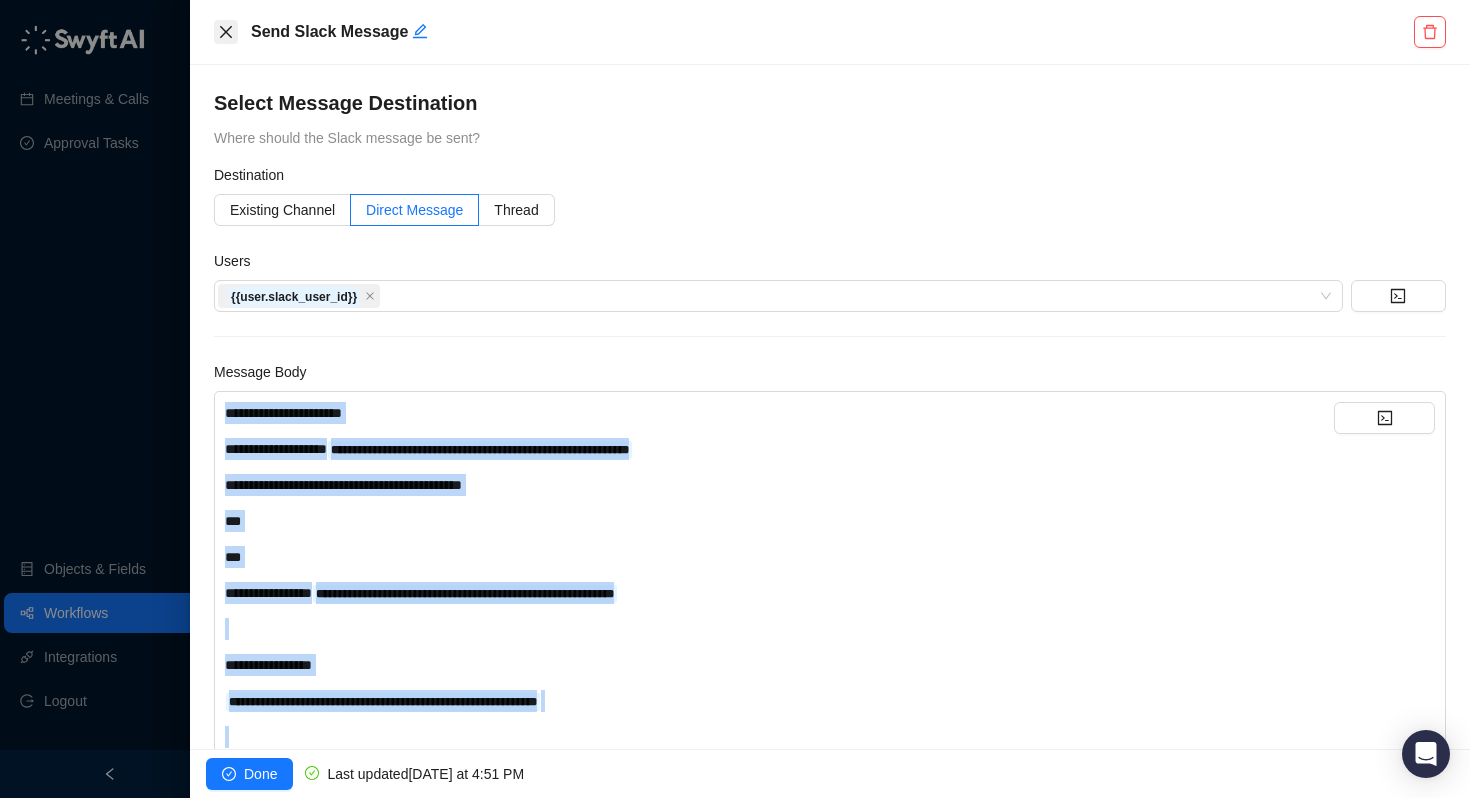 click 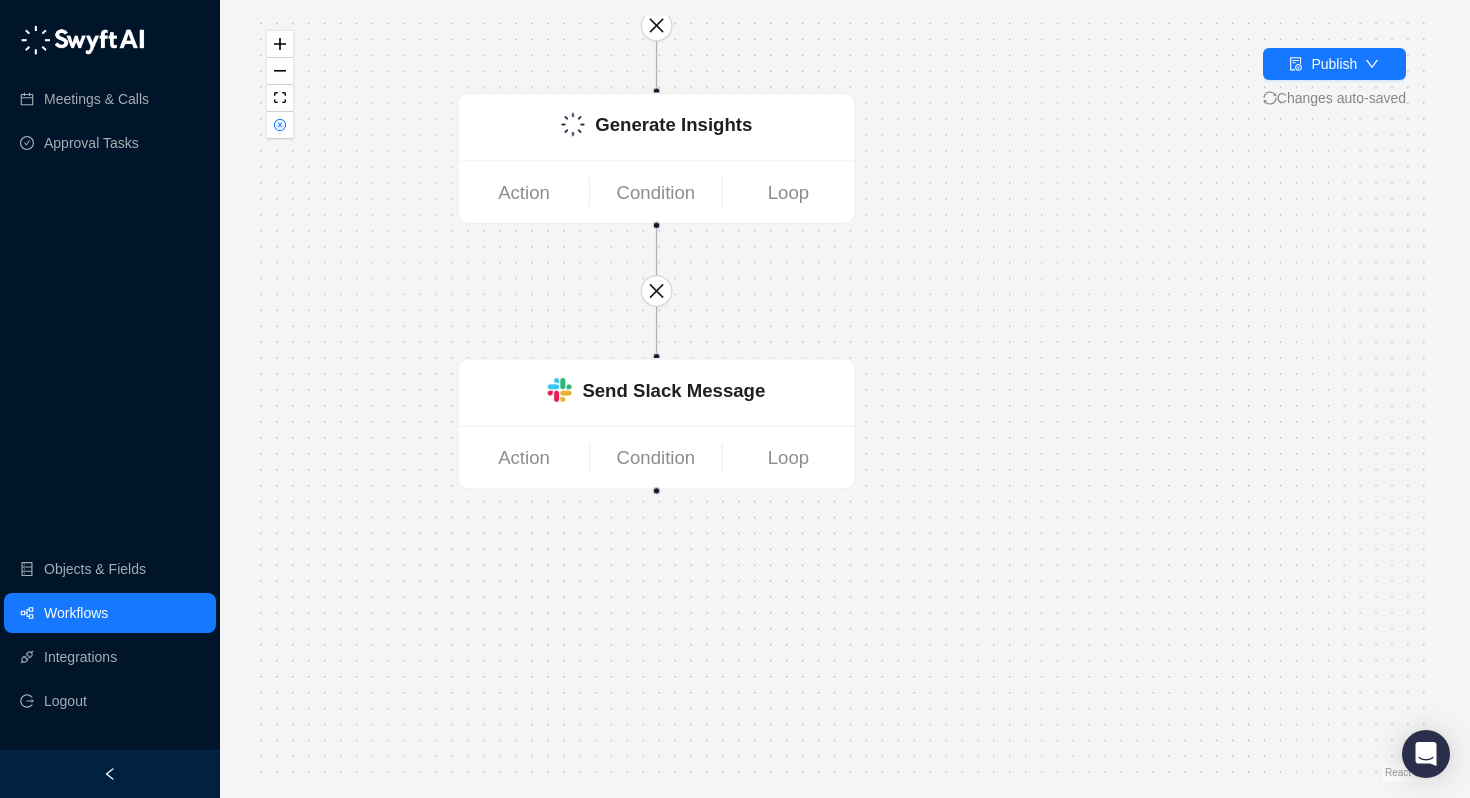 drag, startPoint x: 1071, startPoint y: 424, endPoint x: 1022, endPoint y: 335, distance: 101.597244 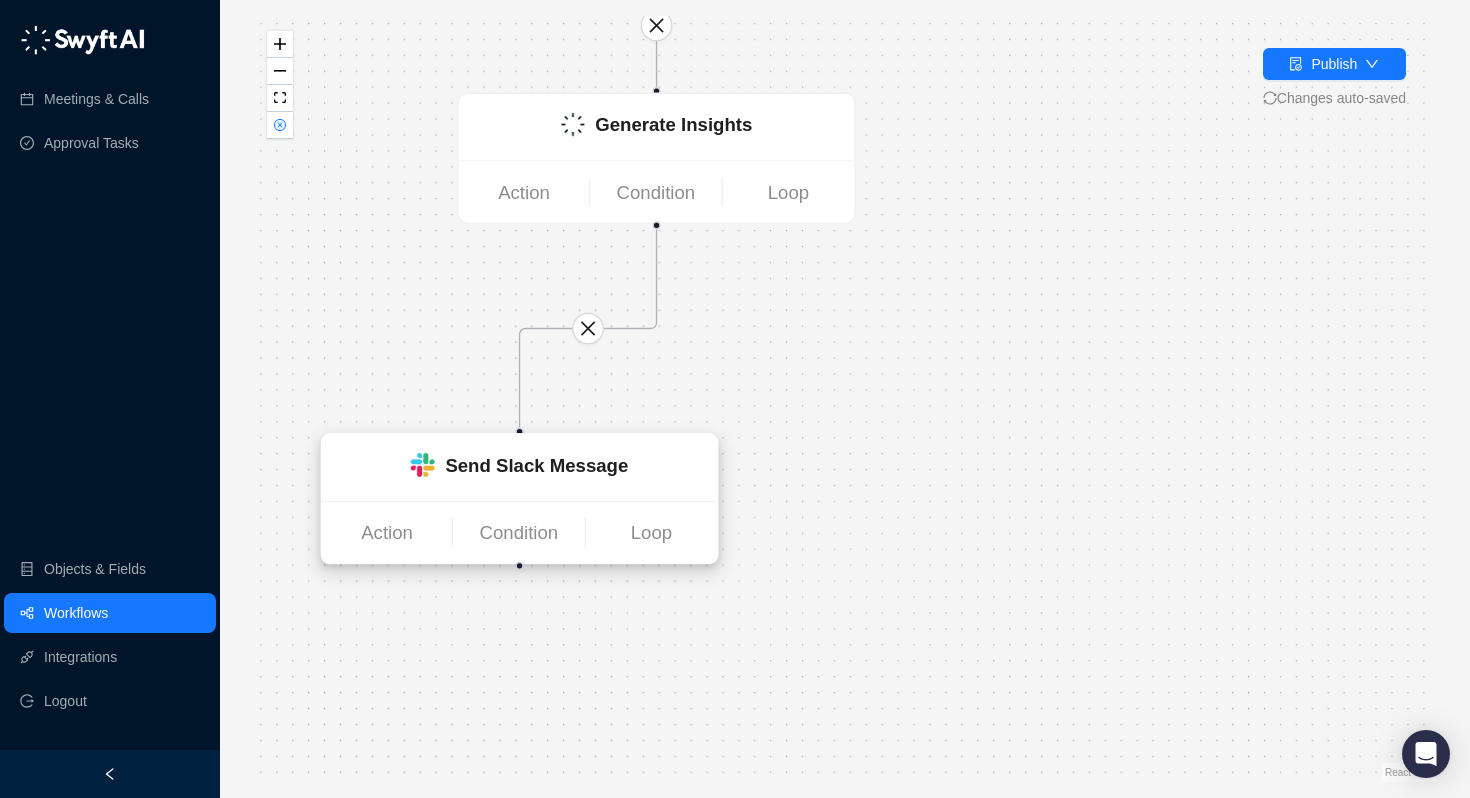 drag, startPoint x: 683, startPoint y: 386, endPoint x: 494, endPoint y: 487, distance: 214.29419 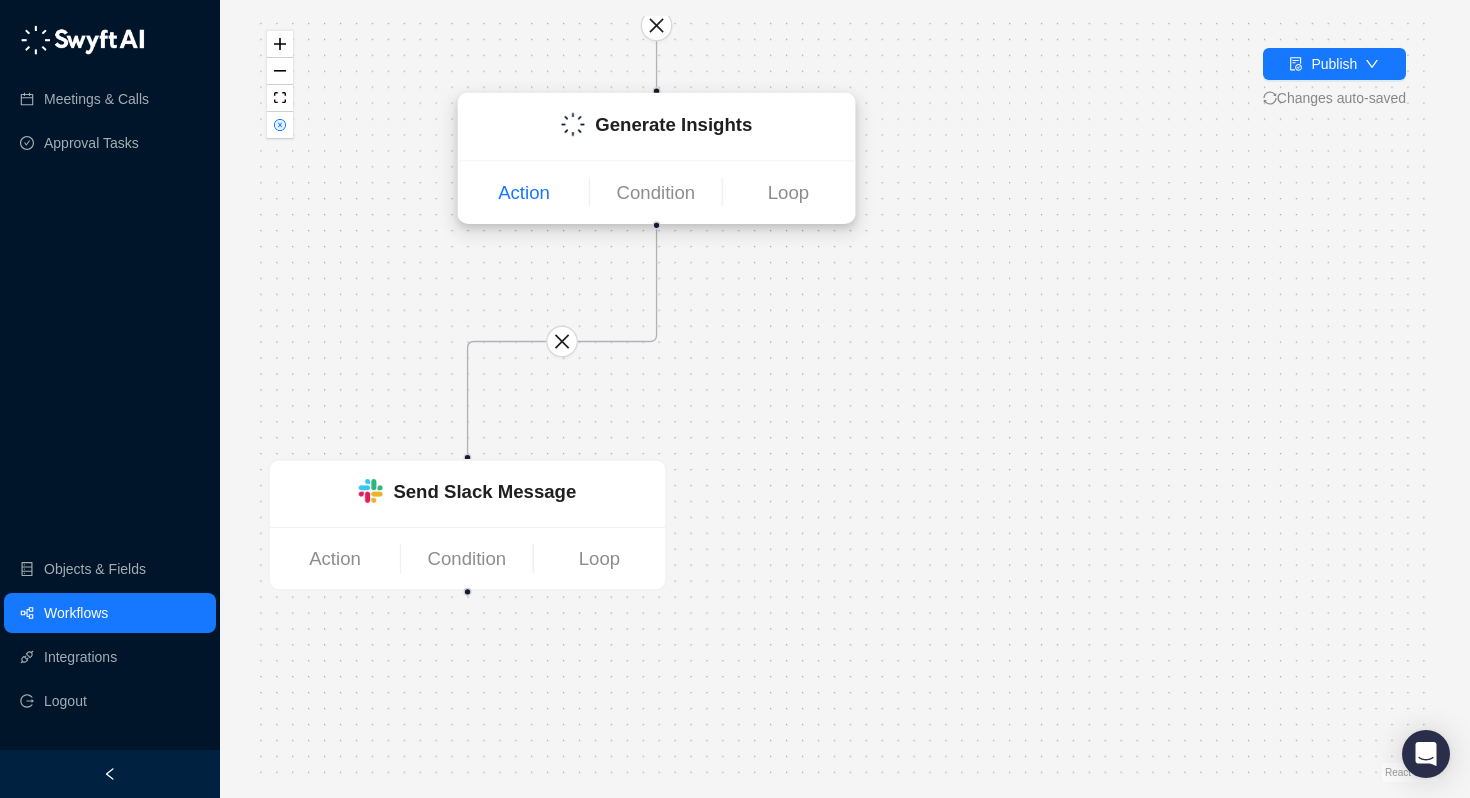 click on "Action" at bounding box center [524, 192] 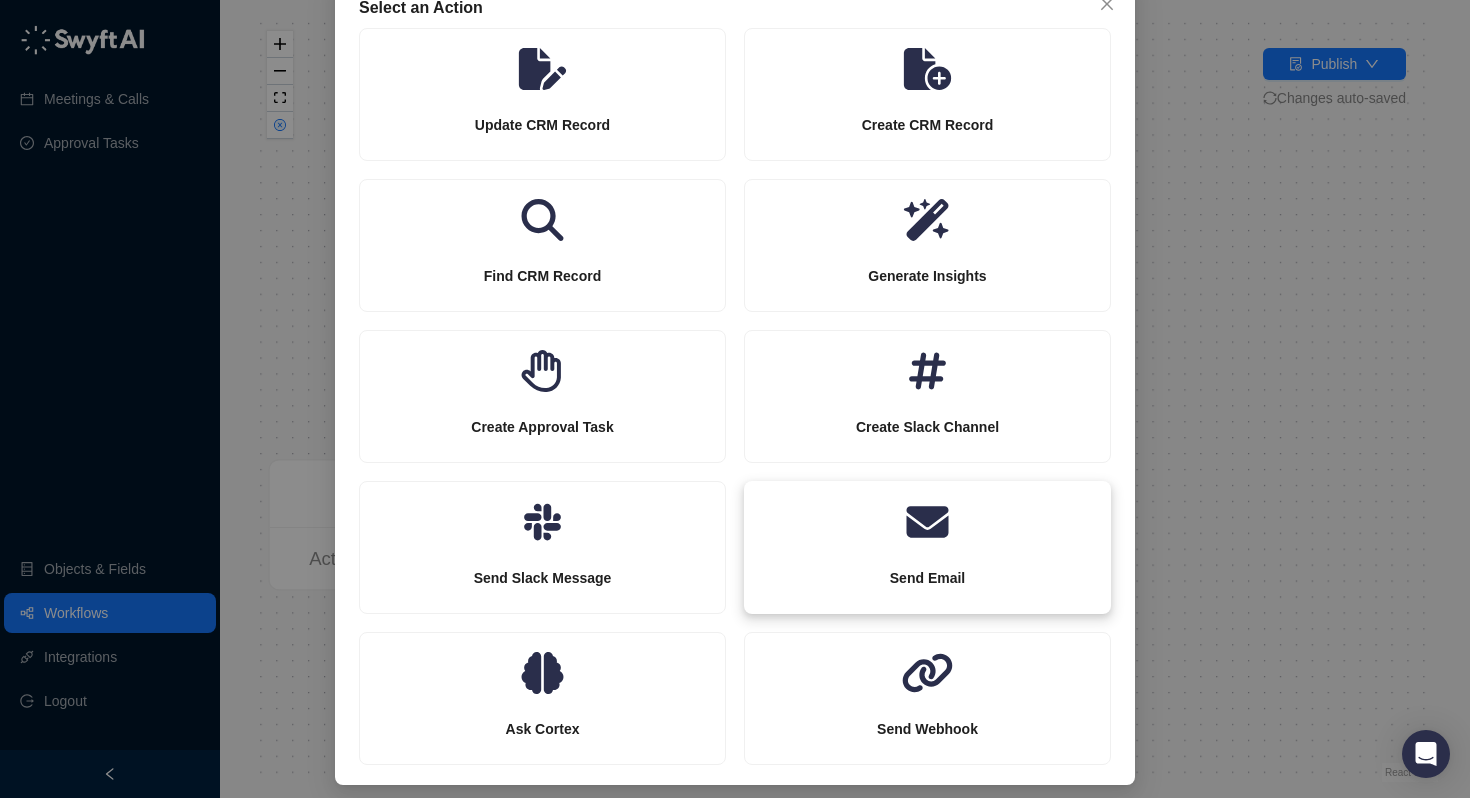scroll, scrollTop: 135, scrollLeft: 0, axis: vertical 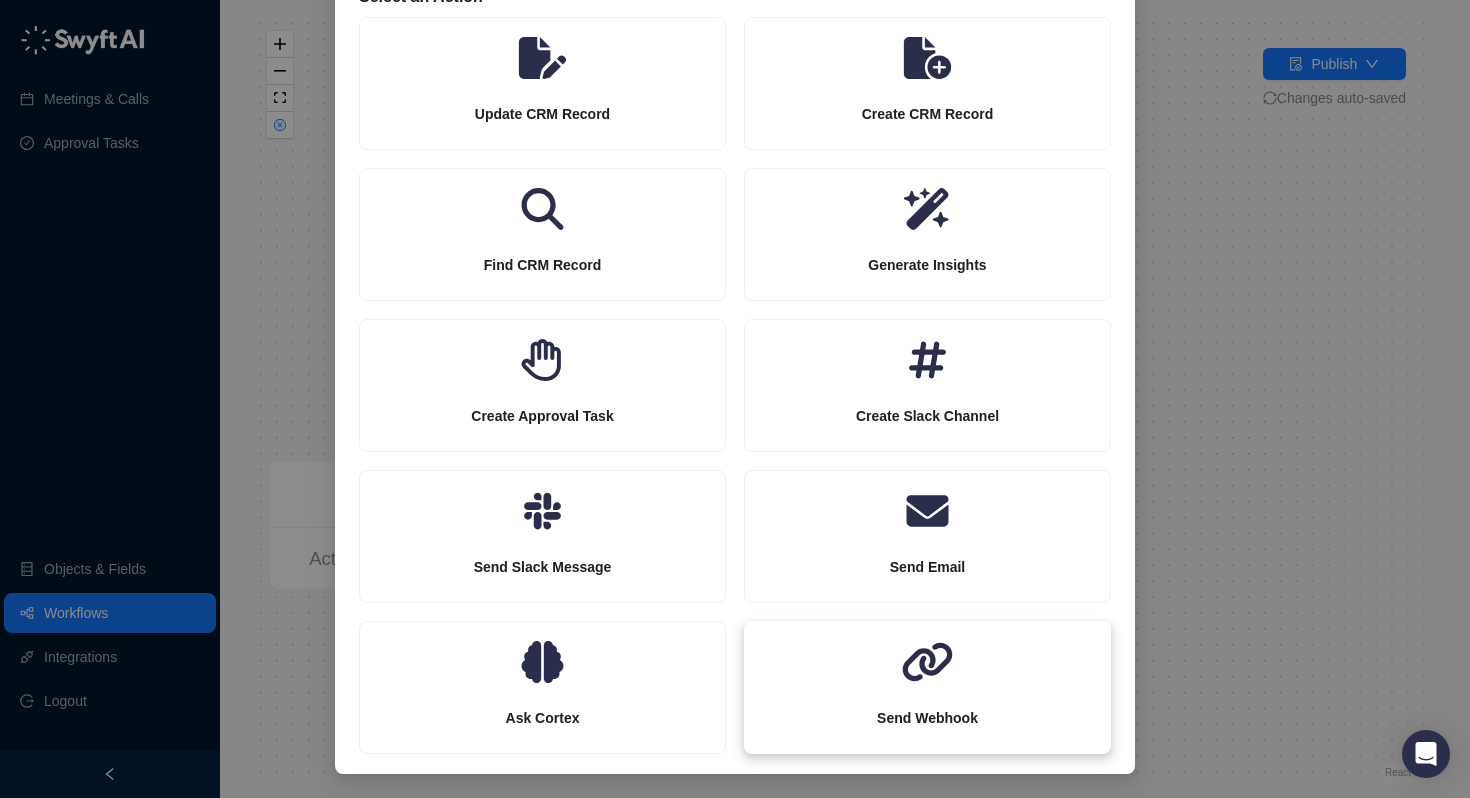 click on "Send Webhook" at bounding box center [927, 718] 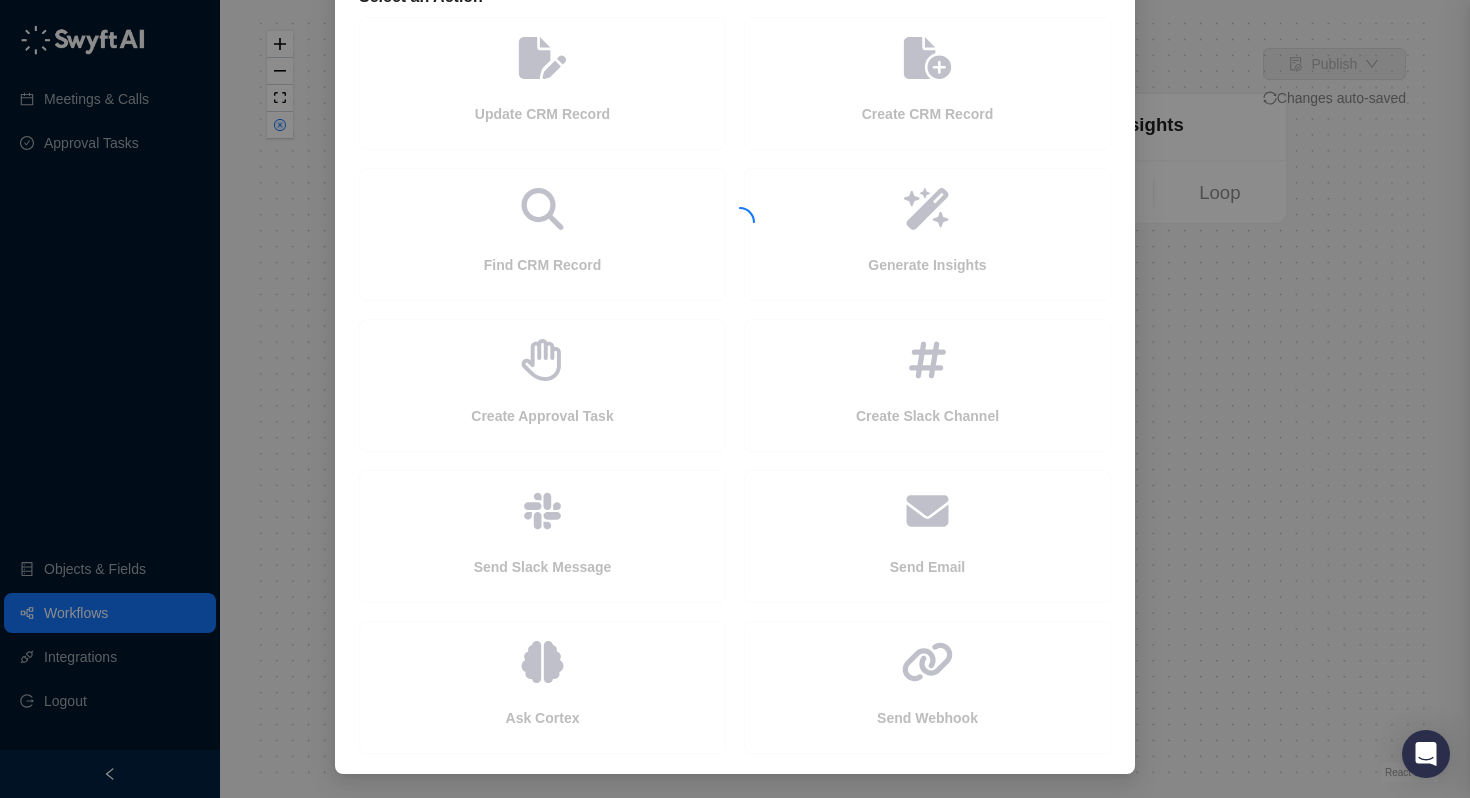 scroll, scrollTop: 35, scrollLeft: 0, axis: vertical 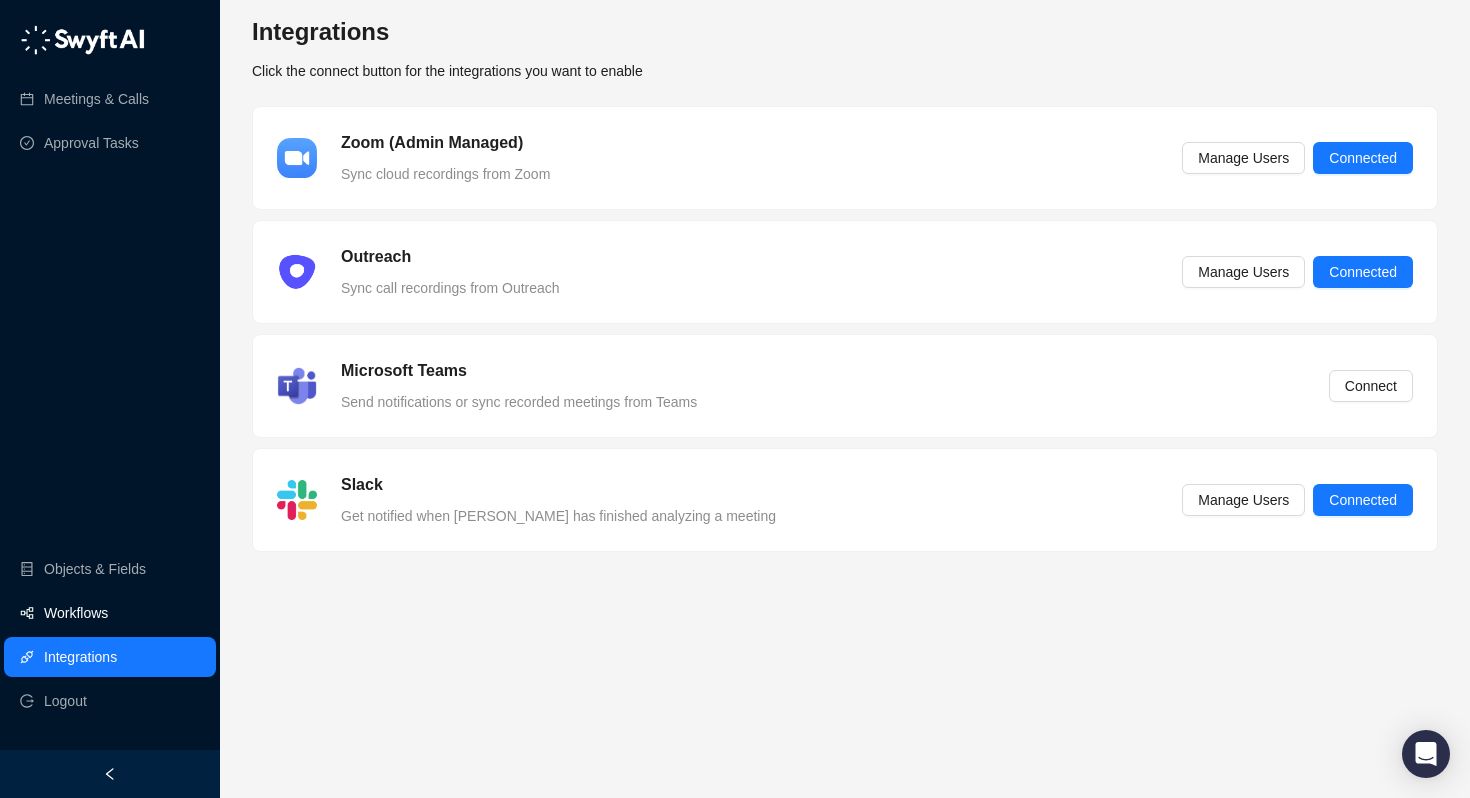 click on "Workflows" at bounding box center (76, 613) 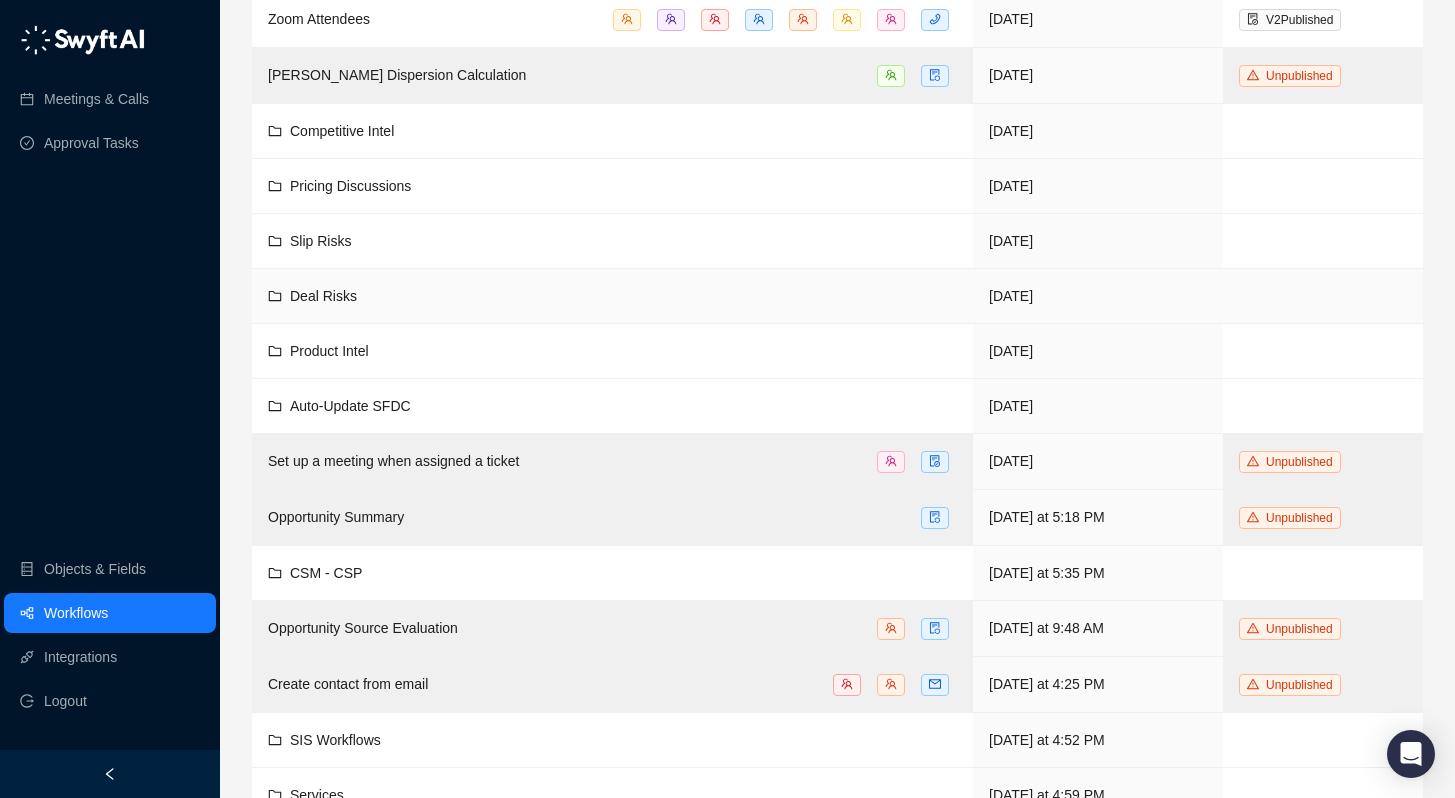 scroll, scrollTop: 219, scrollLeft: 0, axis: vertical 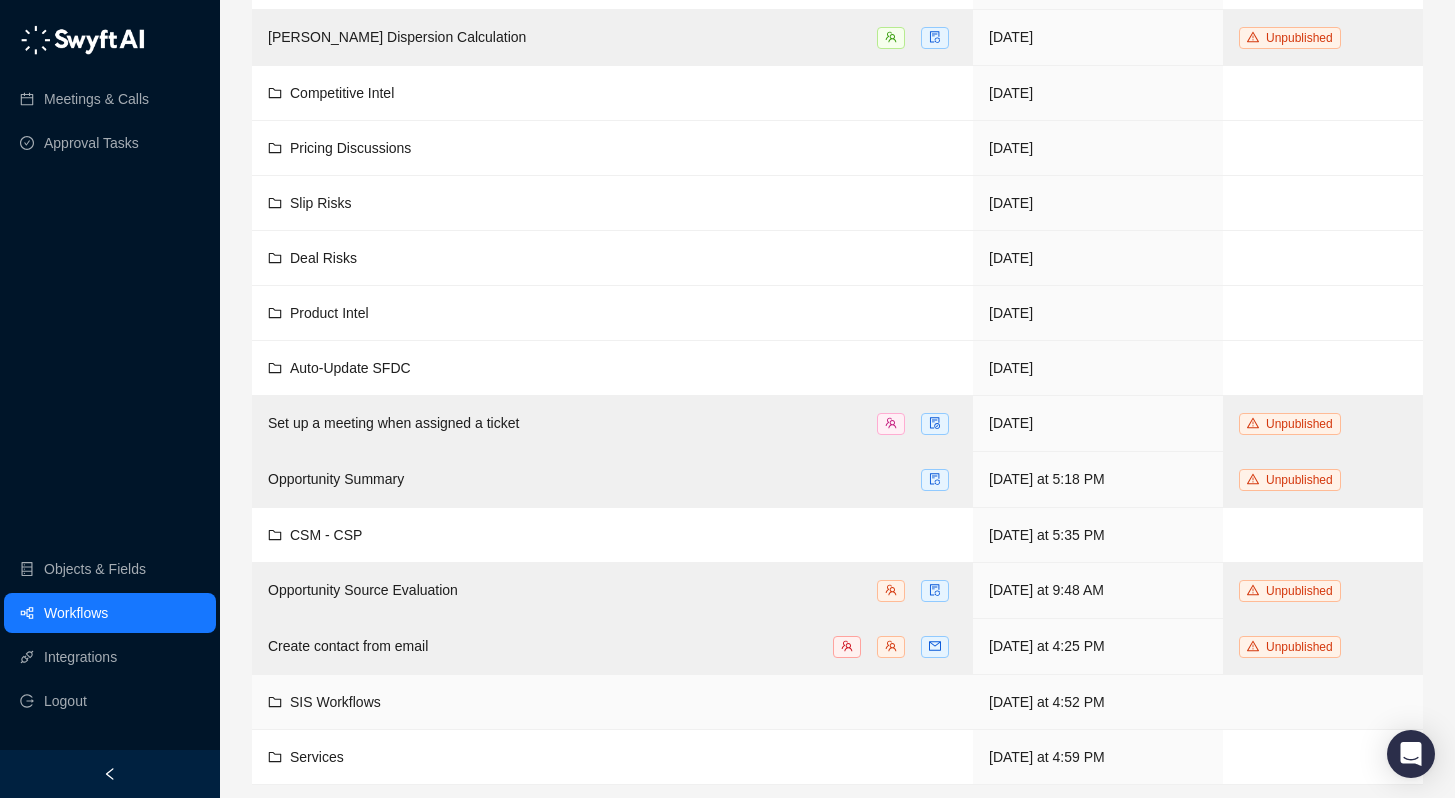 click on "SIS Workflows" at bounding box center (612, 702) 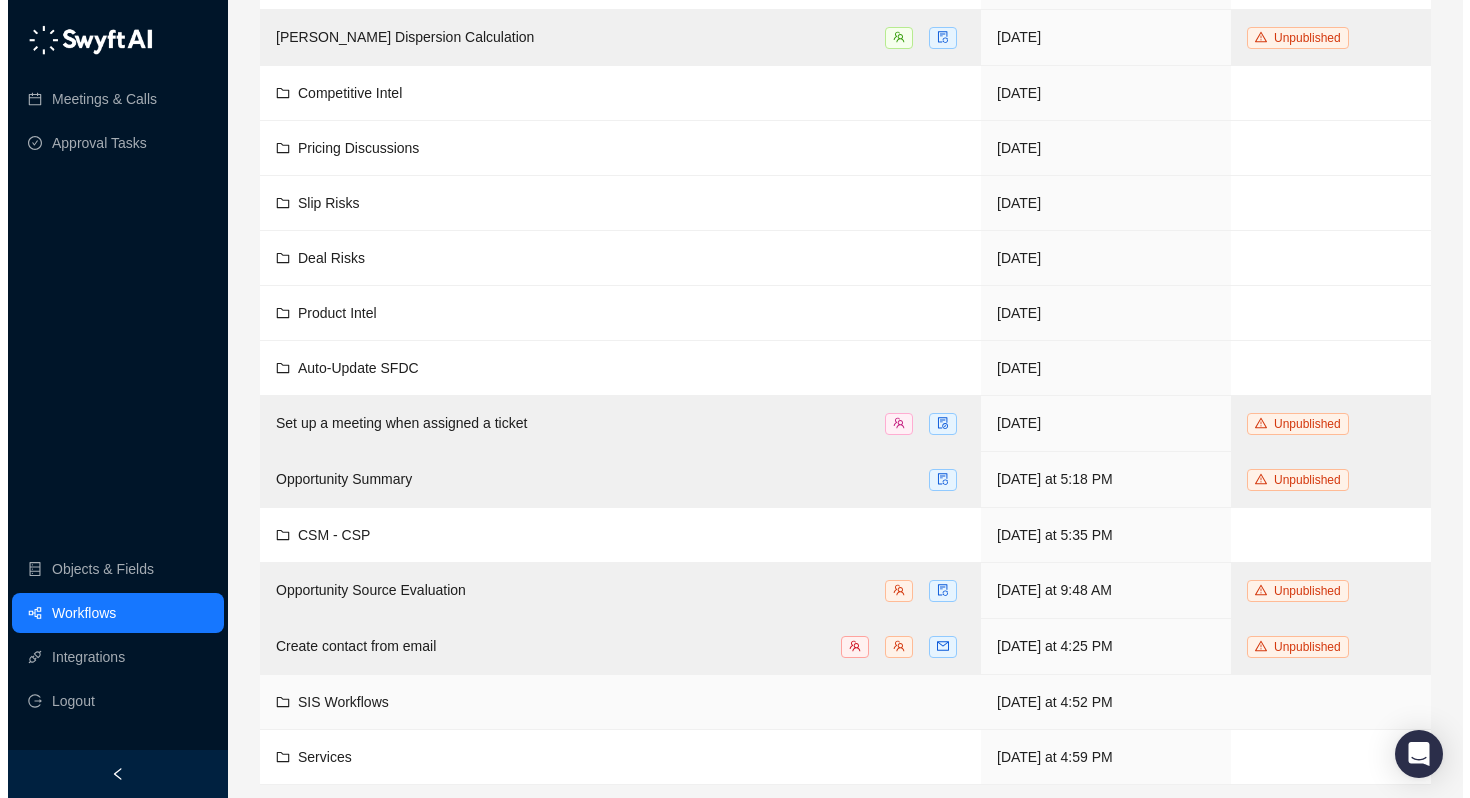 scroll, scrollTop: 0, scrollLeft: 0, axis: both 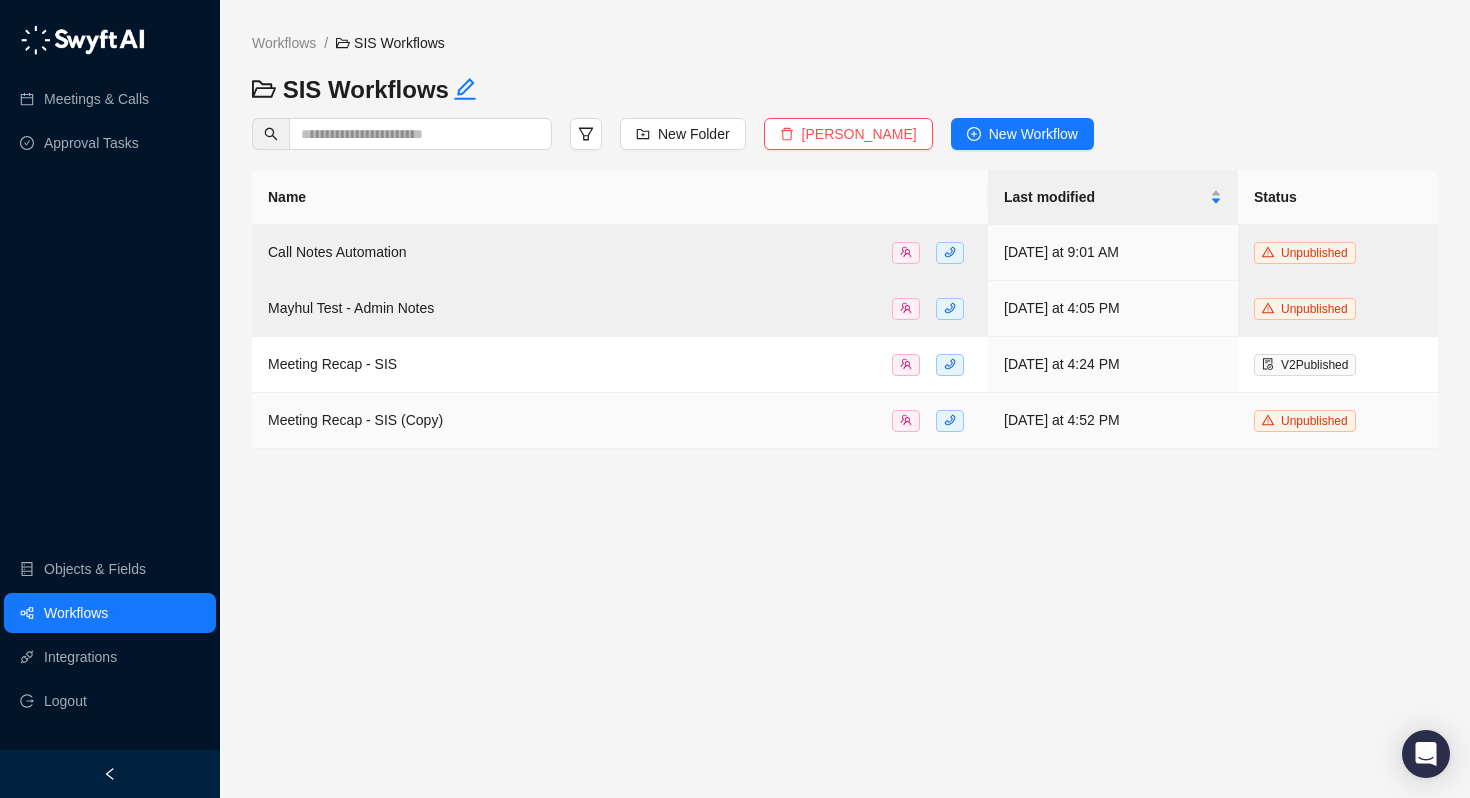 click on "Meeting Recap - SIS (Copy)" at bounding box center (355, 420) 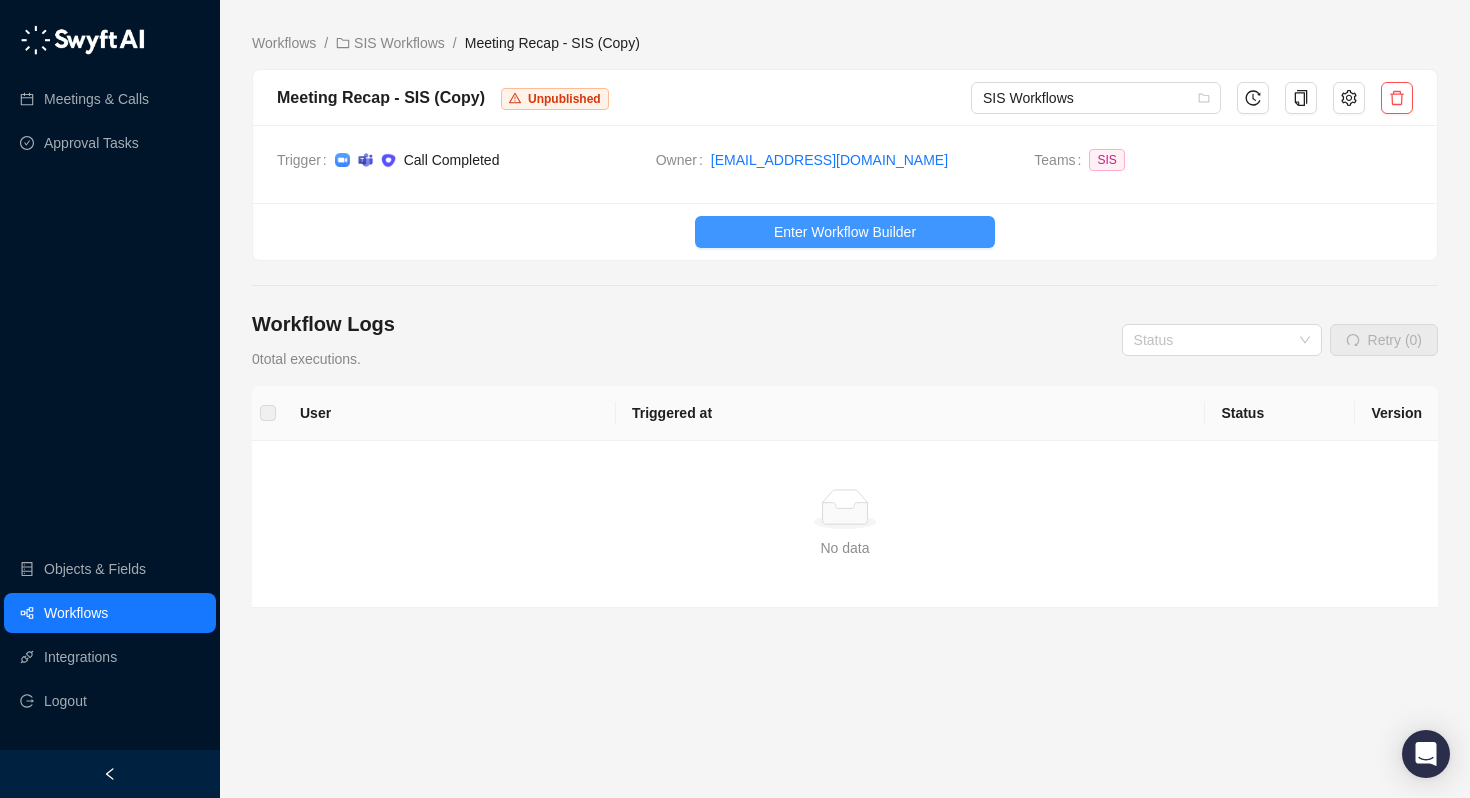 click on "Enter Workflow Builder" at bounding box center [845, 232] 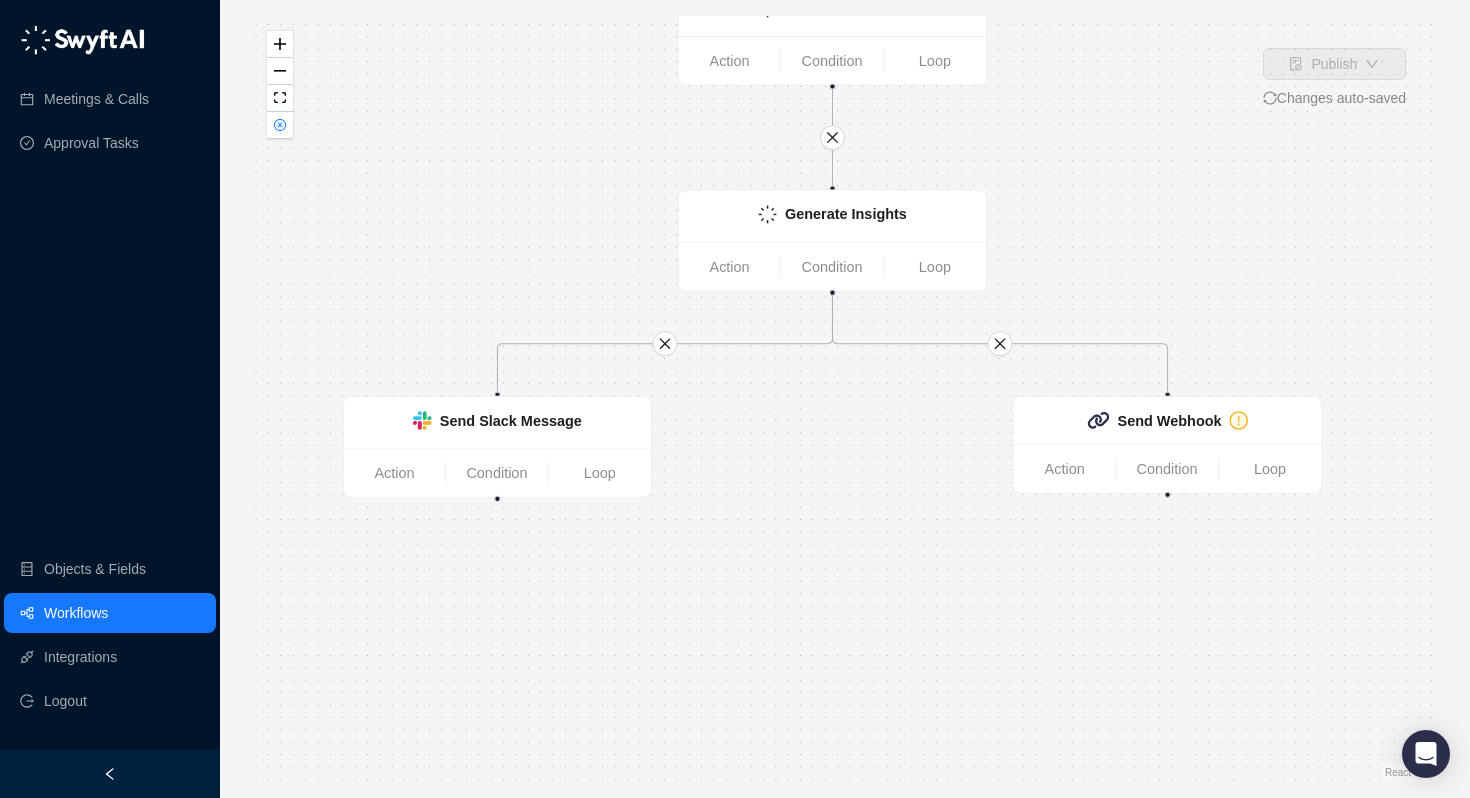 drag, startPoint x: 811, startPoint y: 672, endPoint x: 800, endPoint y: 470, distance: 202.29929 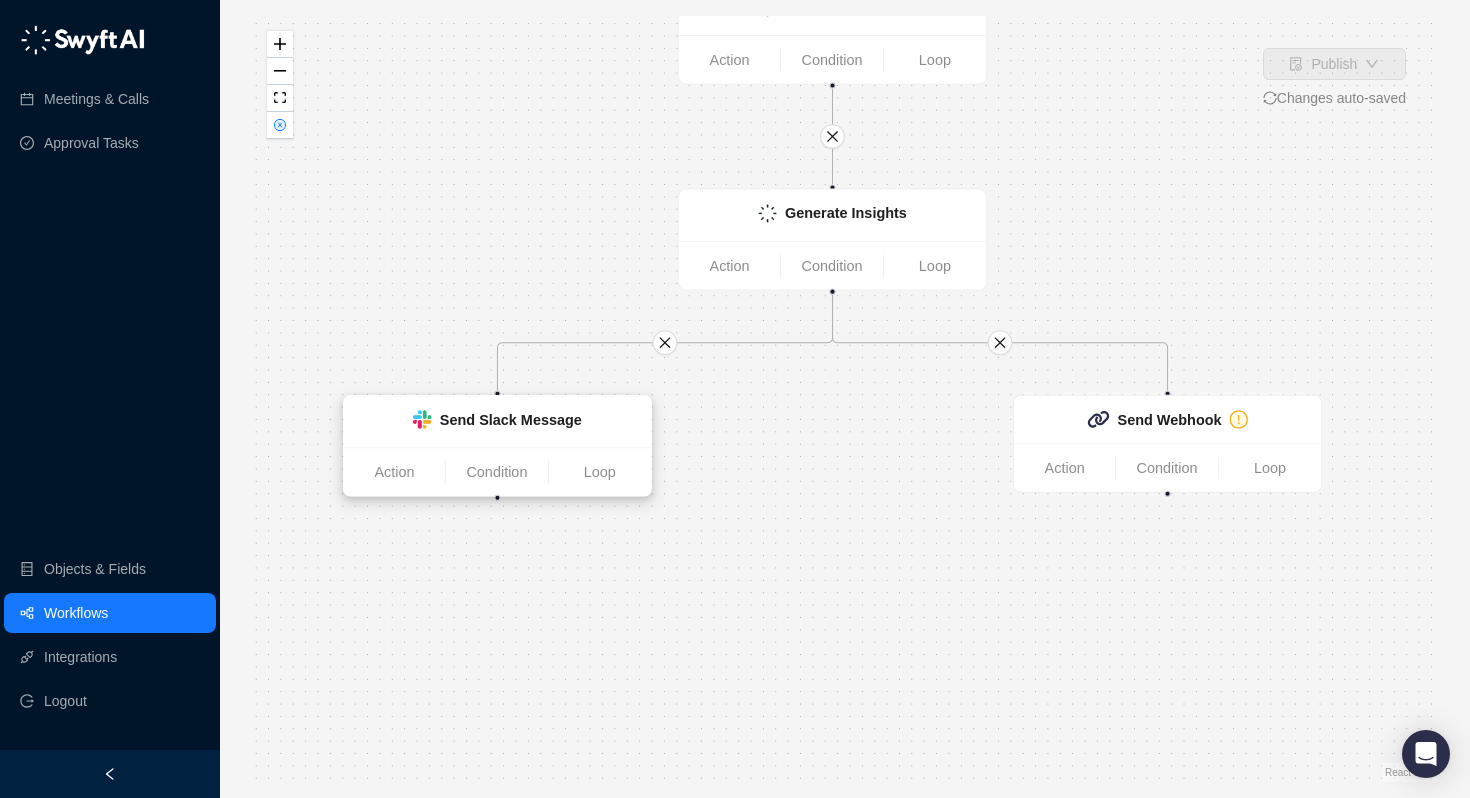 click on "Send Slack Message" at bounding box center (497, 421) 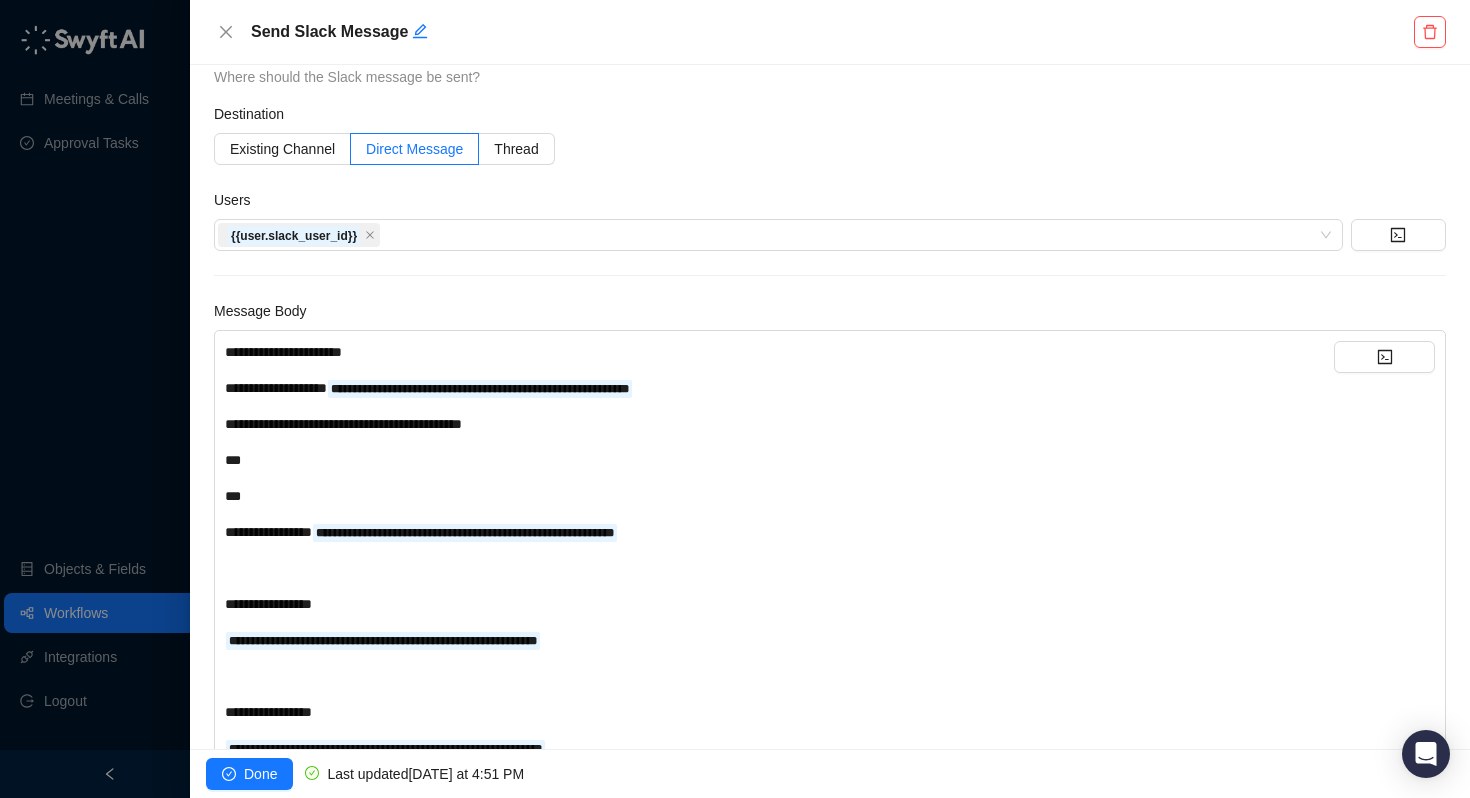 scroll, scrollTop: 275, scrollLeft: 0, axis: vertical 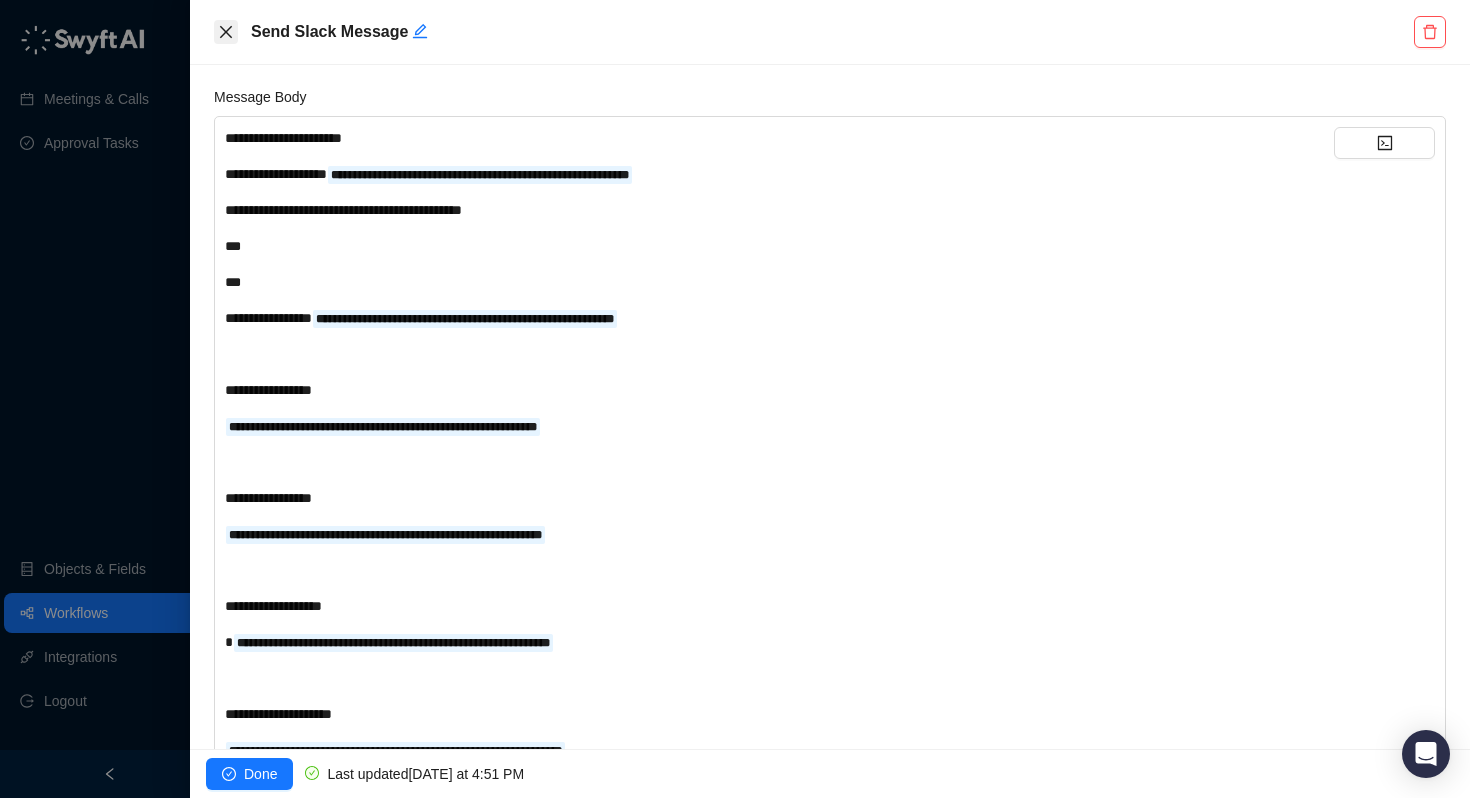 click 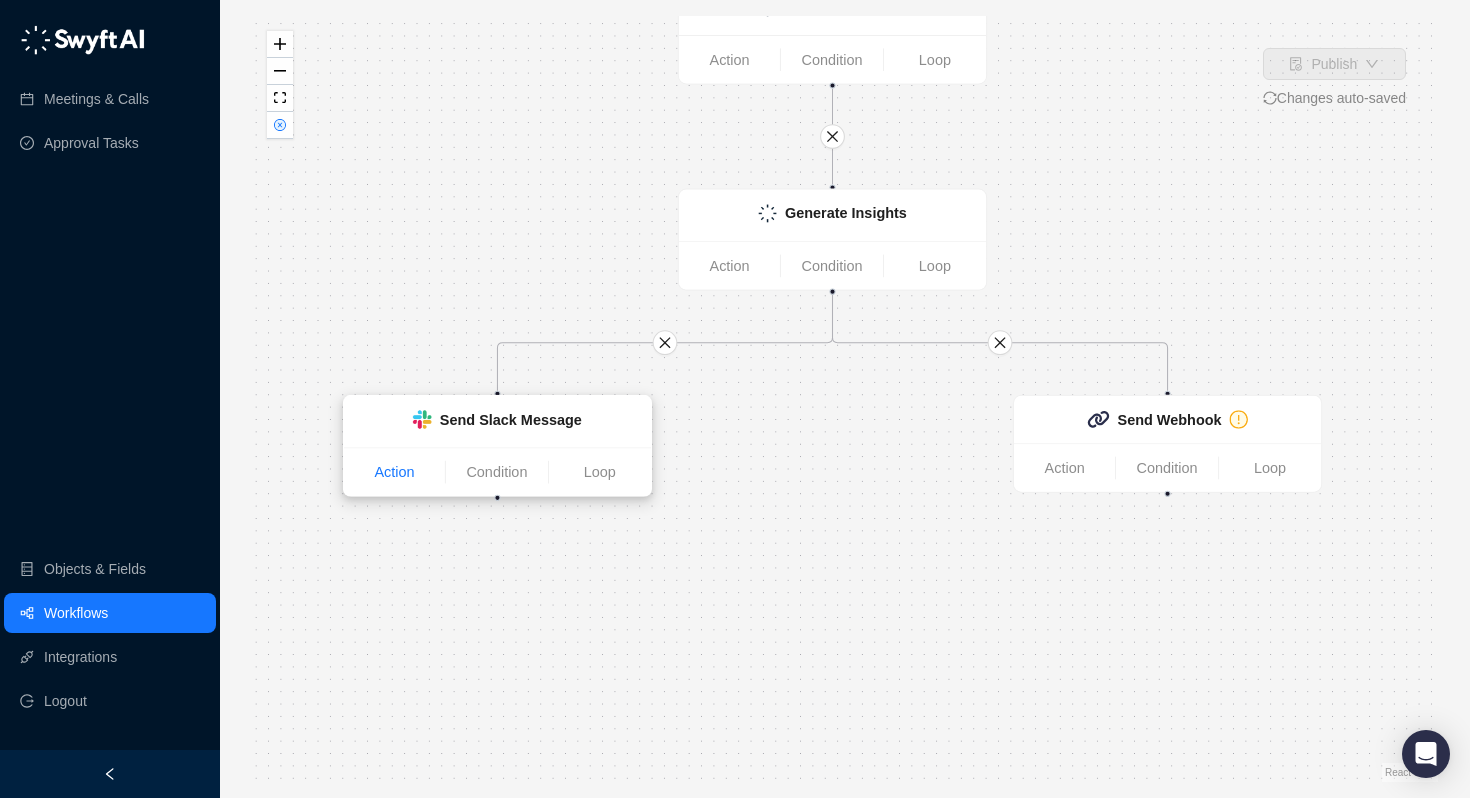 click on "Action" at bounding box center (394, 472) 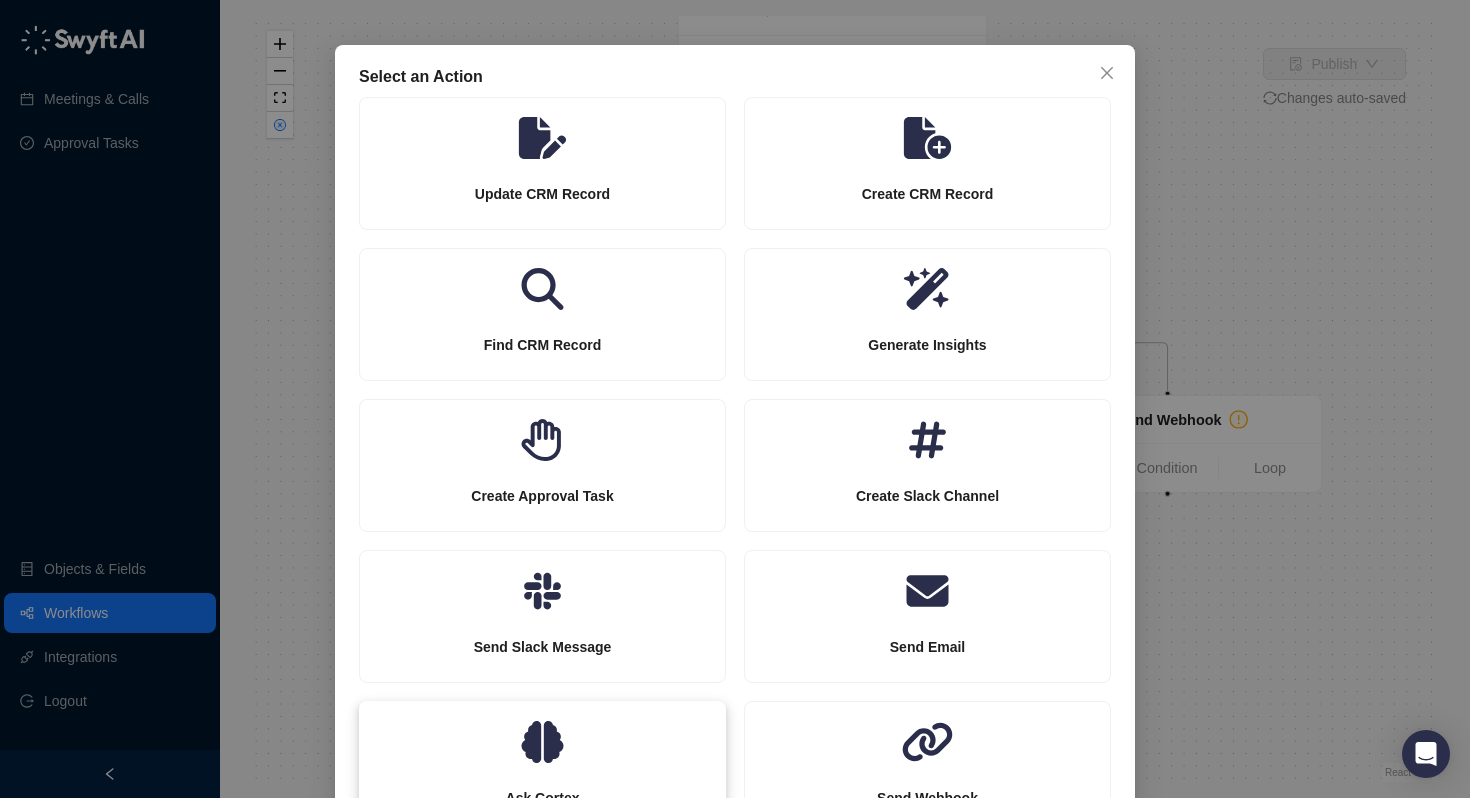 scroll, scrollTop: 135, scrollLeft: 0, axis: vertical 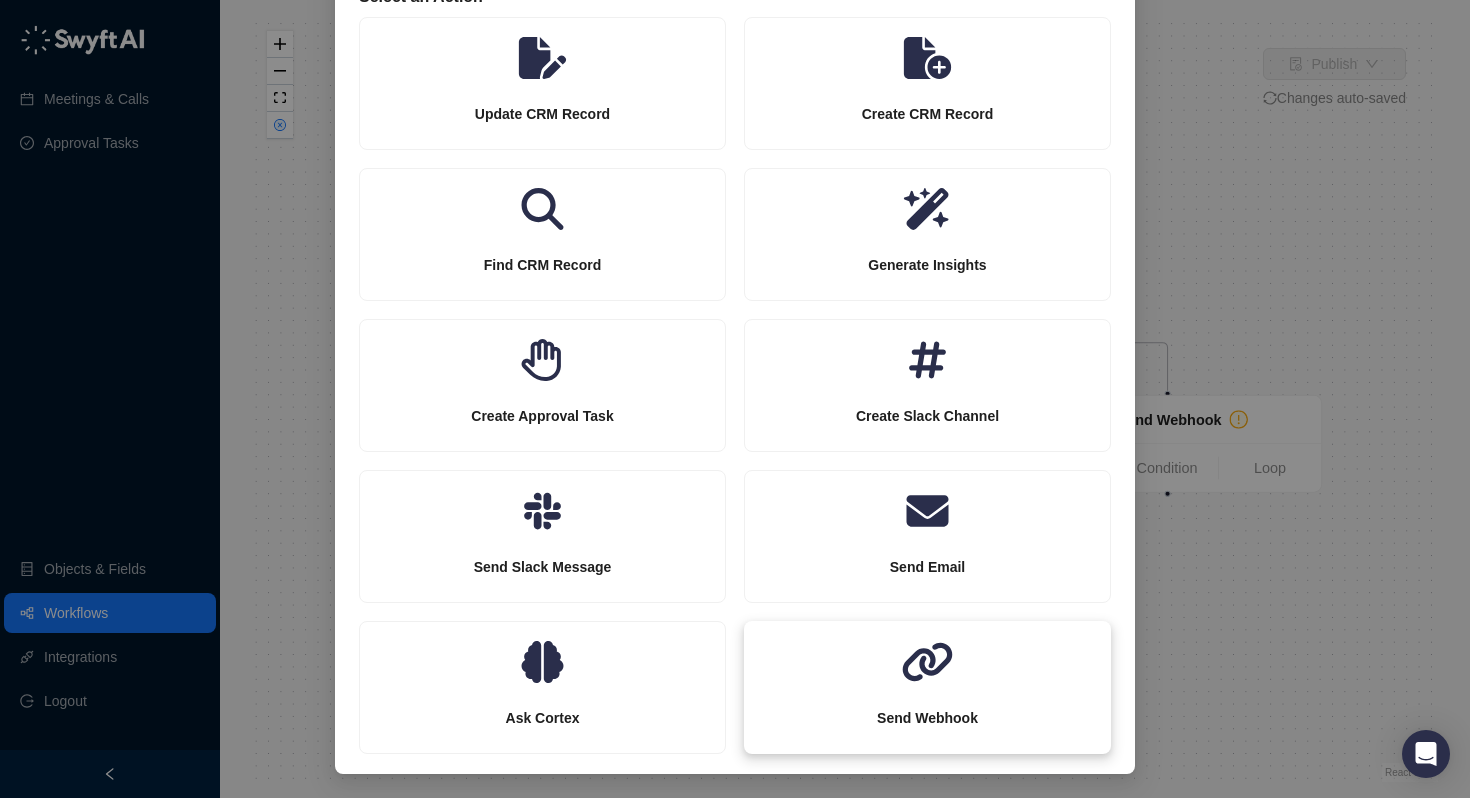 click on "Send Webhook" at bounding box center [927, 718] 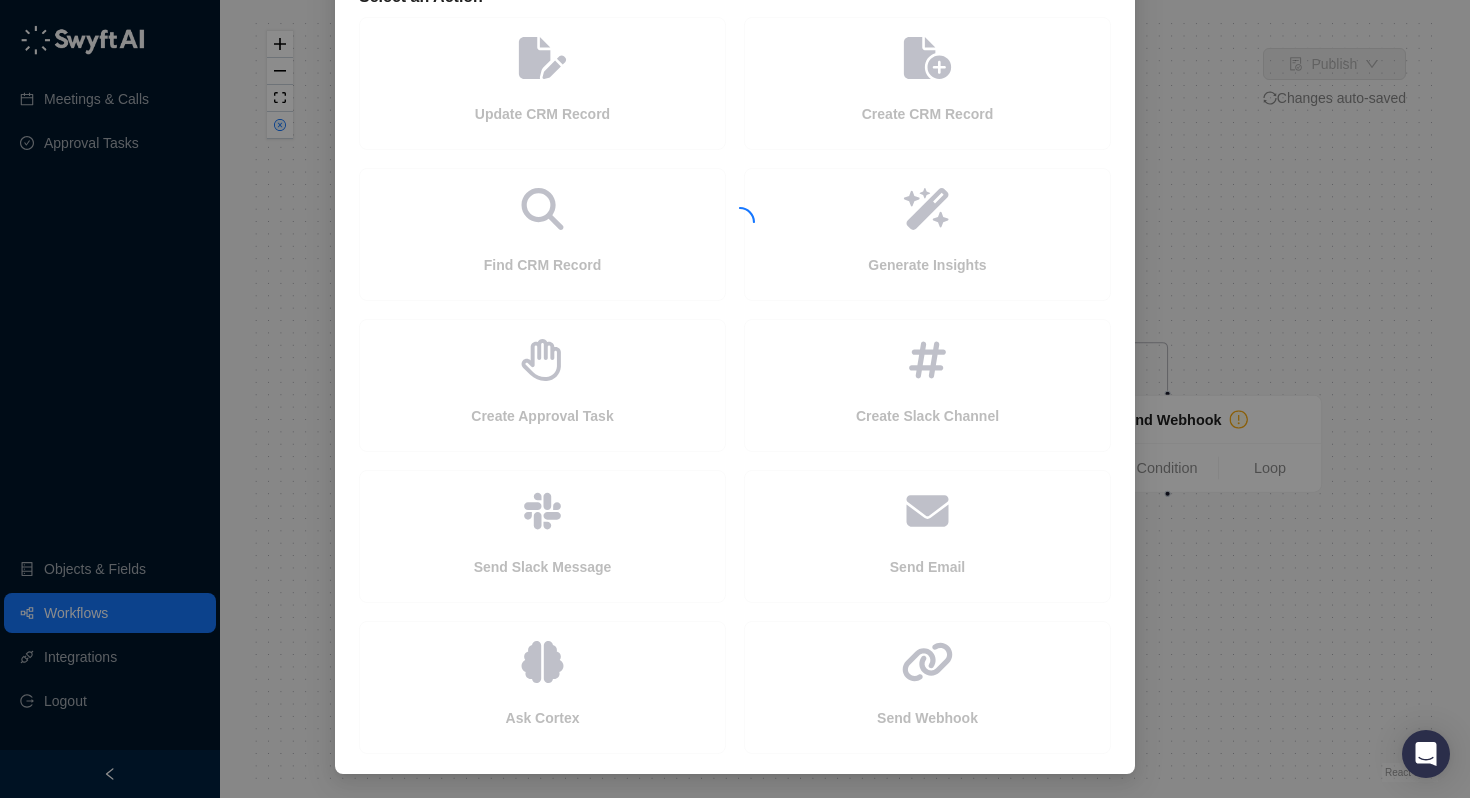 scroll, scrollTop: 35, scrollLeft: 0, axis: vertical 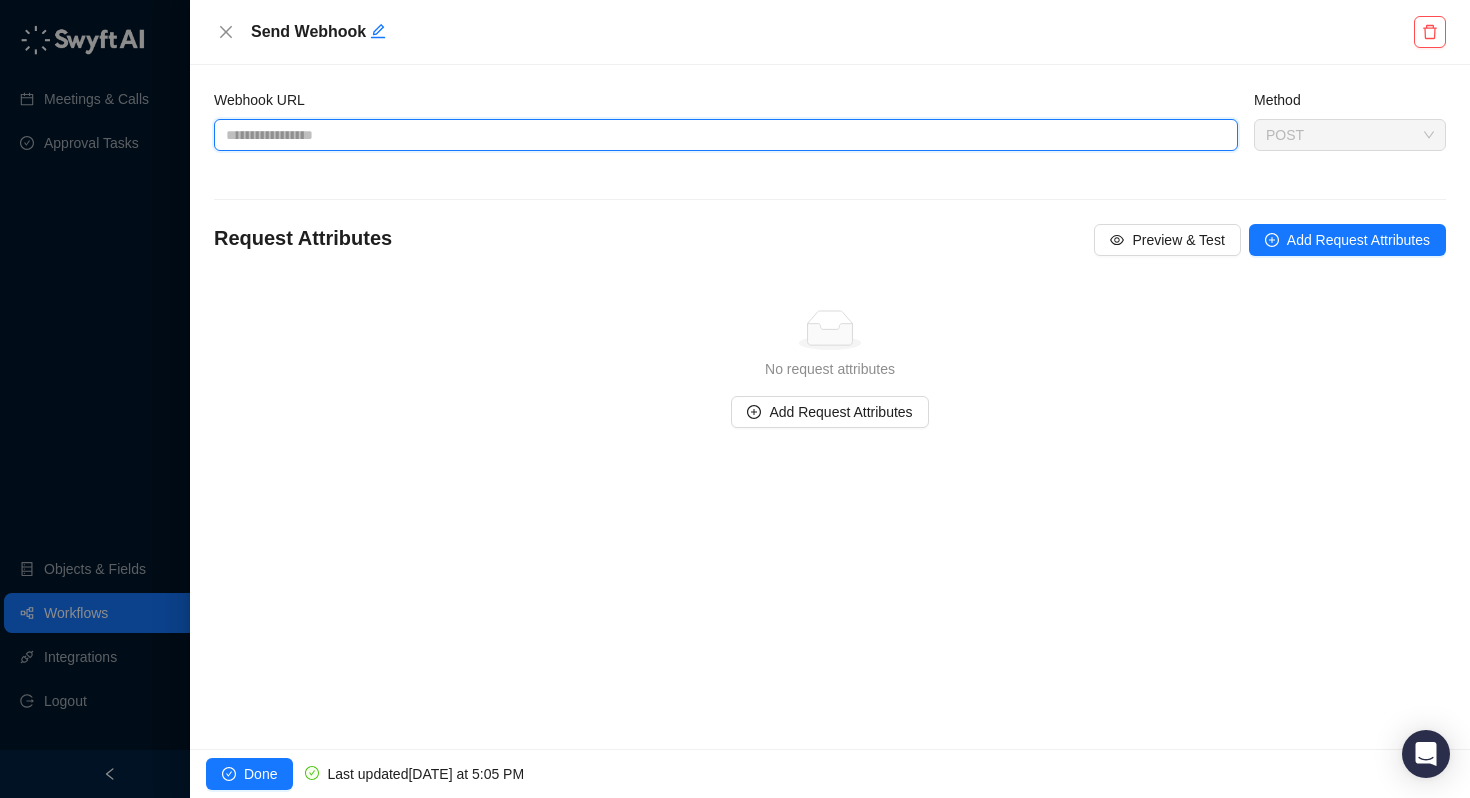 click on "Webhook URL" at bounding box center [726, 135] 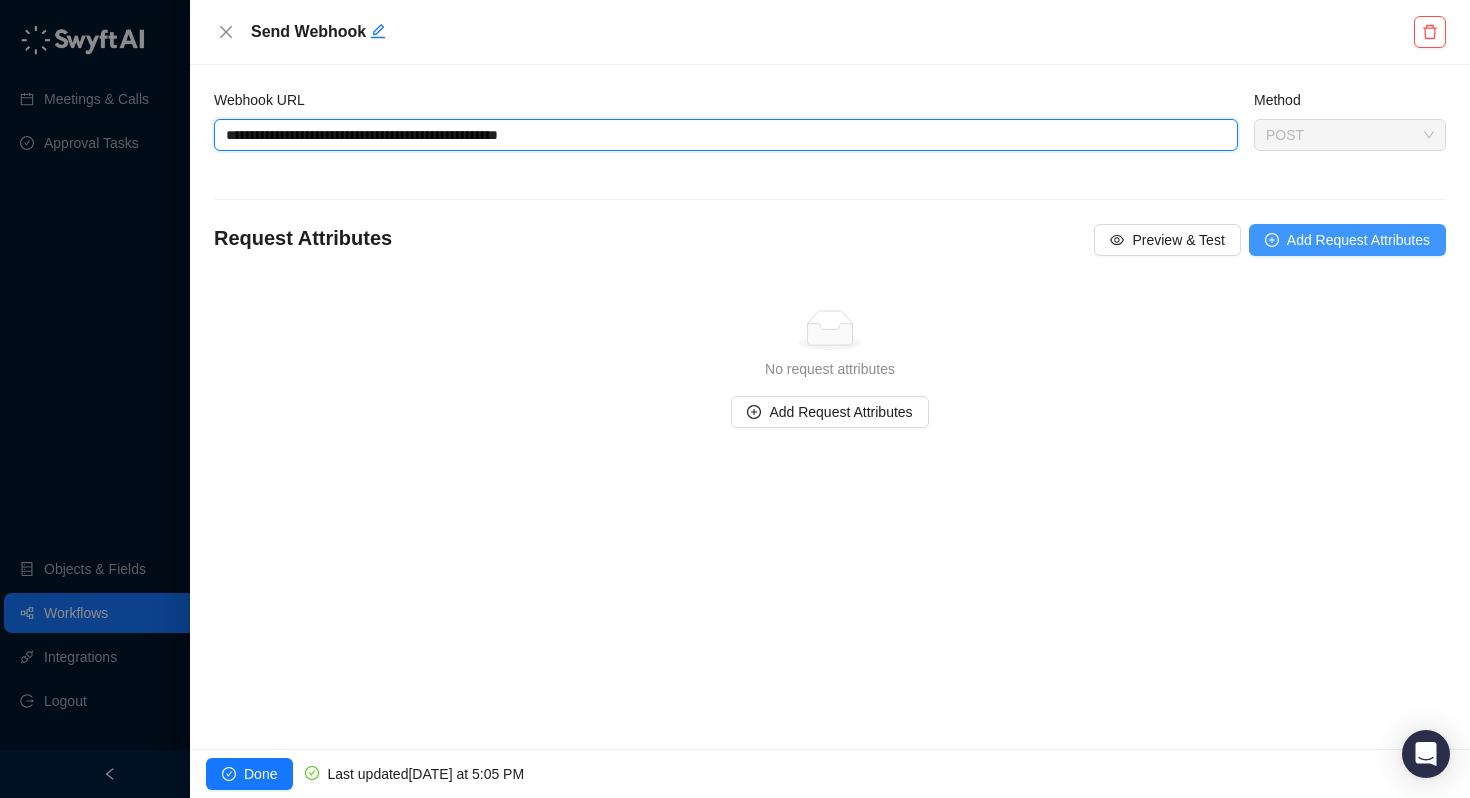 type on "**********" 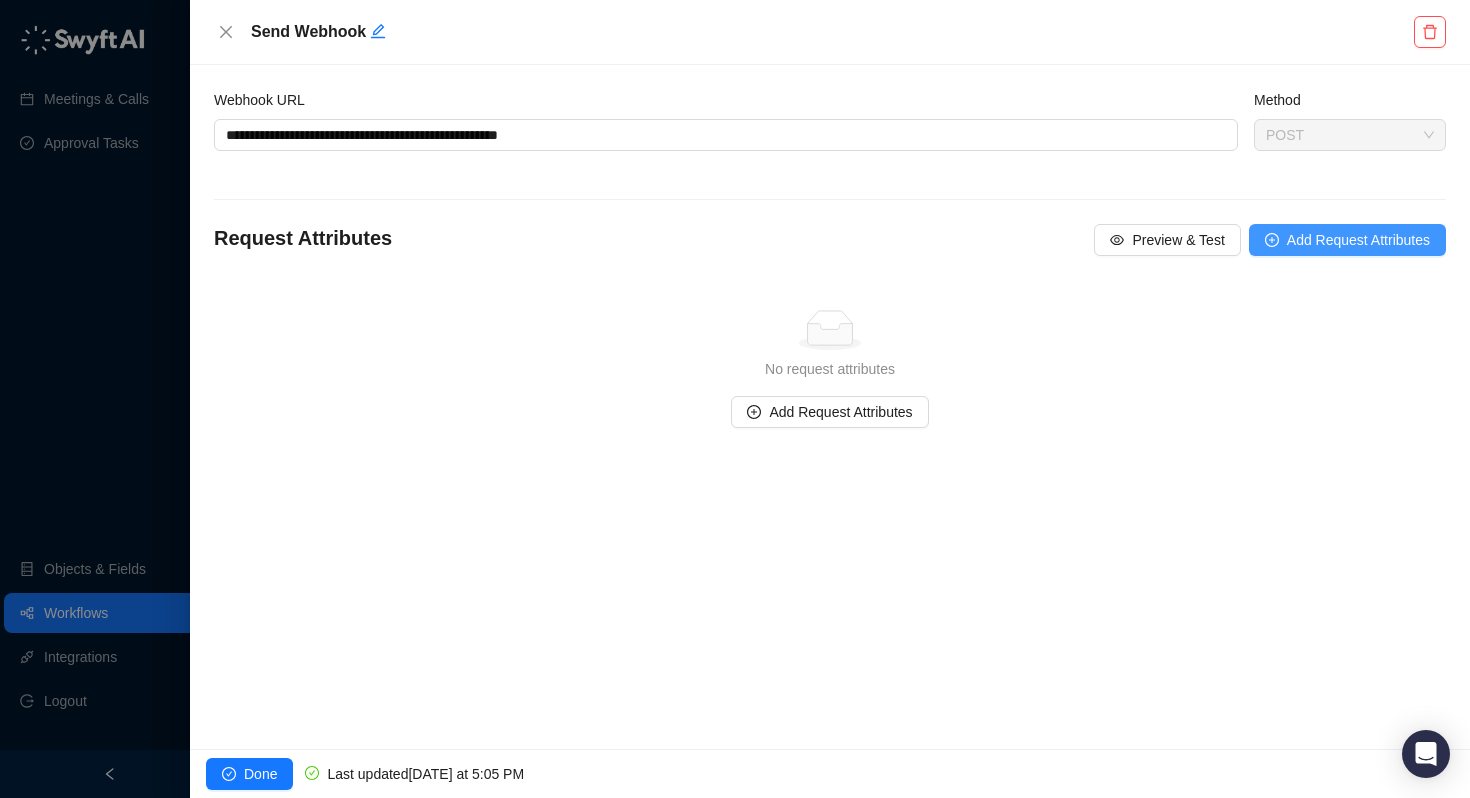 click on "Add Request Attributes" at bounding box center [1358, 240] 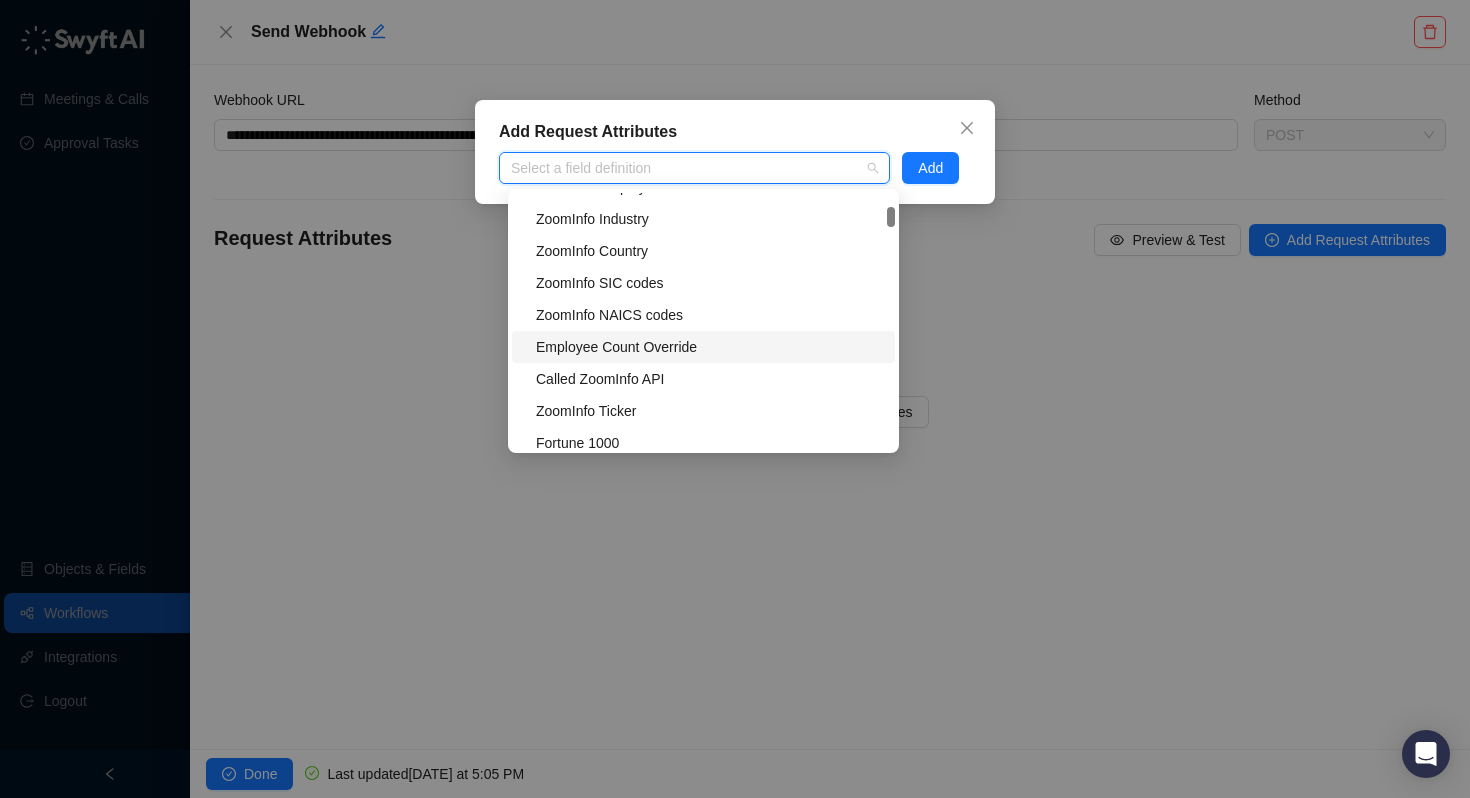 scroll, scrollTop: 3527, scrollLeft: 0, axis: vertical 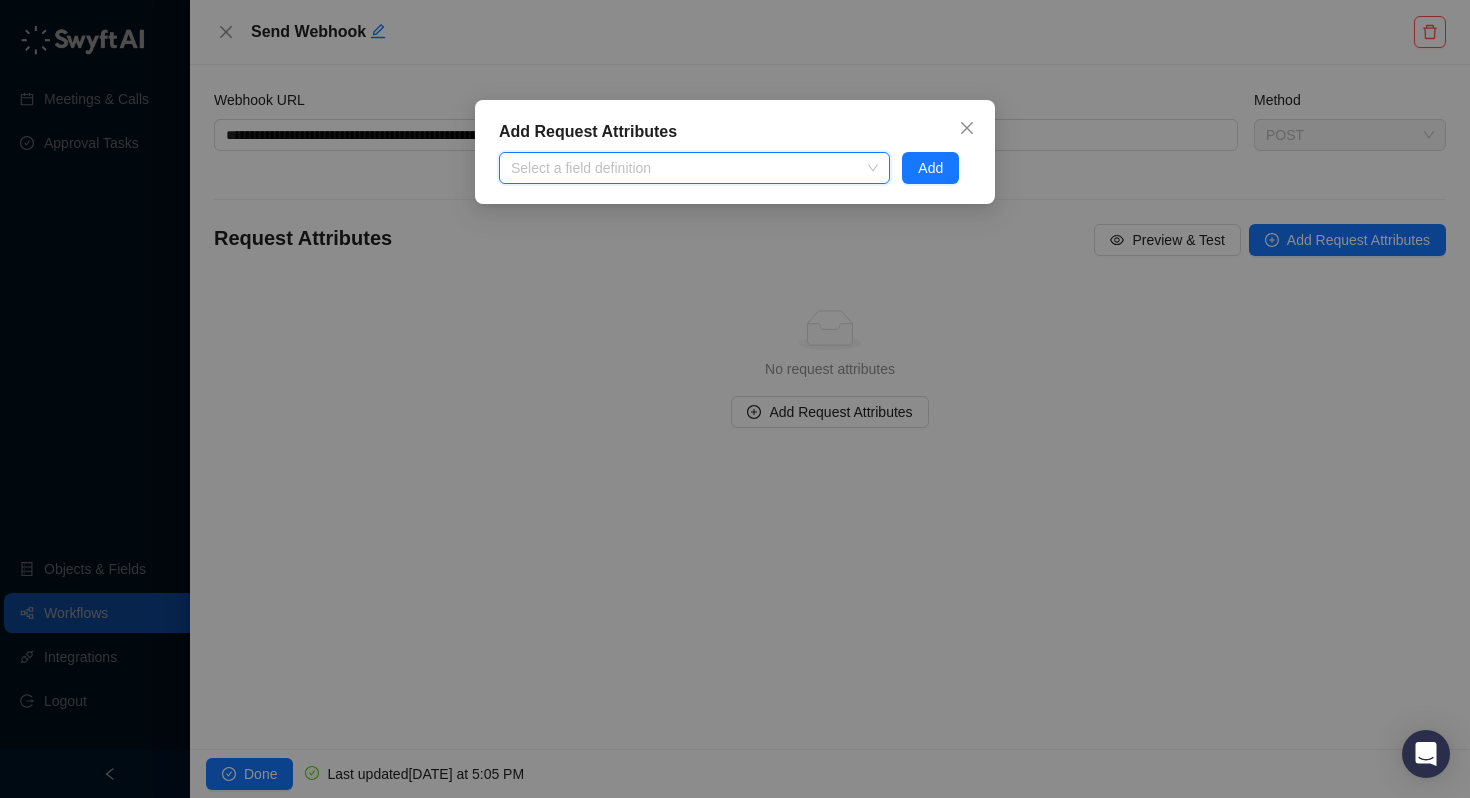click on "Add Request Attributes   Select a field definition Add" at bounding box center (735, 399) 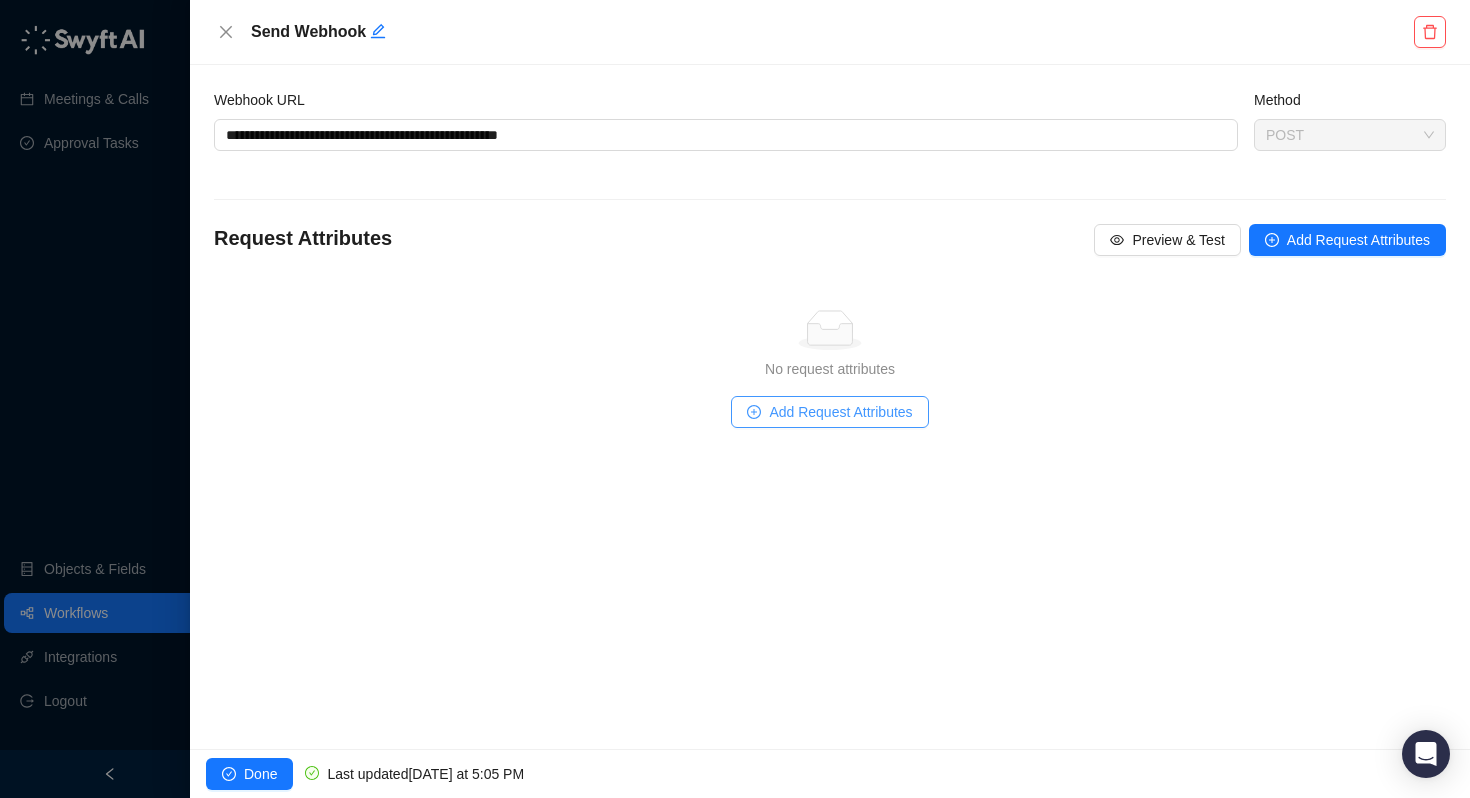 click on "Add Request Attributes" at bounding box center [840, 412] 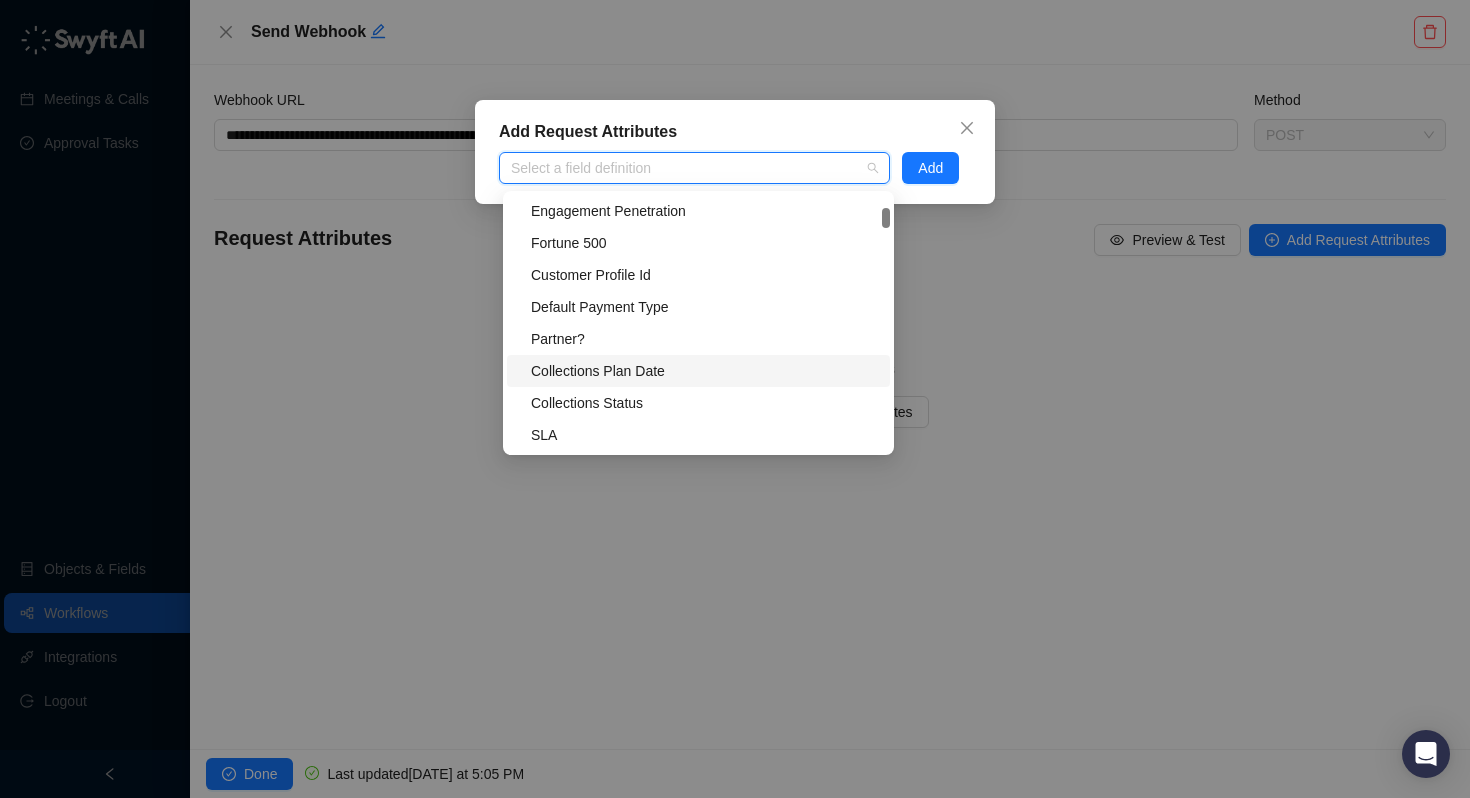 scroll, scrollTop: 5393, scrollLeft: 0, axis: vertical 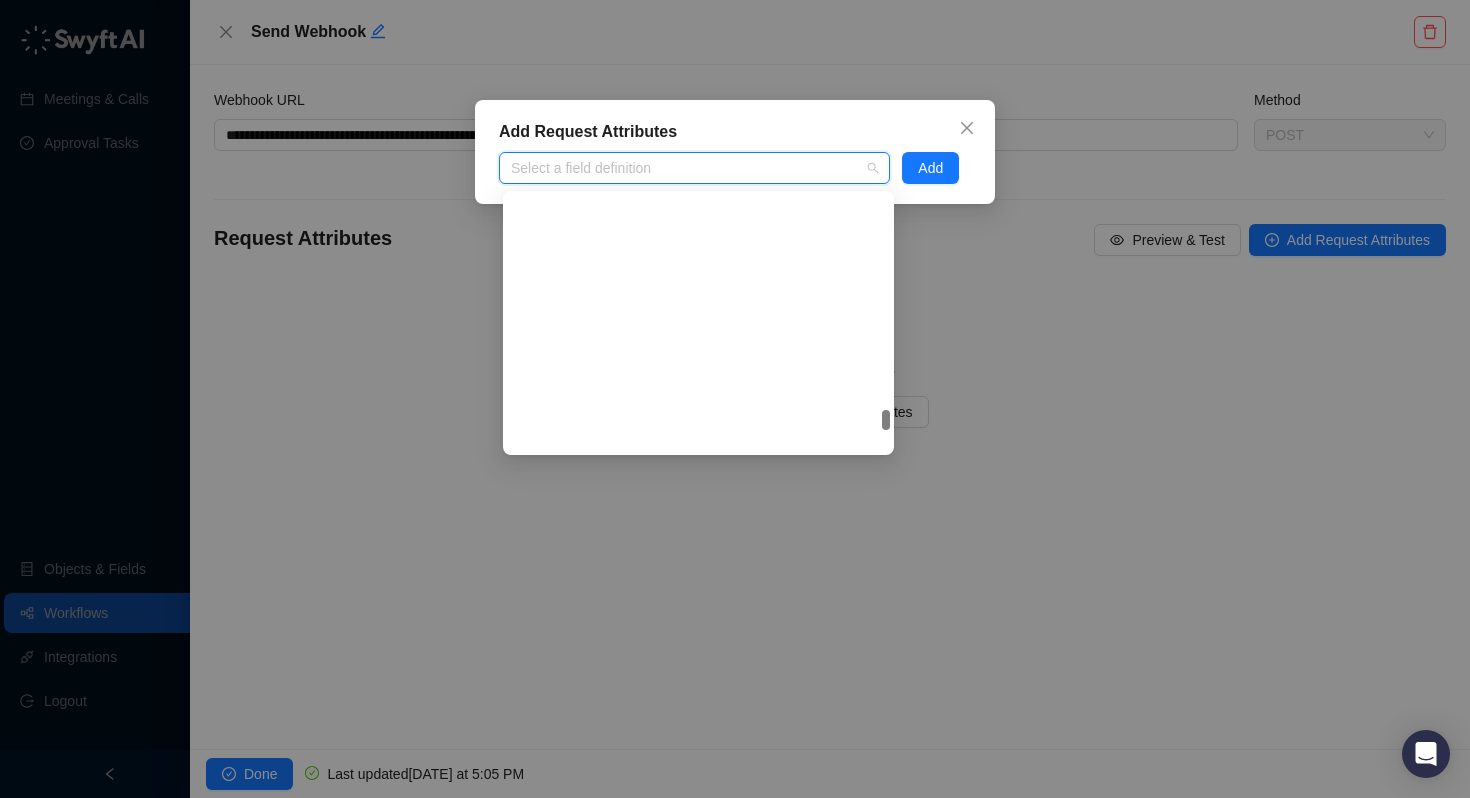 drag, startPoint x: 882, startPoint y: 246, endPoint x: 1040, endPoint y: 421, distance: 235.7732 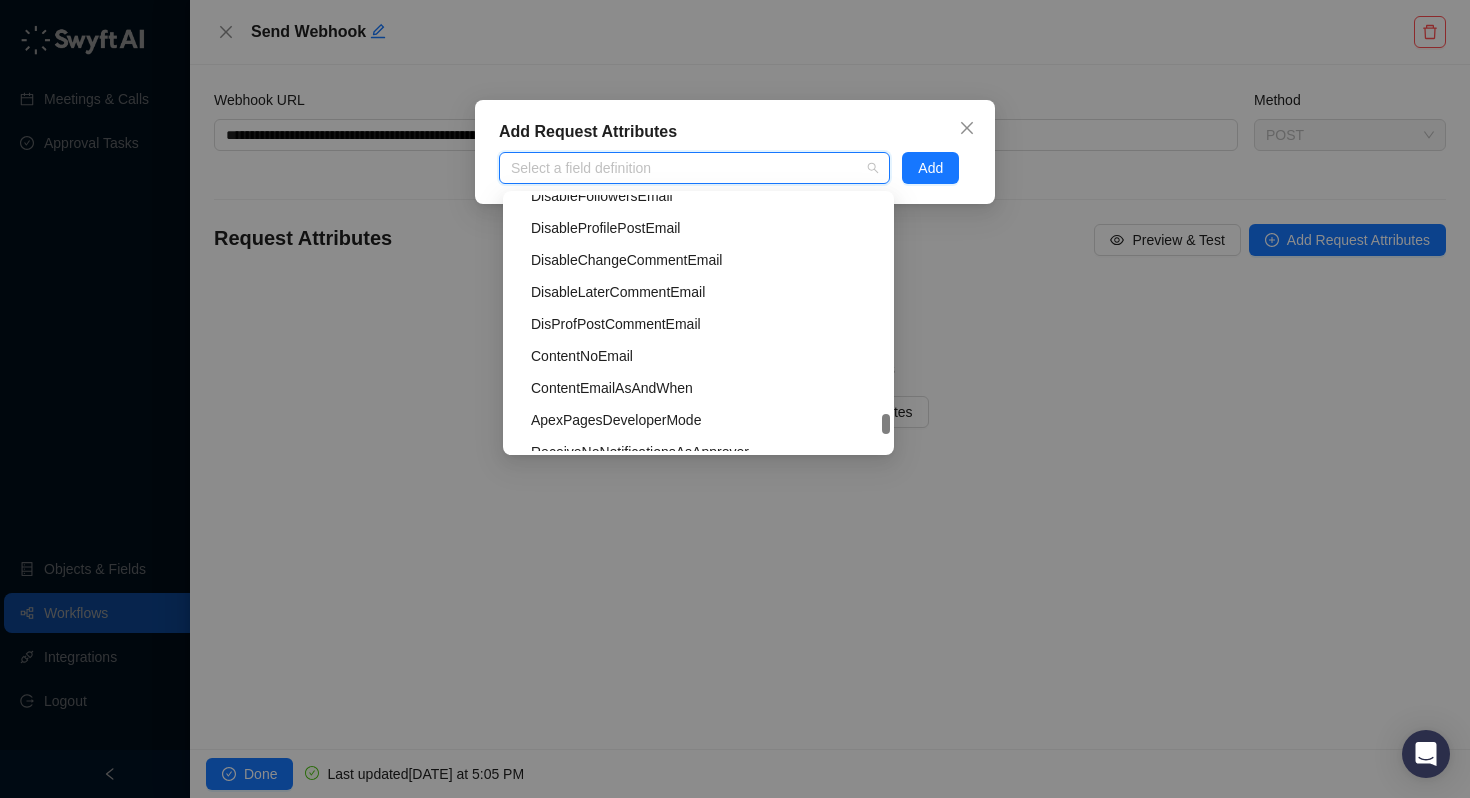 drag, startPoint x: 1040, startPoint y: 420, endPoint x: 1027, endPoint y: 405, distance: 19.849434 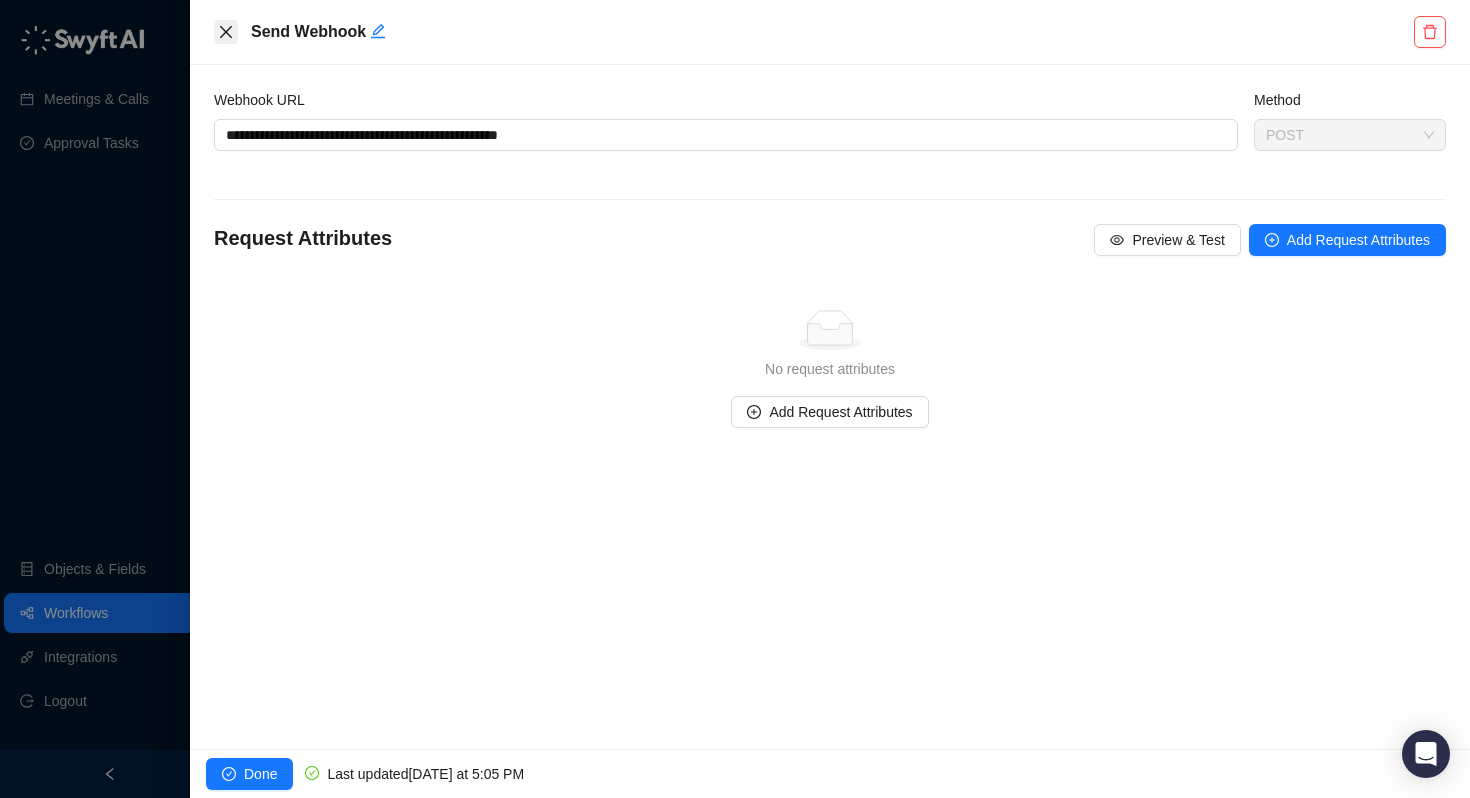 click 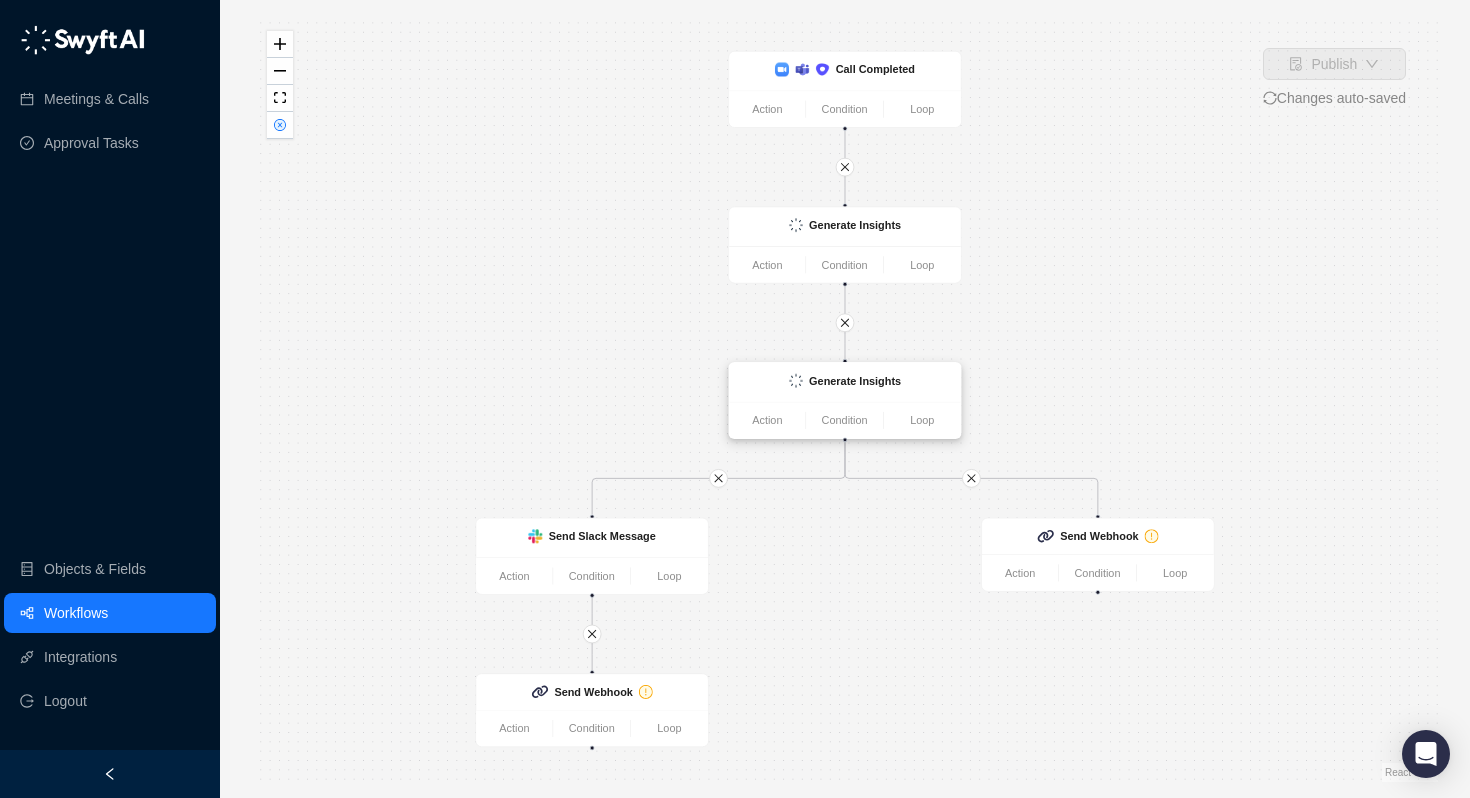 click on "Generate Insights" at bounding box center [844, 382] 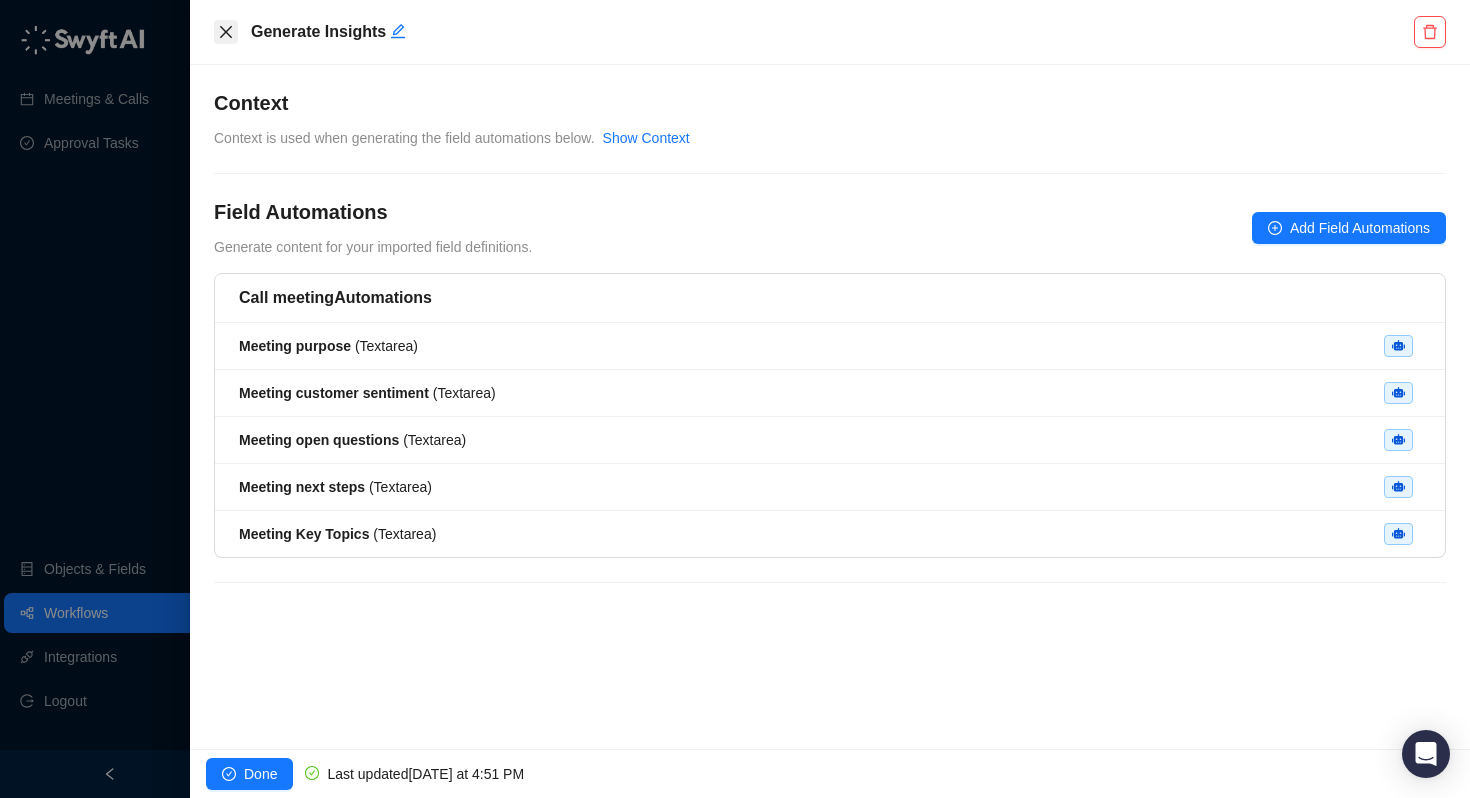 click 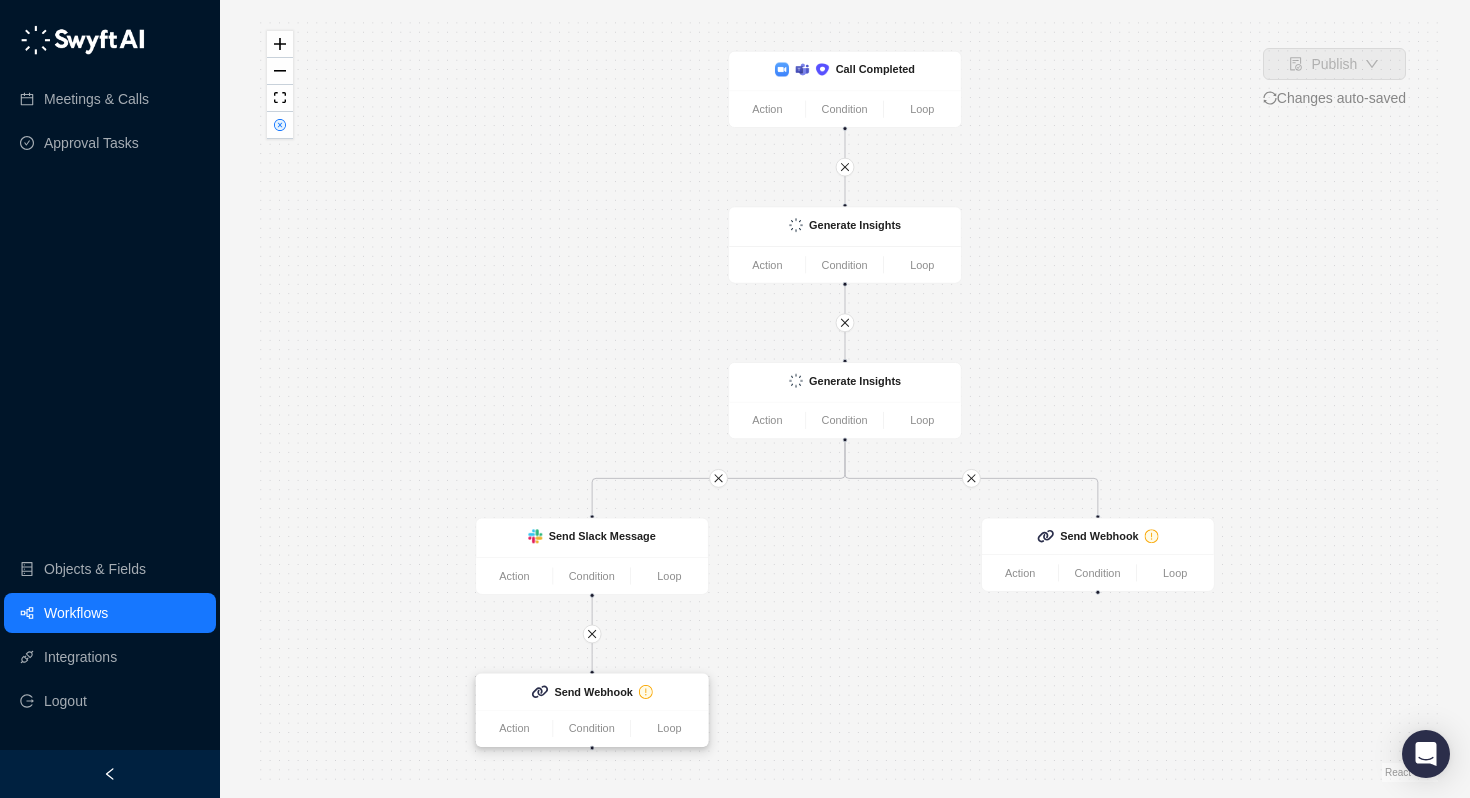click on "Send Webhook" at bounding box center [592, 692] 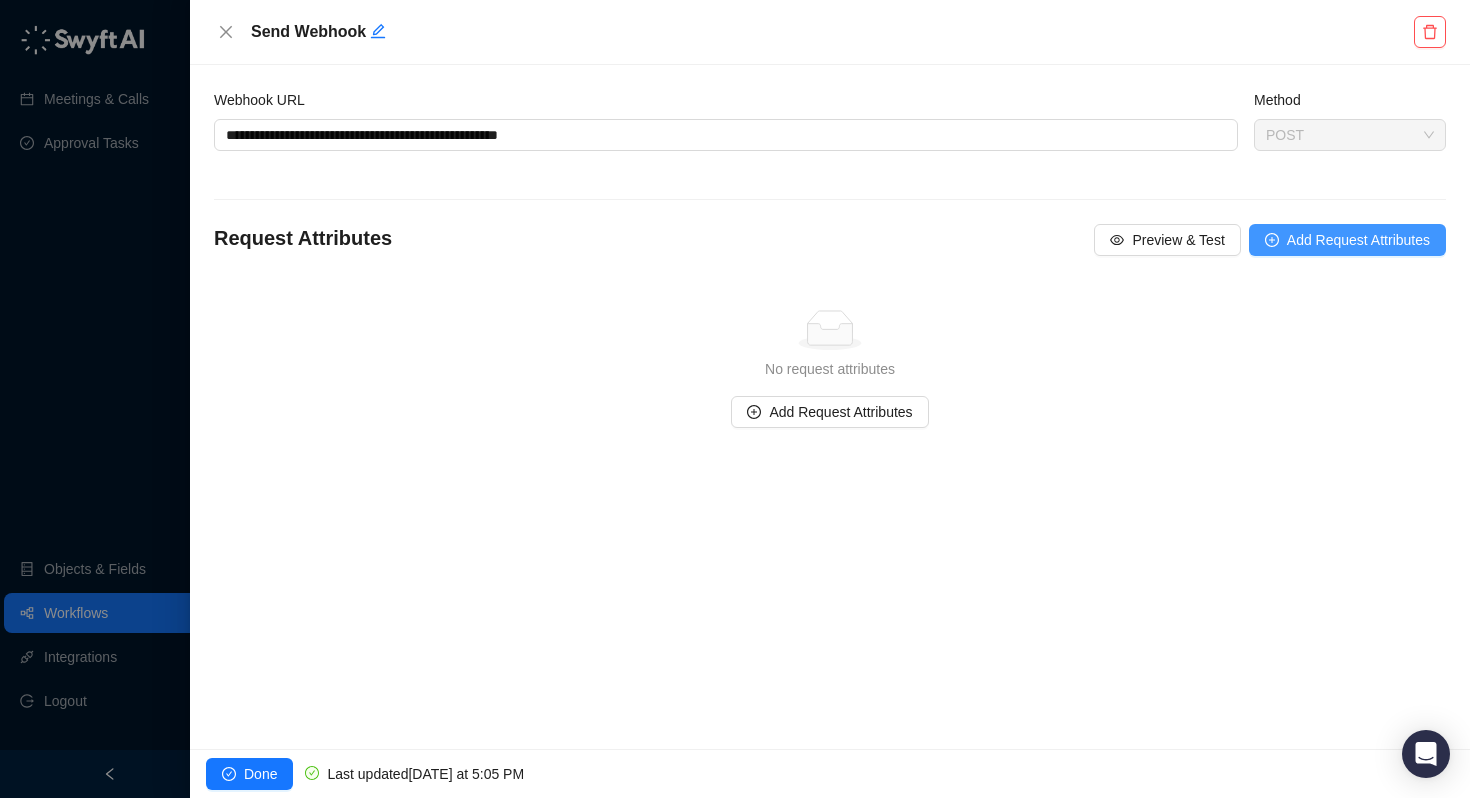 click on "Add Request Attributes" at bounding box center (1358, 240) 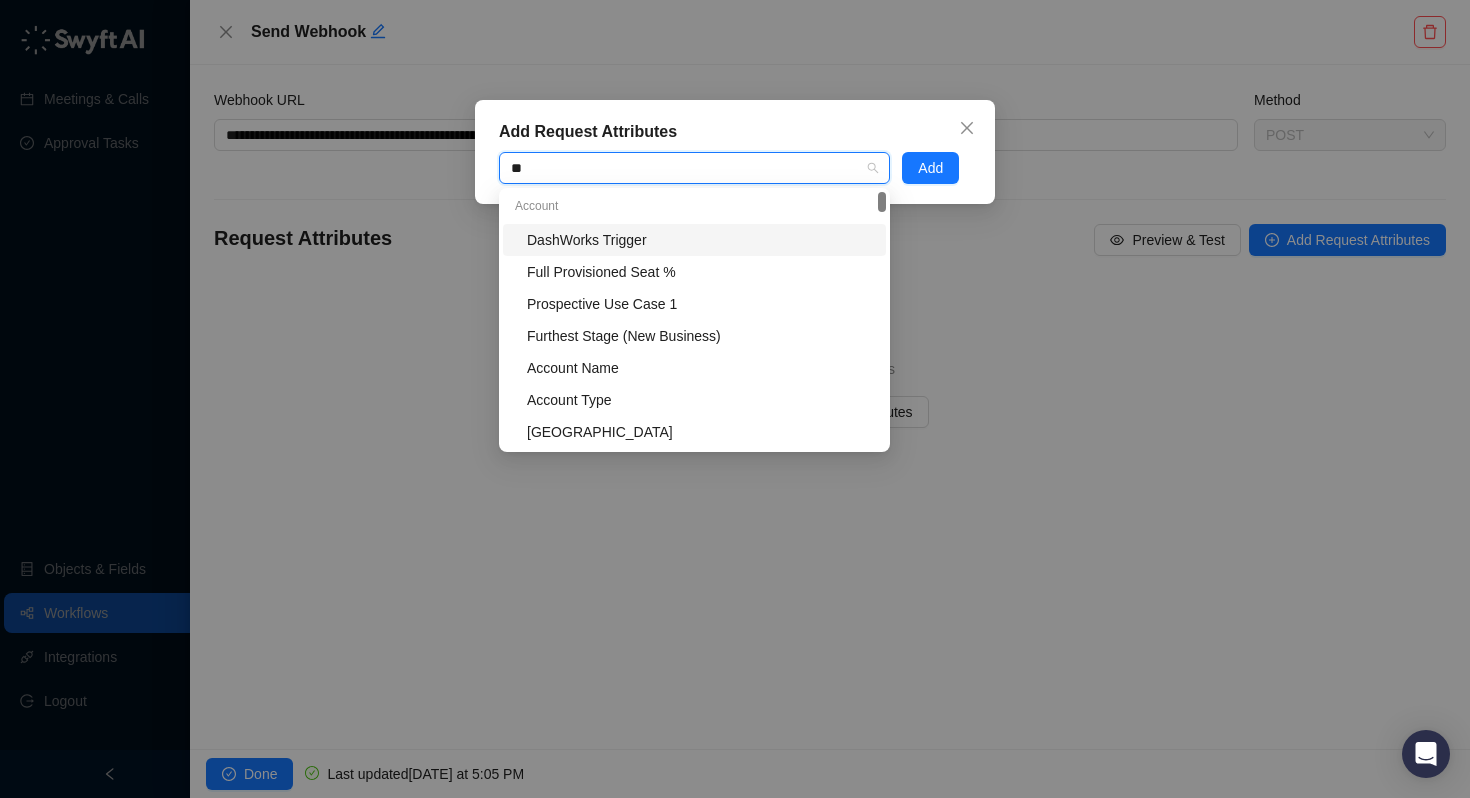 type on "*" 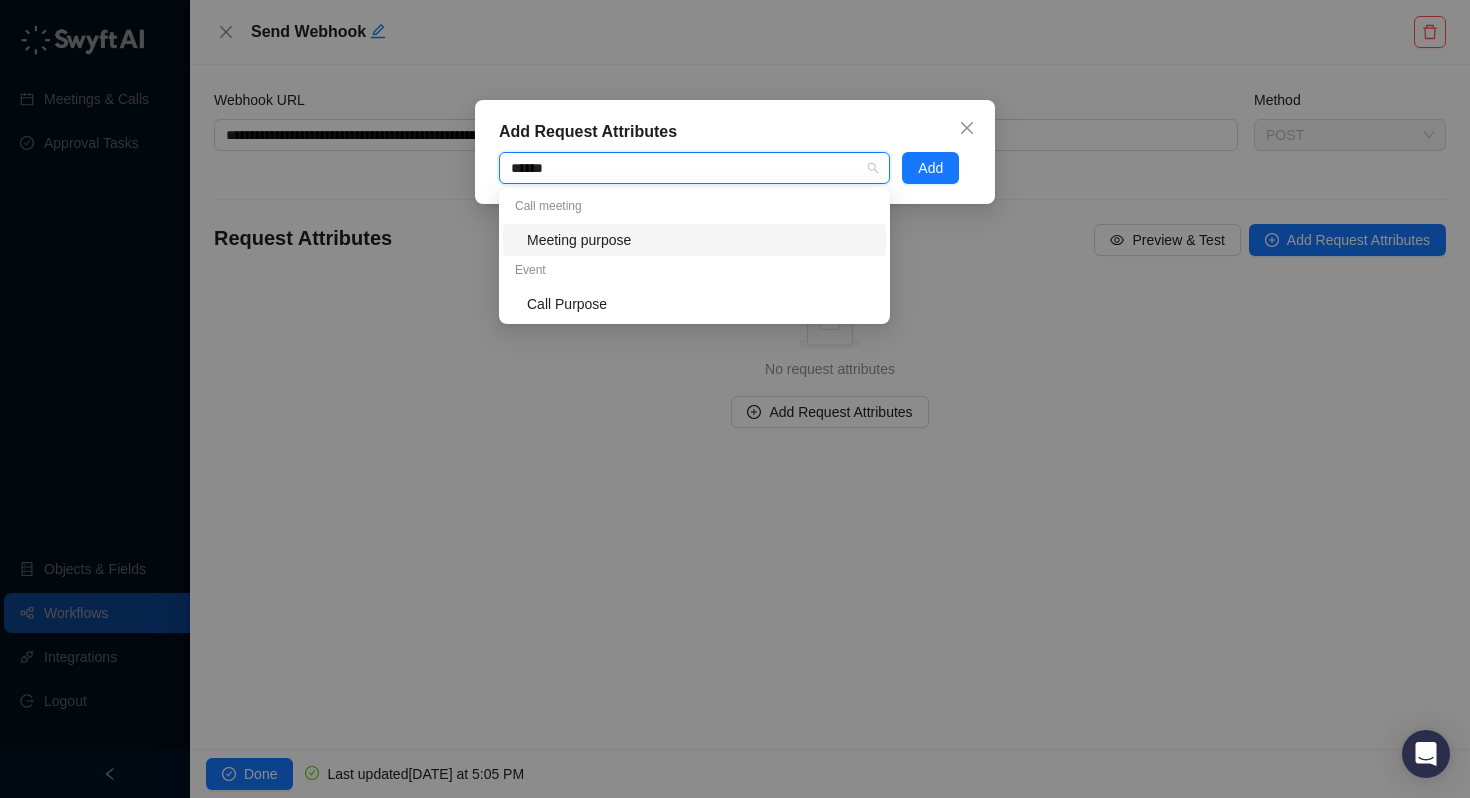 type on "*******" 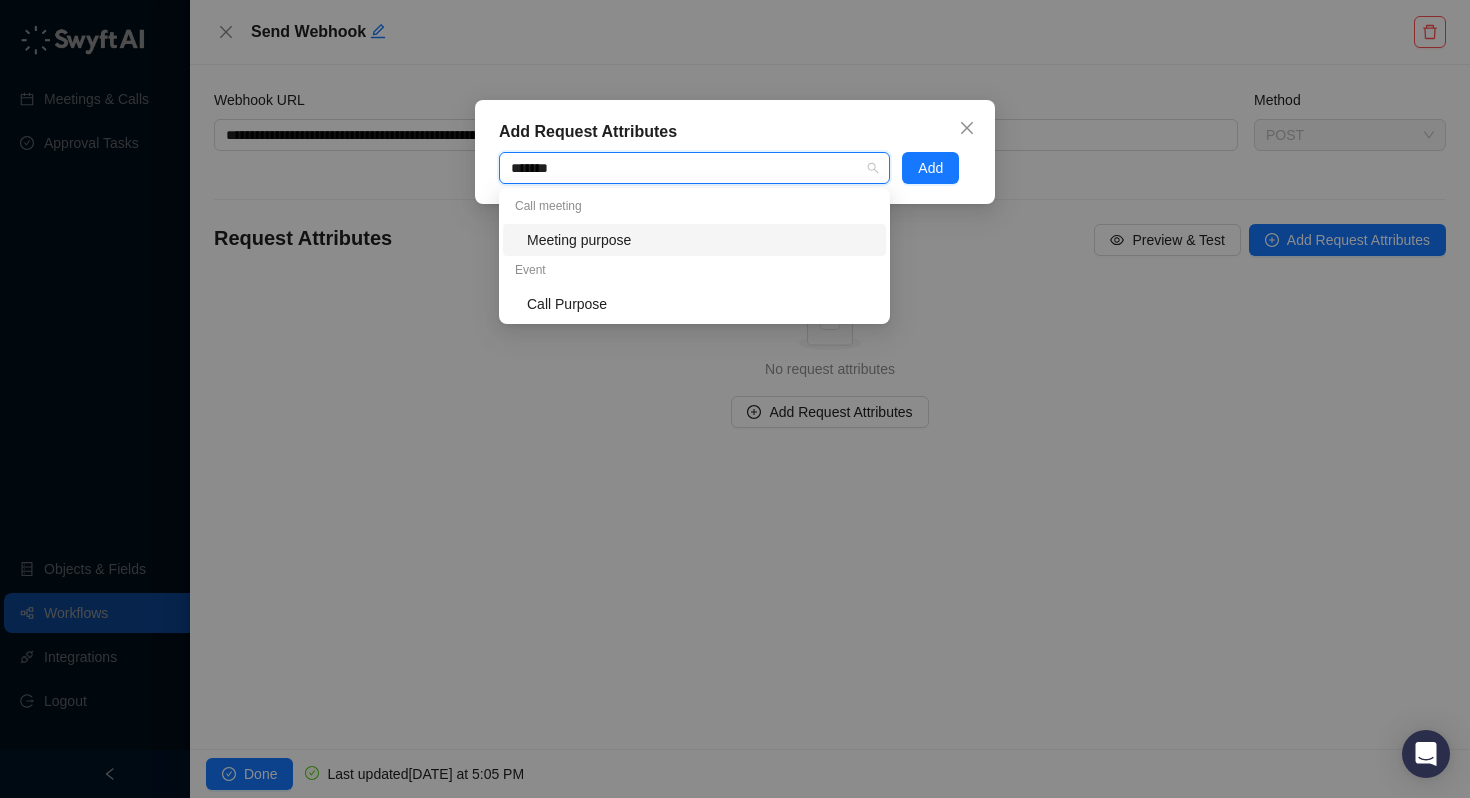 click on "Meeting purpose" at bounding box center [700, 240] 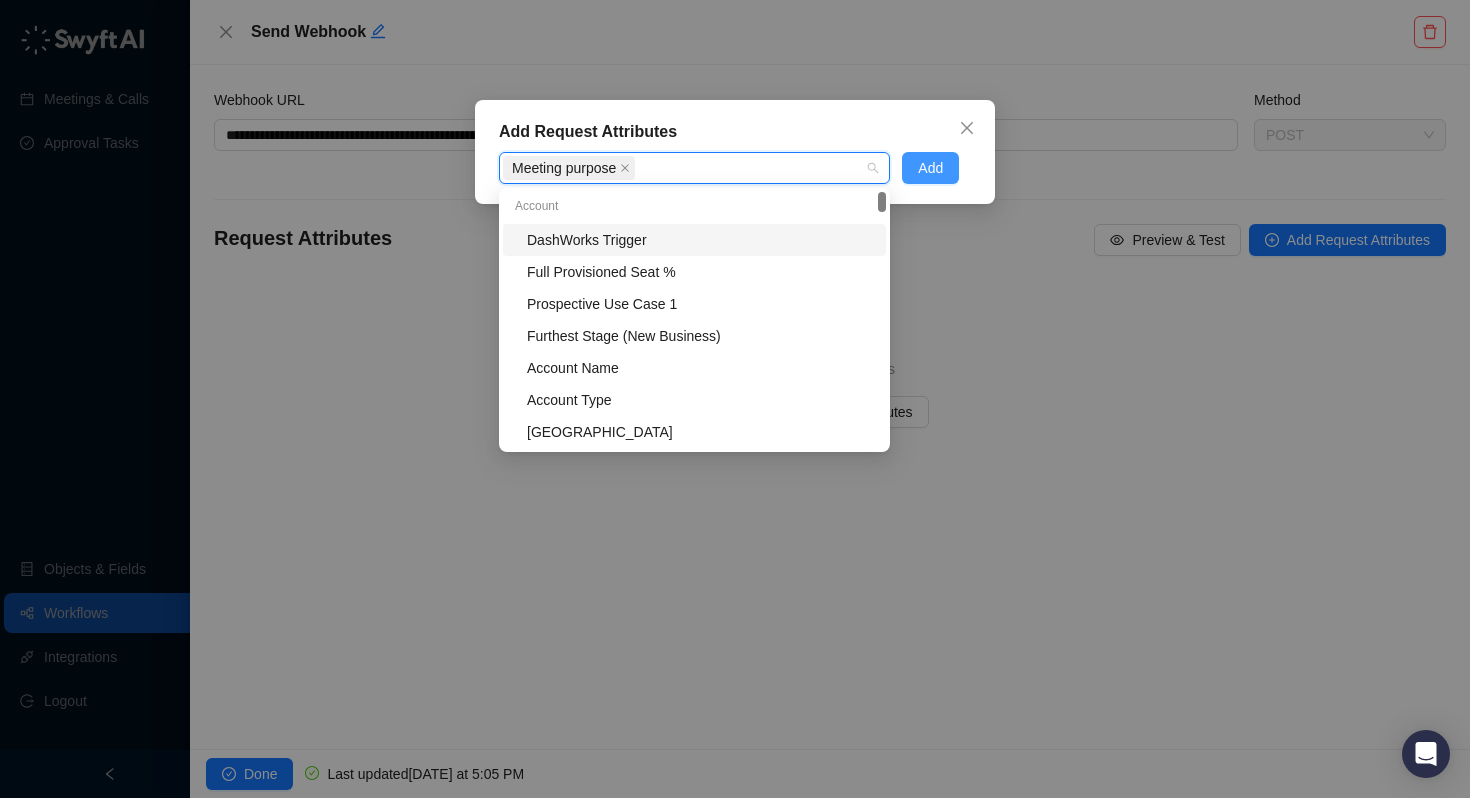 click on "Add" at bounding box center (930, 168) 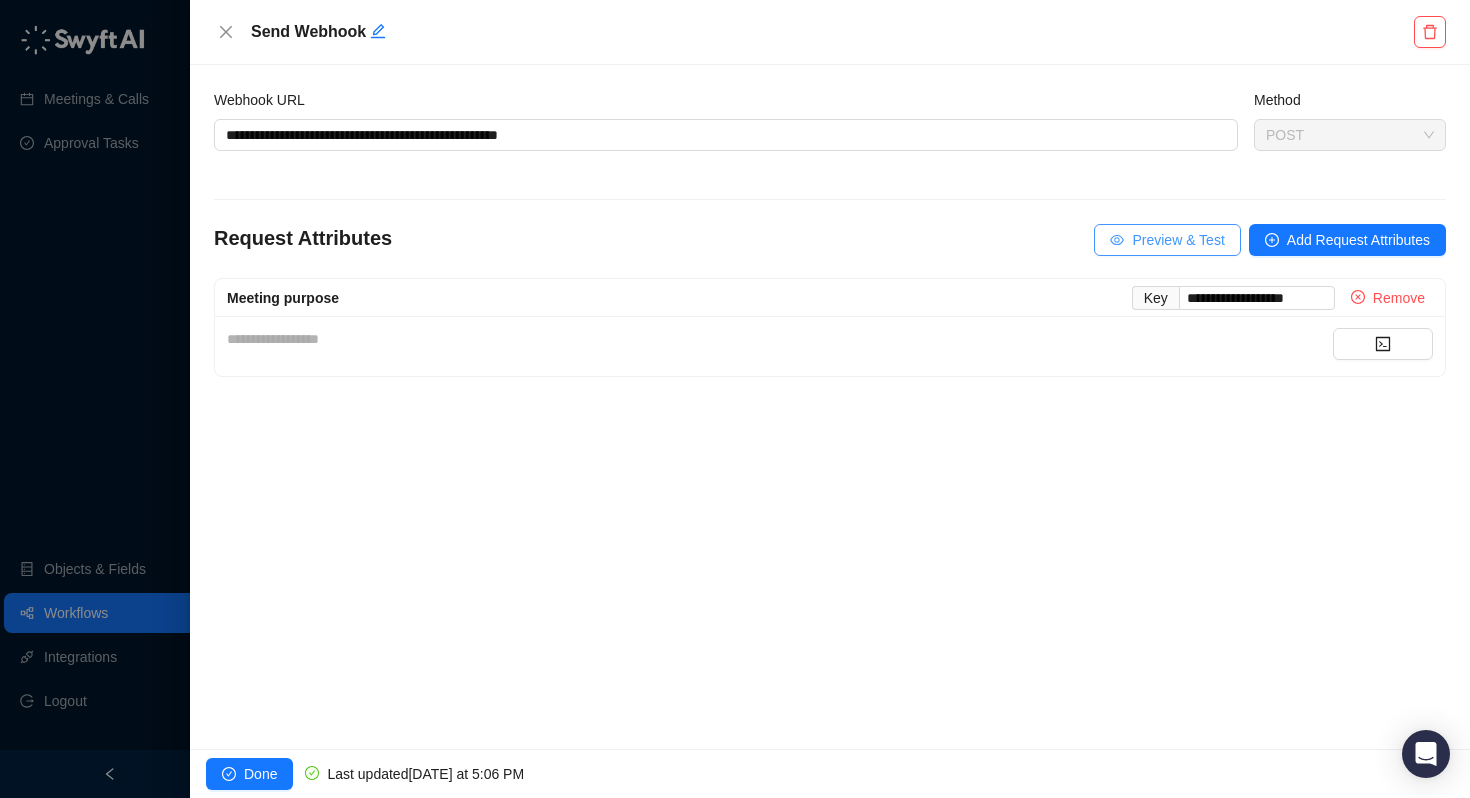 click on "Preview & Test" at bounding box center [1178, 240] 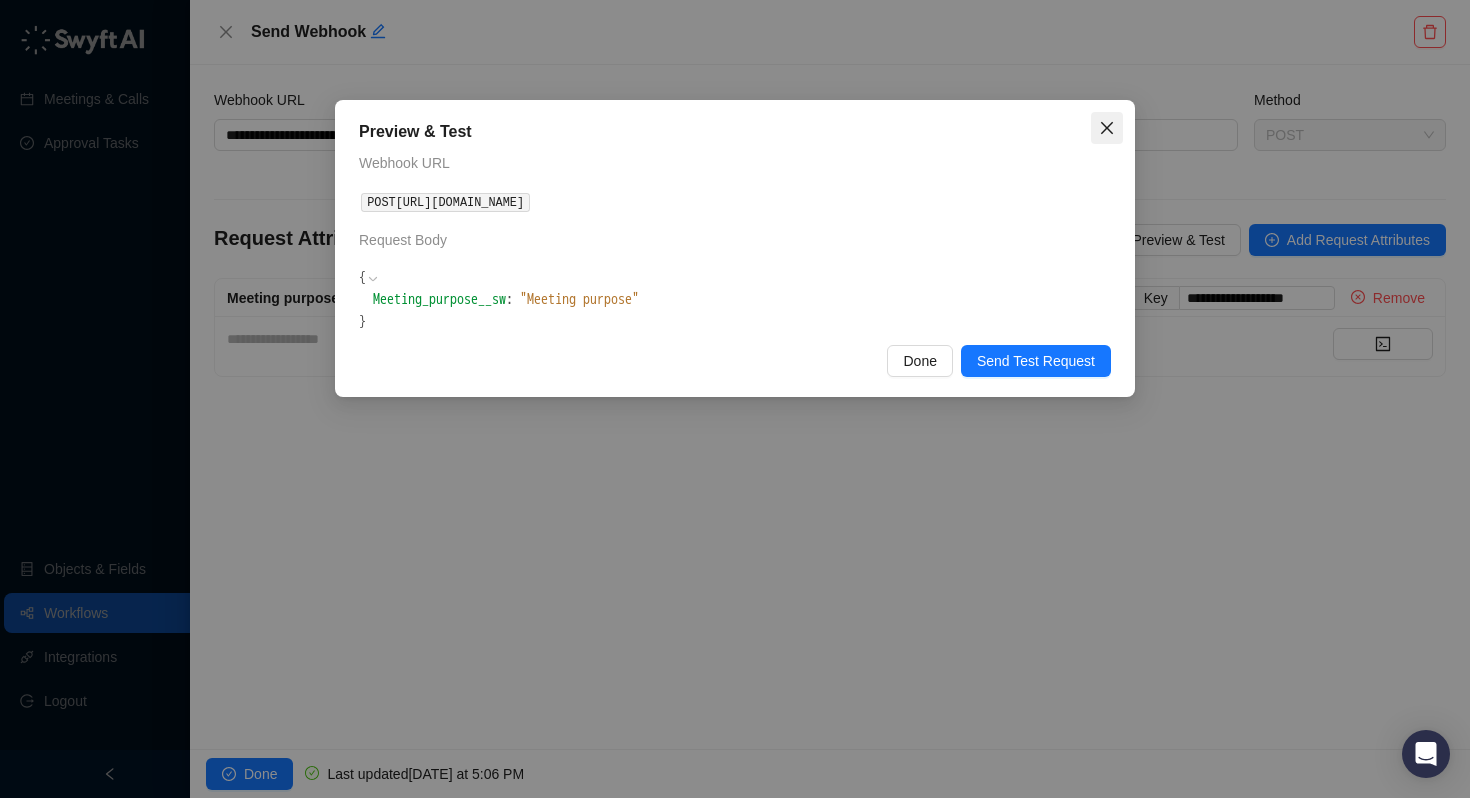 click at bounding box center (1107, 128) 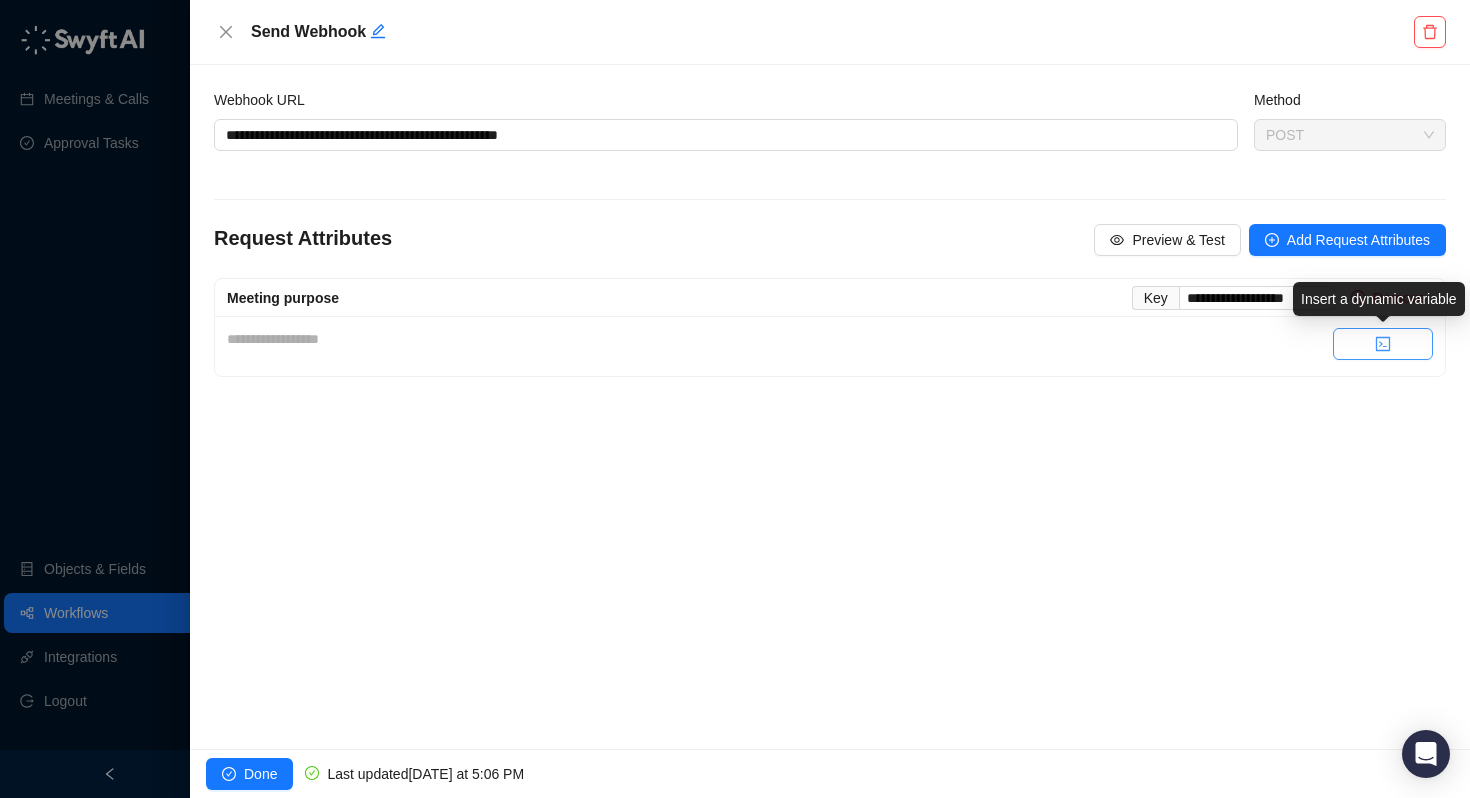 click 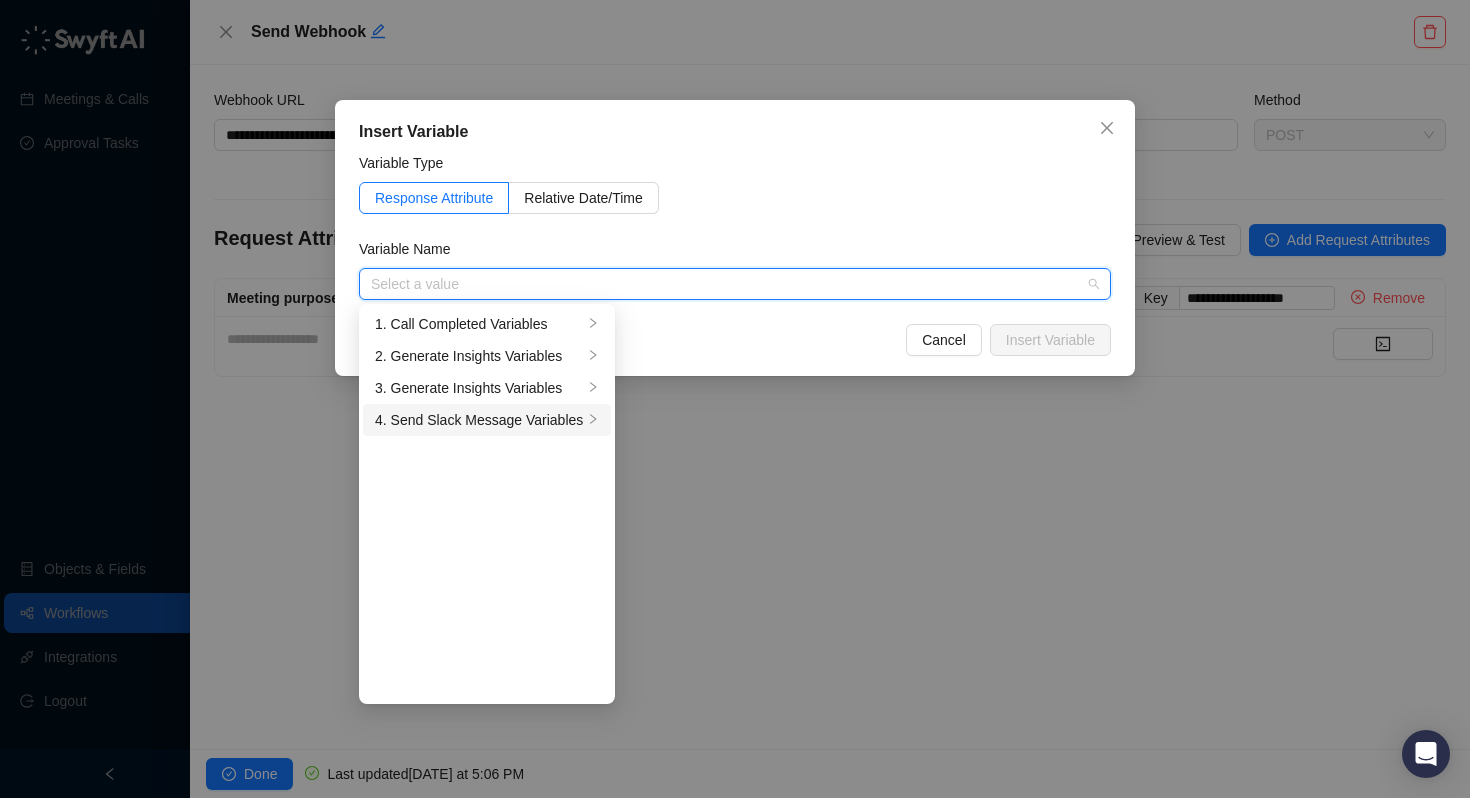 click on "4. Send Slack Message Variables" at bounding box center (479, 420) 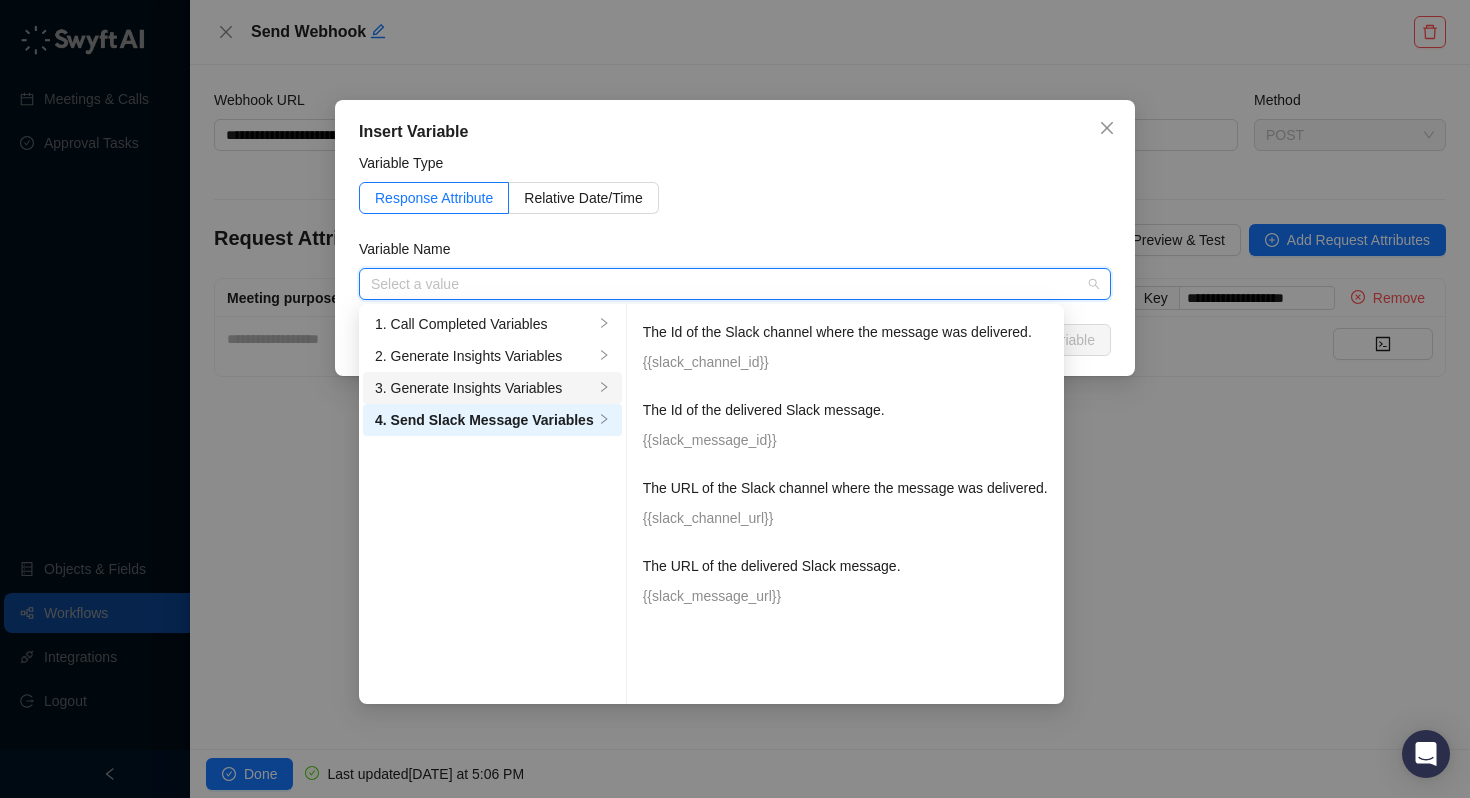 click on "3. Generate Insights Variables" at bounding box center [484, 388] 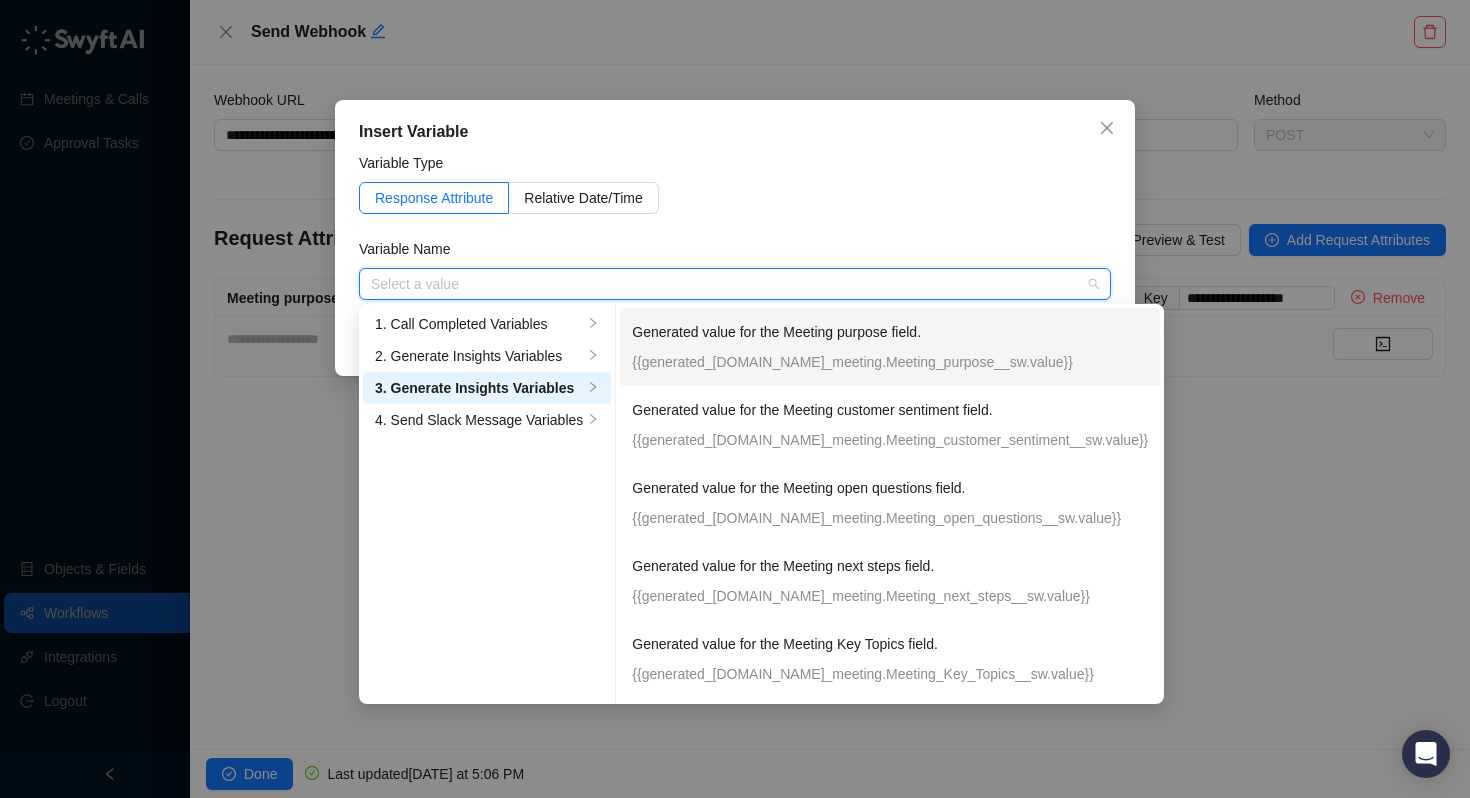 click on "Generated value for the Meeting purpose field." at bounding box center [882, 332] 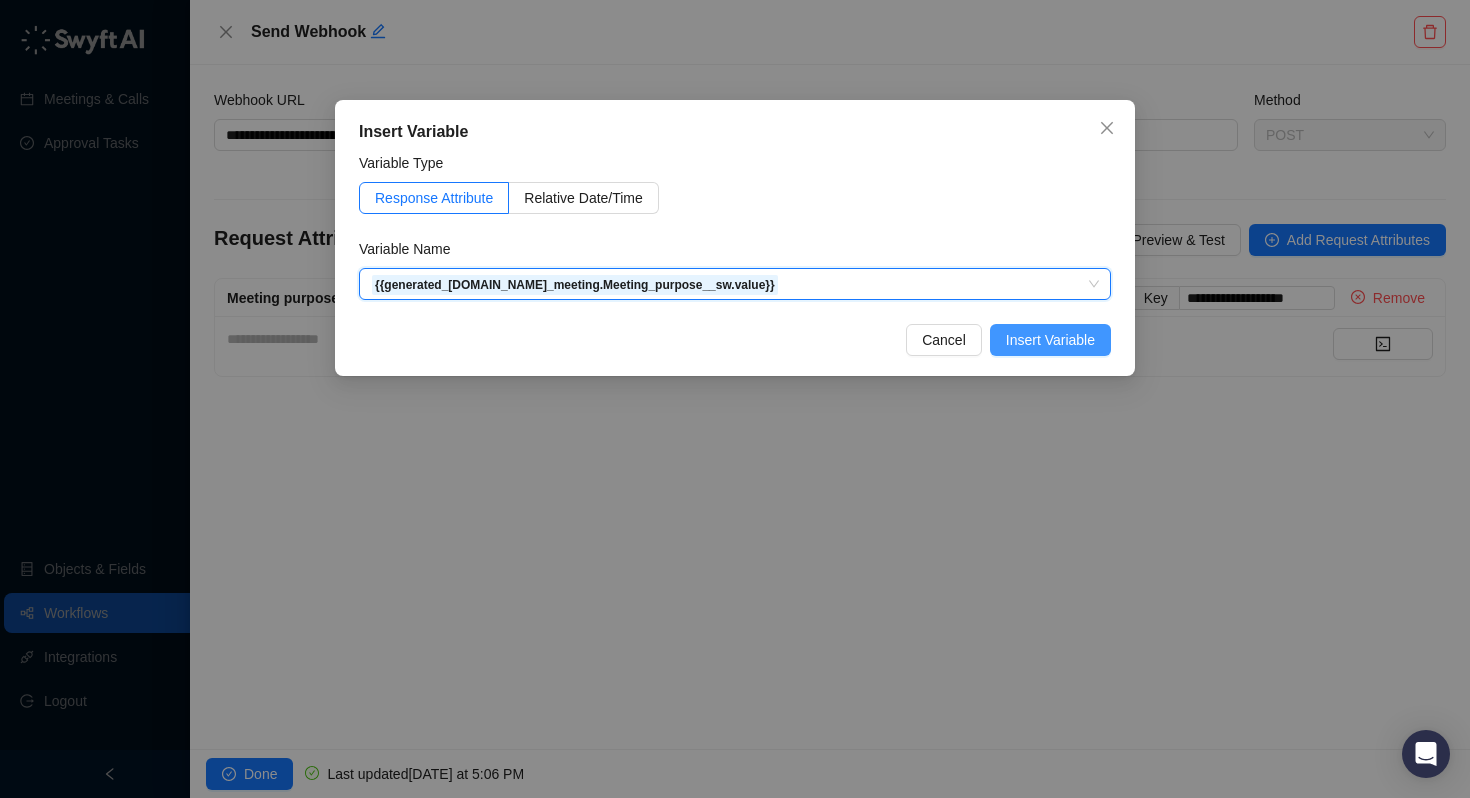 click on "Insert Variable" at bounding box center [1050, 340] 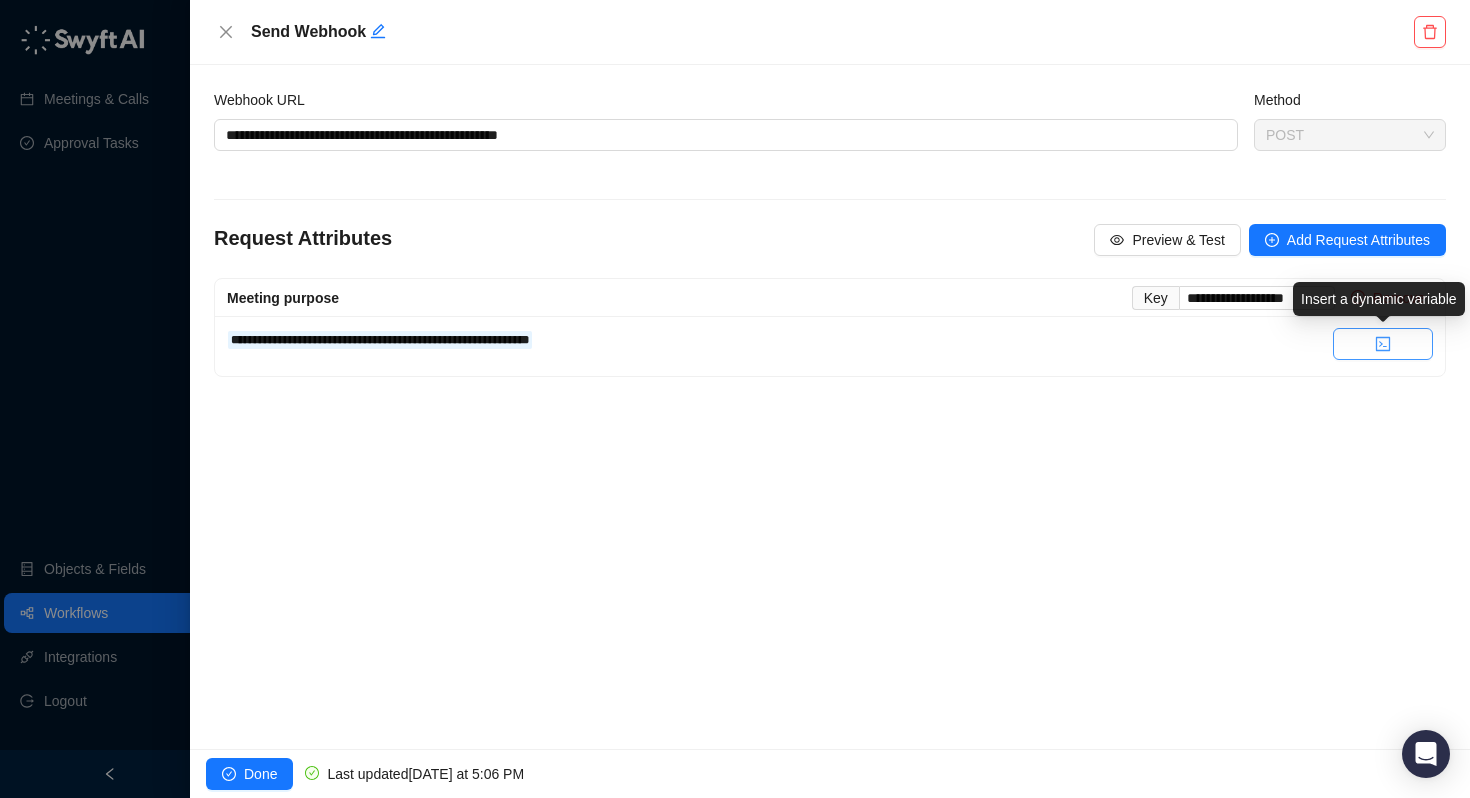 click at bounding box center [1383, 344] 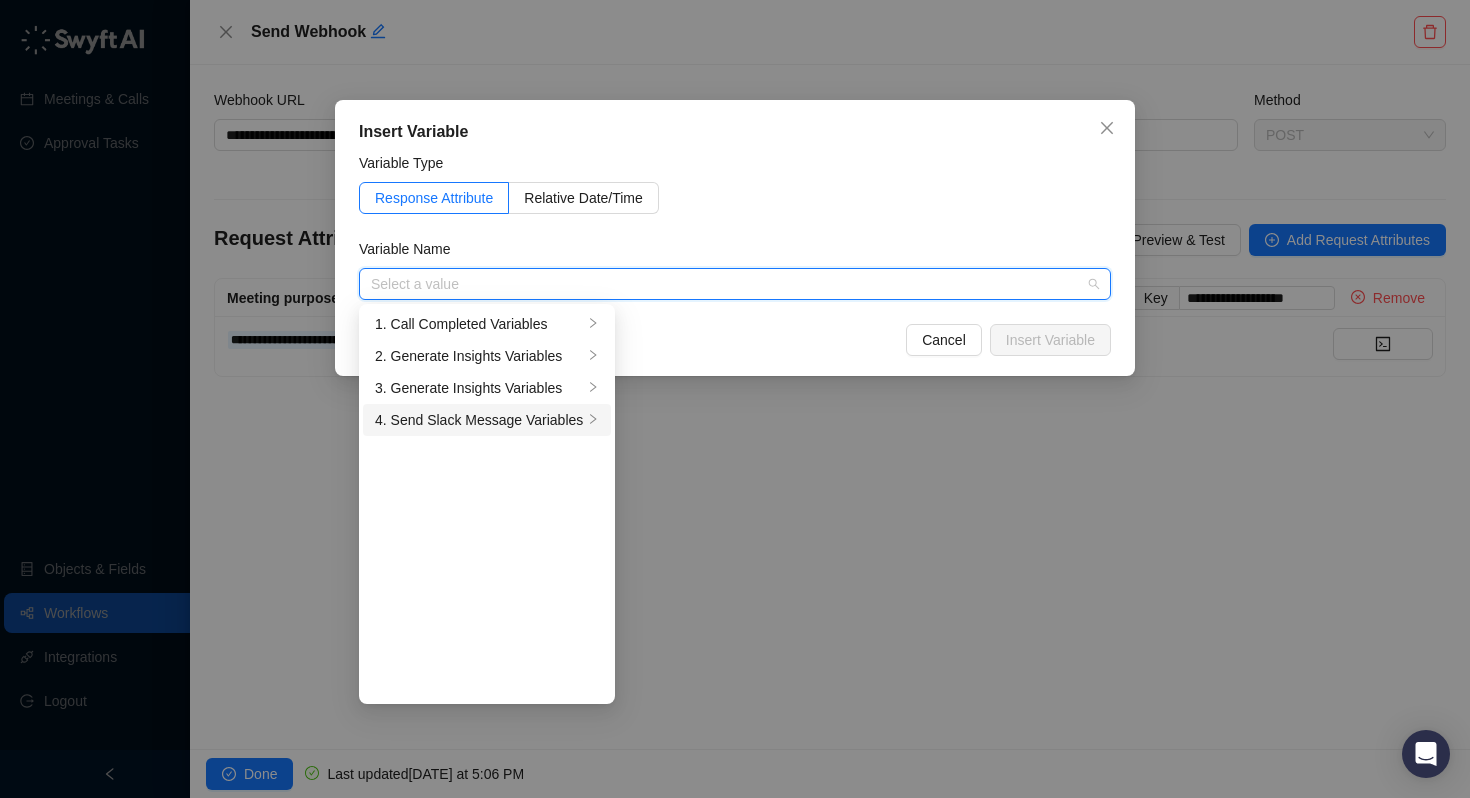 click on "4. Send Slack Message Variables" at bounding box center (479, 420) 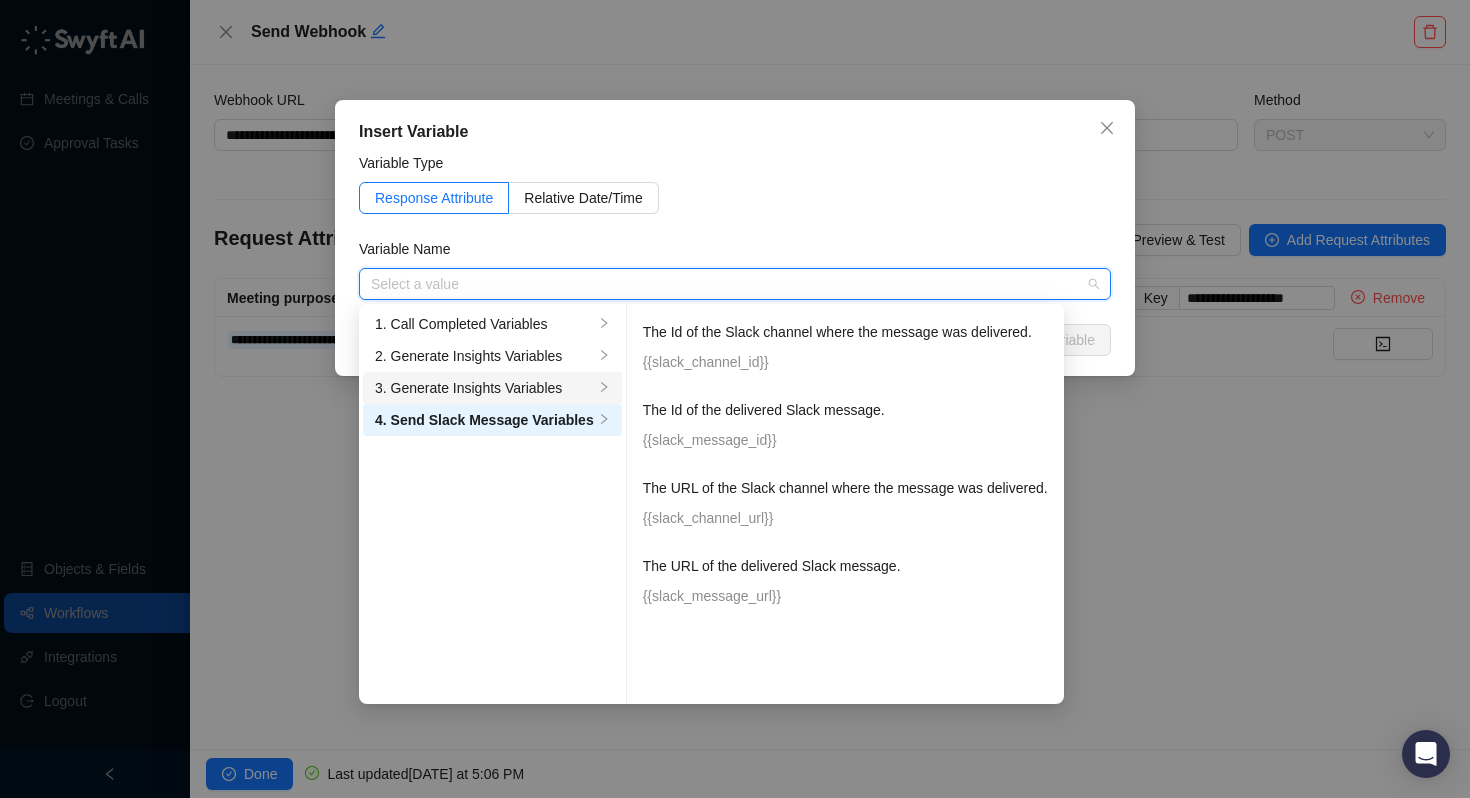 click on "3. Generate Insights Variables" at bounding box center (484, 388) 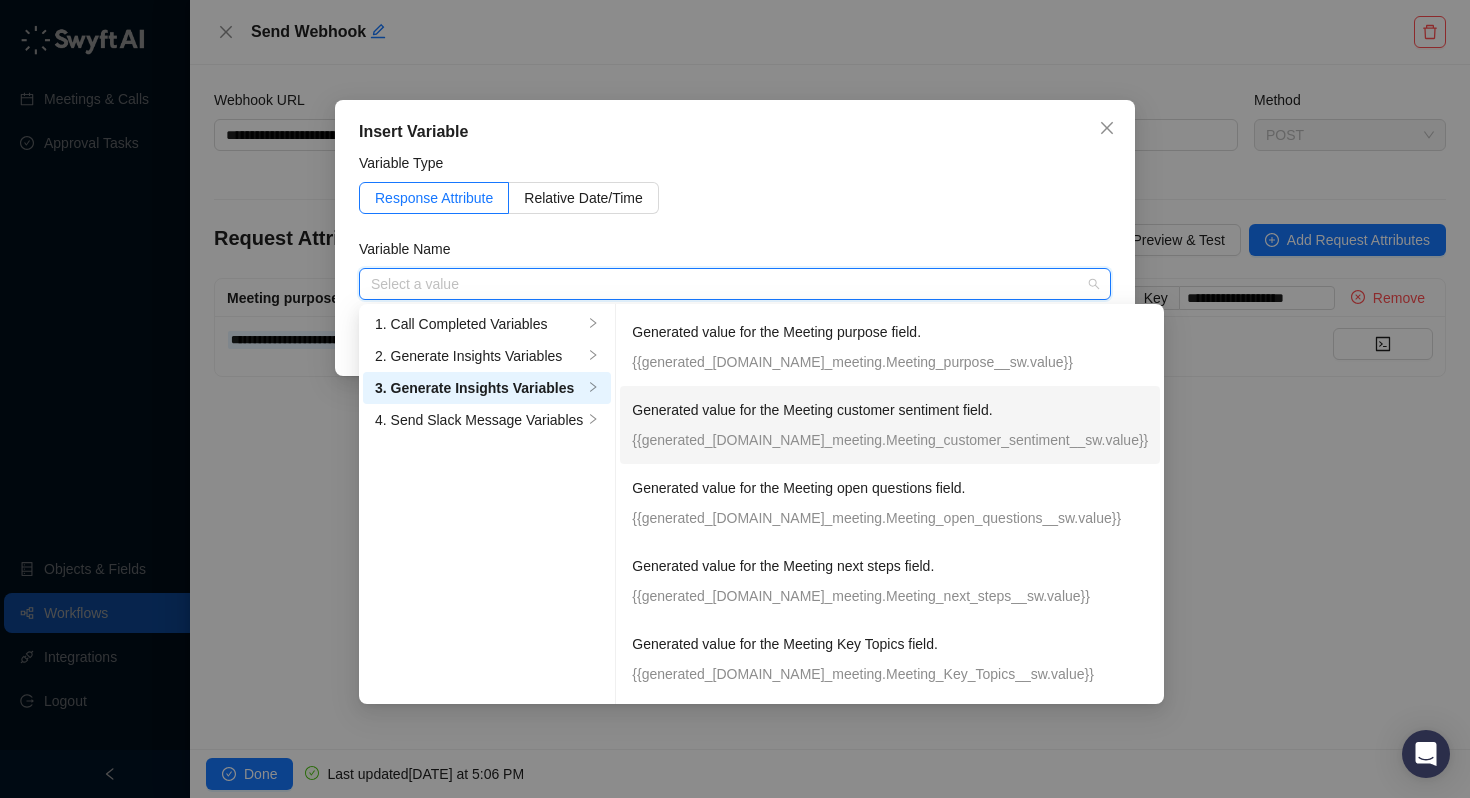 click on "{{generated_content.call_meeting.Meeting_customer_sentiment__sw.value}}" at bounding box center [890, 440] 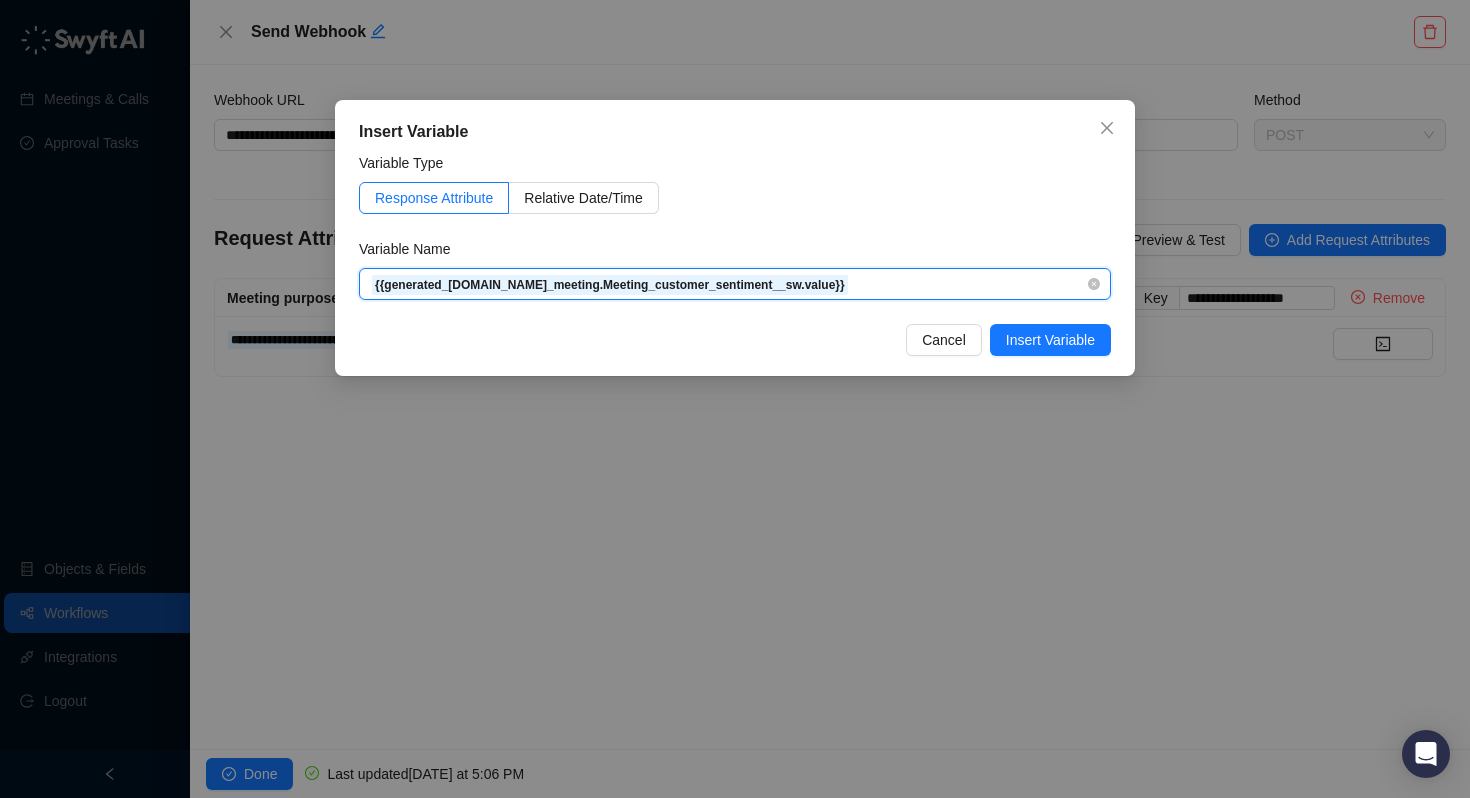 click on "{{generated_content.call_meeting.Meeting_customer_sentiment__sw.value}}" at bounding box center (735, 284) 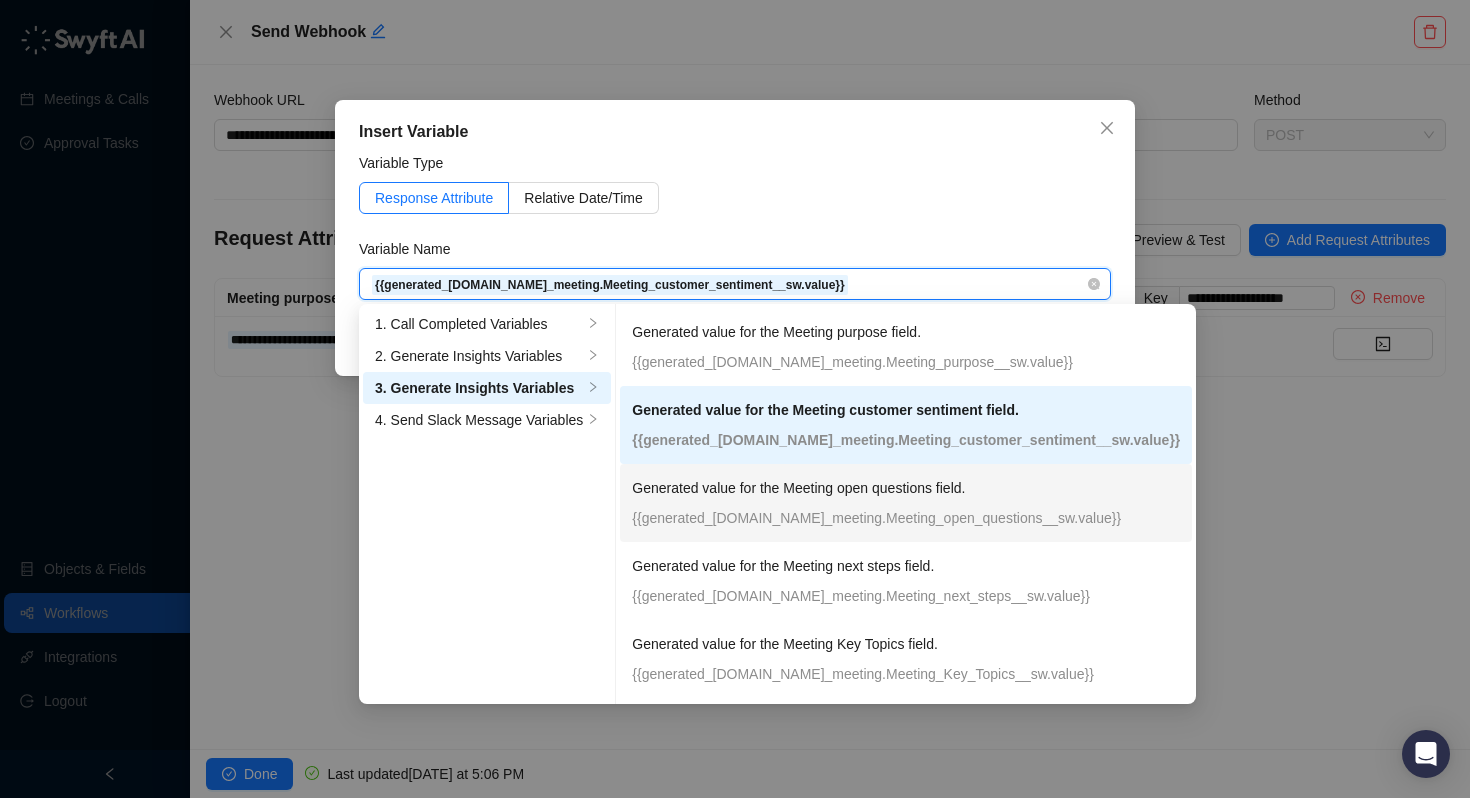 click on "Generated value for the Meeting open questions field. {{generated_content.call_meeting.Meeting_open_questions__sw.value}}" at bounding box center [906, 503] 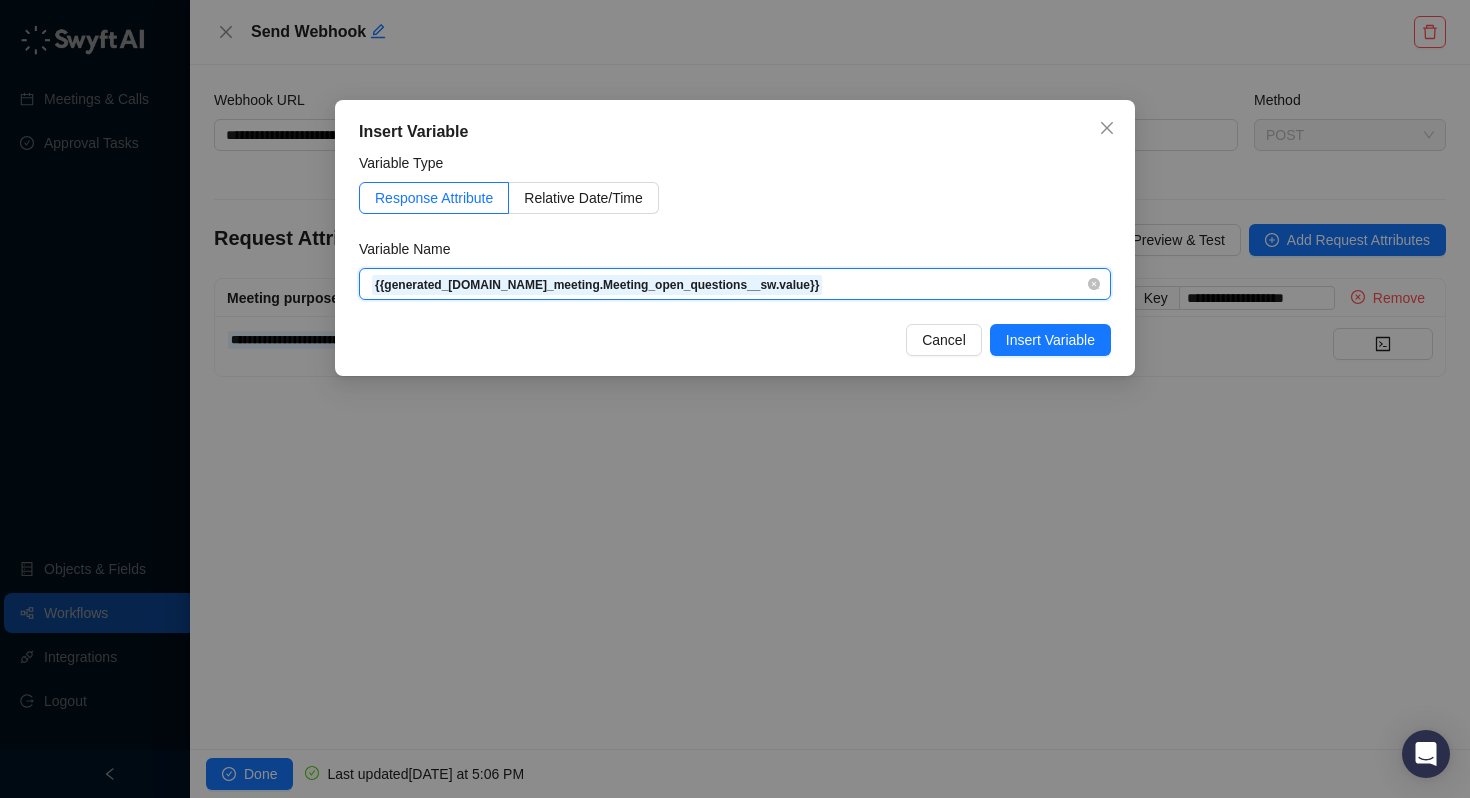 click on "{{generated_content.call_meeting.Meeting_open_questions__sw.value}}" at bounding box center [735, 284] 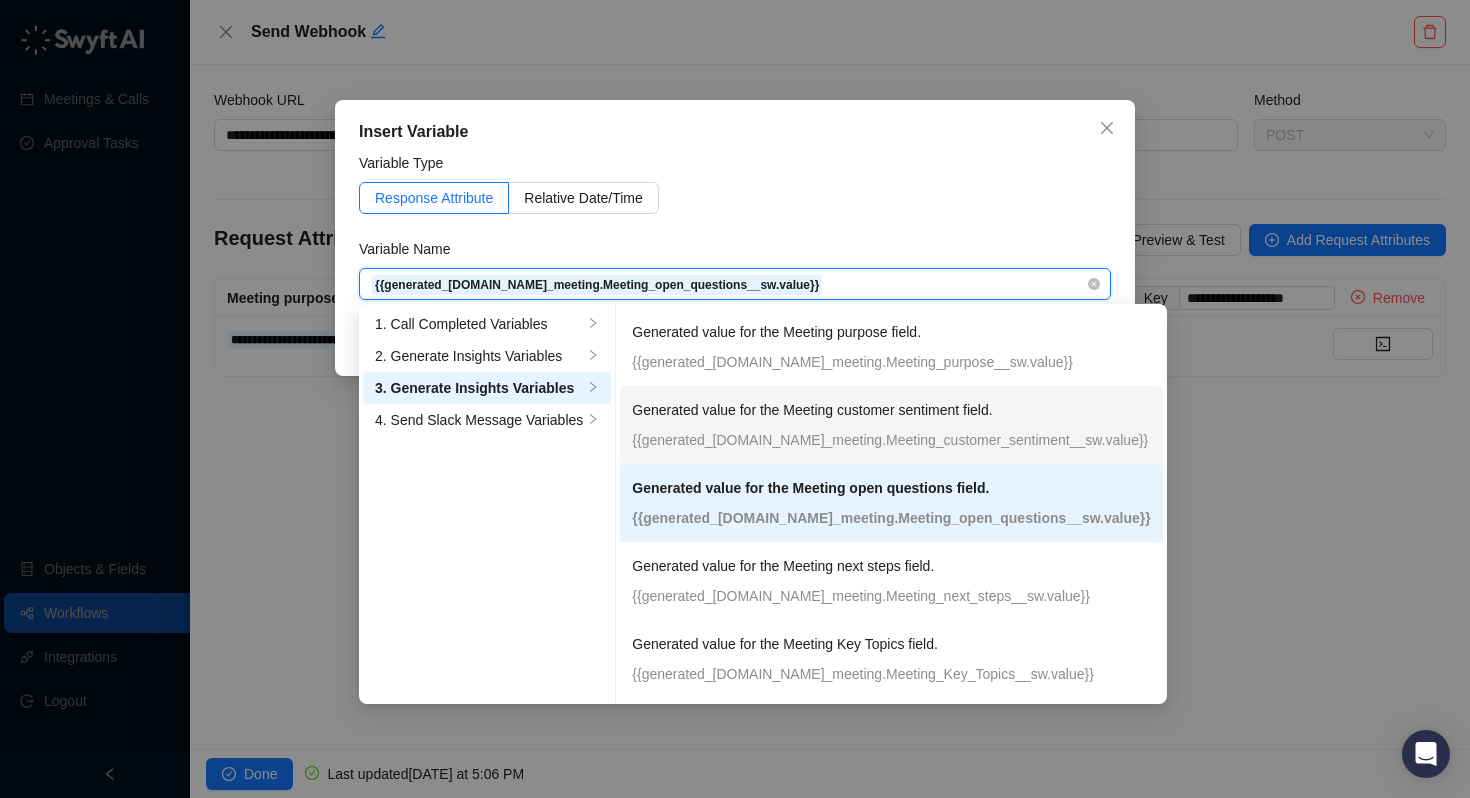 click on "Generated value for the Meeting customer sentiment field. {{generated_content.call_meeting.Meeting_customer_sentiment__sw.value}}" at bounding box center [891, 425] 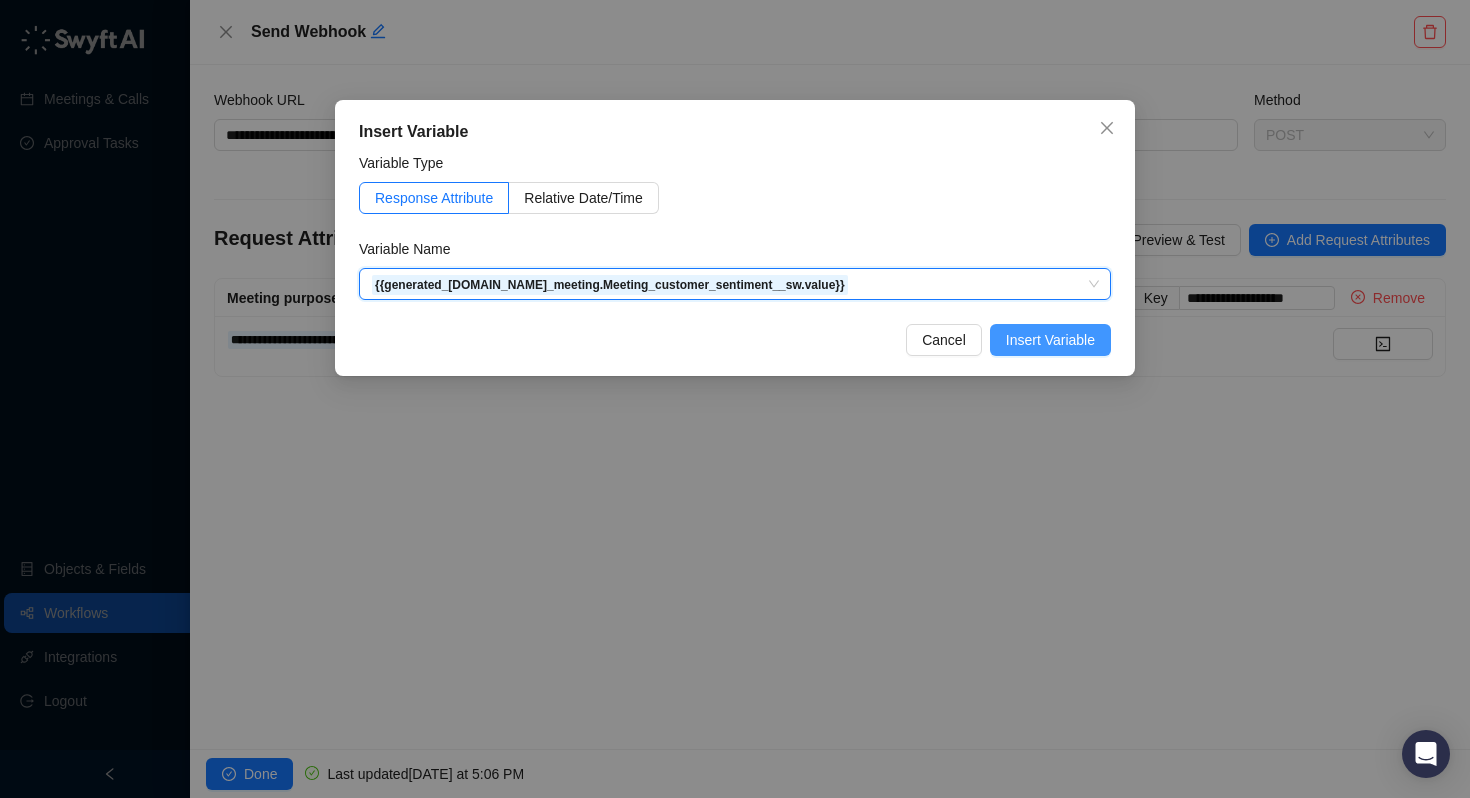 click on "Insert Variable" at bounding box center [1050, 340] 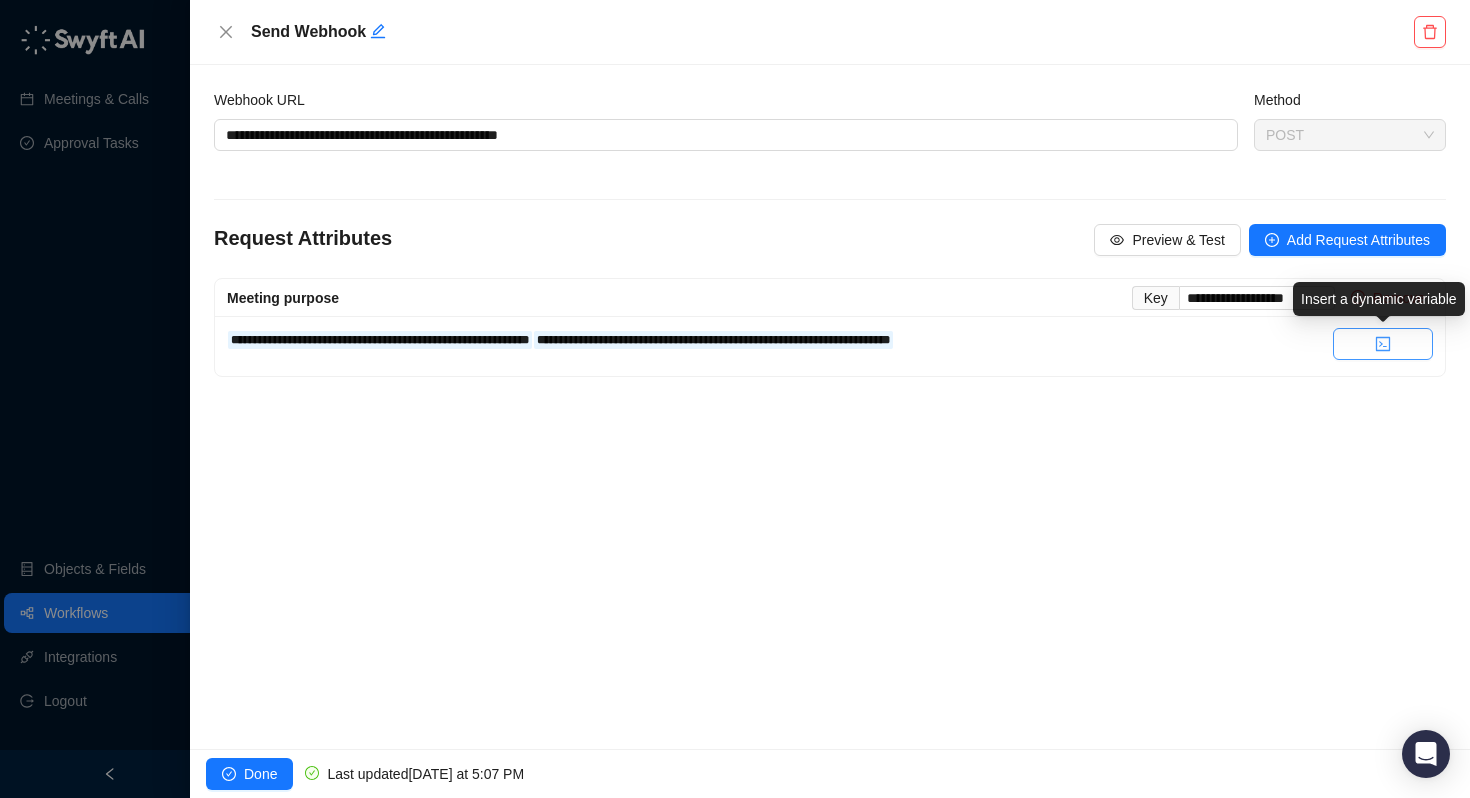 click 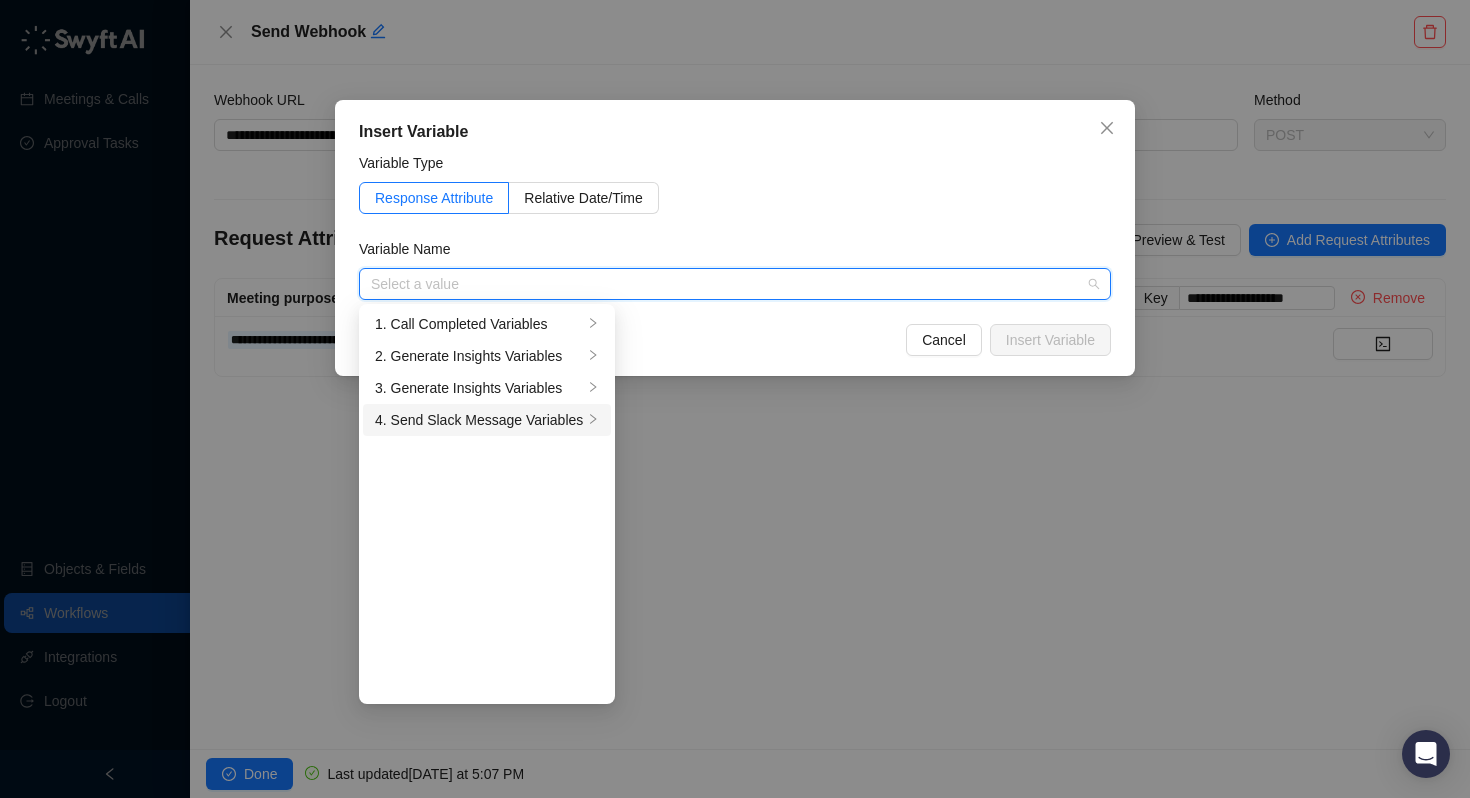 click on "4. Send Slack Message Variables" at bounding box center [479, 420] 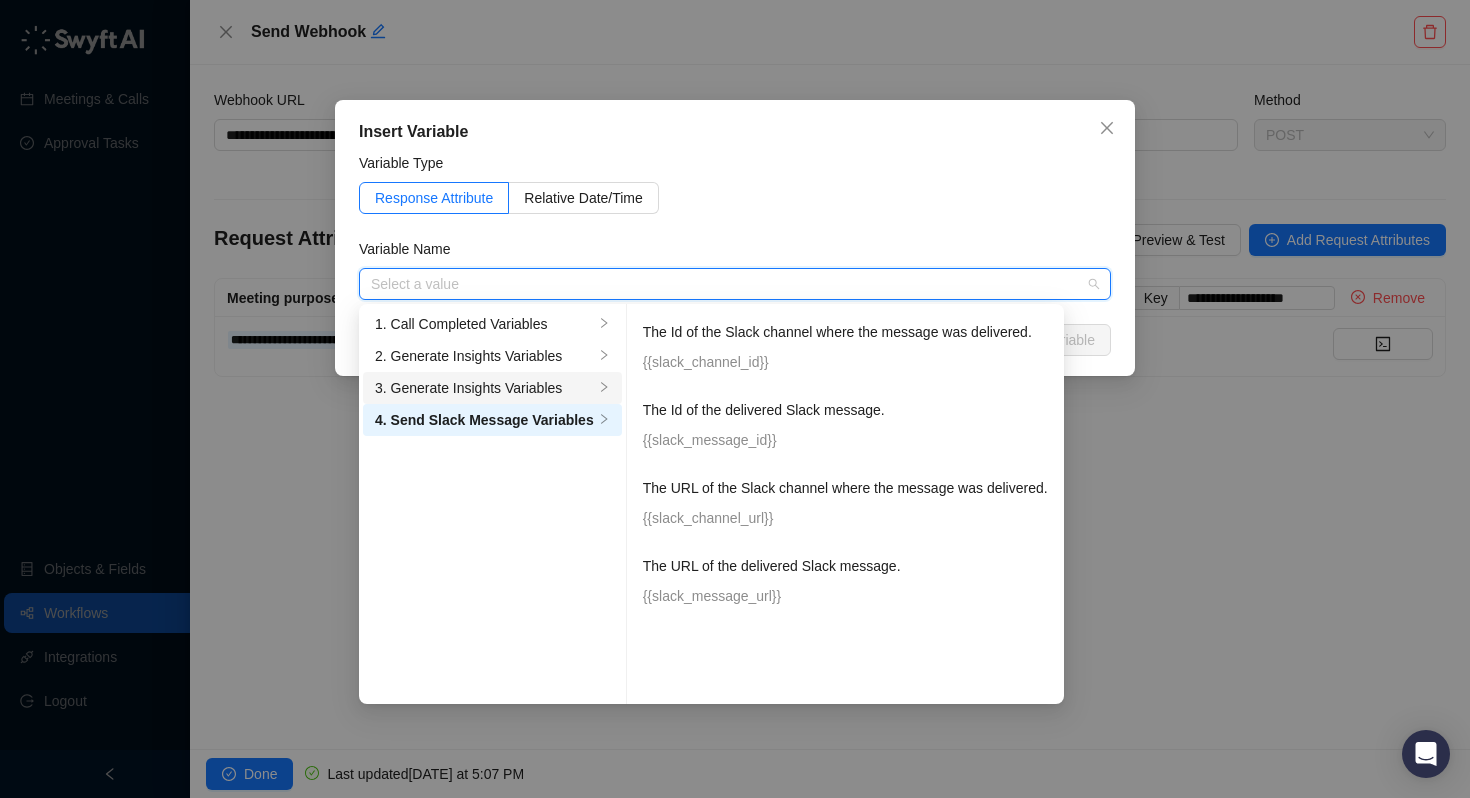 click on "3. Generate Insights Variables" at bounding box center [484, 388] 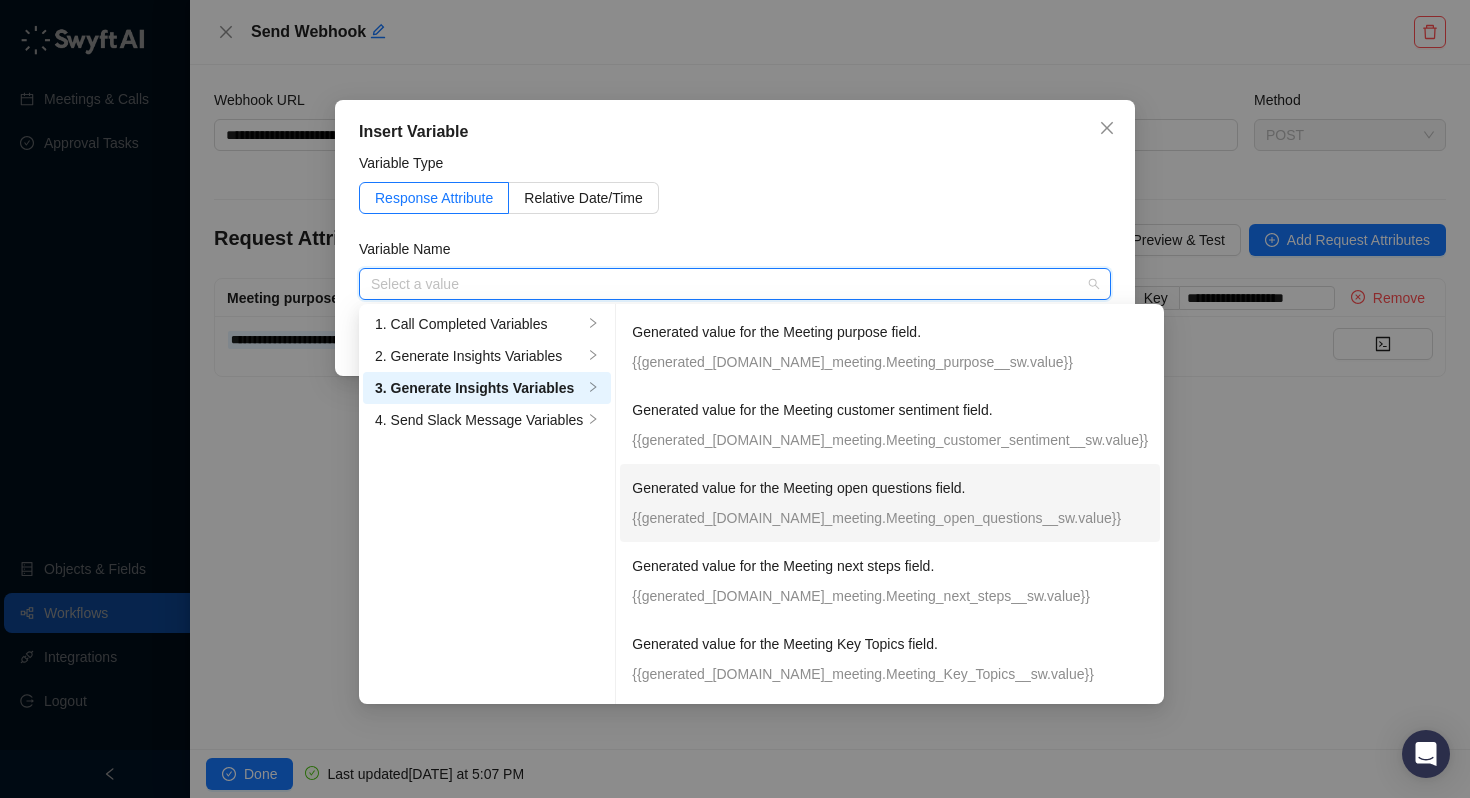 click on "{{generated_content.call_meeting.Meeting_open_questions__sw.value}}" at bounding box center (890, 518) 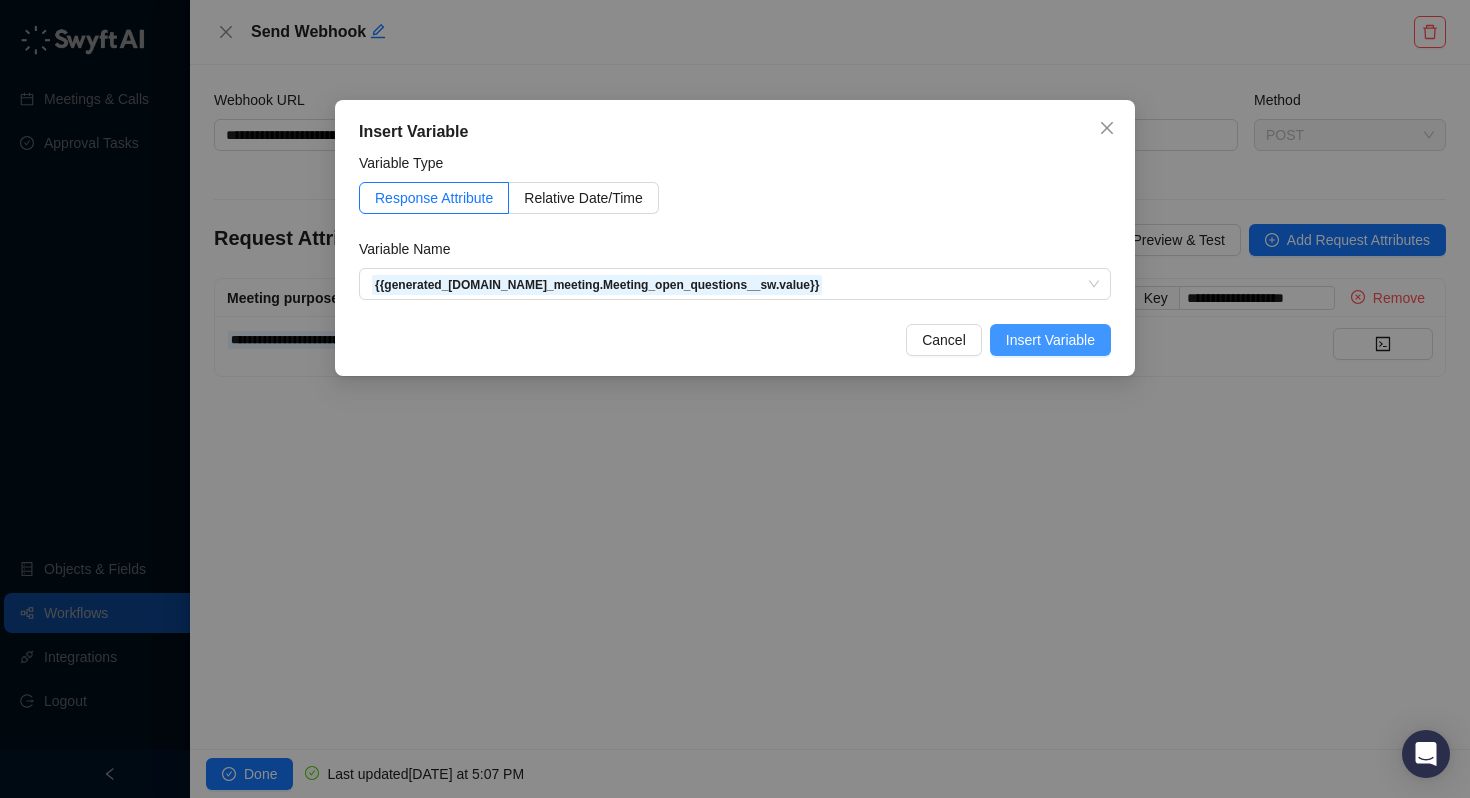 click on "Insert Variable" at bounding box center [1050, 340] 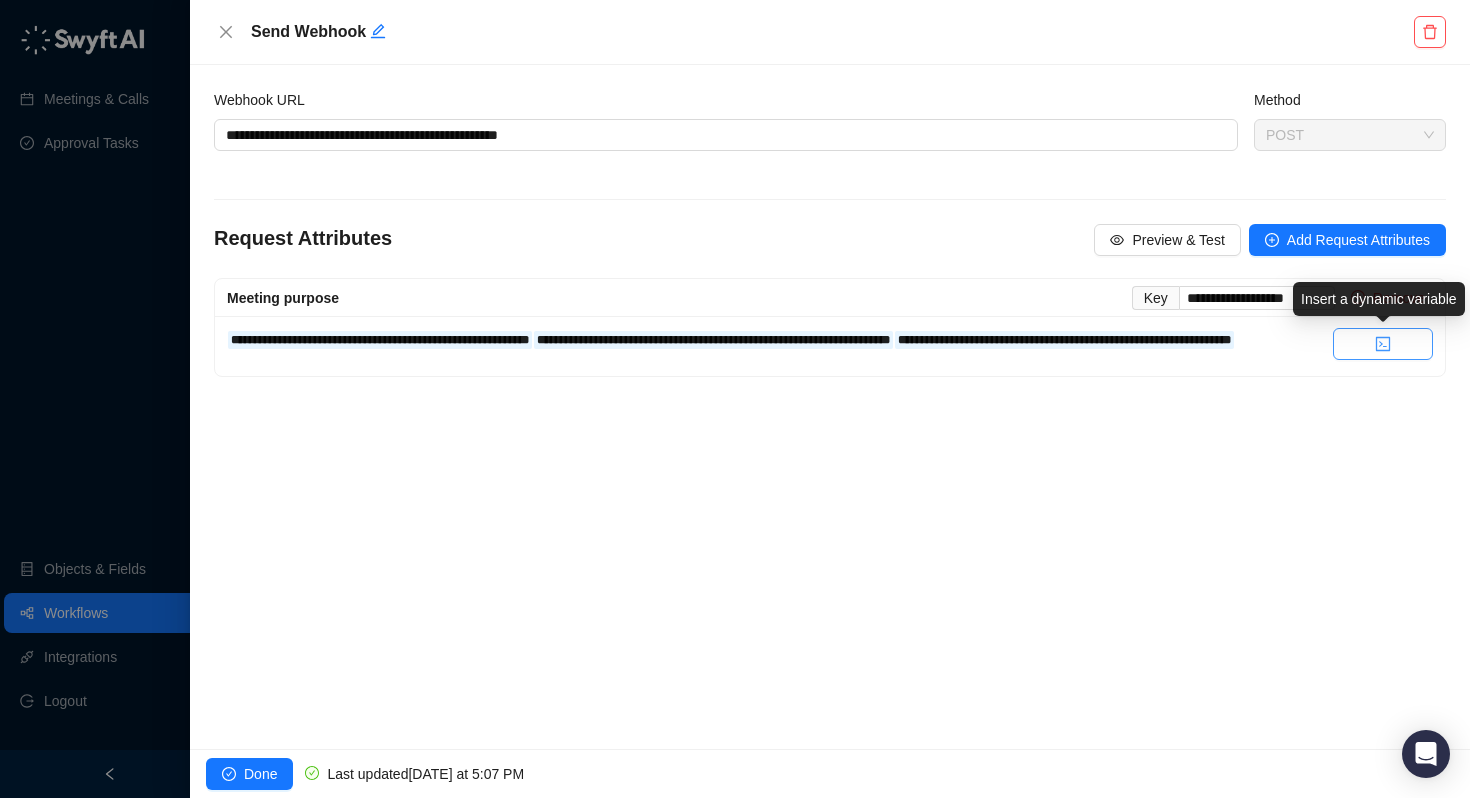 click 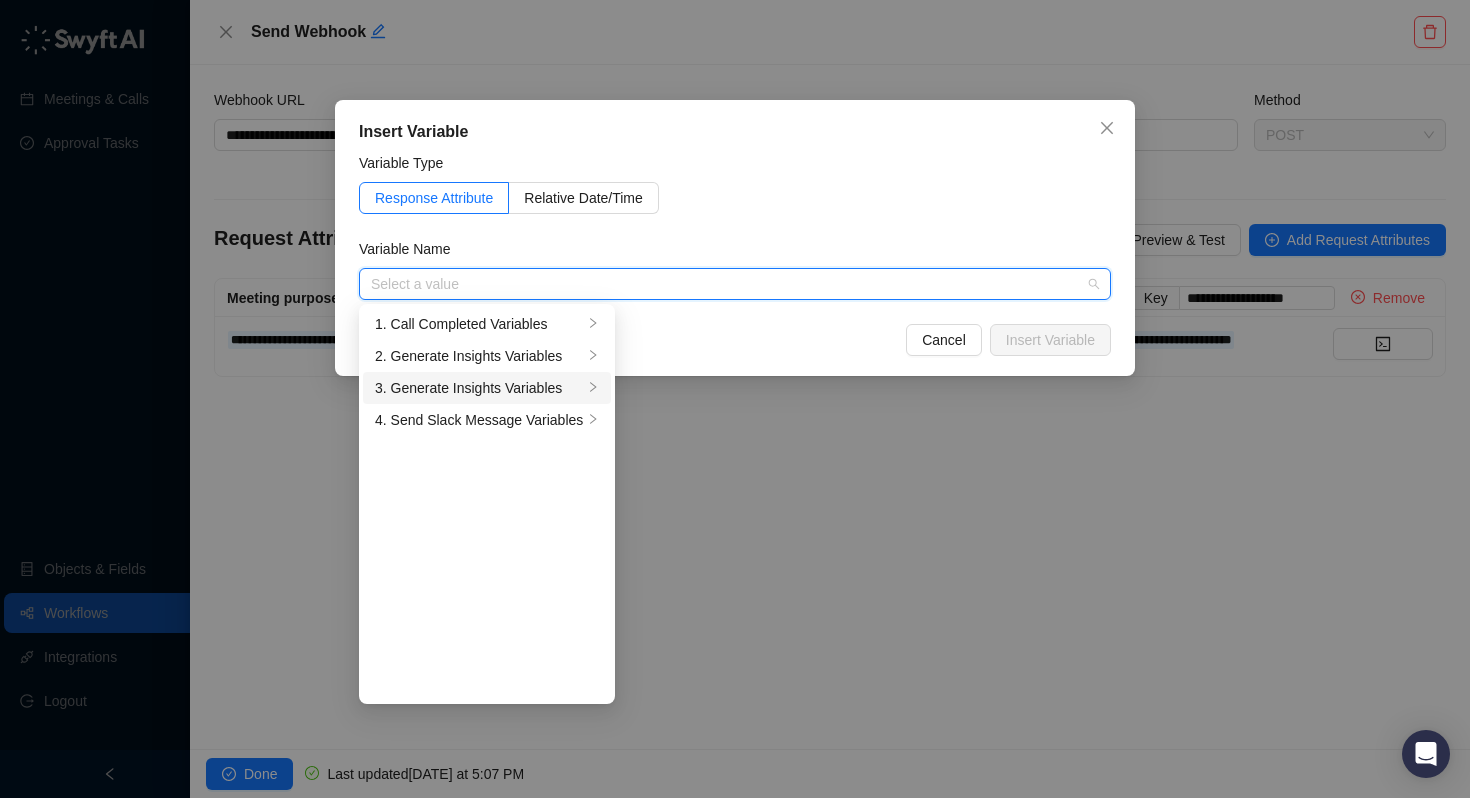 click on "3. Generate Insights Variables" at bounding box center (479, 388) 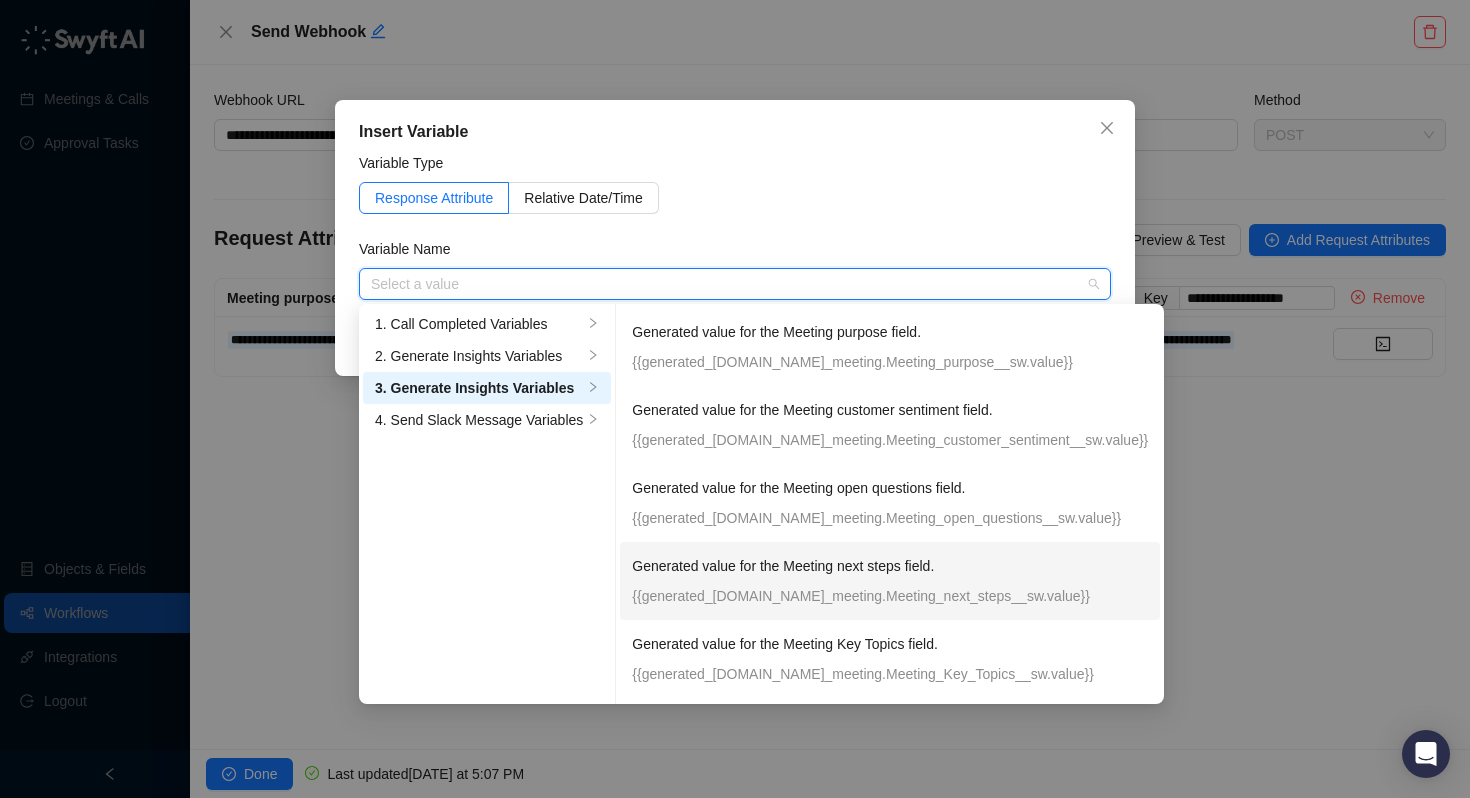 click on "Generated value for the Meeting next steps field. {{generated_content.call_meeting.Meeting_next_steps__sw.value}}" at bounding box center (890, 581) 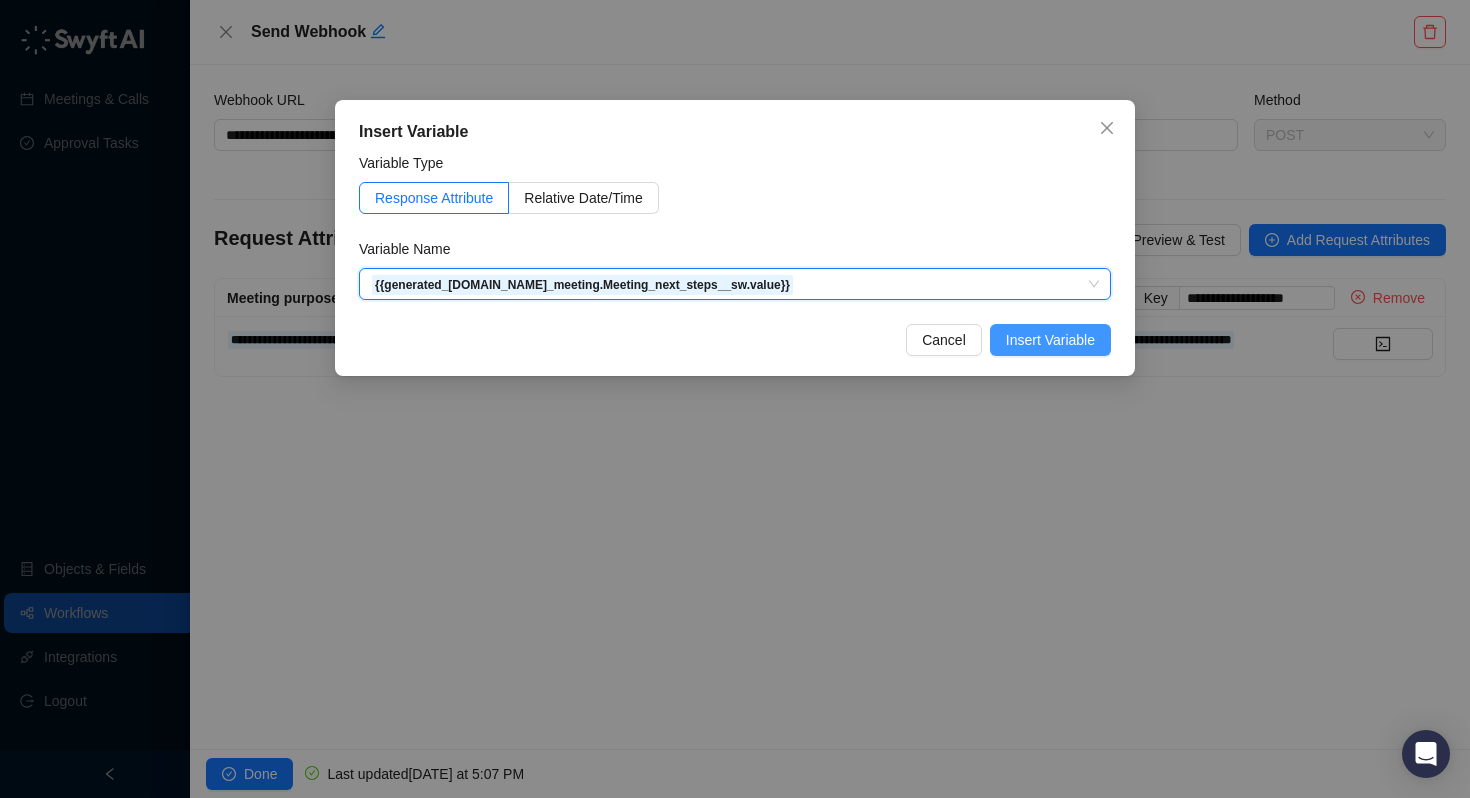 click on "Insert Variable" at bounding box center [1050, 340] 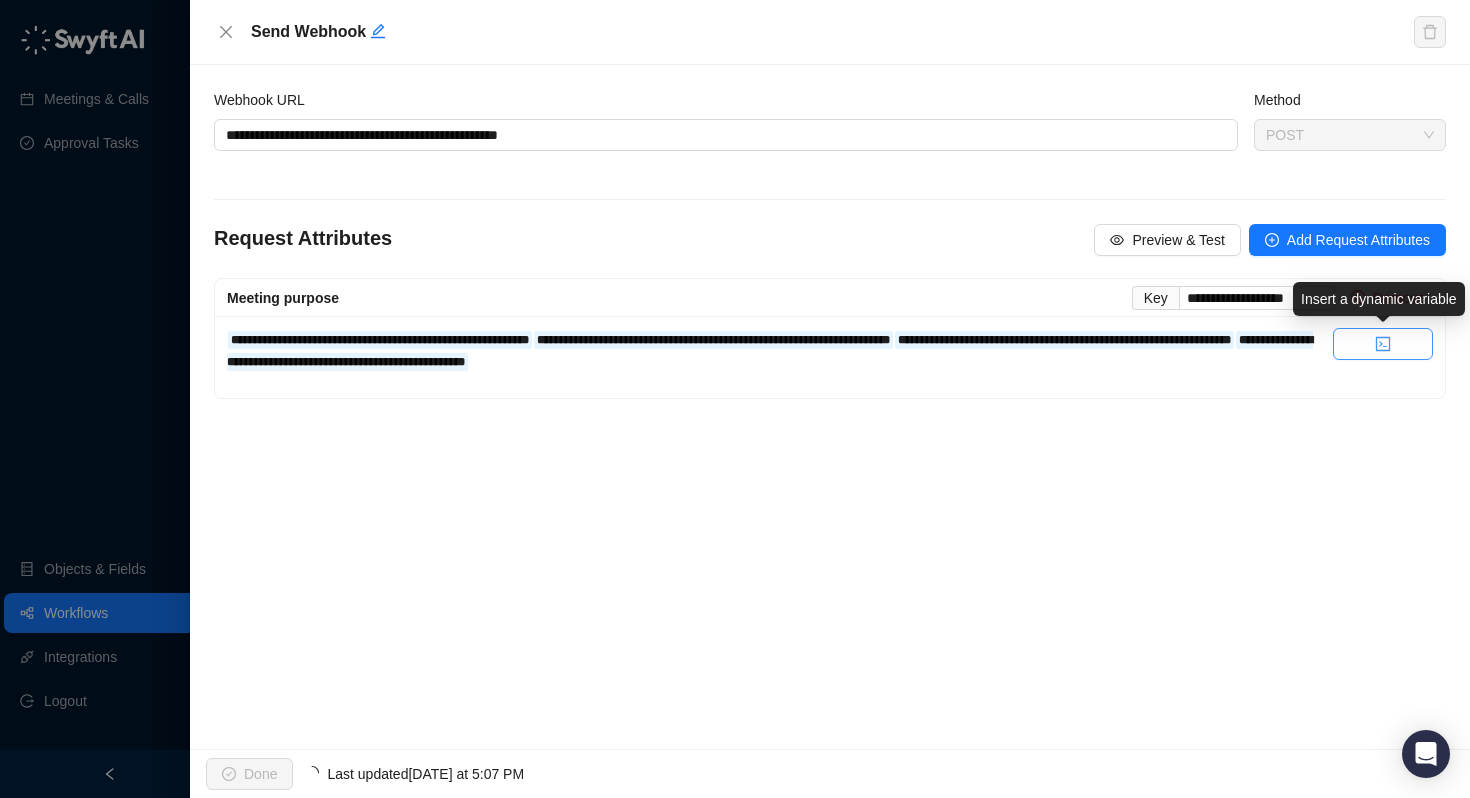 click 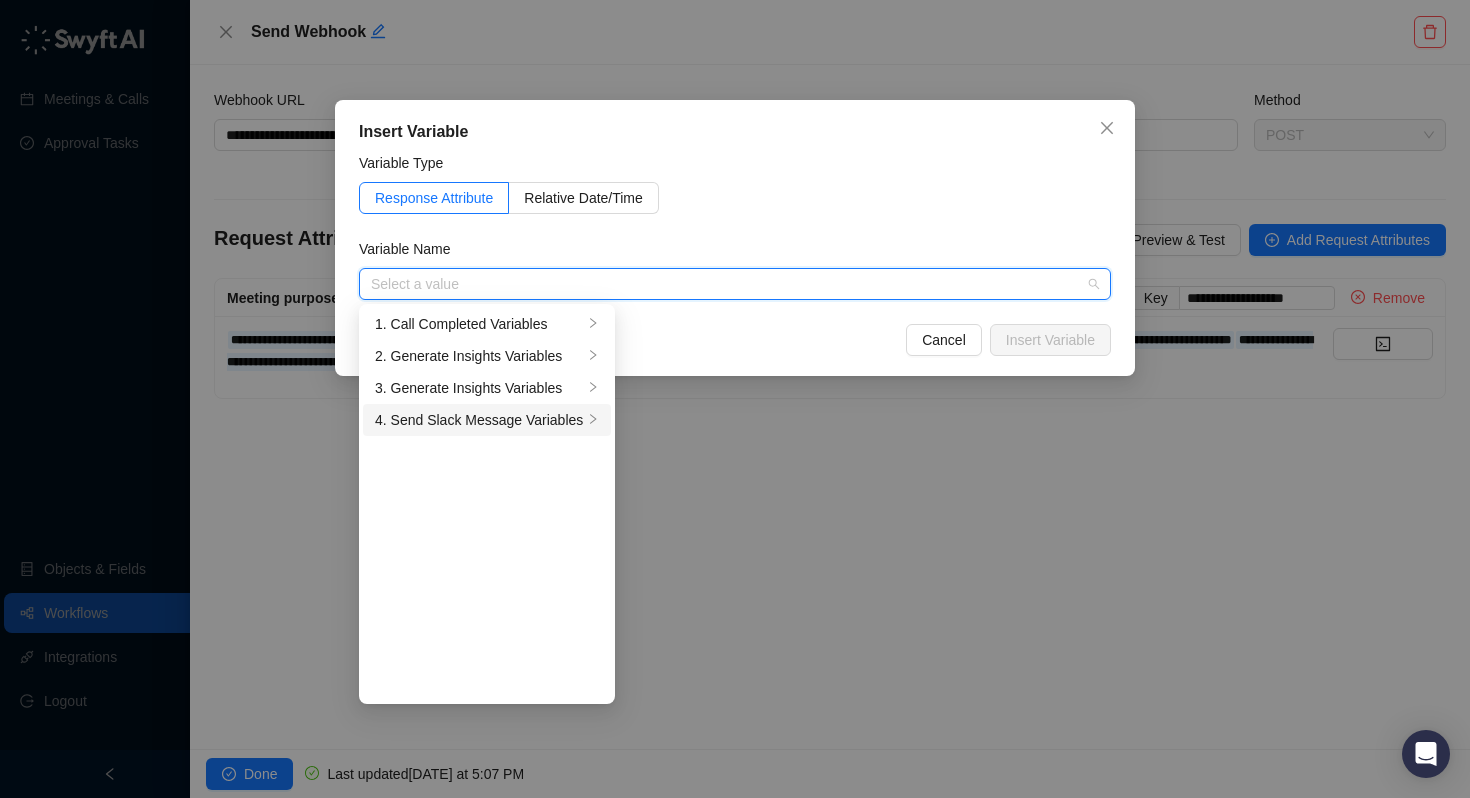 click on "4. Send Slack Message Variables" at bounding box center [479, 420] 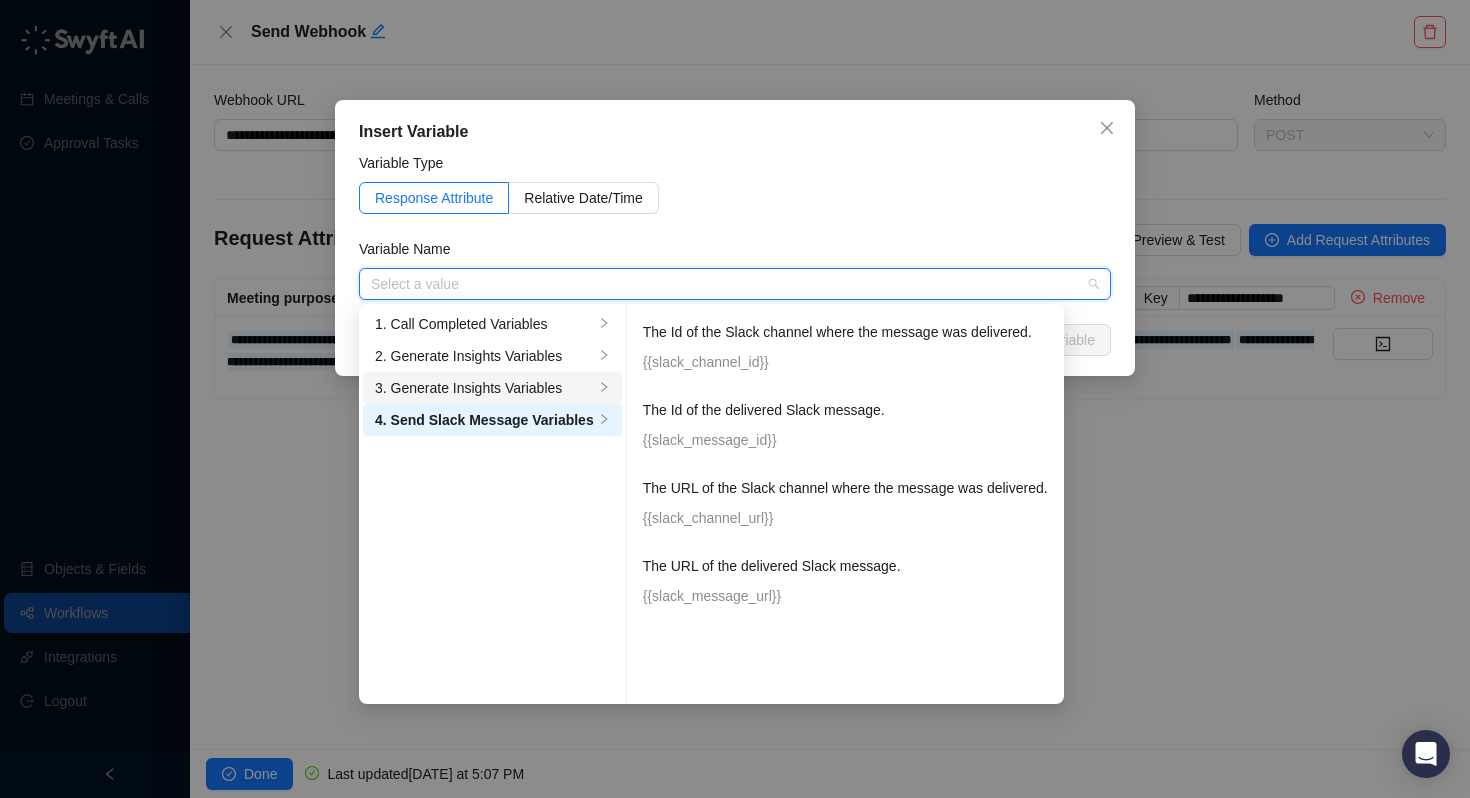 click on "3. Generate Insights Variables" at bounding box center (484, 388) 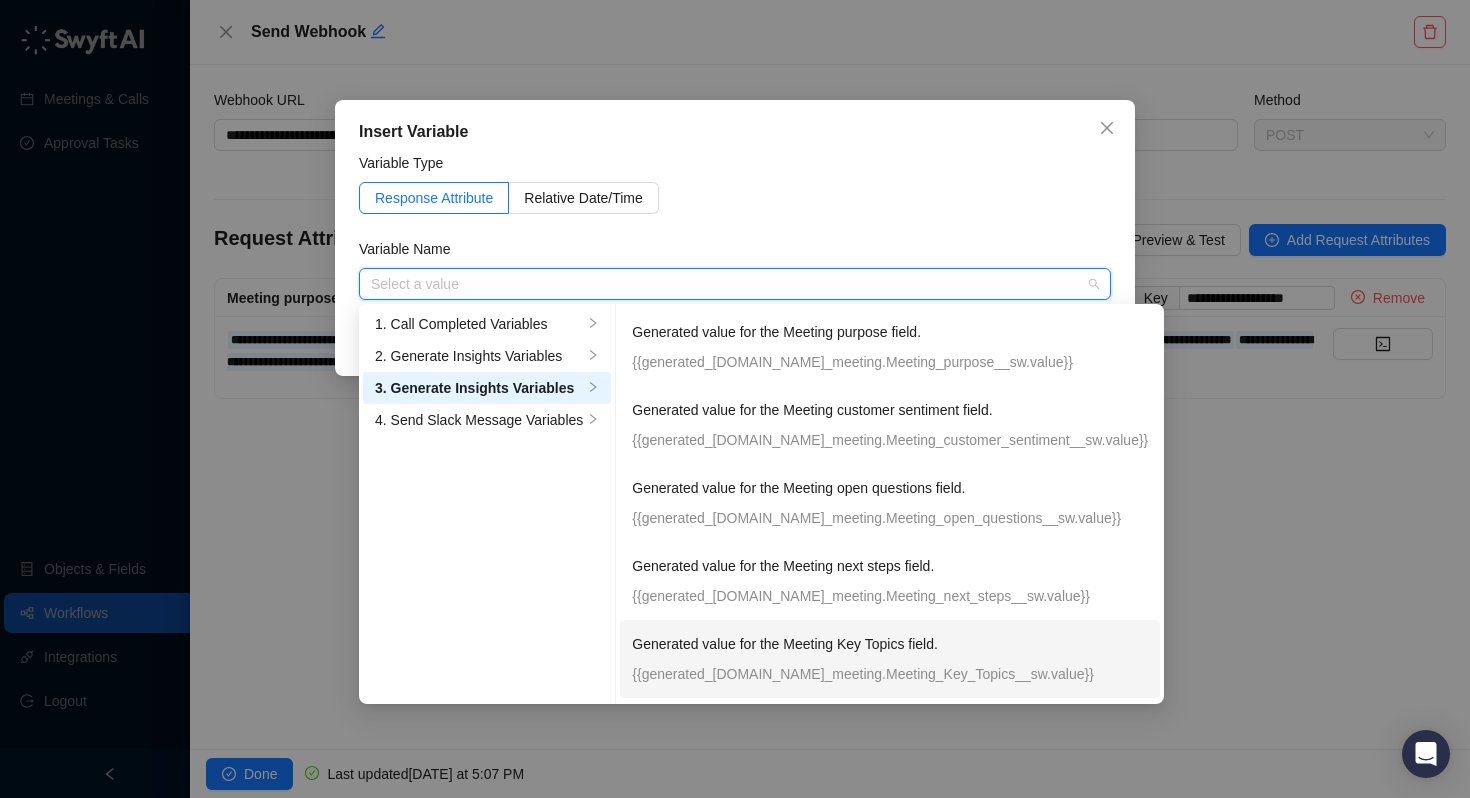 click on "Generated value for the Meeting Key Topics field. {{generated_content.call_meeting.Meeting_Key_Topics__sw.value}}" at bounding box center [890, 659] 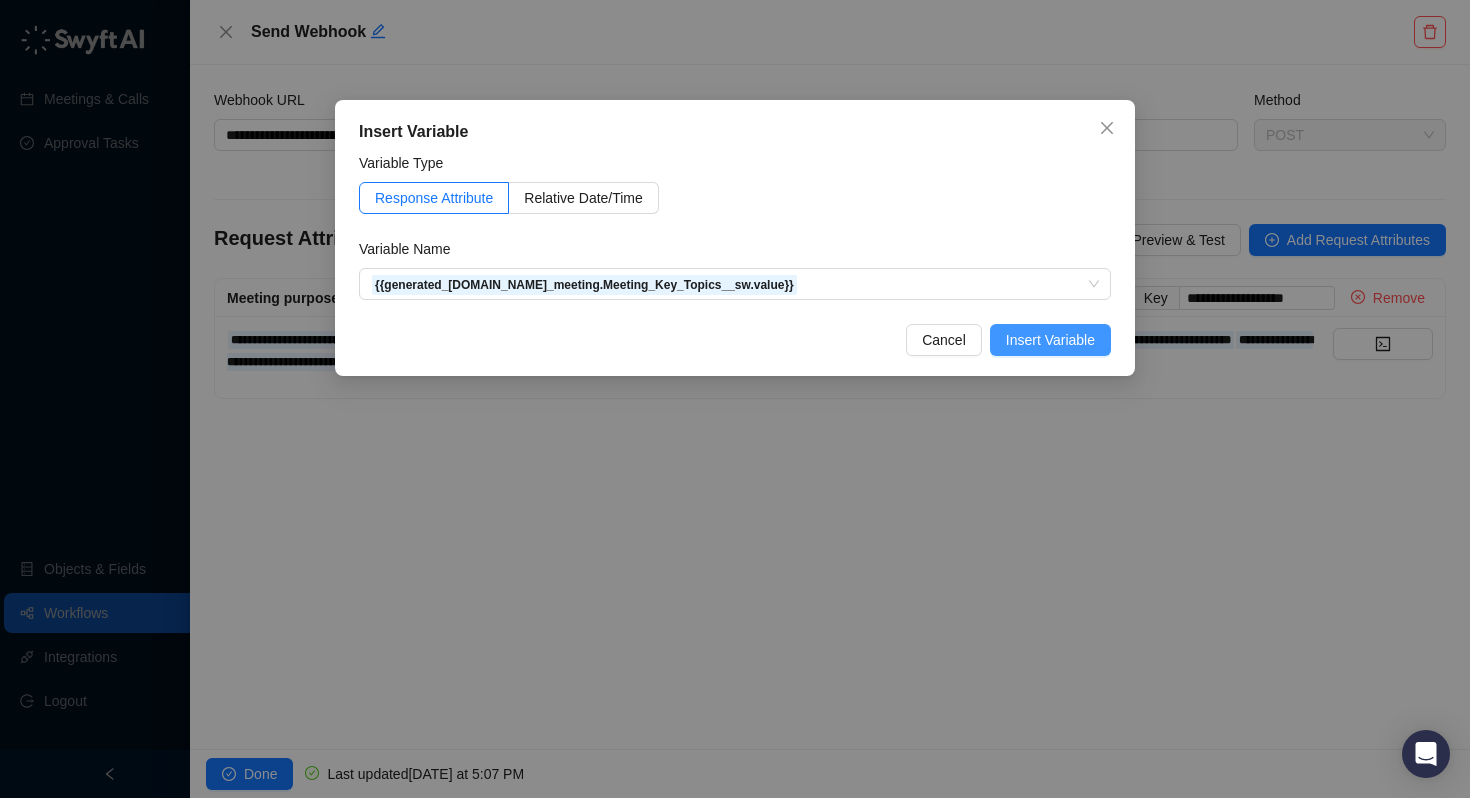 click on "Insert Variable" at bounding box center [1050, 340] 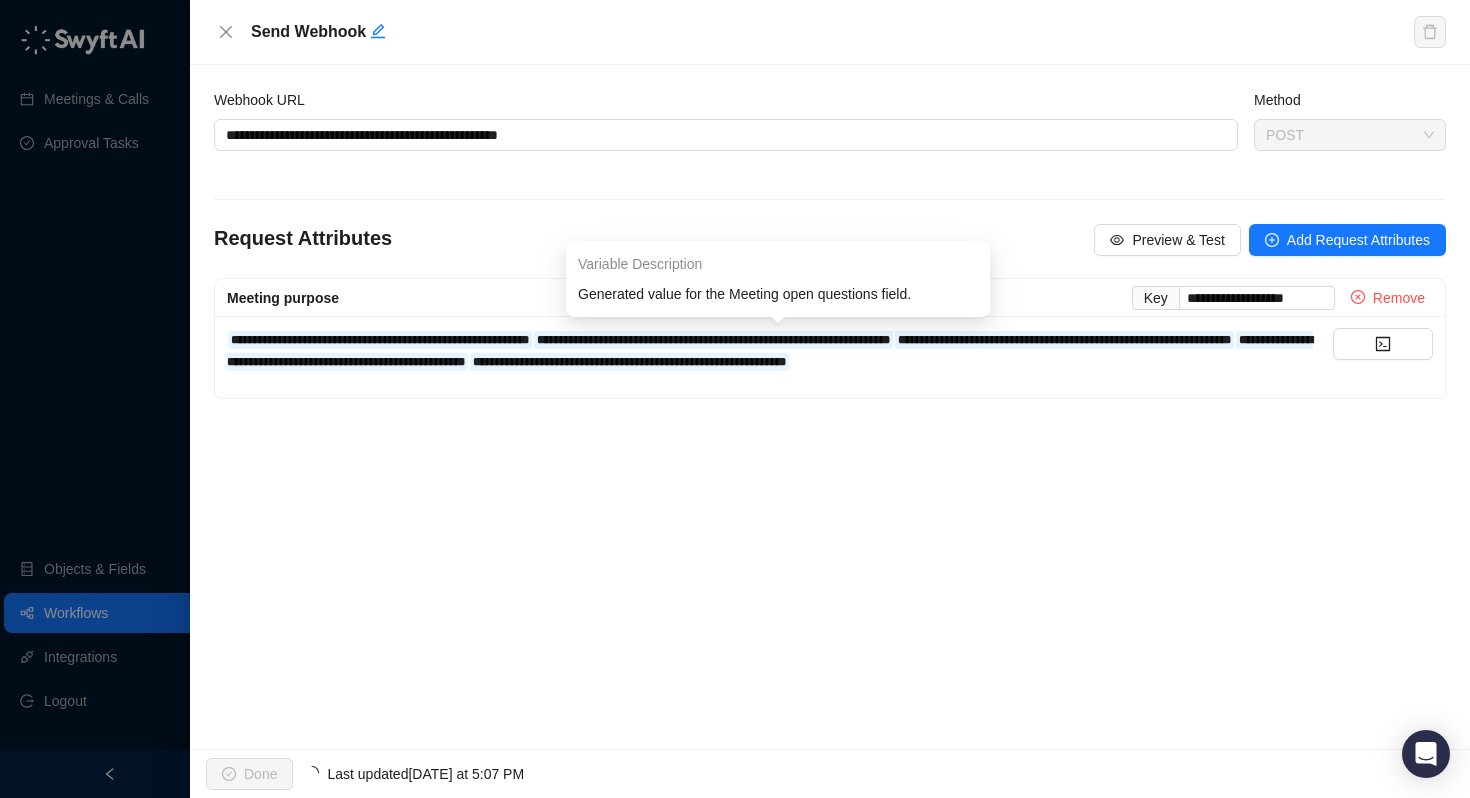 click on "**********" at bounding box center (830, 407) 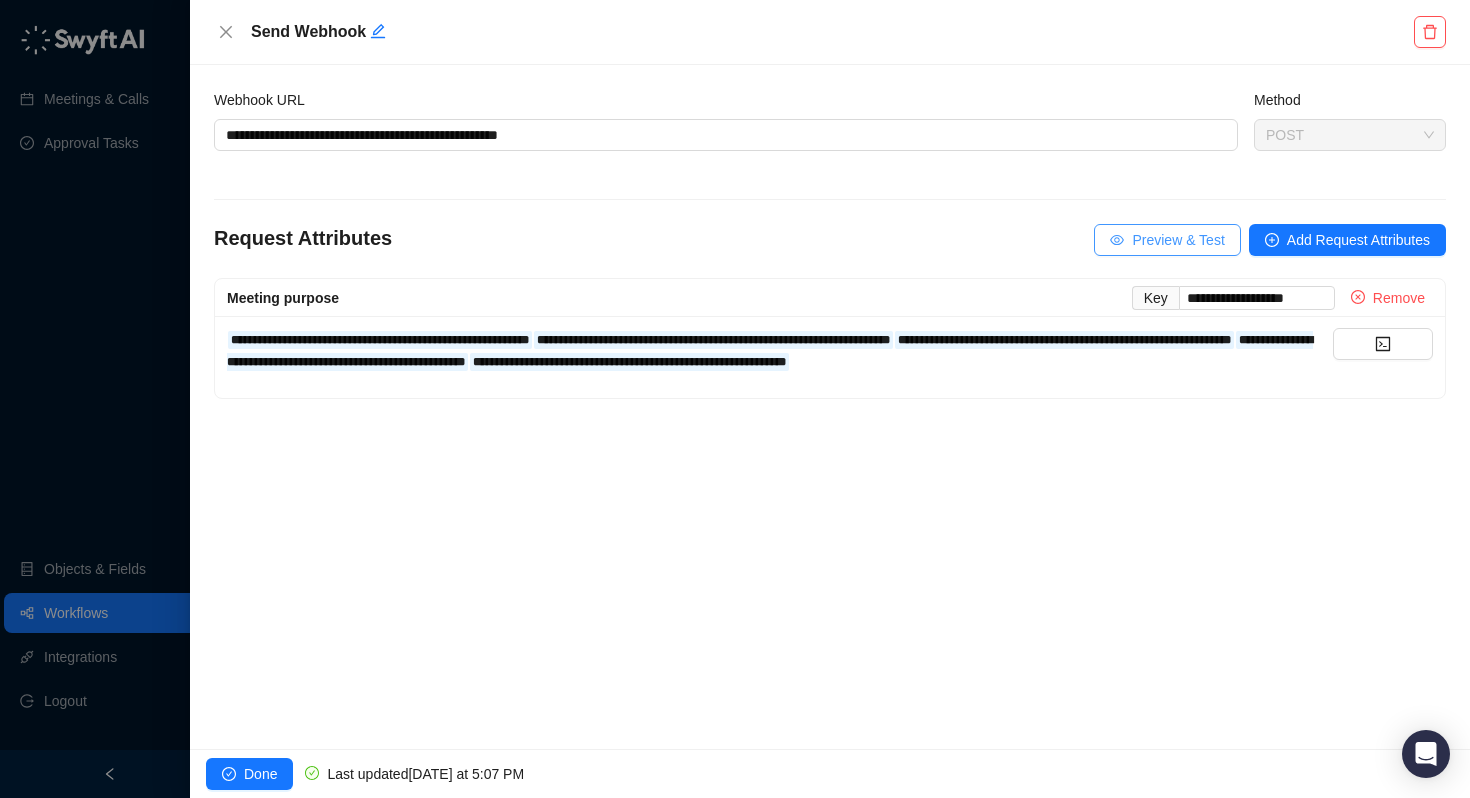 click on "Preview & Test" at bounding box center (1178, 240) 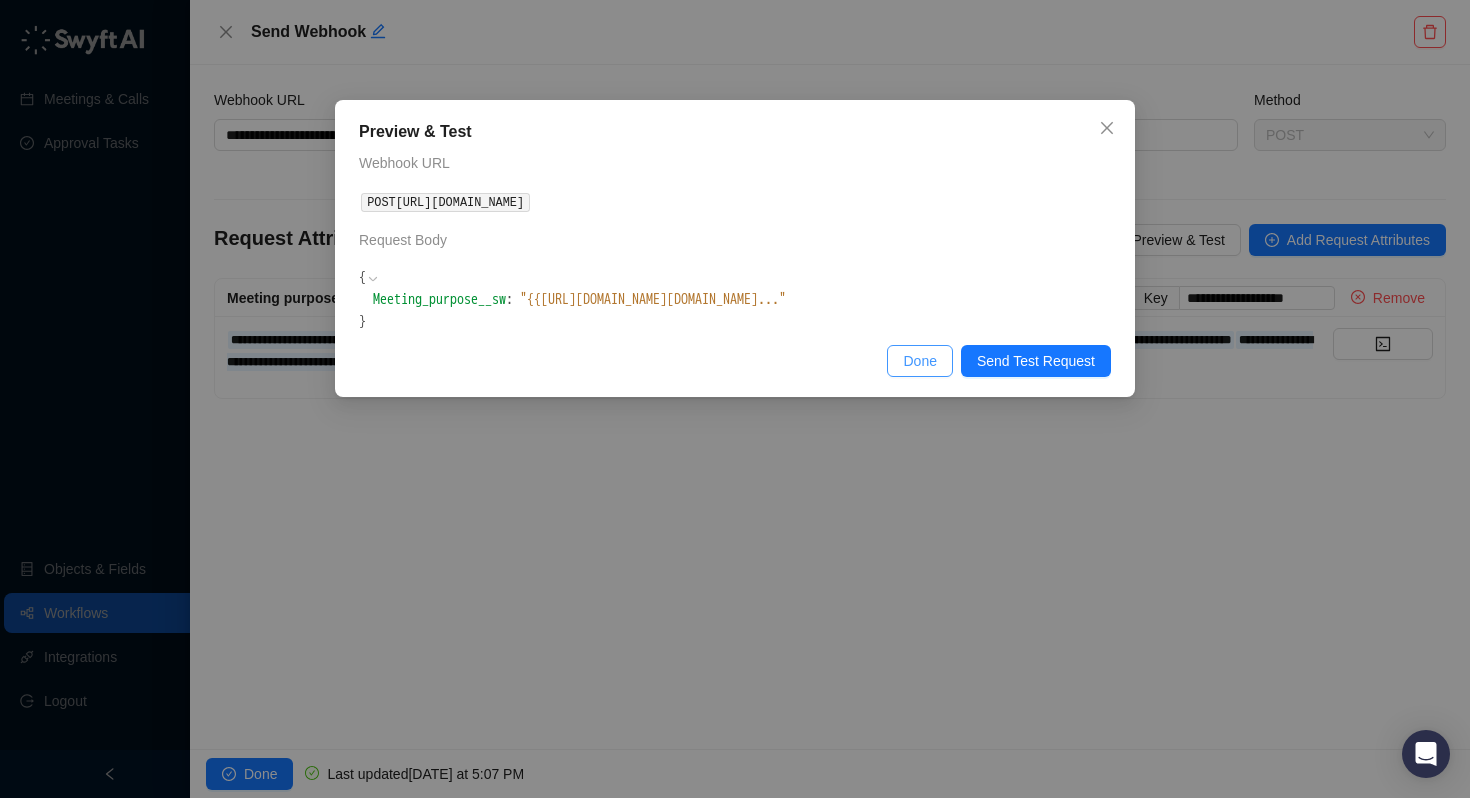 click on "Done" at bounding box center [919, 361] 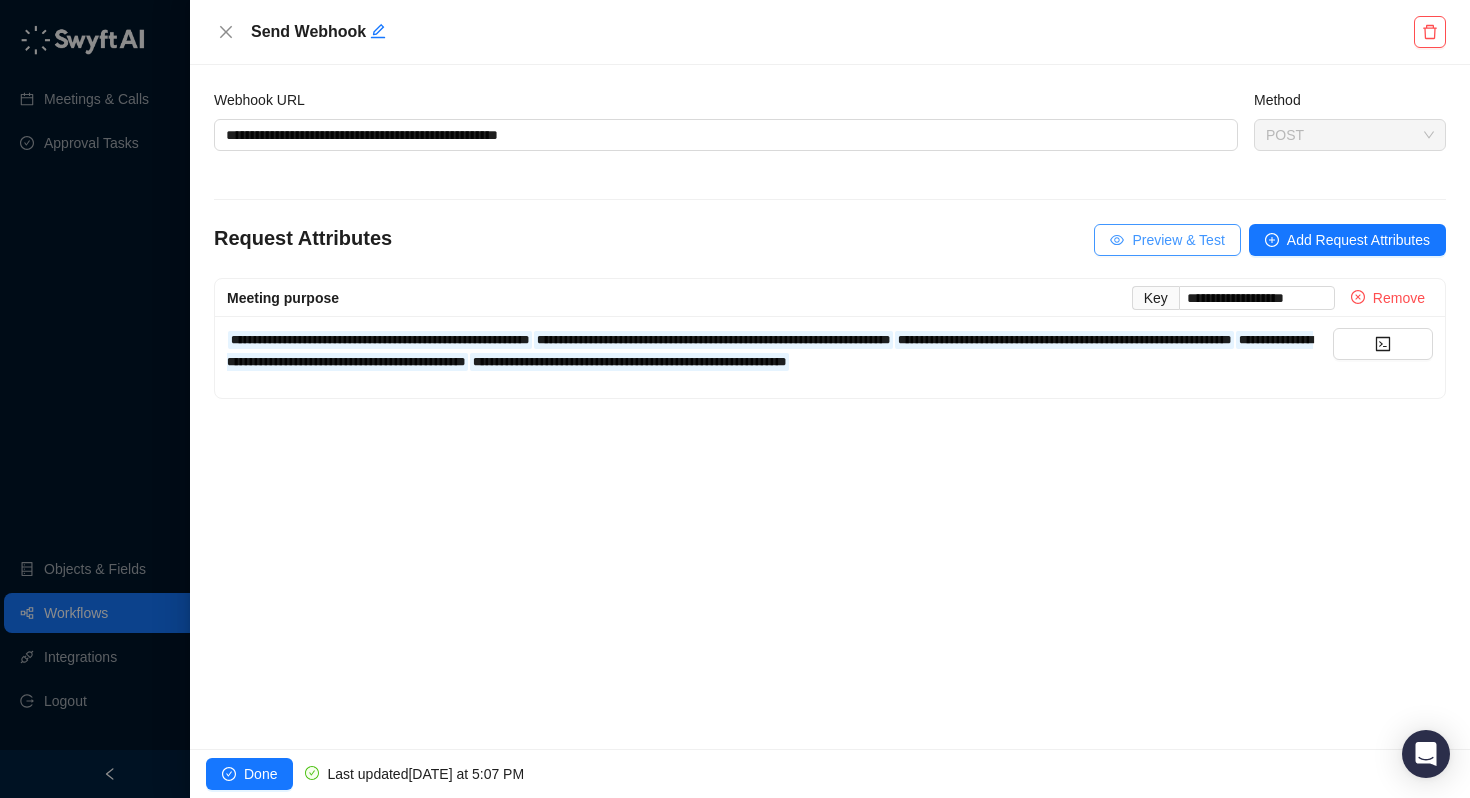 click on "Preview & Test" at bounding box center [1178, 240] 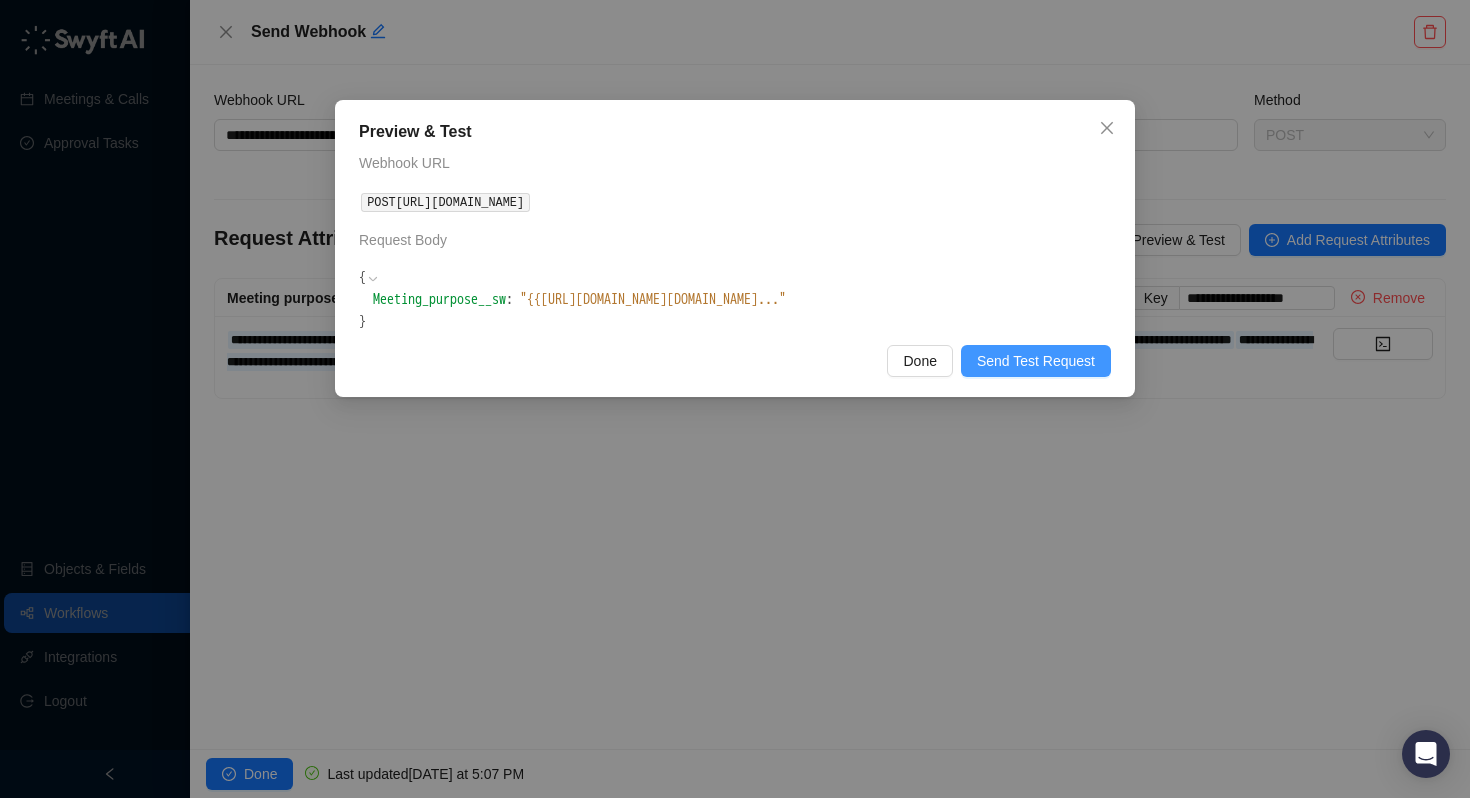 click on "Send Test Request" at bounding box center (1036, 361) 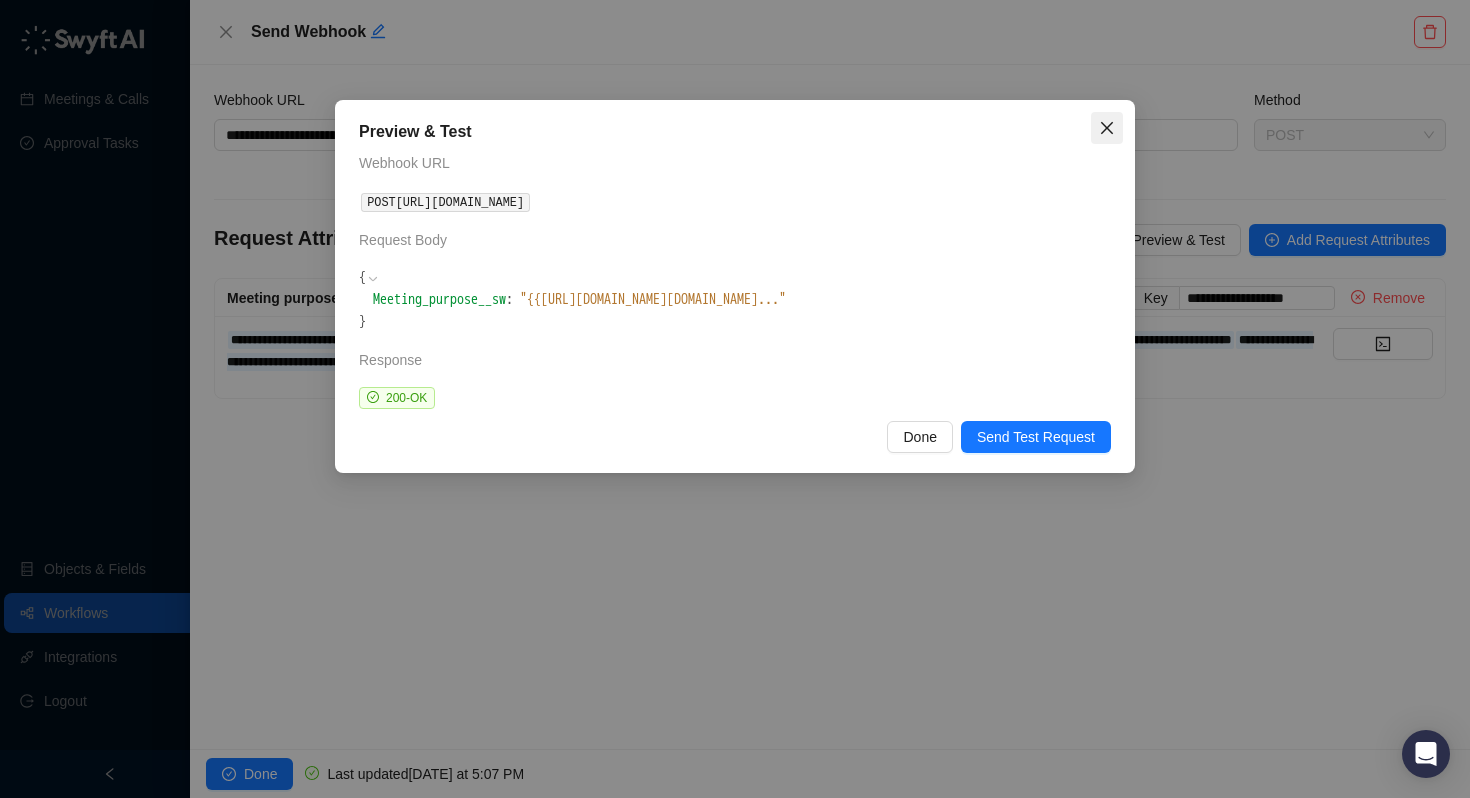 click 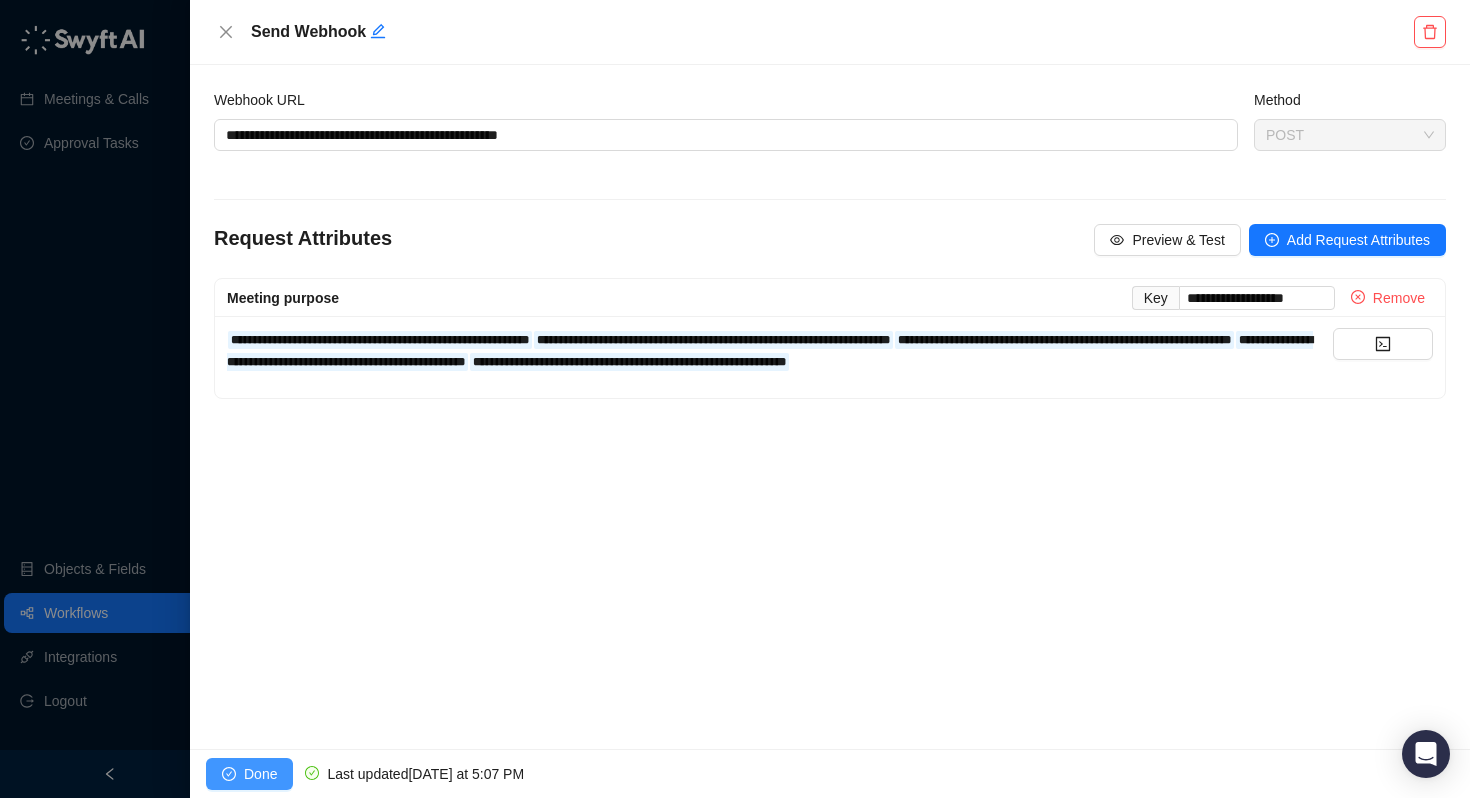 click on "Done" at bounding box center [249, 774] 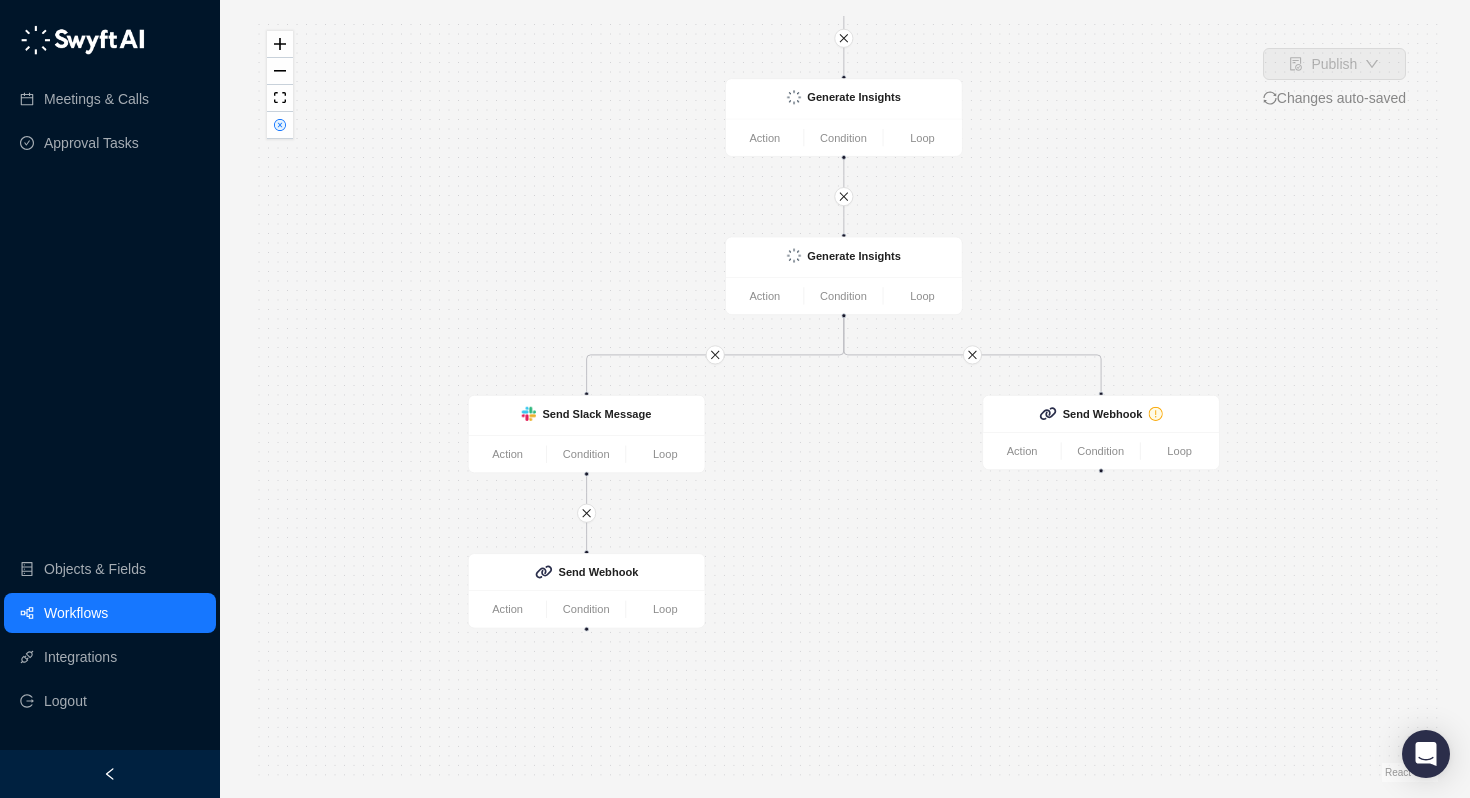 drag, startPoint x: 1205, startPoint y: 278, endPoint x: 1204, endPoint y: 255, distance: 23.021729 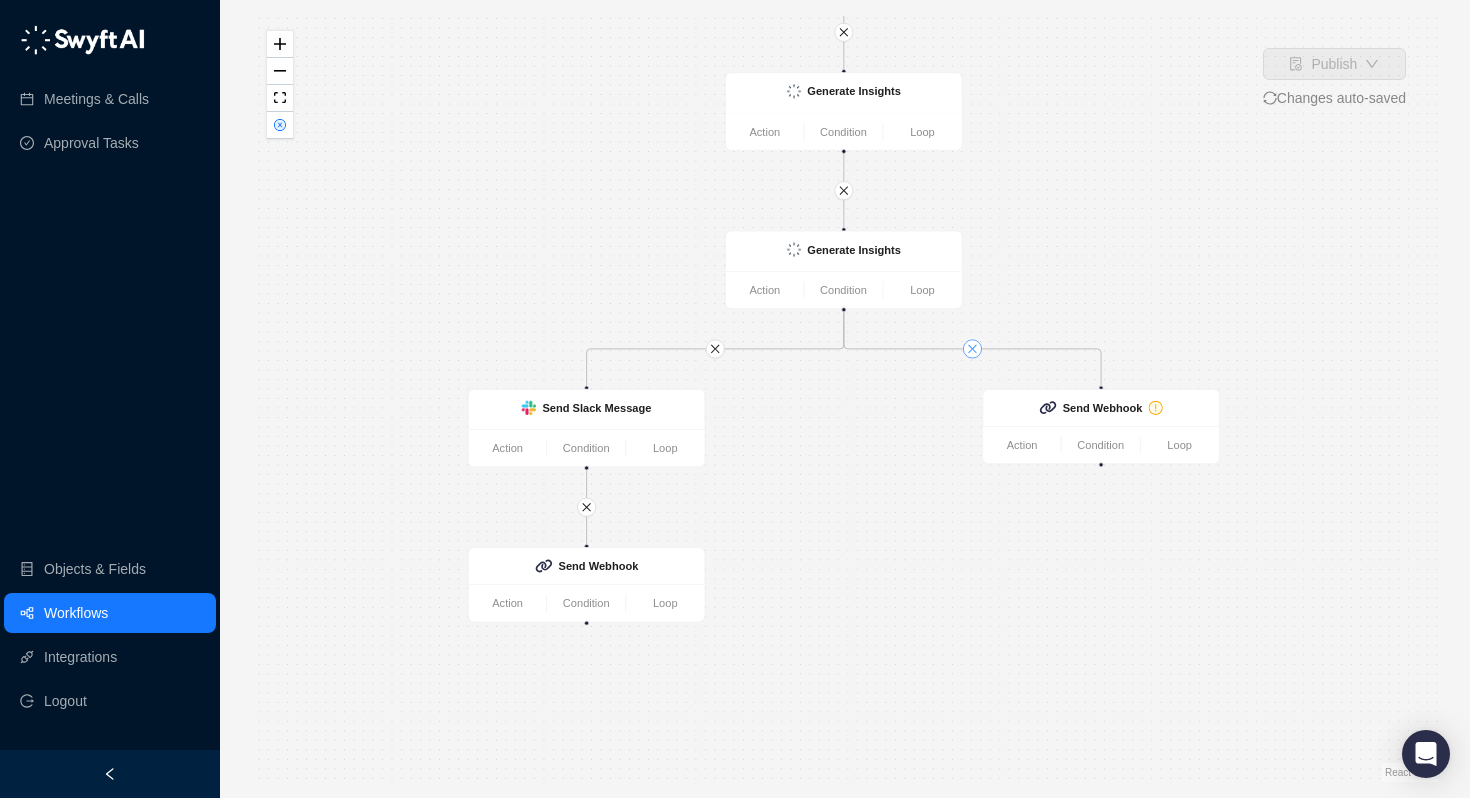 click 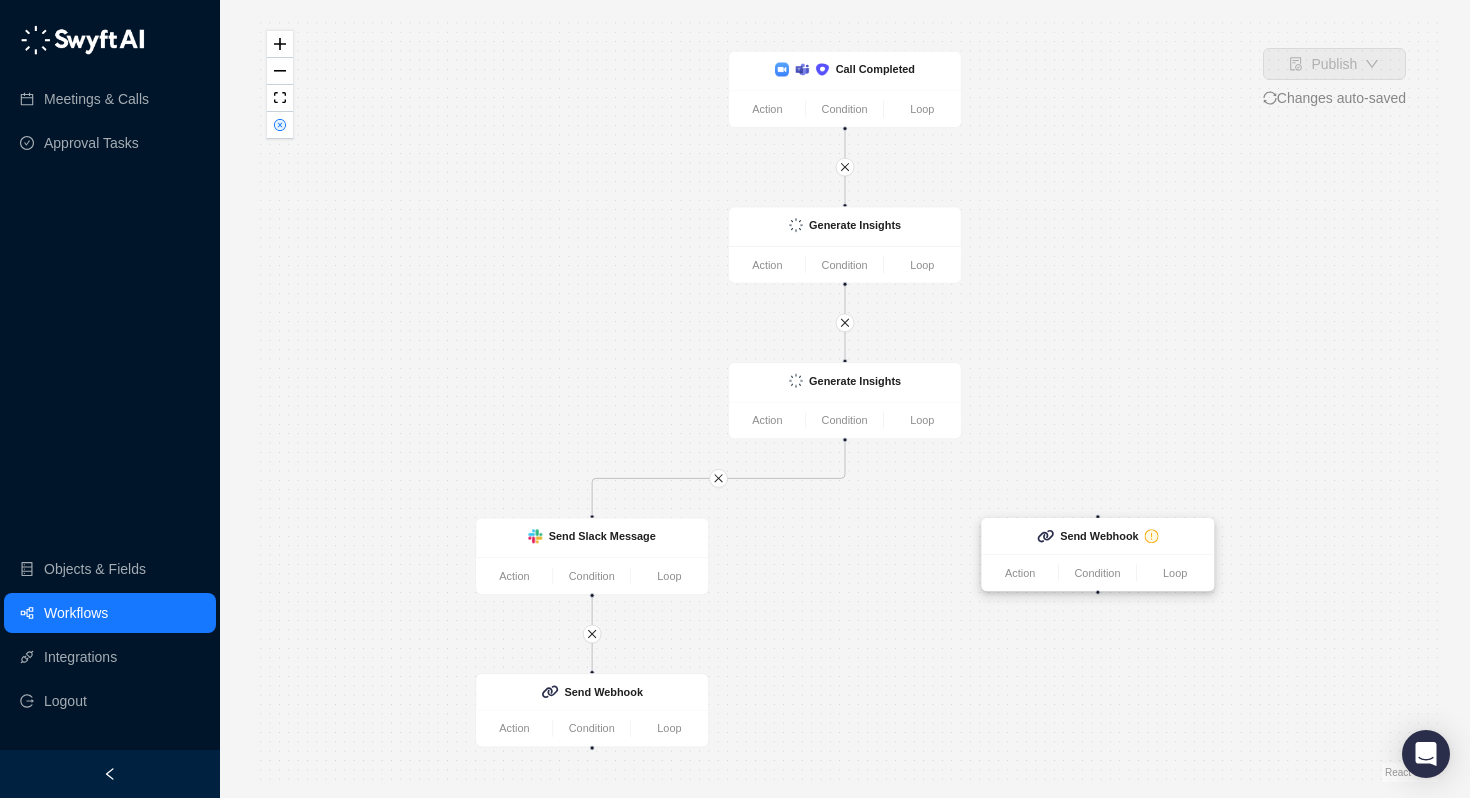 click on "Send Webhook" at bounding box center (1098, 536) 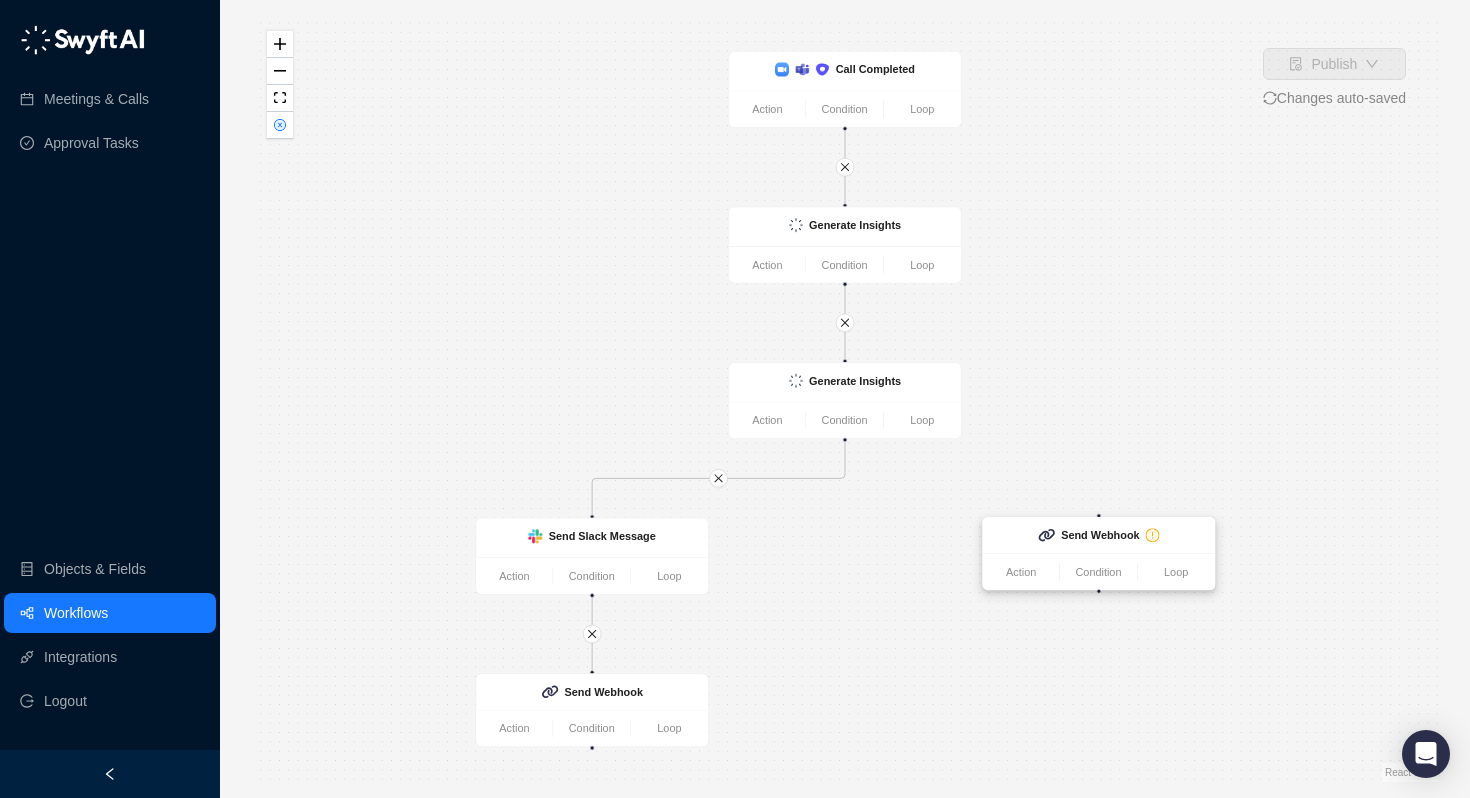 click on "Send Webhook" at bounding box center (1099, 535) 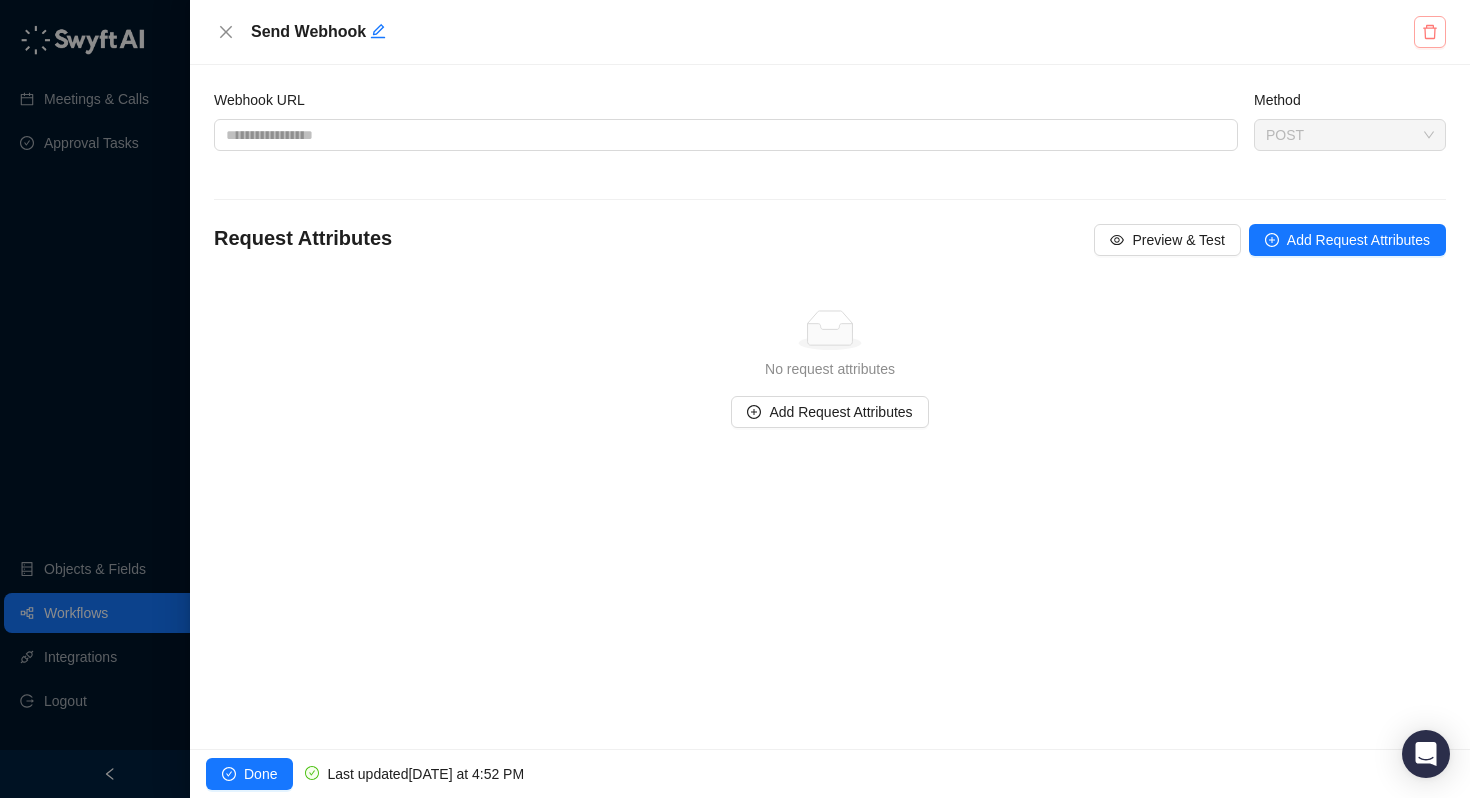click 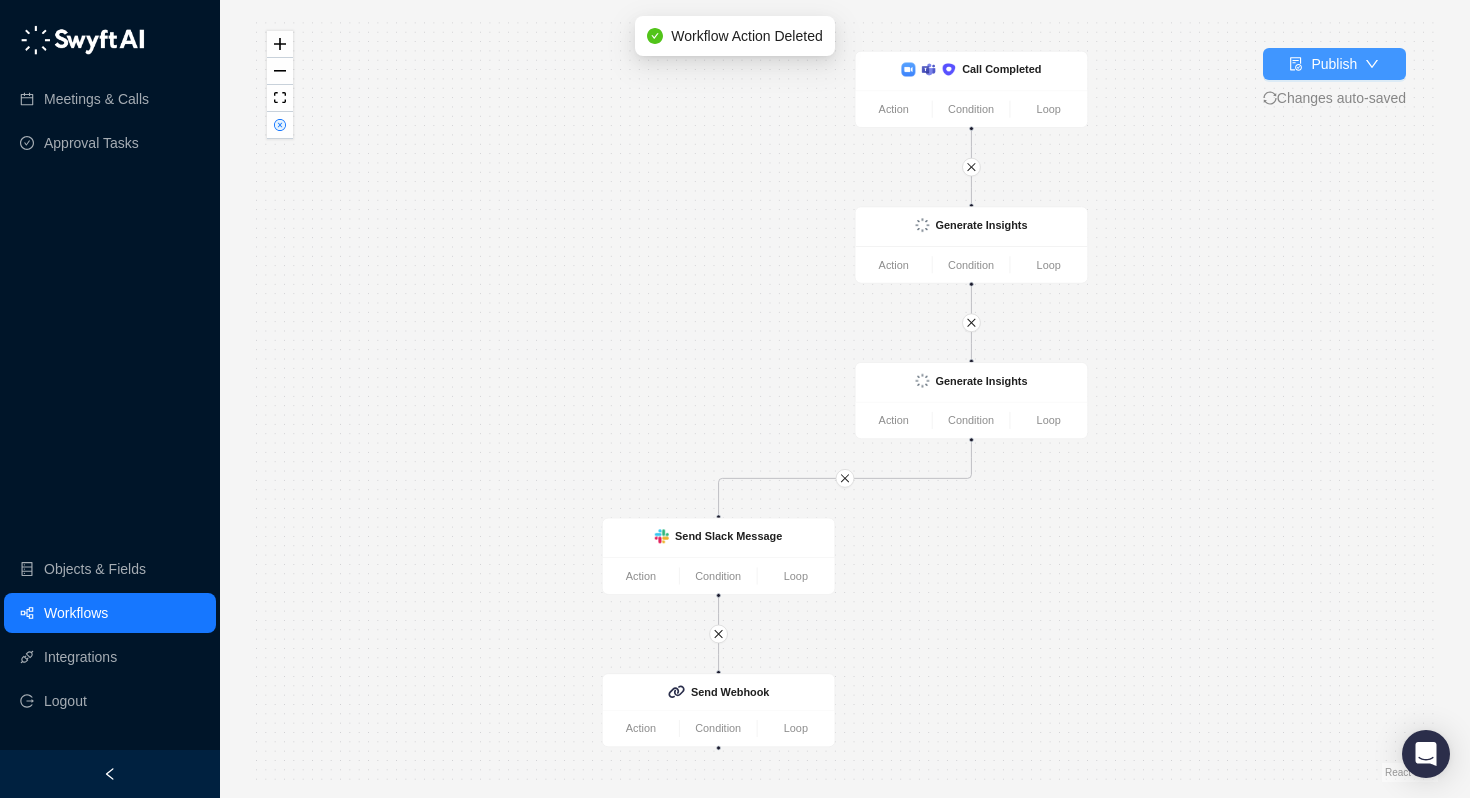 click on "Publish" at bounding box center (1334, 64) 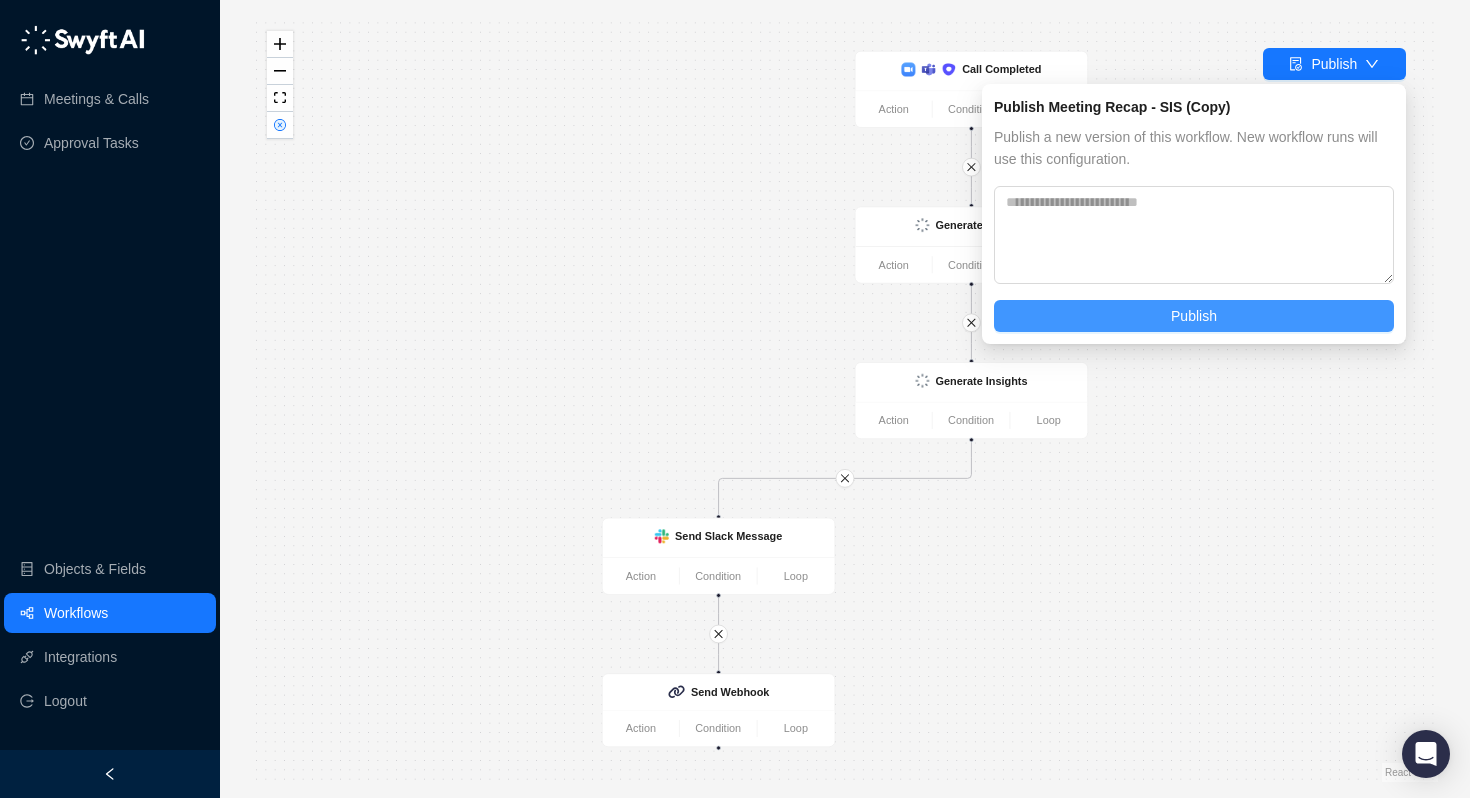 click on "Publish" at bounding box center [1194, 316] 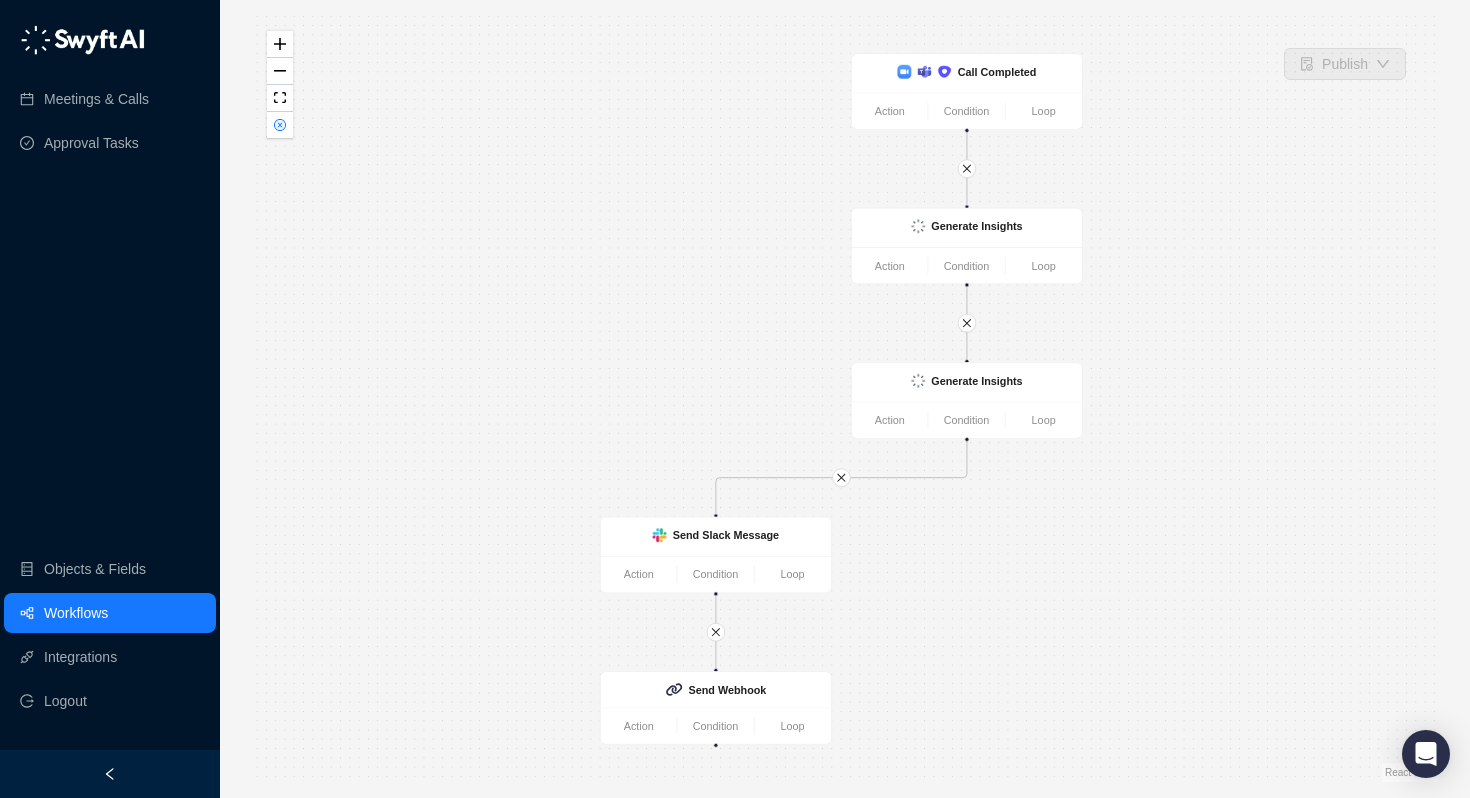 click on "Workflows" at bounding box center [76, 613] 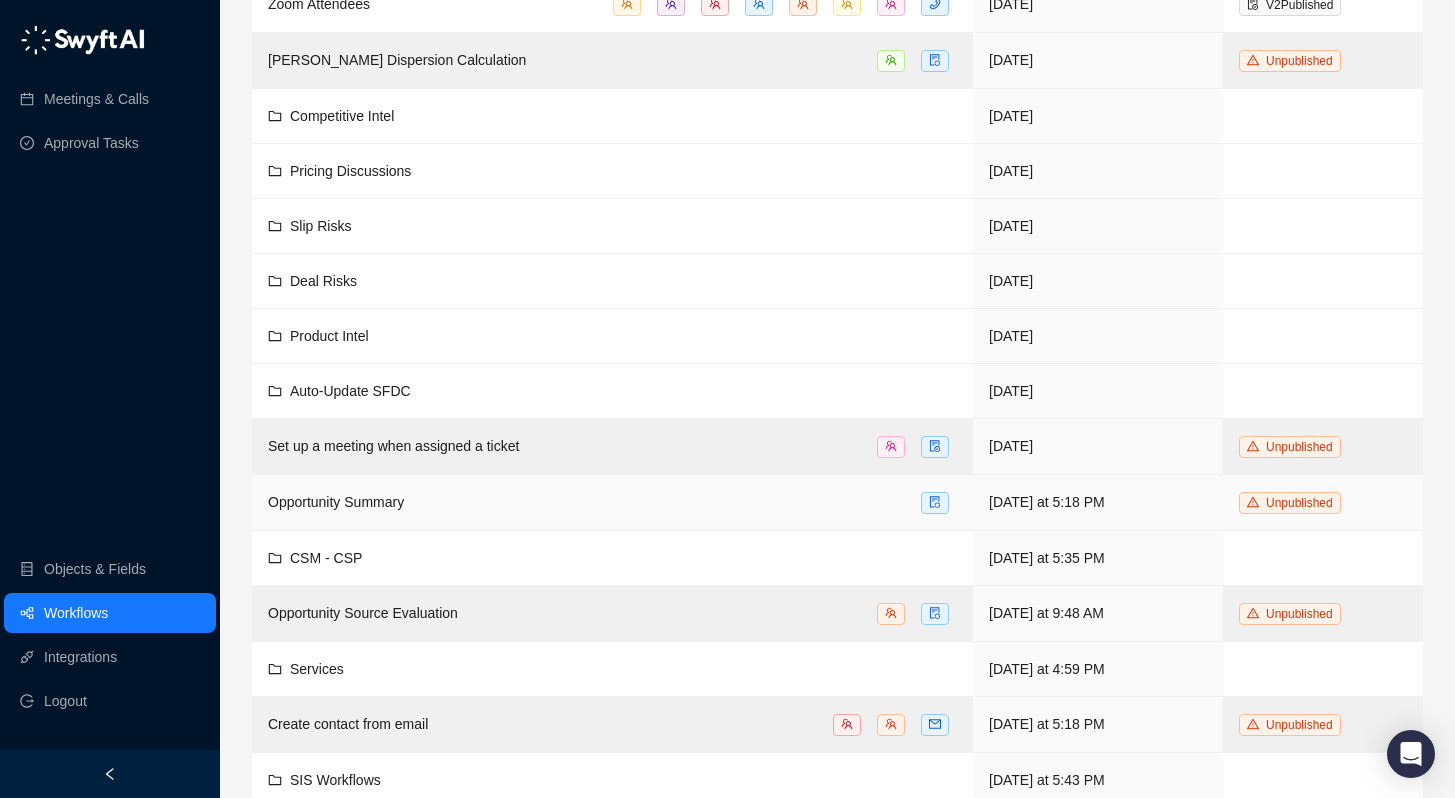 scroll, scrollTop: 219, scrollLeft: 0, axis: vertical 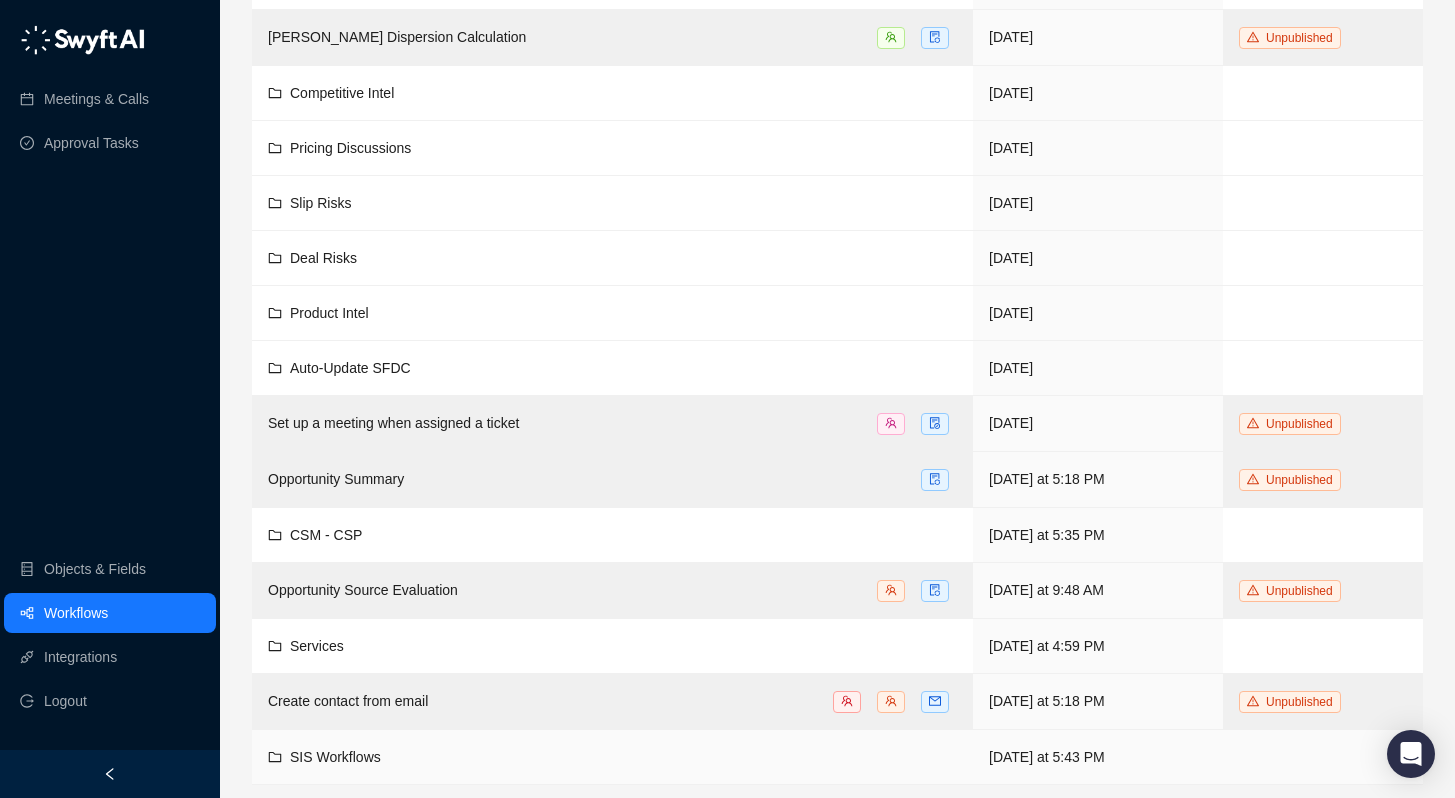click on "SIS Workflows" at bounding box center (335, 757) 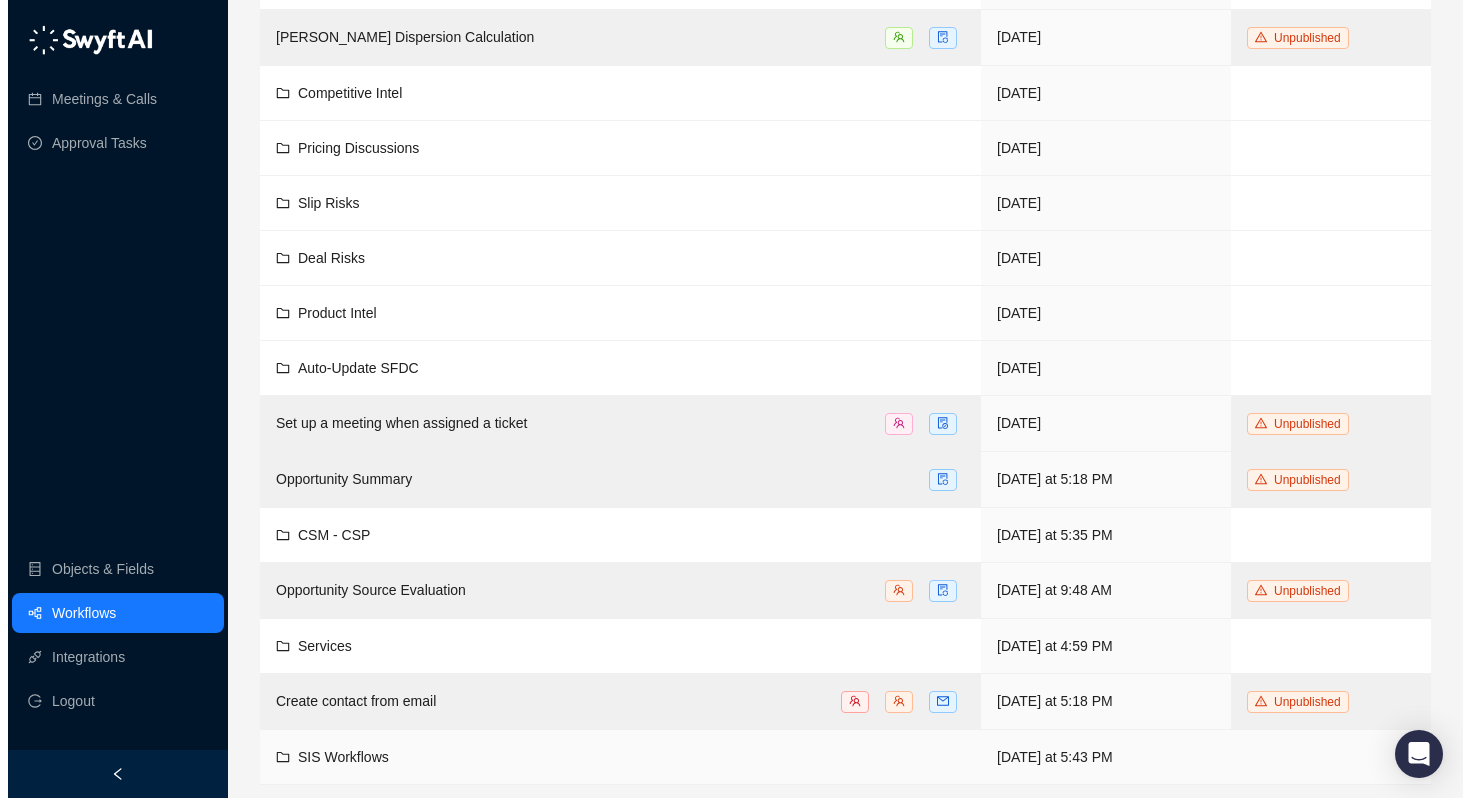 scroll, scrollTop: 0, scrollLeft: 0, axis: both 